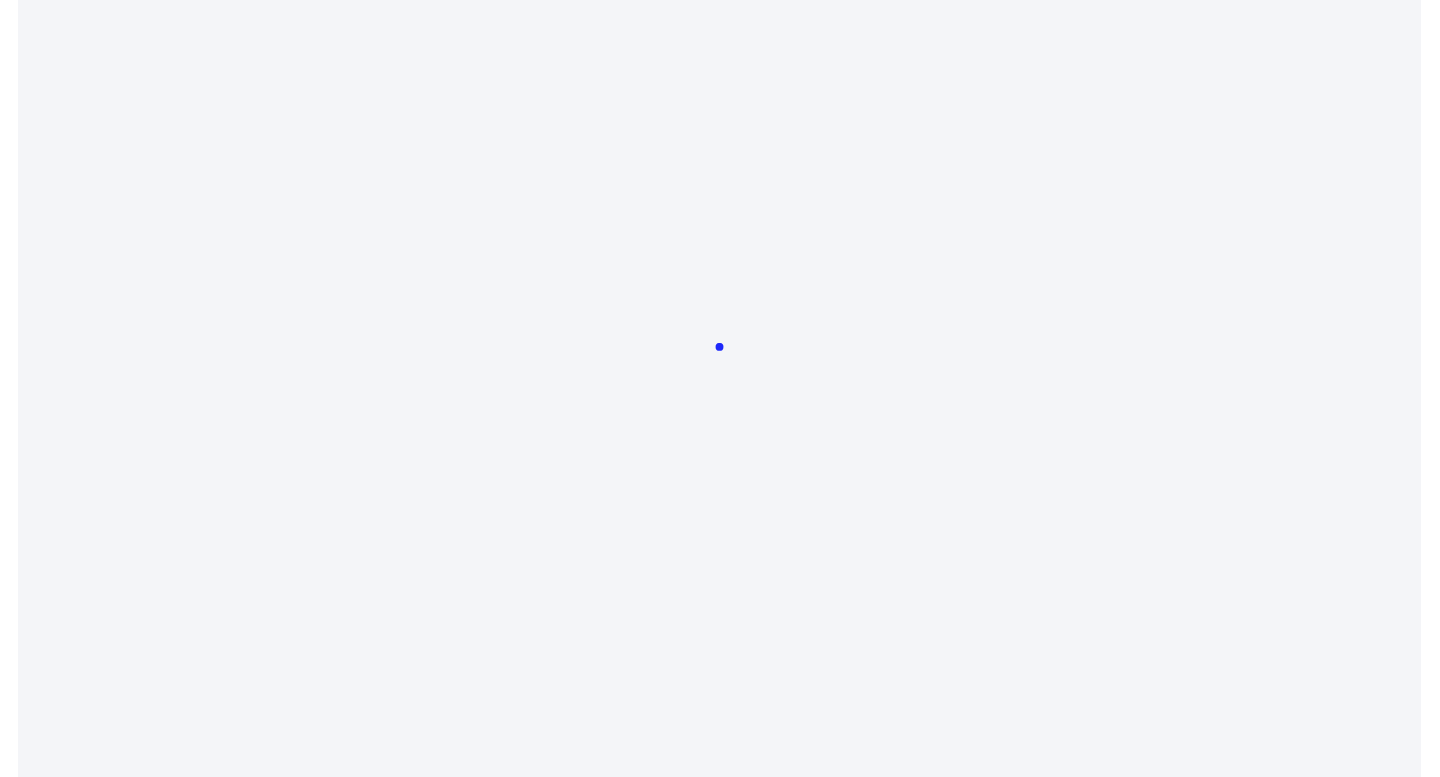 scroll, scrollTop: 0, scrollLeft: 0, axis: both 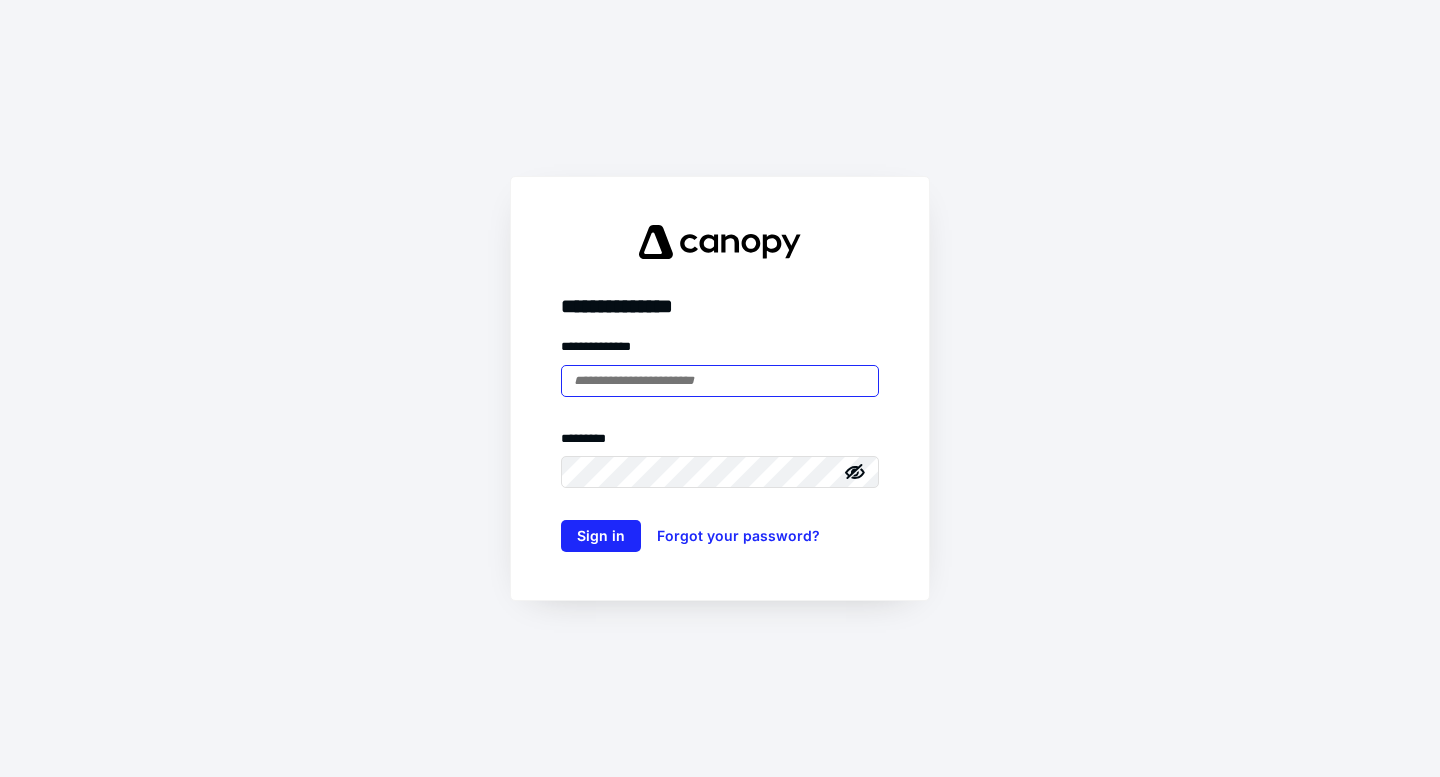 type on "**********" 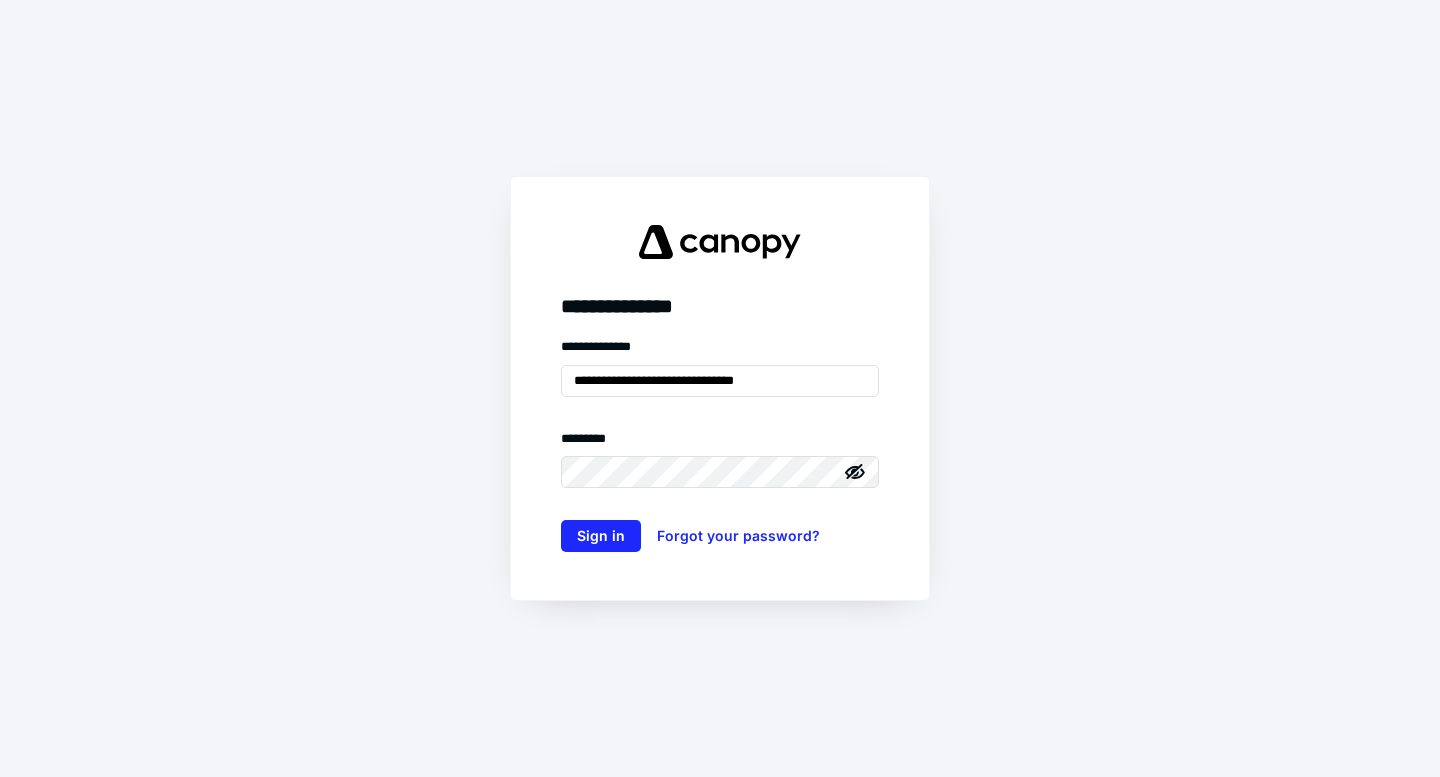 drag, startPoint x: 624, startPoint y: 510, endPoint x: 581, endPoint y: 571, distance: 74.63243 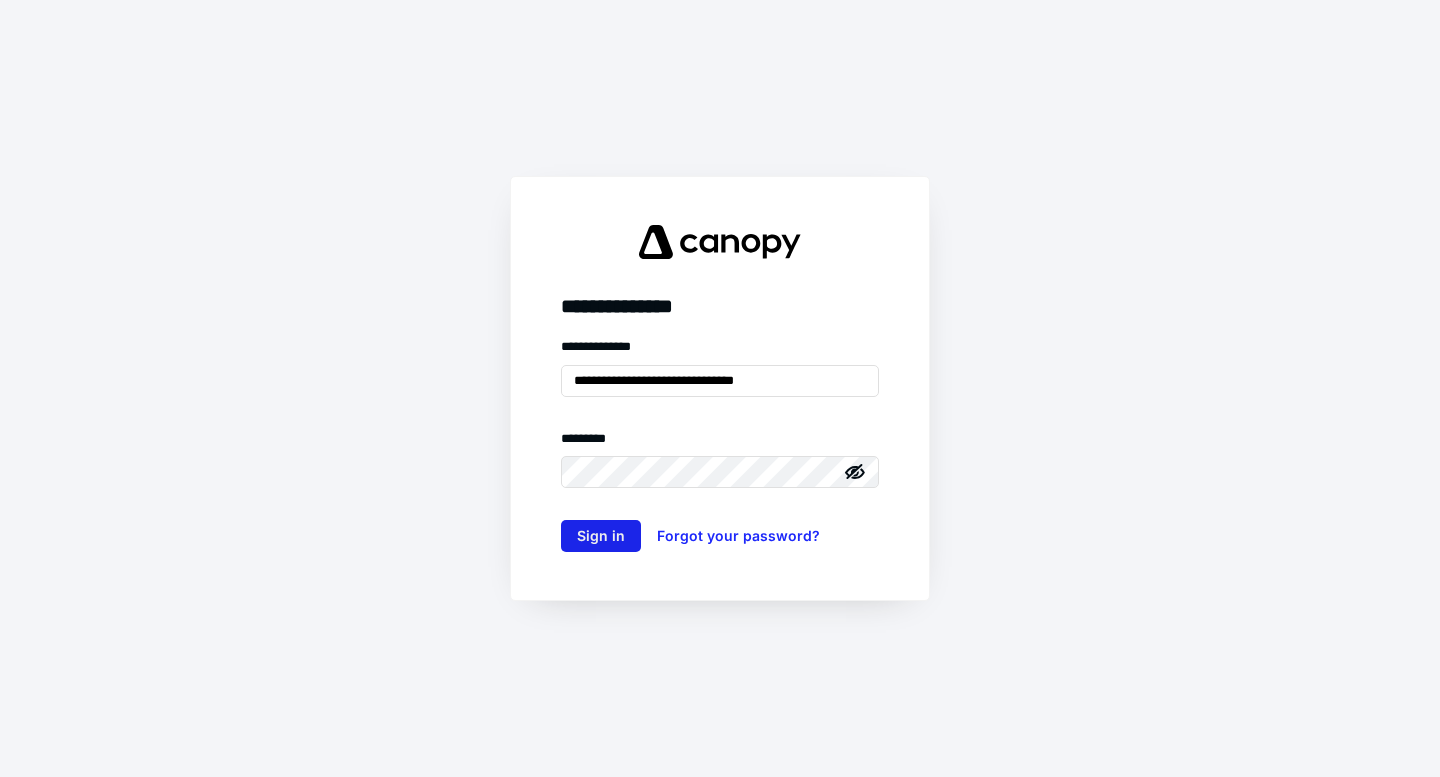 click on "Sign in" at bounding box center (601, 536) 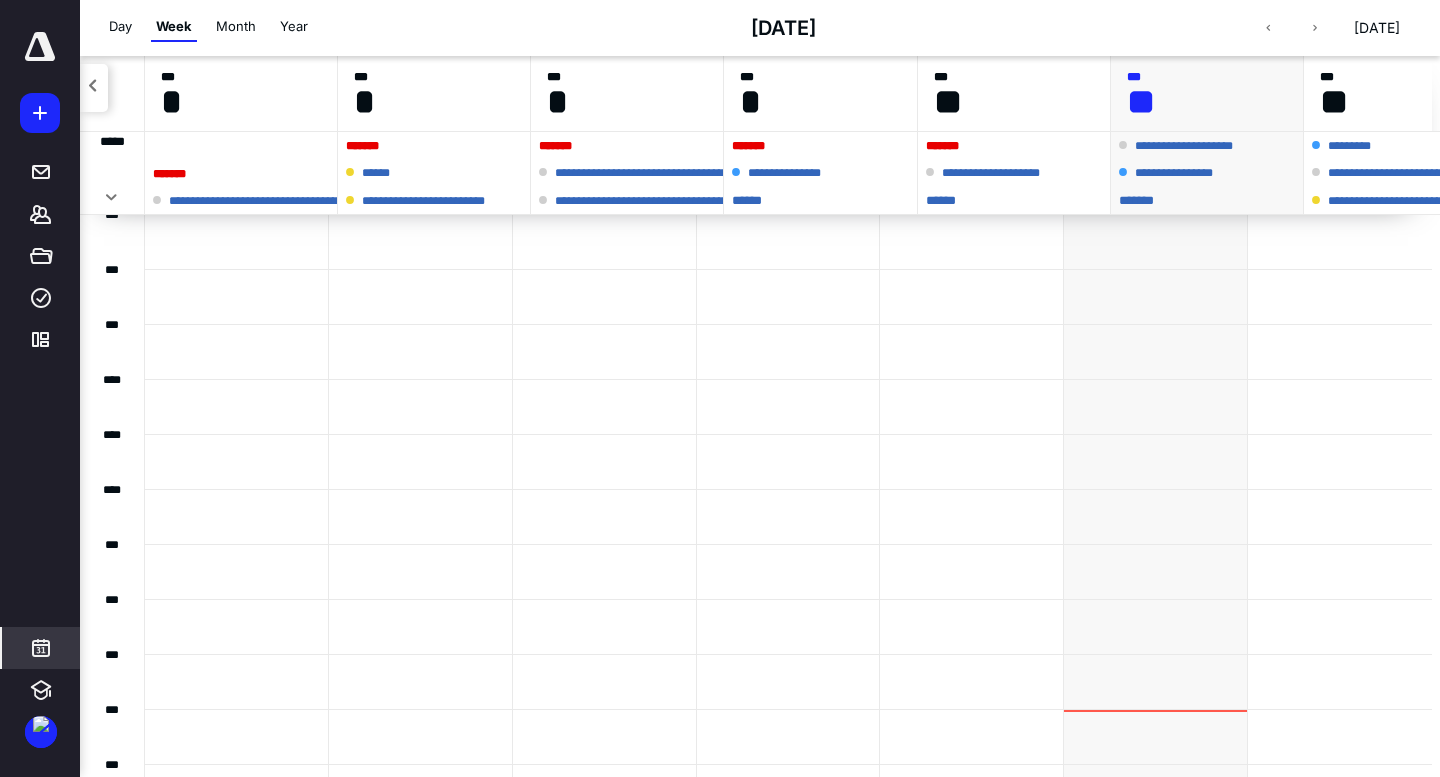 scroll, scrollTop: 0, scrollLeft: 0, axis: both 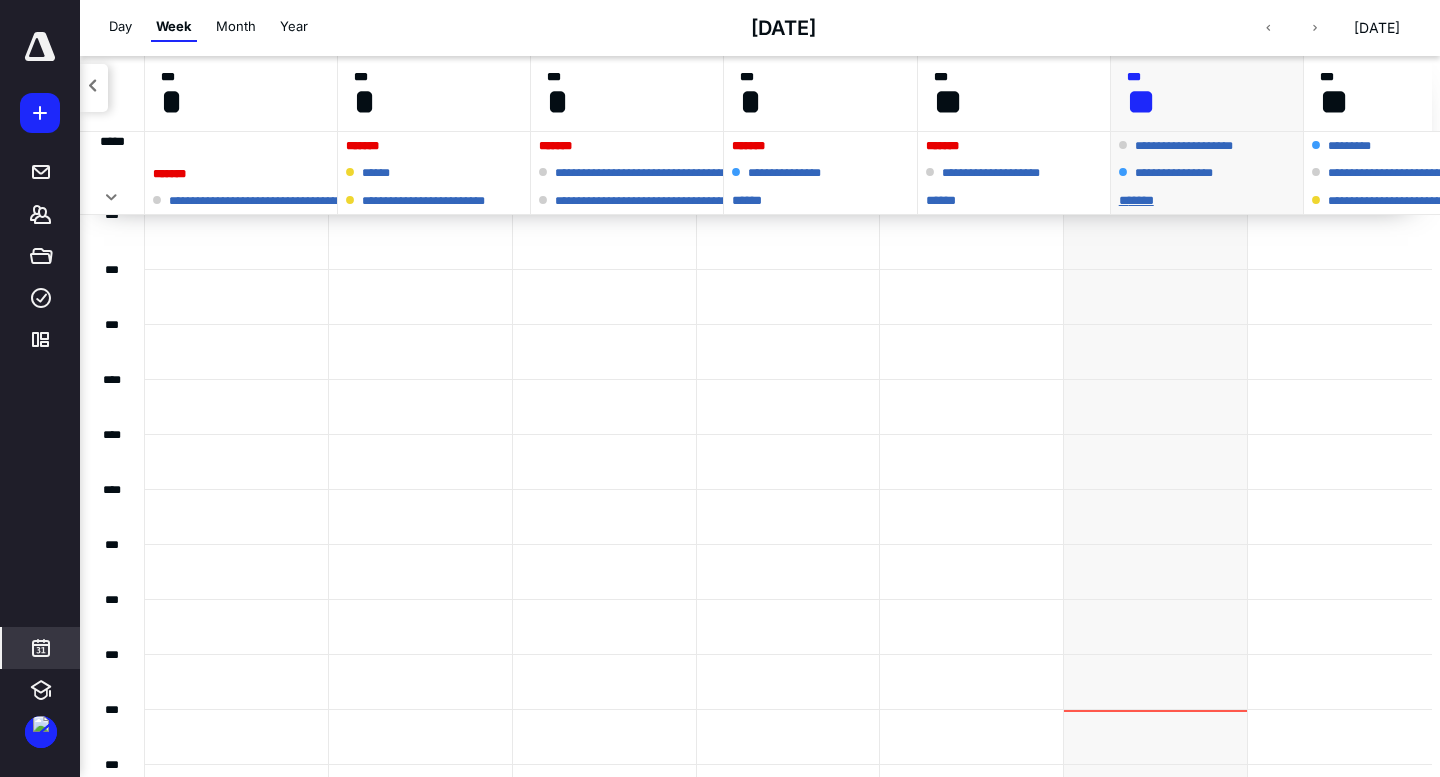 click on "** ****" at bounding box center [1207, 200] 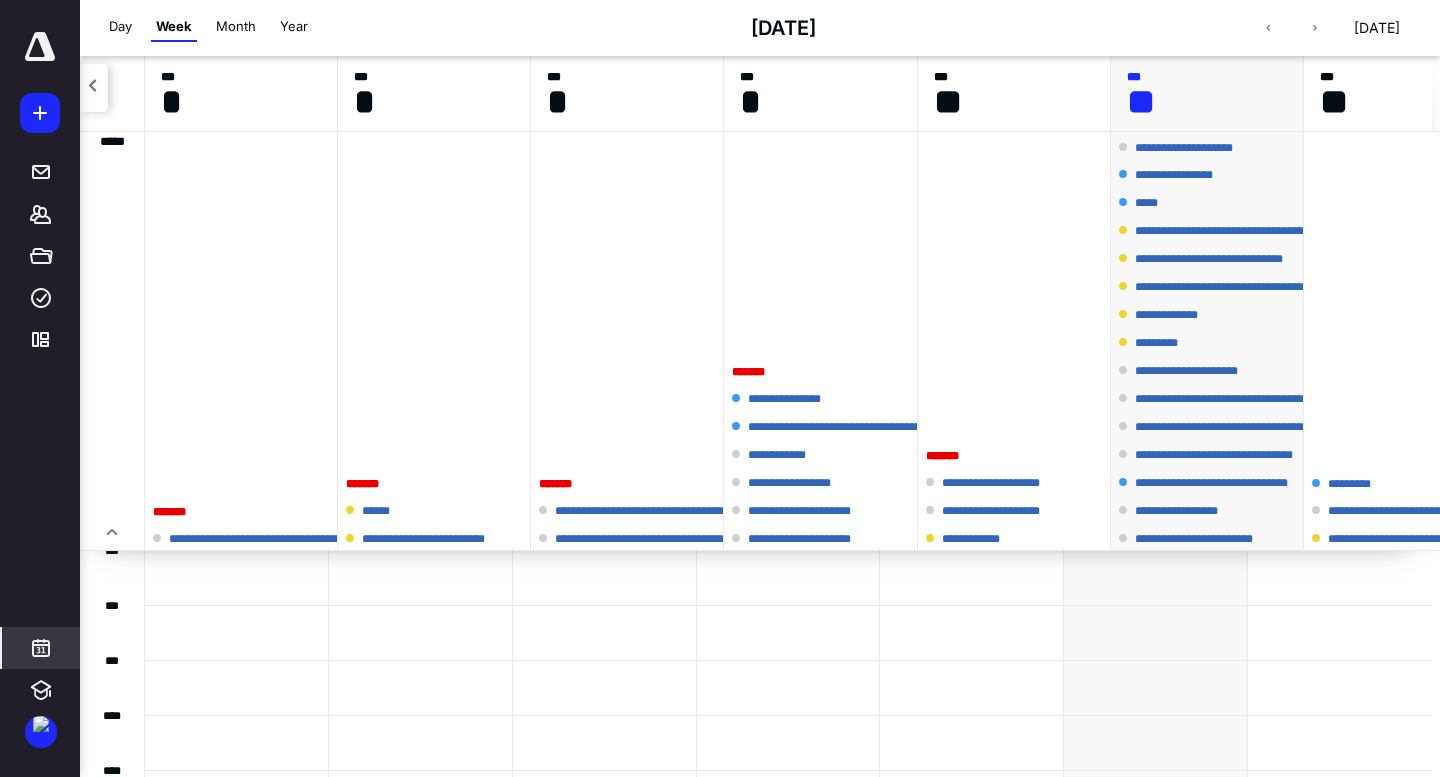 click on "**********" at bounding box center (1014, 342) 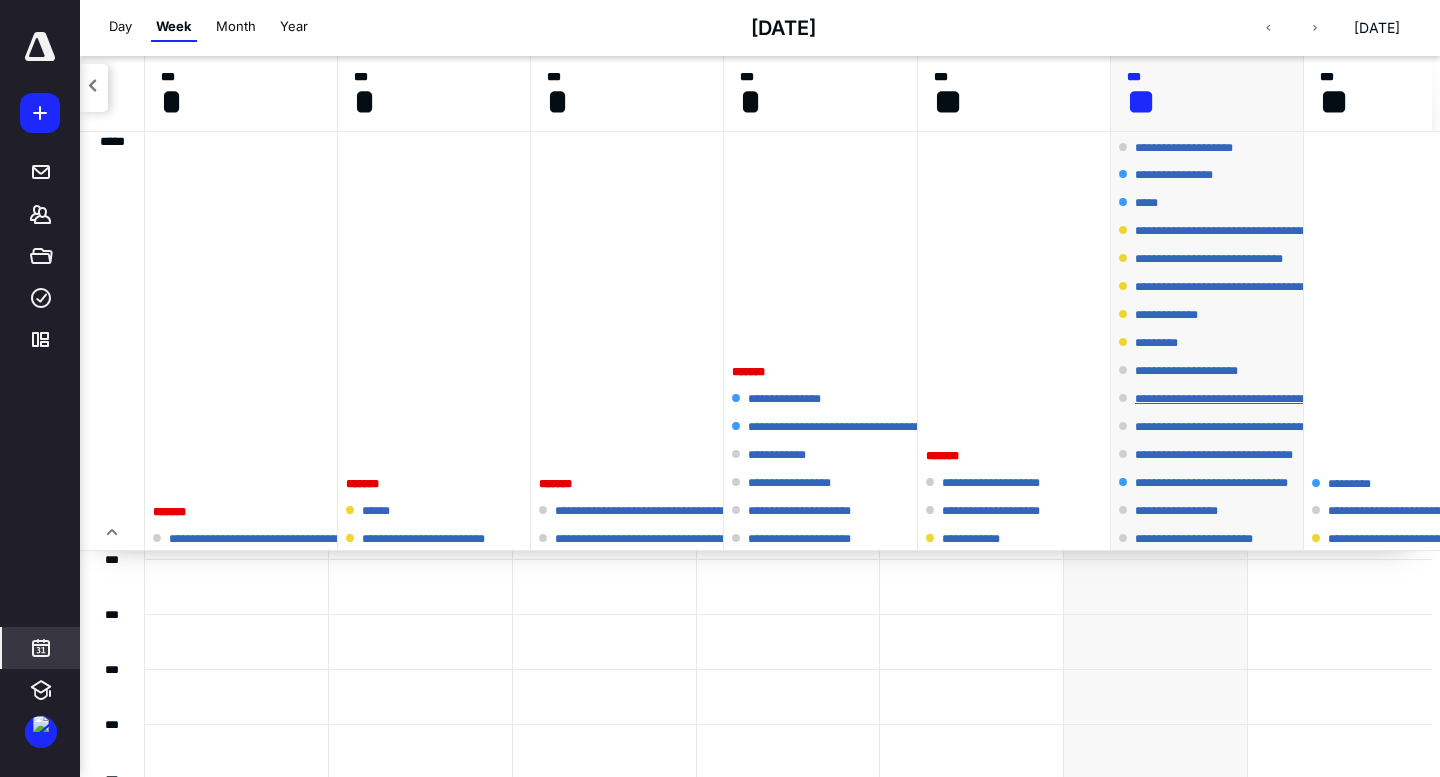 scroll, scrollTop: 1094, scrollLeft: 0, axis: vertical 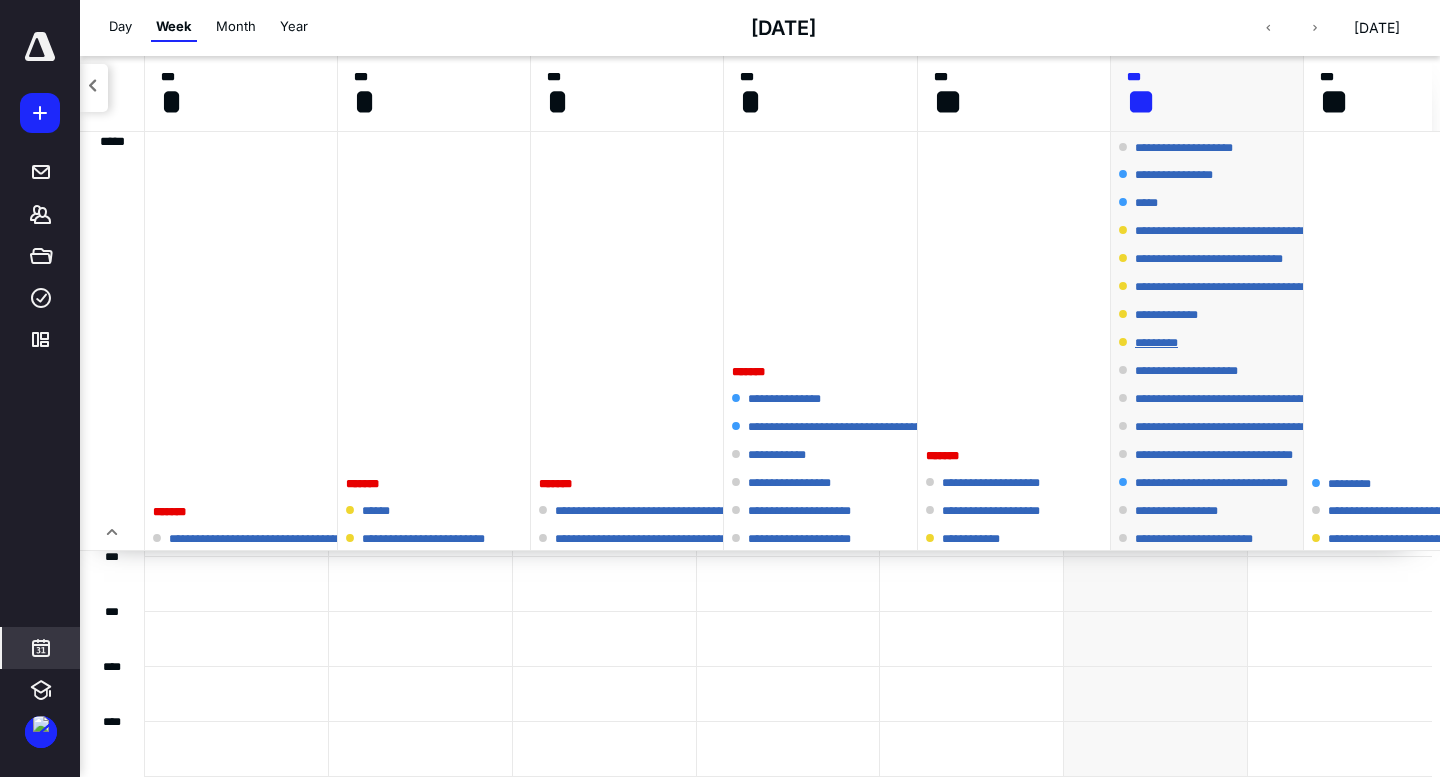 click on "*********" at bounding box center (1167, 343) 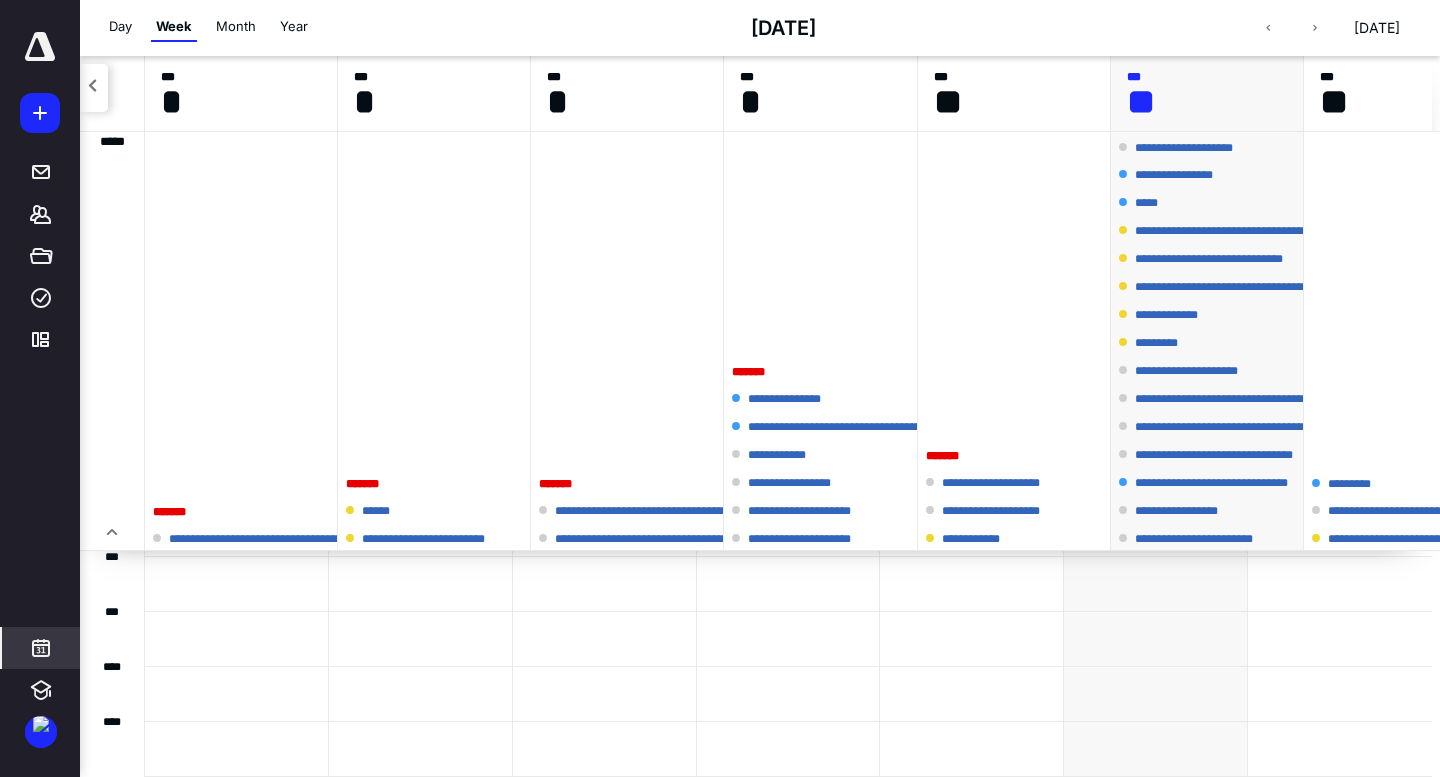 scroll, scrollTop: 0, scrollLeft: 0, axis: both 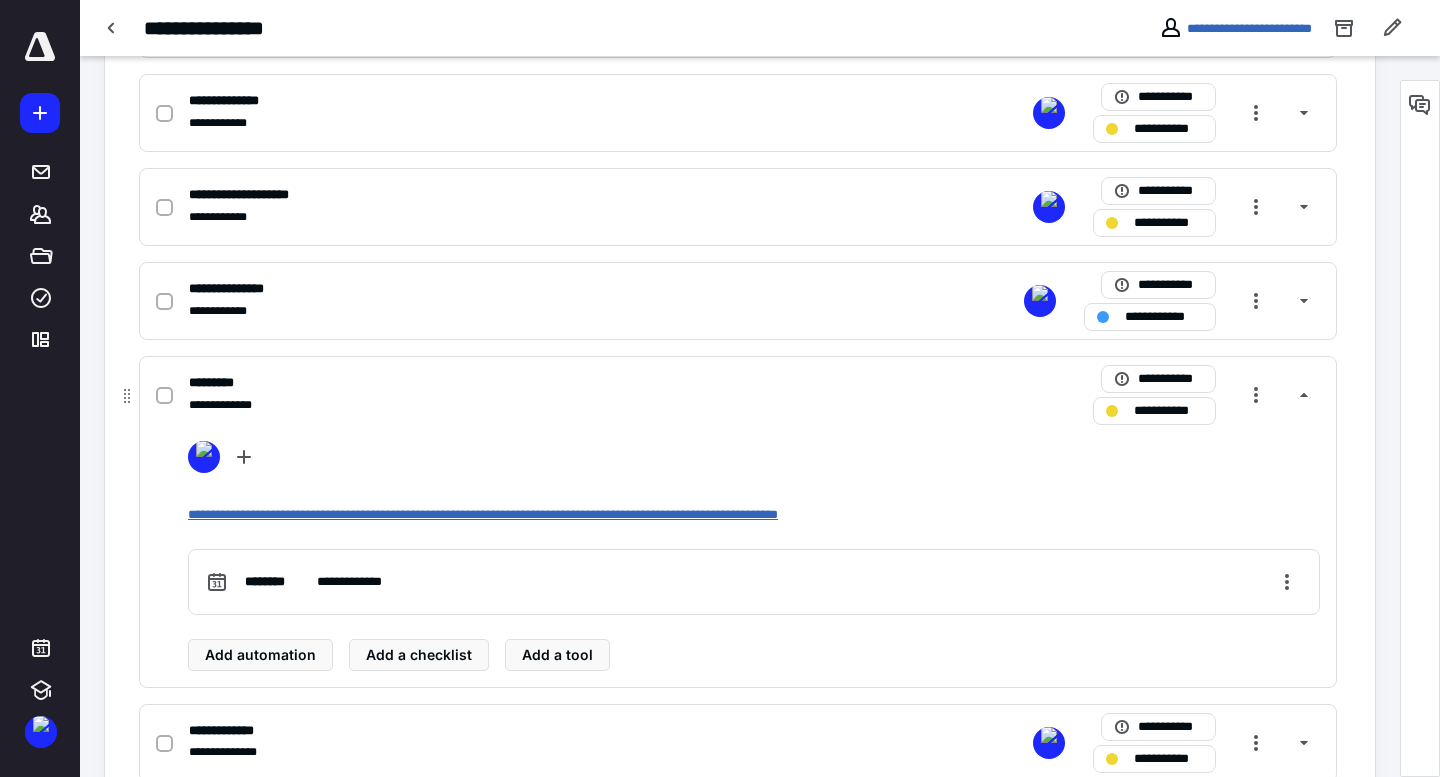 click on "**********" at bounding box center (483, 514) 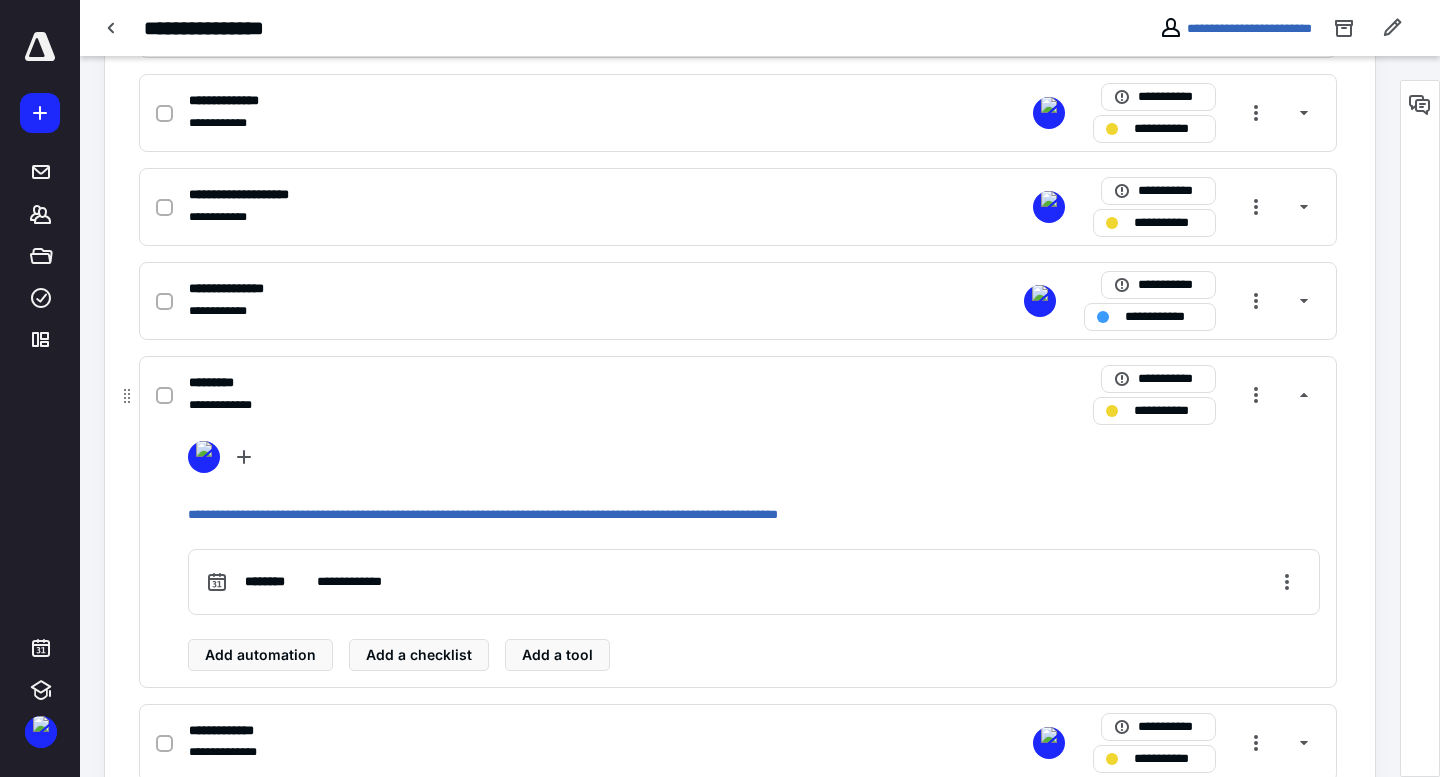 click on "**********" at bounding box center [738, 395] 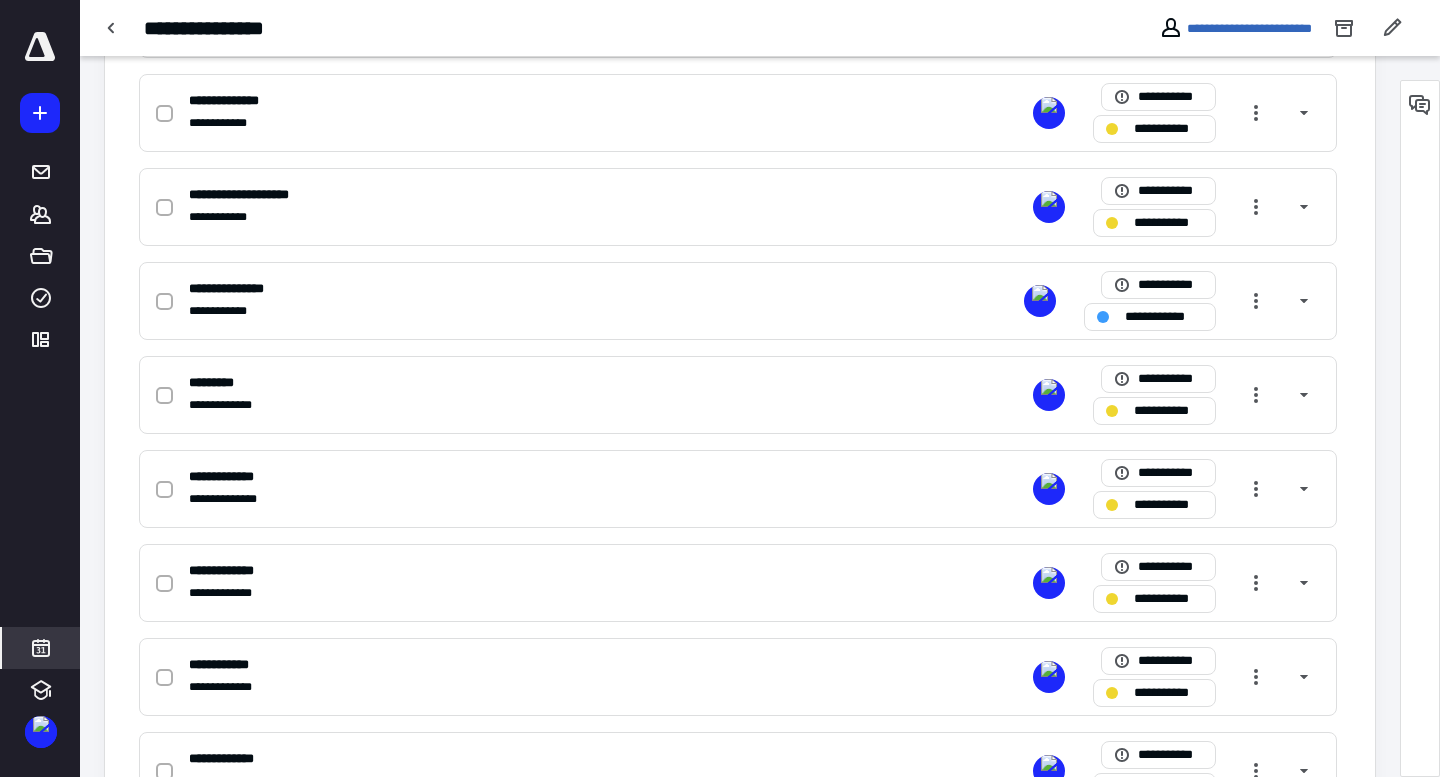 click 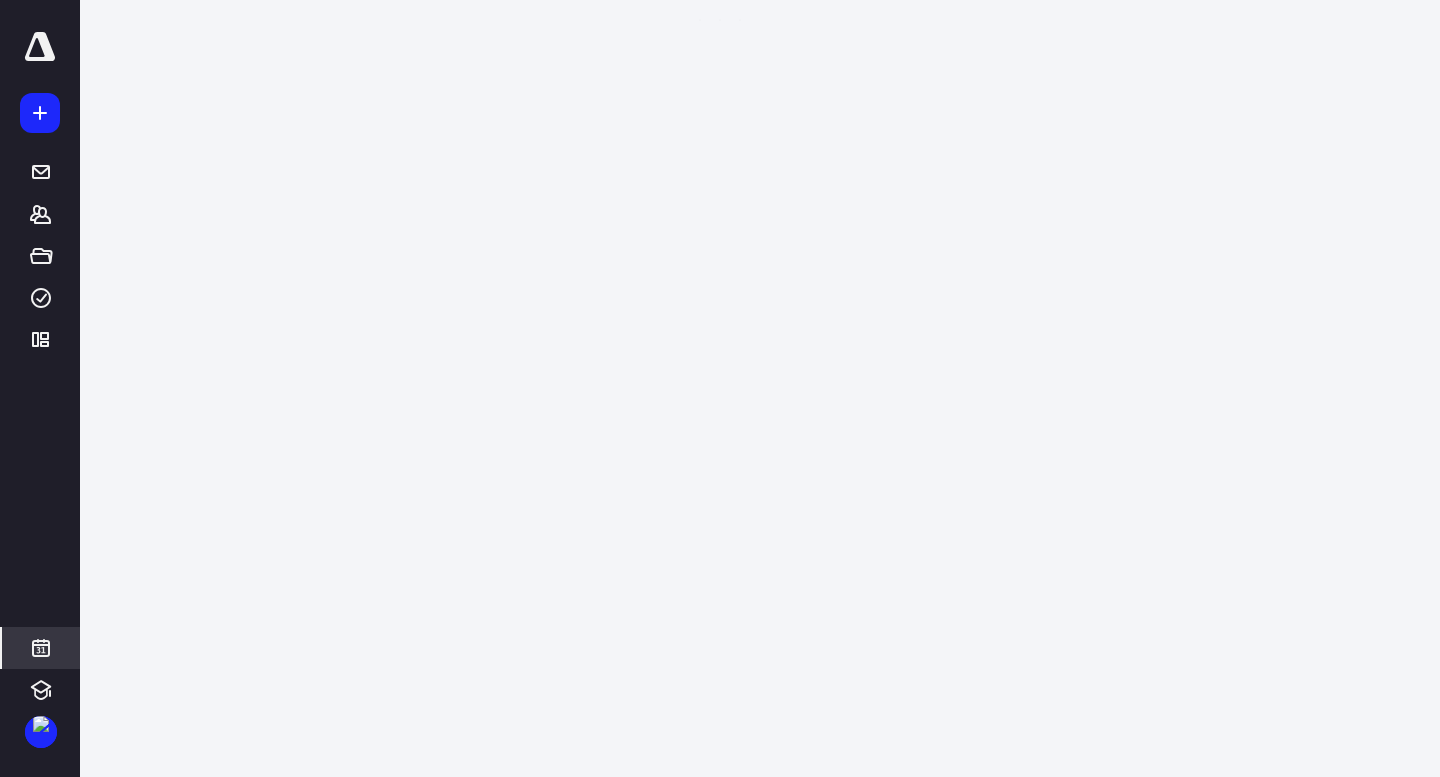 scroll, scrollTop: 385, scrollLeft: 0, axis: vertical 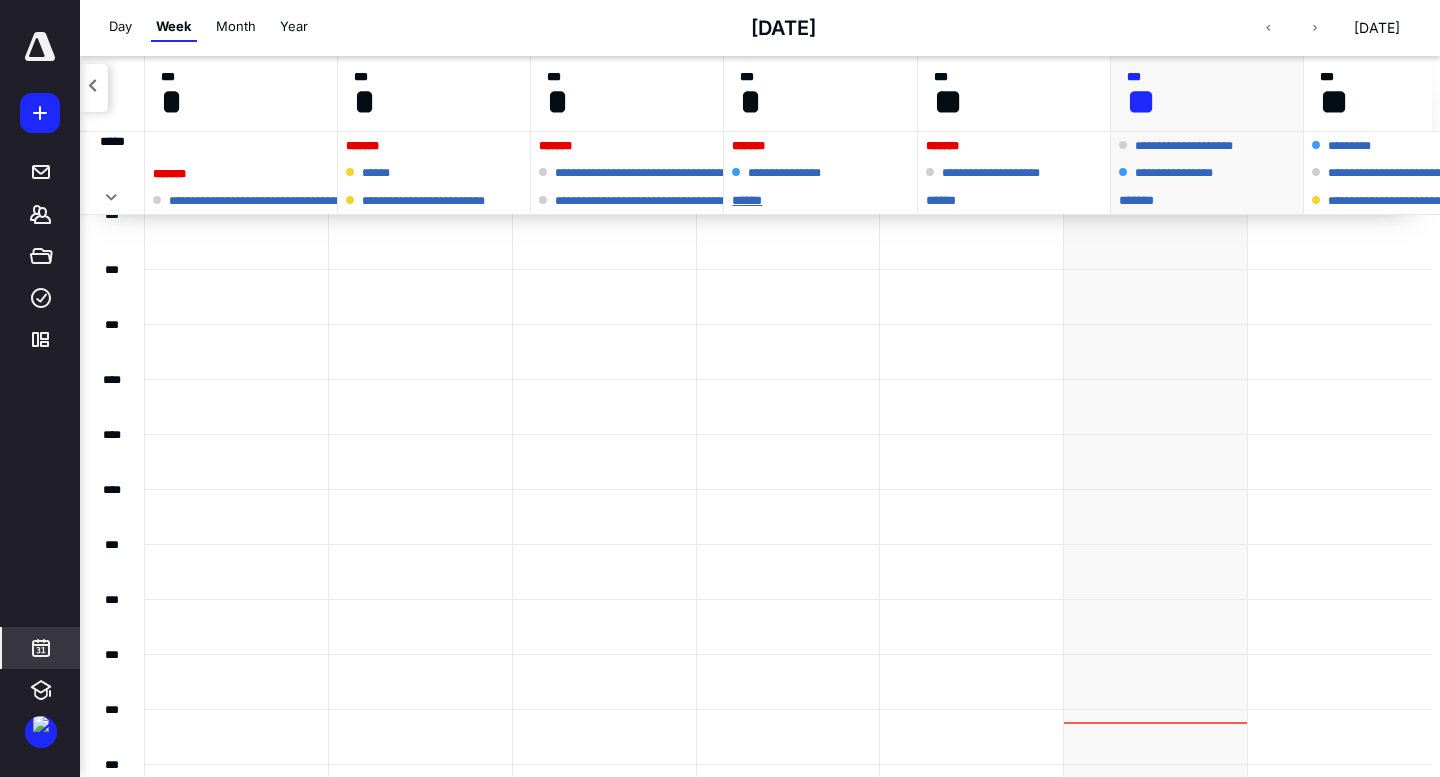 click on "* ****" at bounding box center (820, 200) 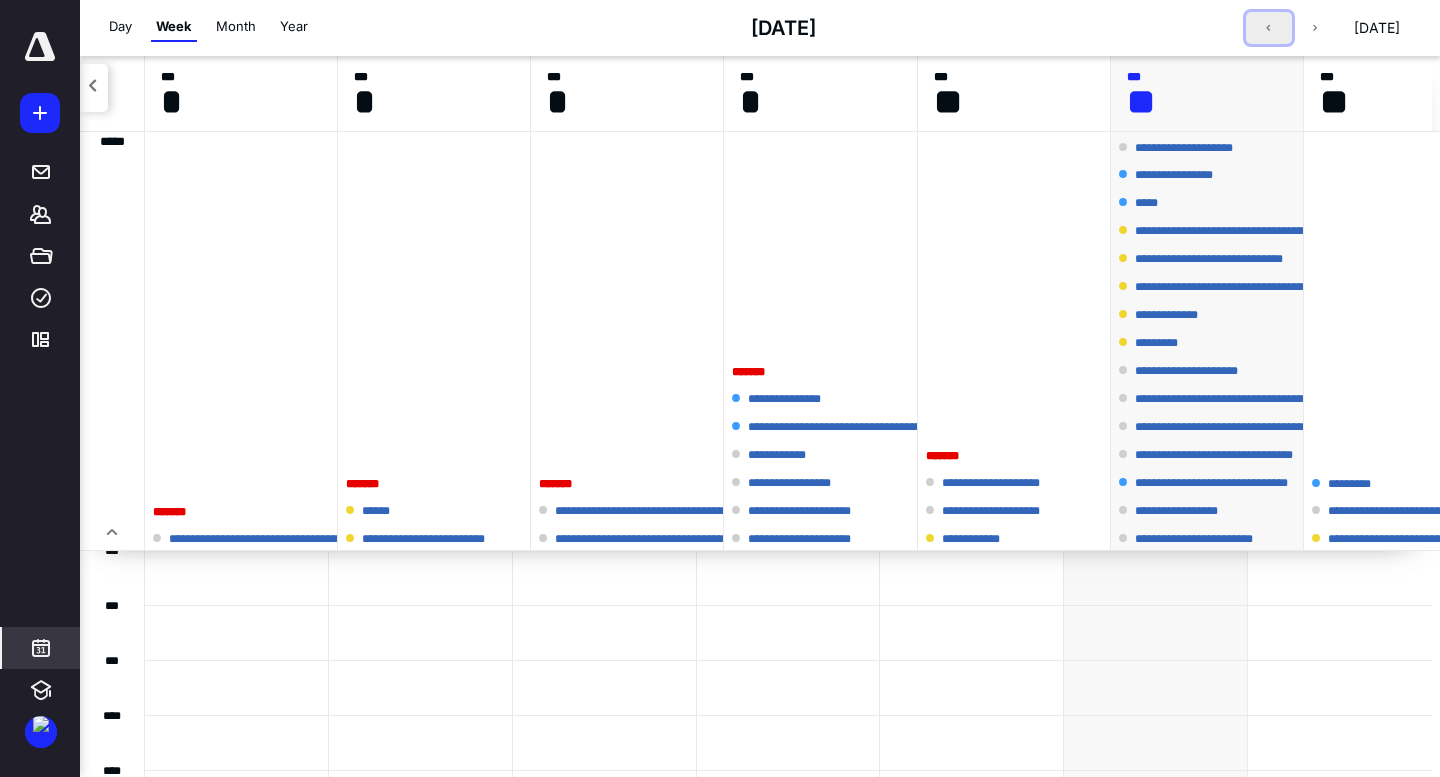 click at bounding box center (1269, 28) 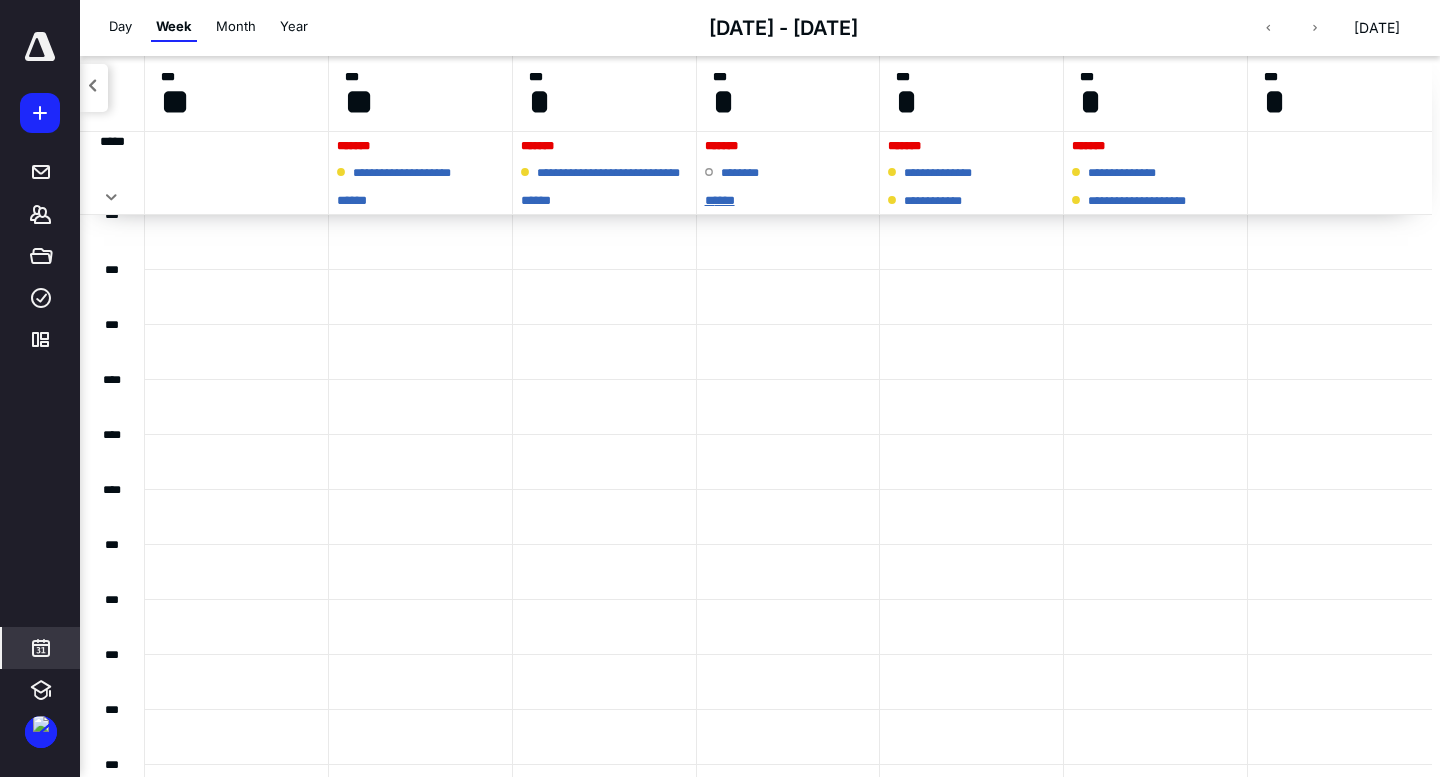 click on "* ****" at bounding box center [788, 200] 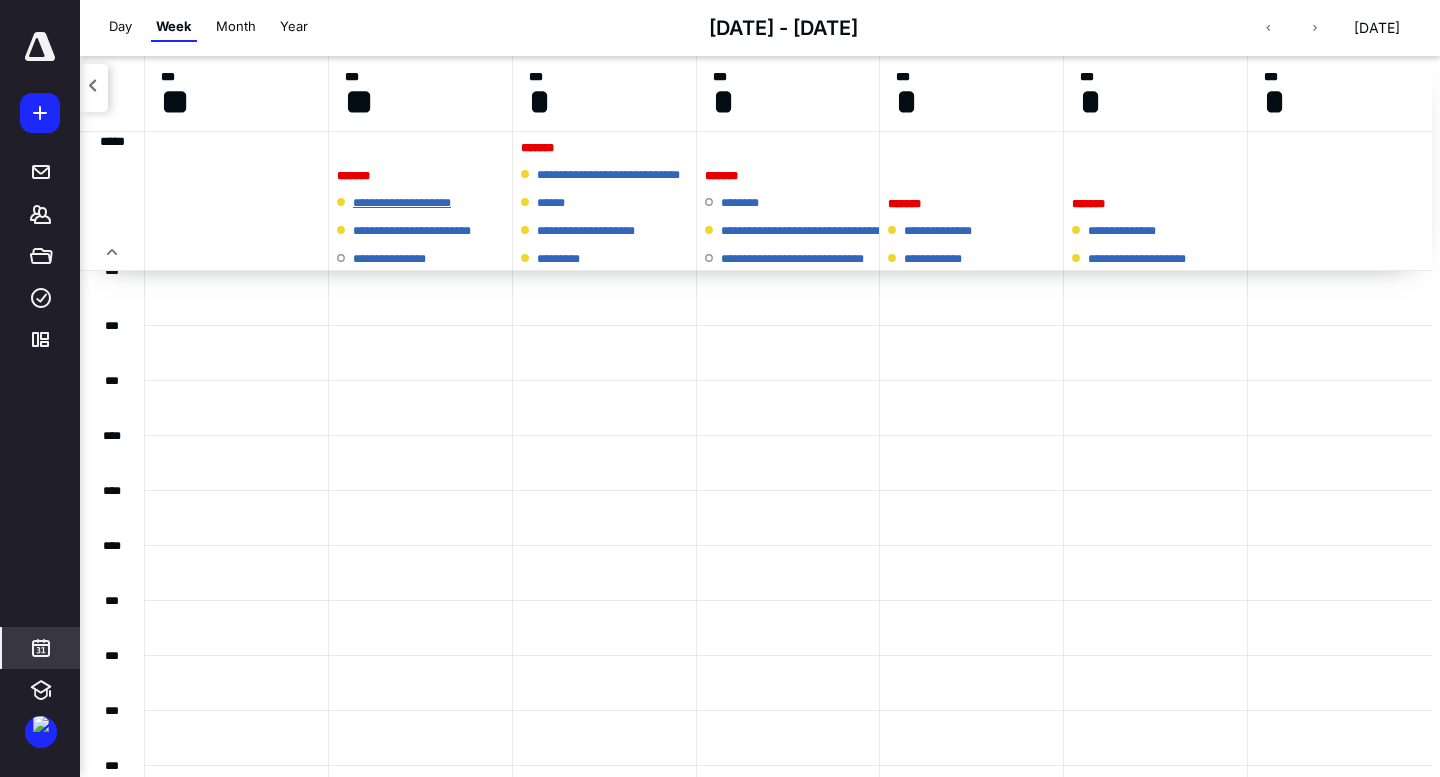click on "**********" at bounding box center [412, 203] 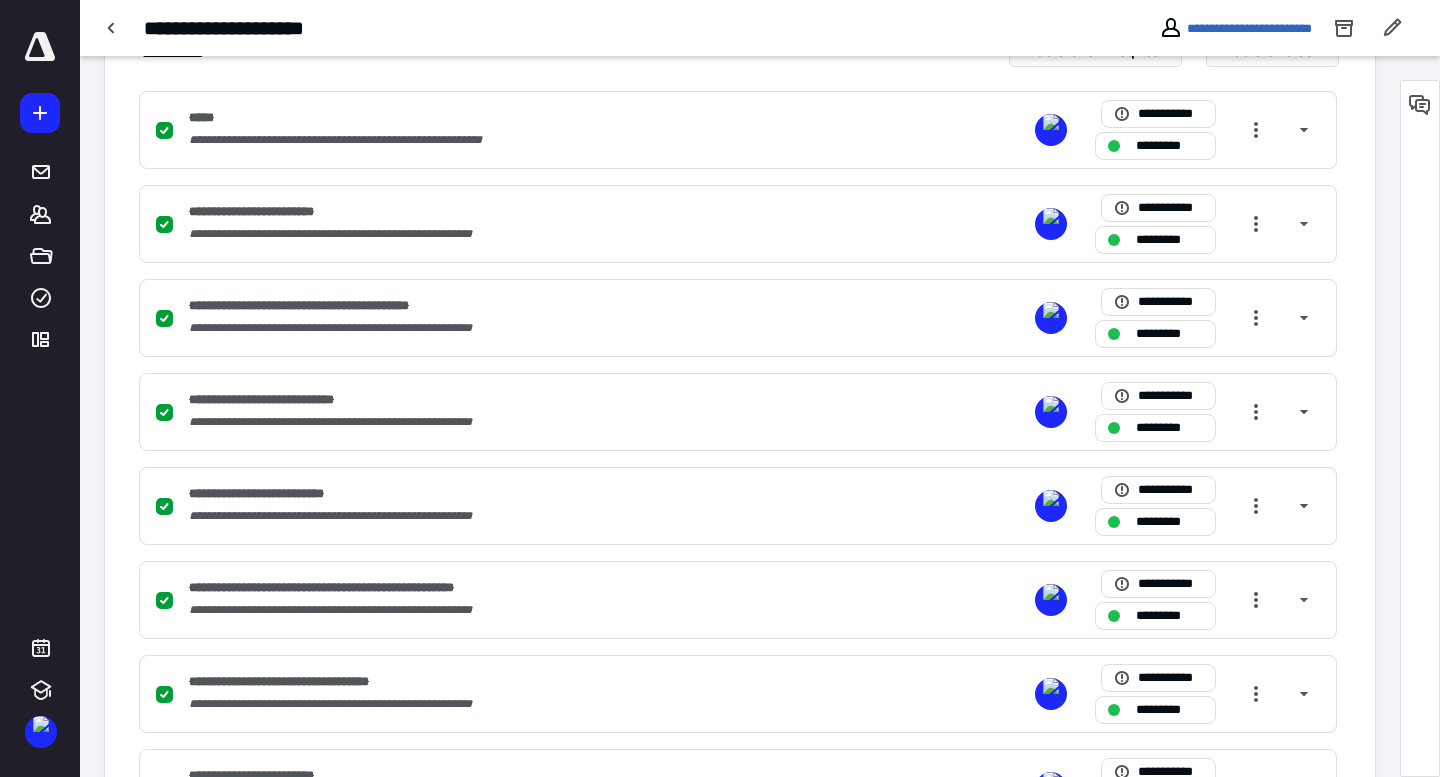 scroll, scrollTop: 774, scrollLeft: 0, axis: vertical 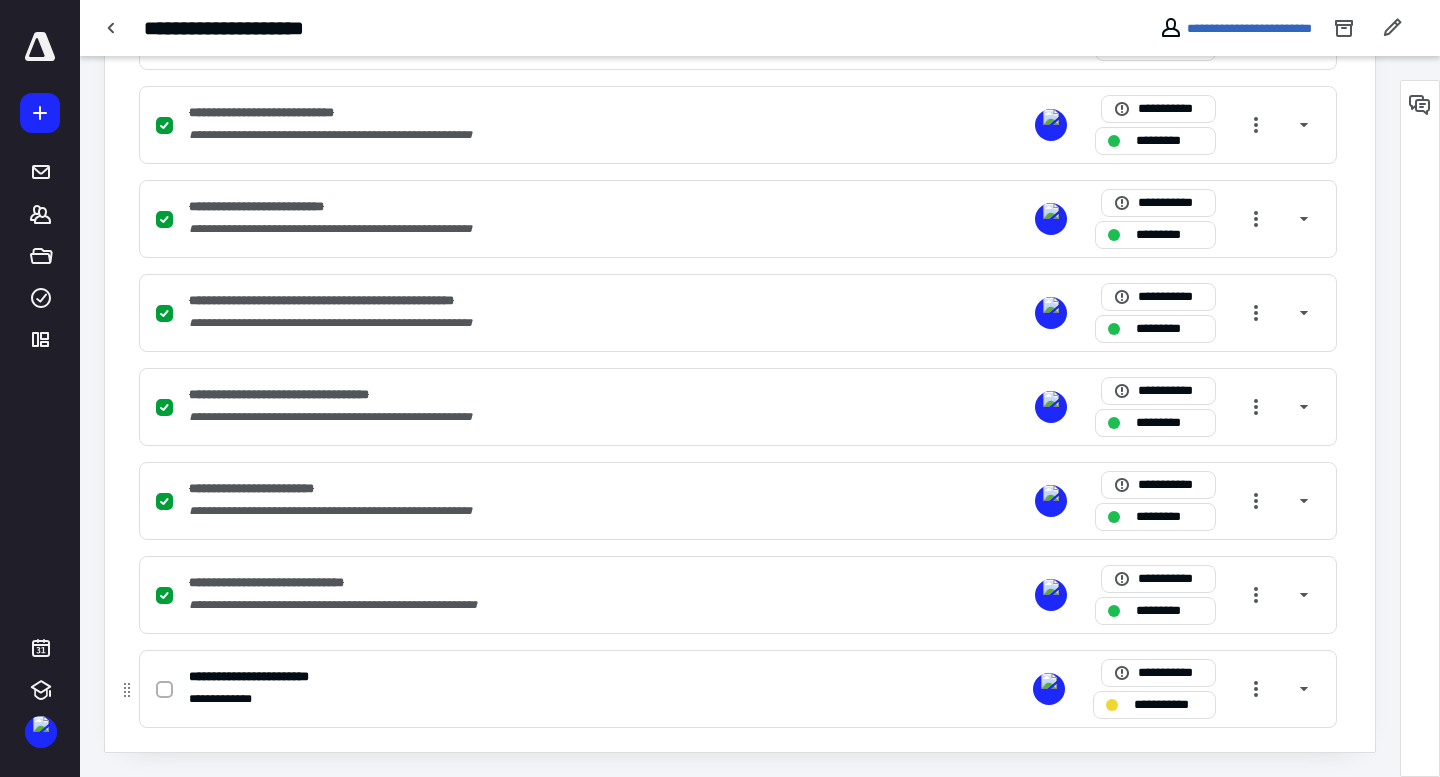click on "**********" at bounding box center (269, 677) 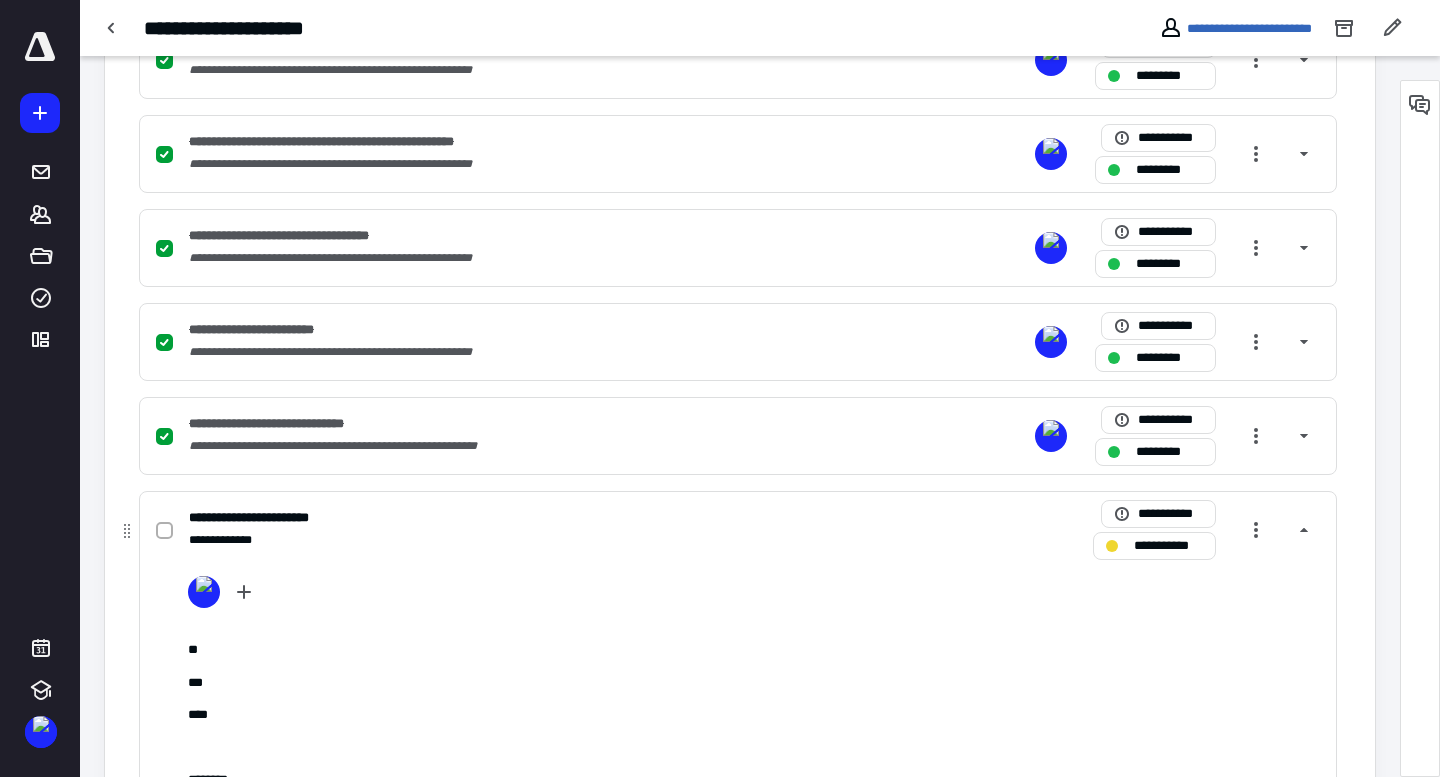 scroll, scrollTop: 1033, scrollLeft: 0, axis: vertical 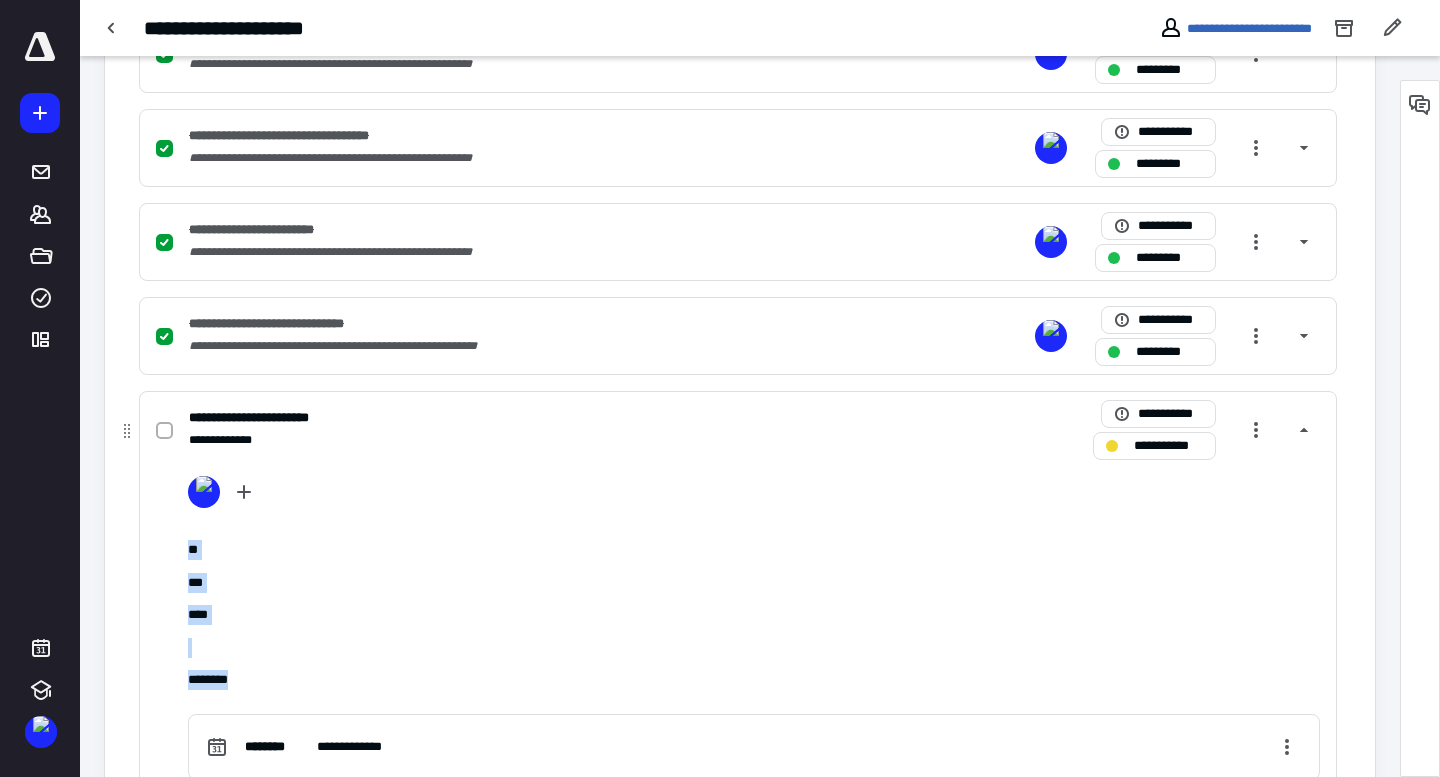 drag, startPoint x: 227, startPoint y: 666, endPoint x: 175, endPoint y: 554, distance: 123.482796 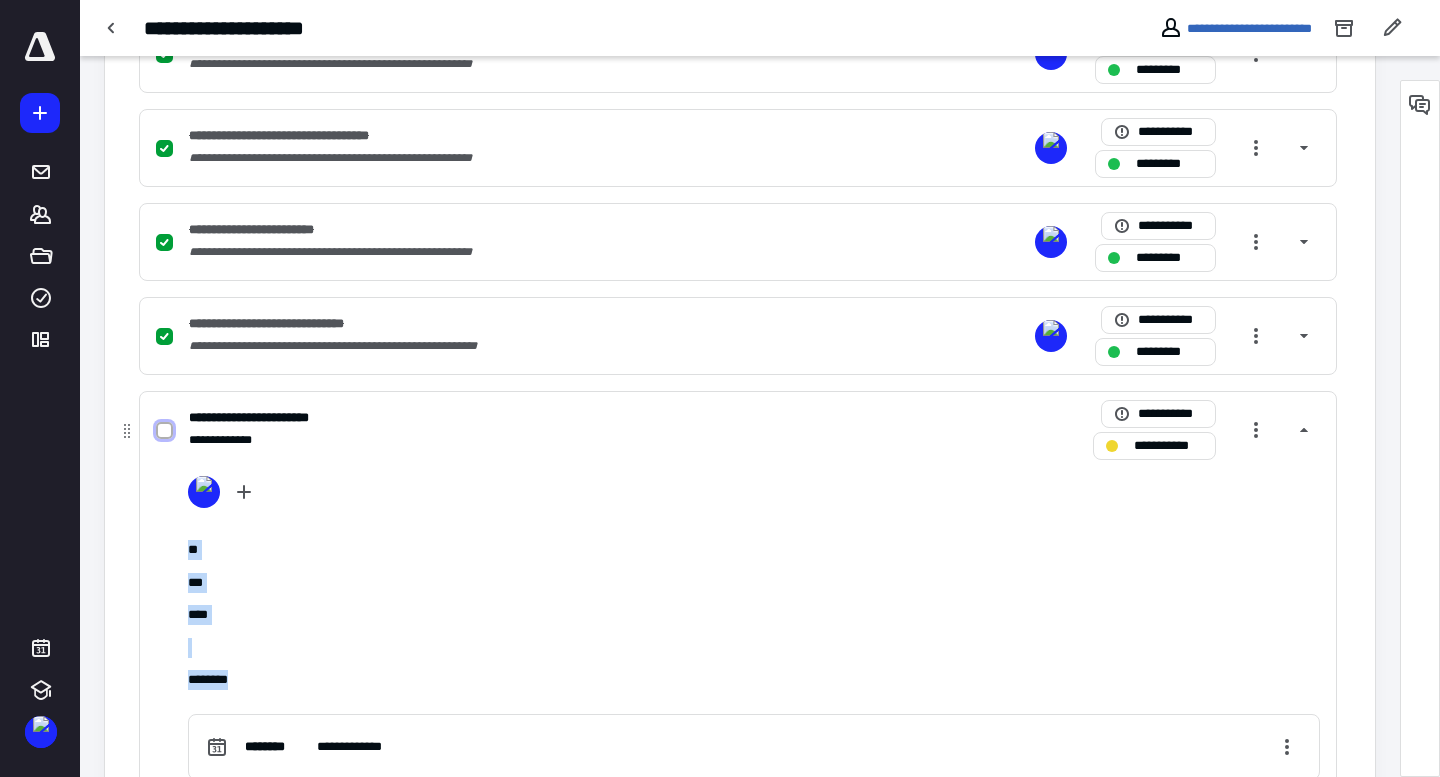 click at bounding box center [164, 431] 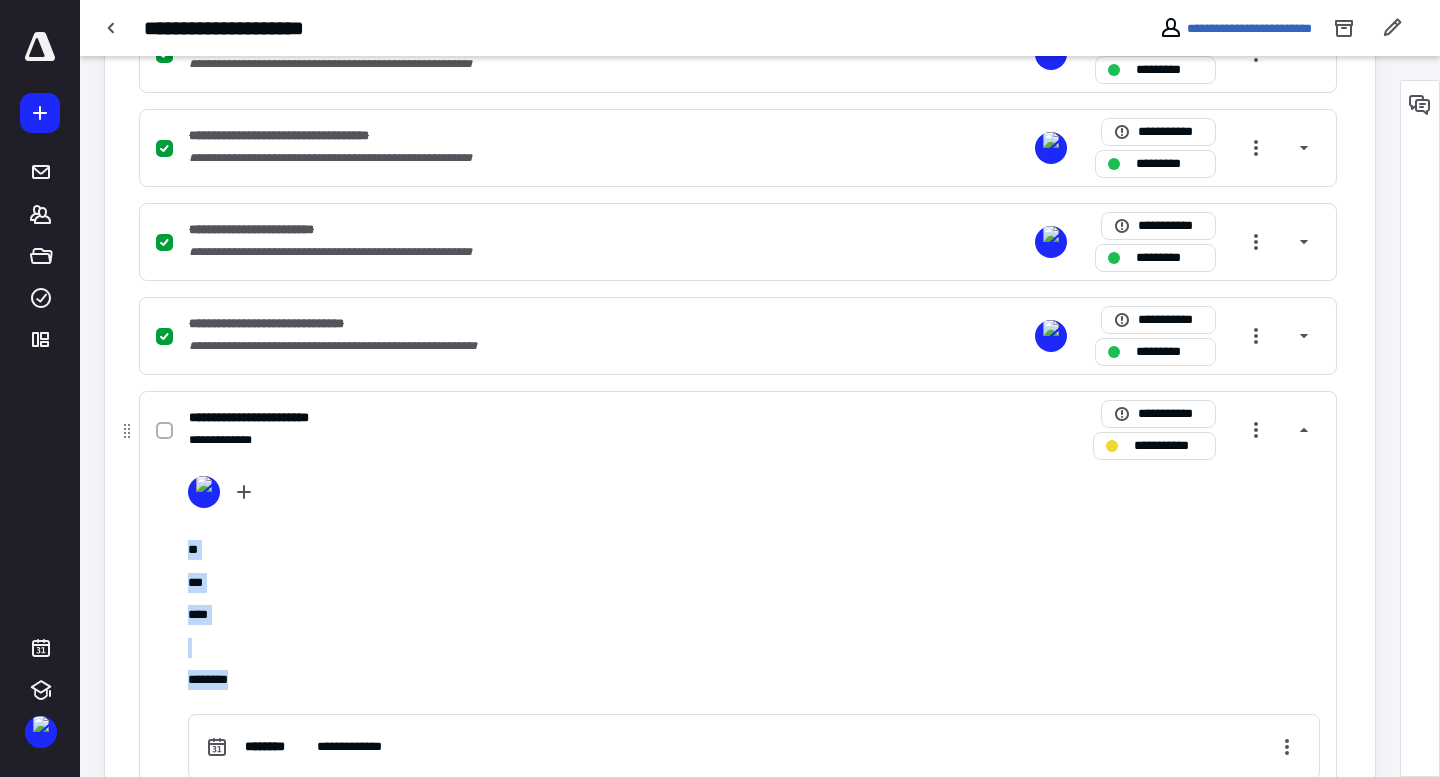 checkbox on "true" 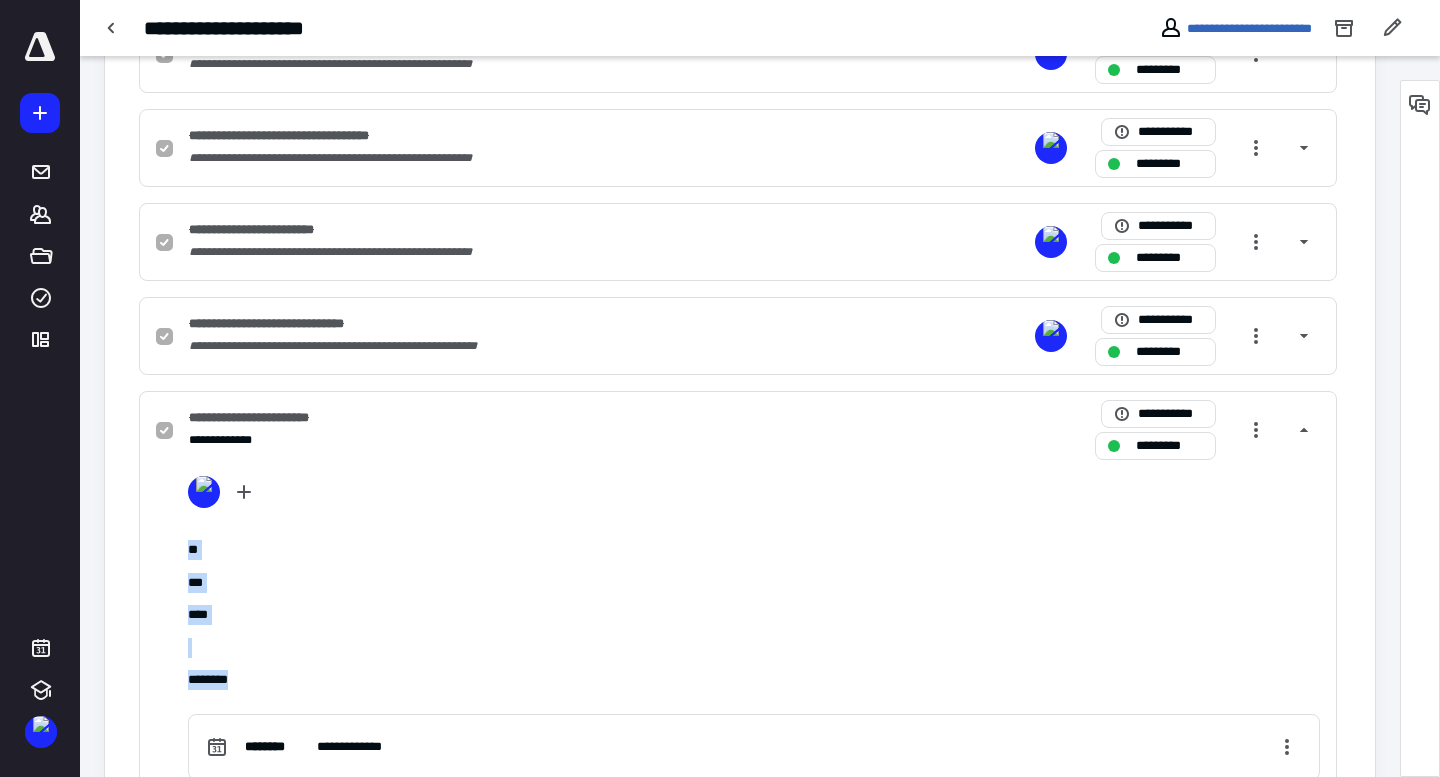 scroll, scrollTop: 0, scrollLeft: 0, axis: both 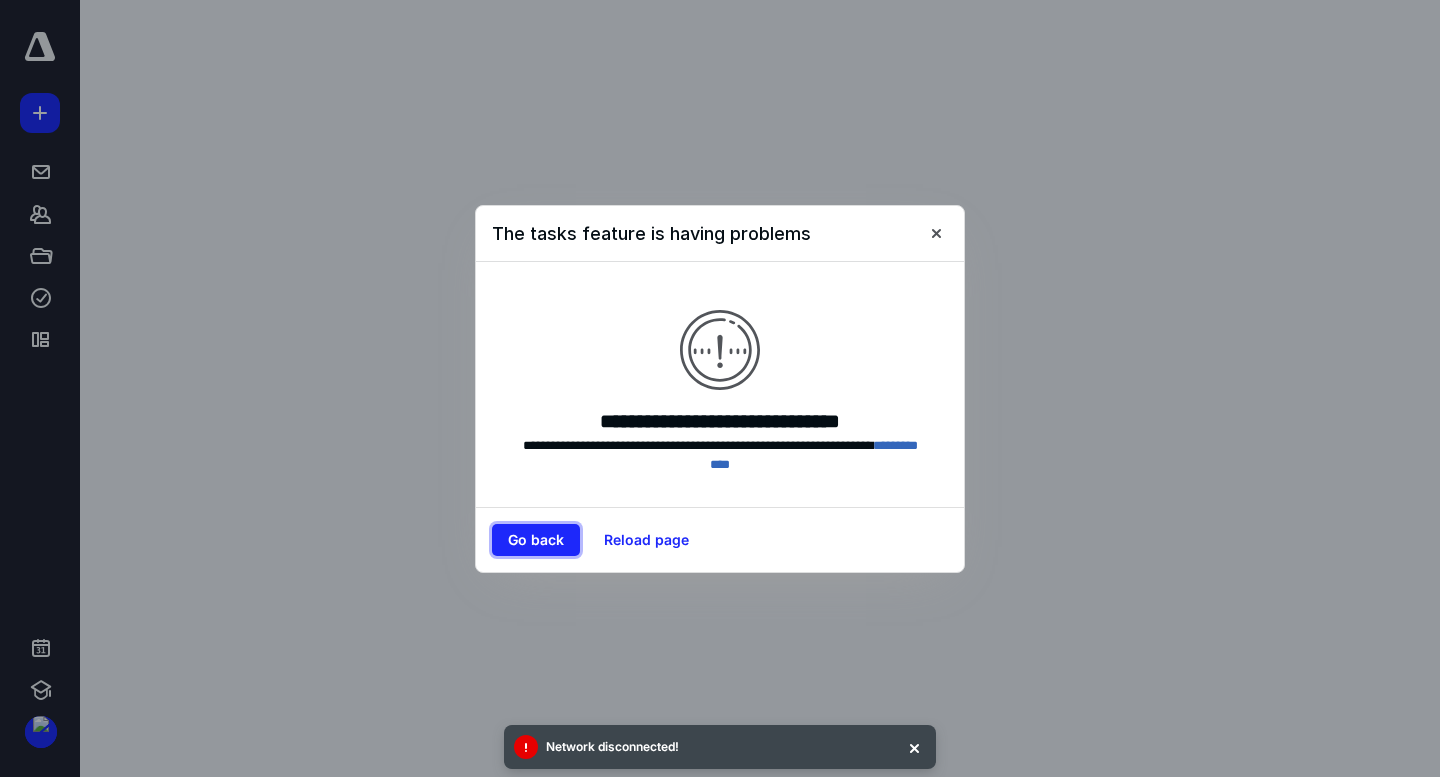 drag, startPoint x: 544, startPoint y: 513, endPoint x: 475, endPoint y: 494, distance: 71.568146 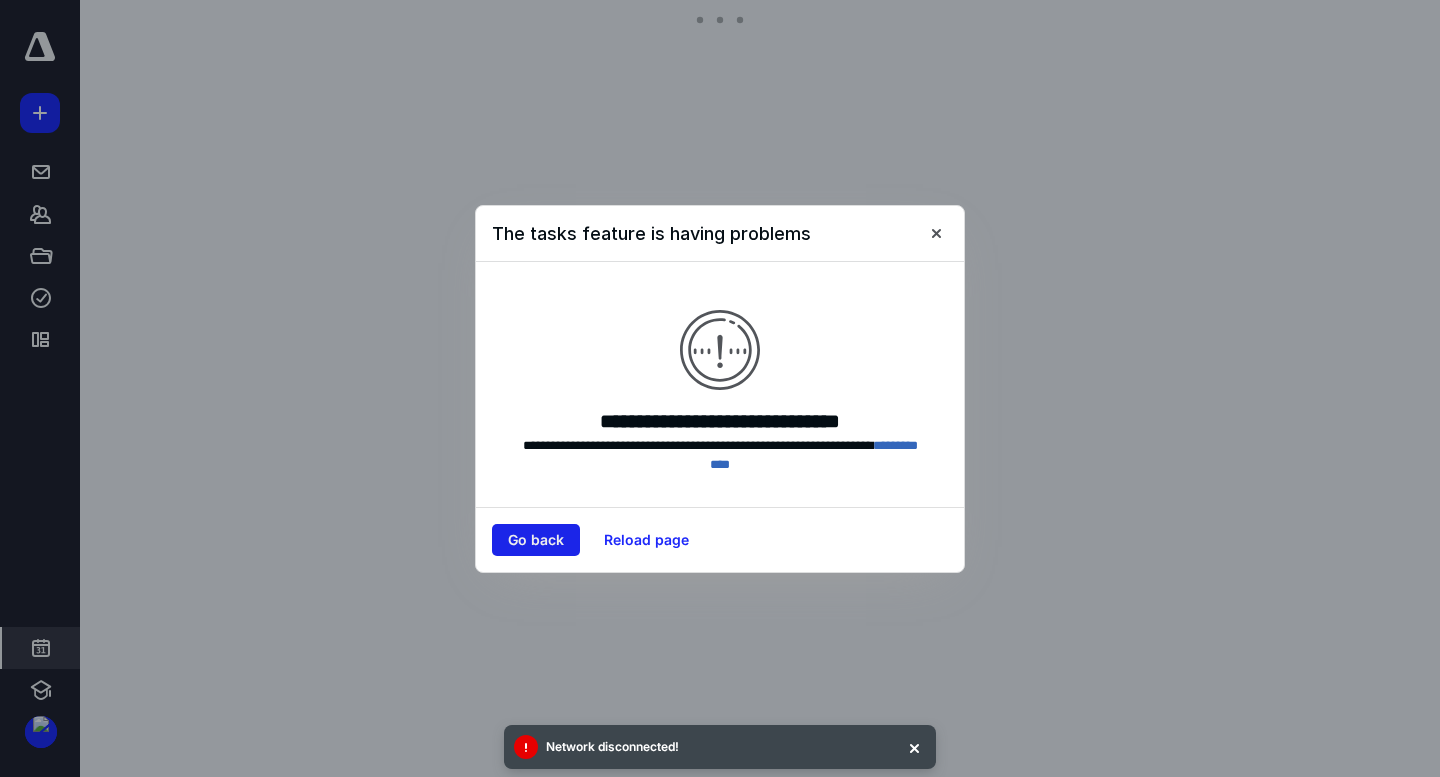 click on "Go back" at bounding box center (536, 540) 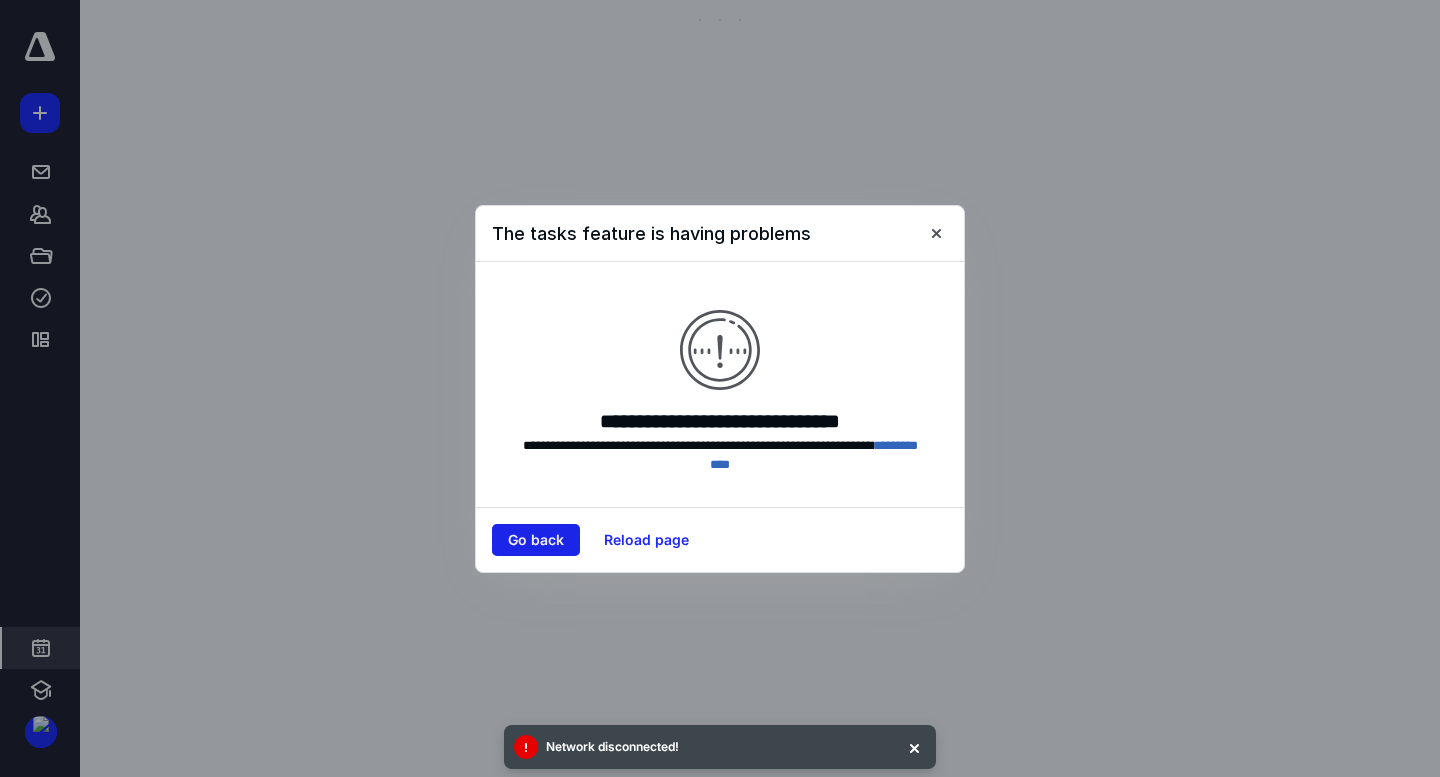 click on "Go back" at bounding box center [536, 540] 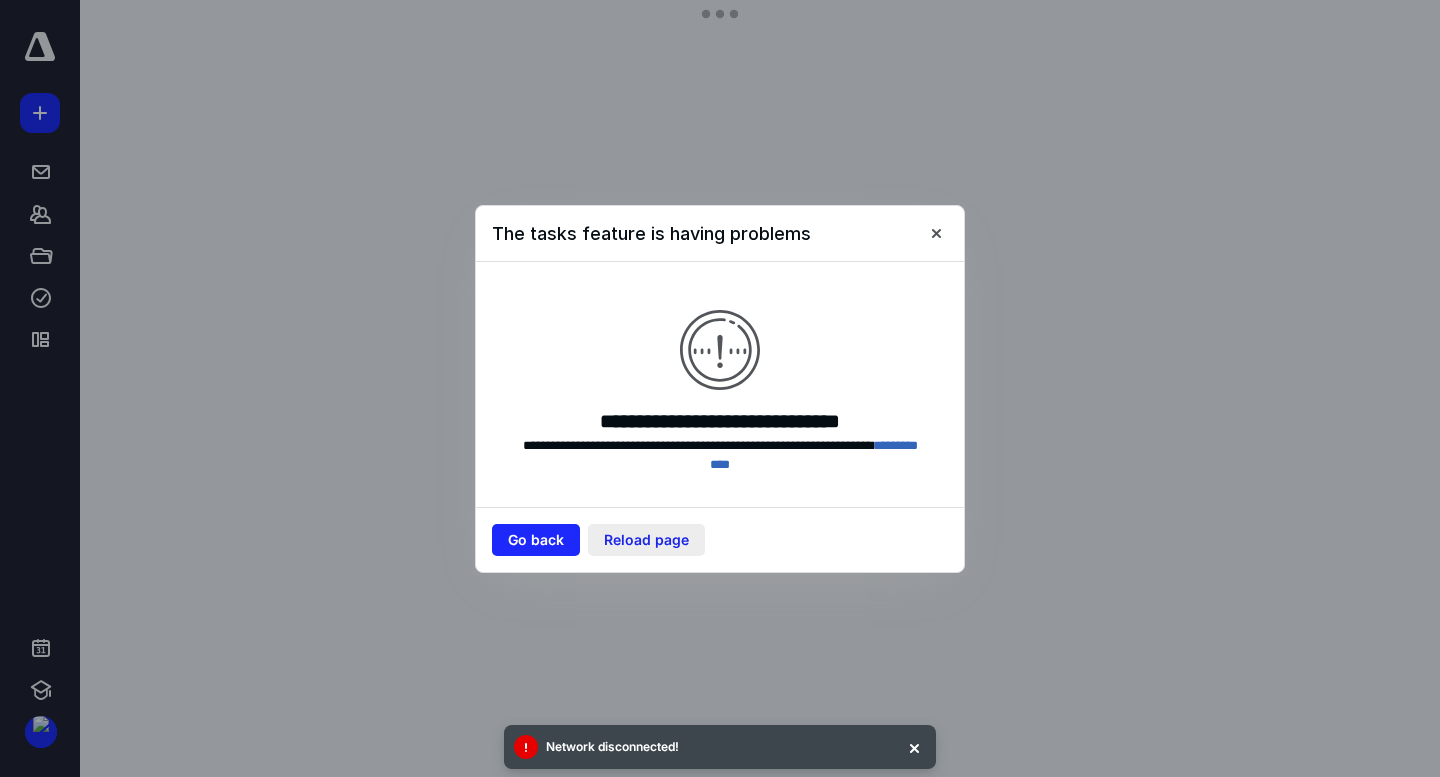click on "Reload page" at bounding box center [646, 540] 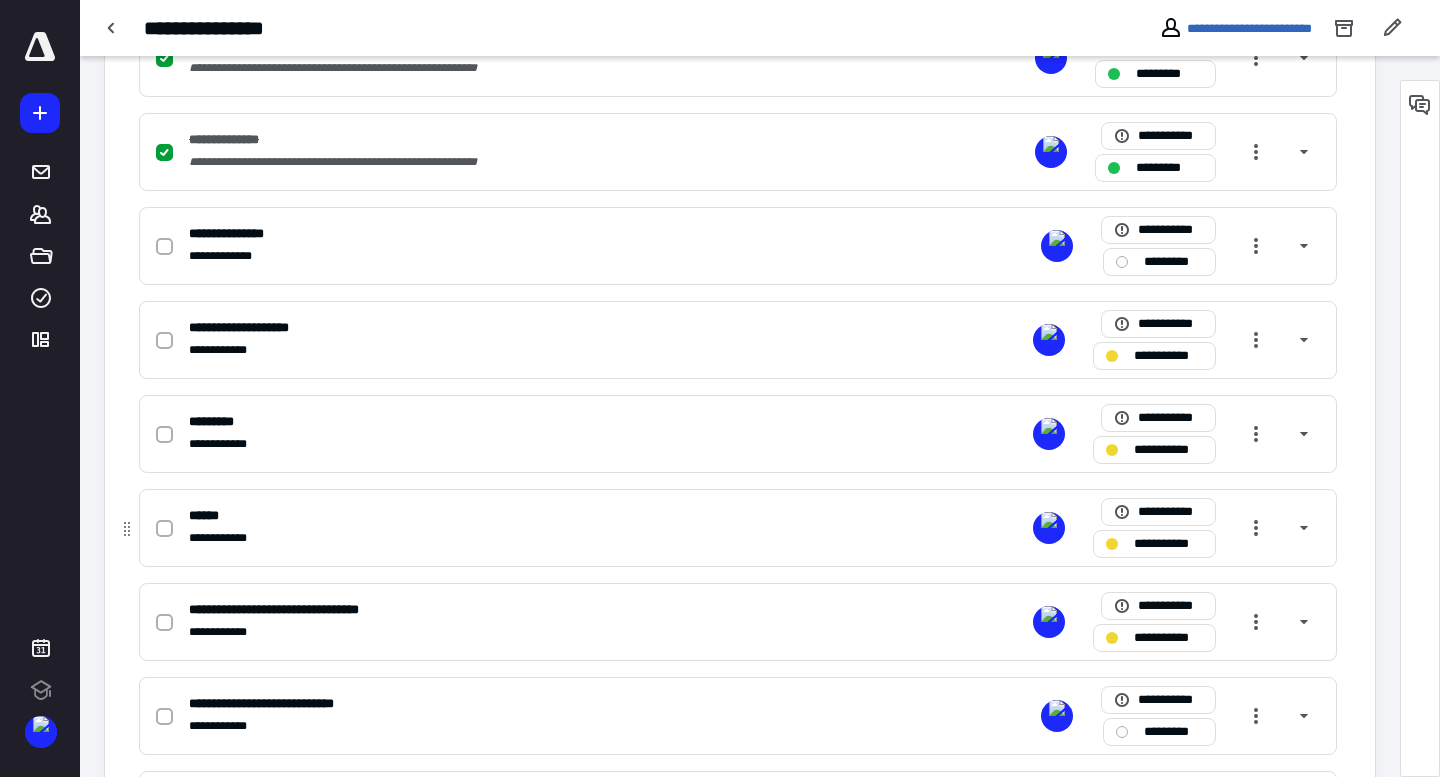 scroll, scrollTop: 0, scrollLeft: 0, axis: both 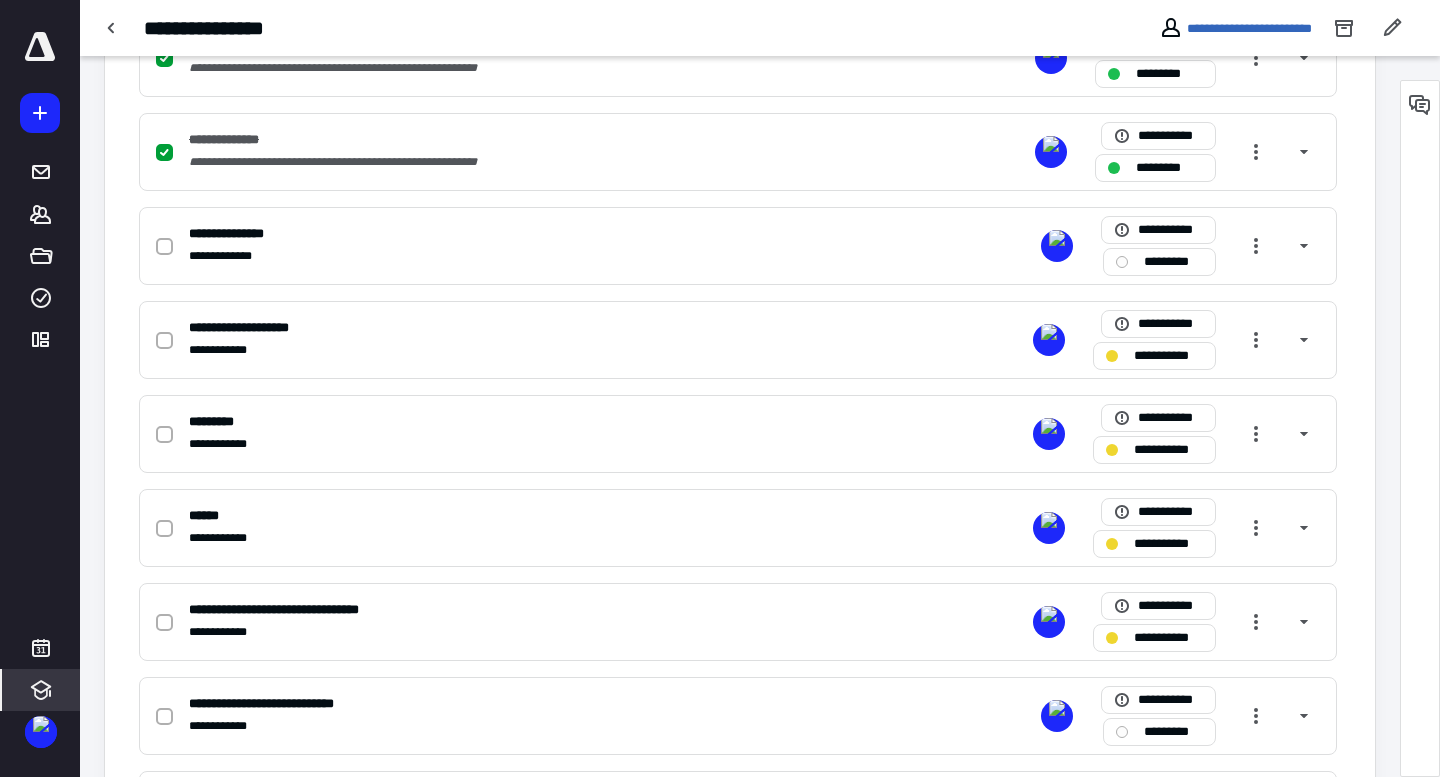 click at bounding box center (41, 690) 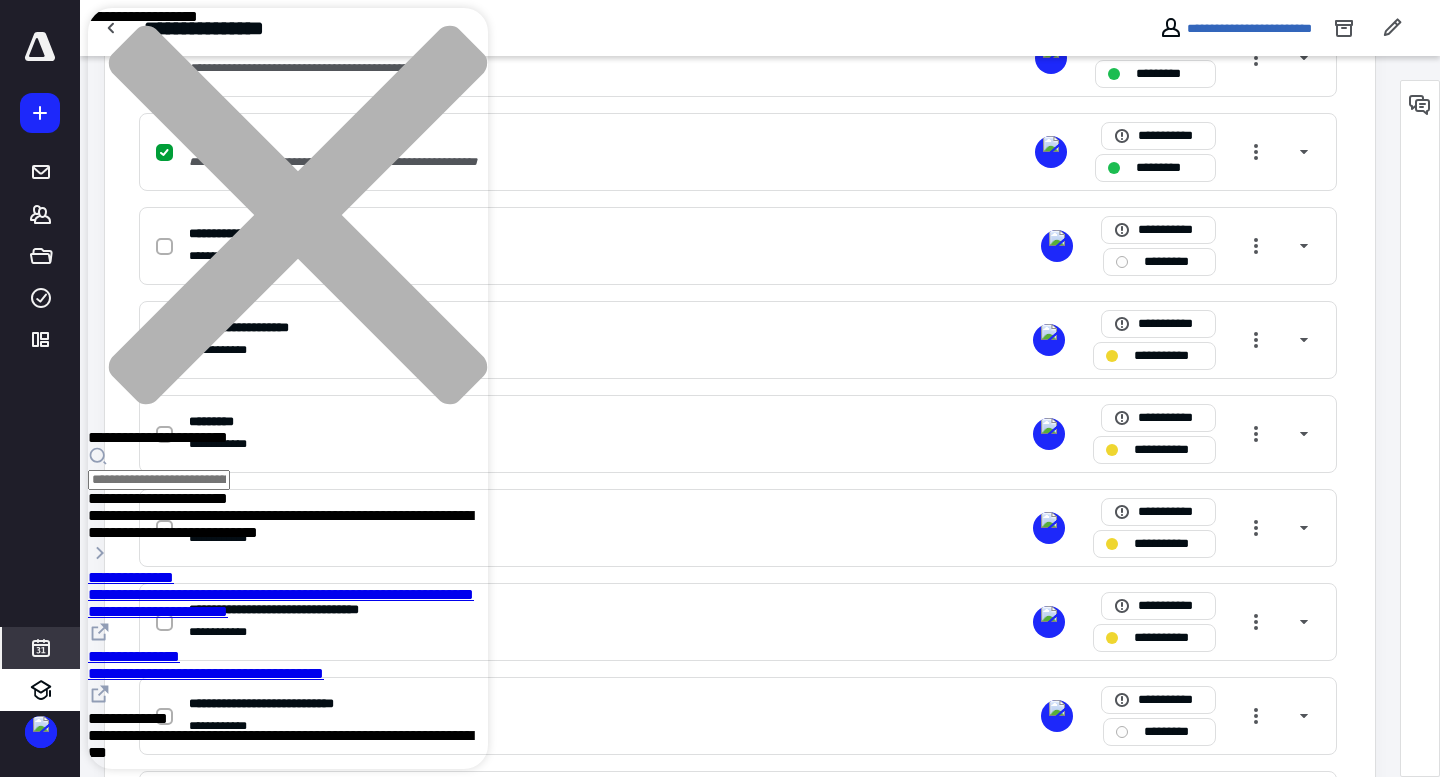 click 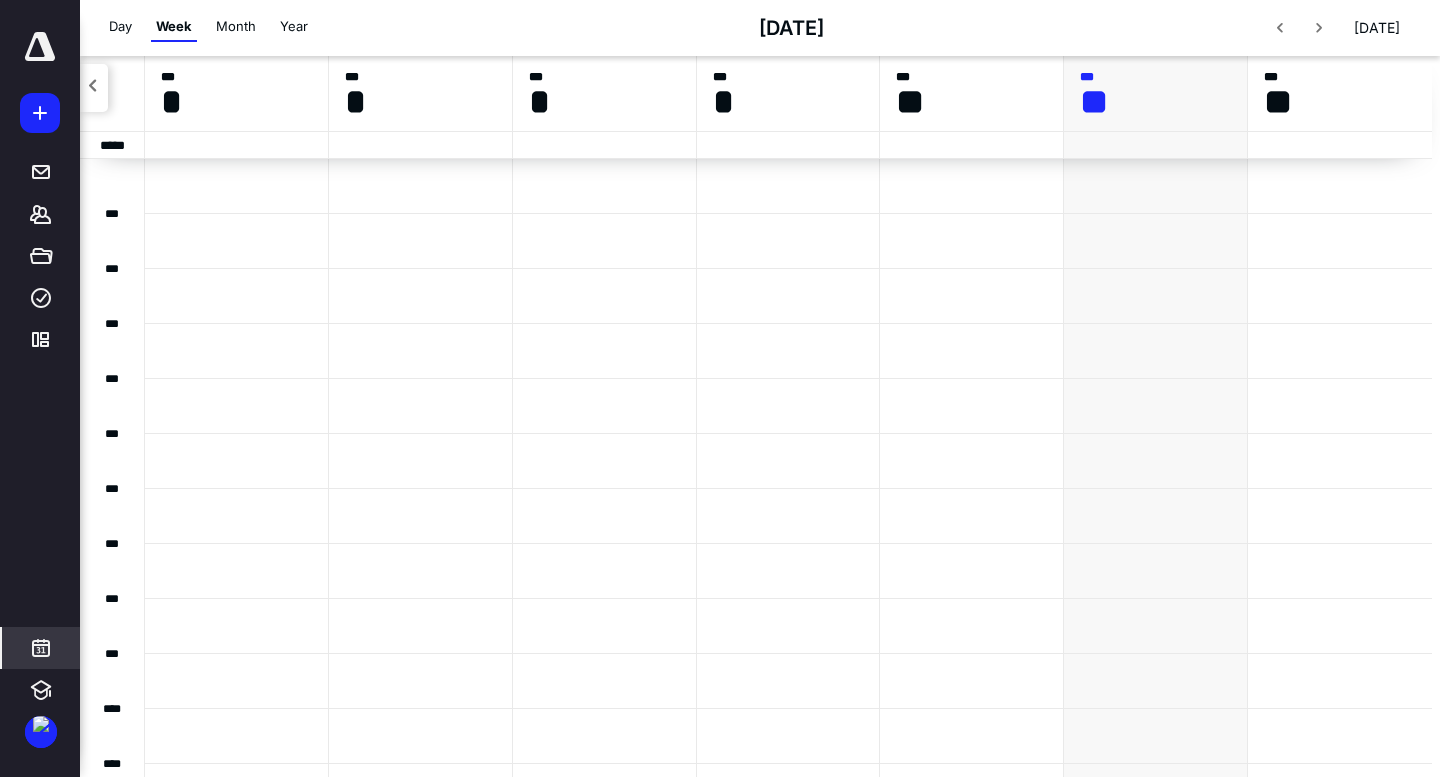 scroll, scrollTop: 385, scrollLeft: 0, axis: vertical 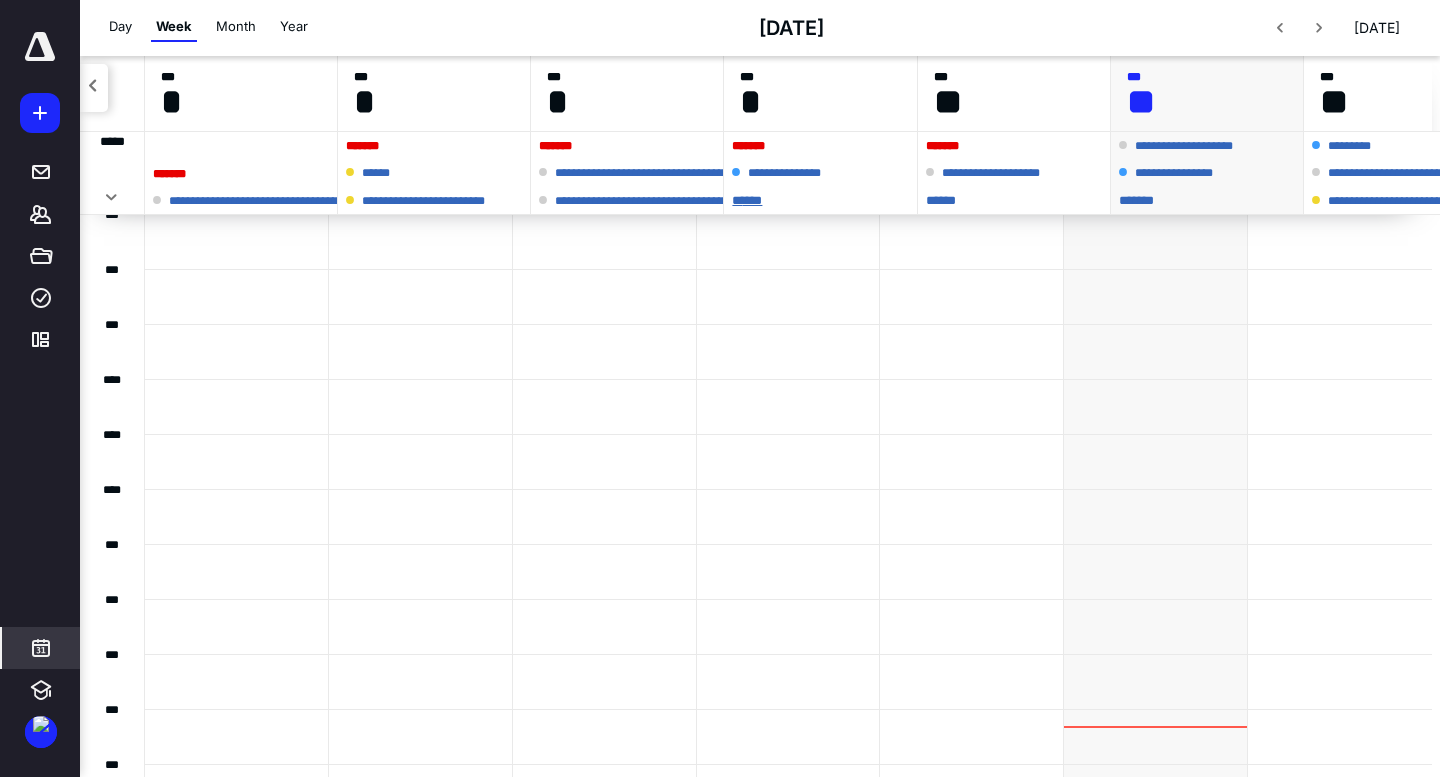 click on "* ****" at bounding box center [820, 200] 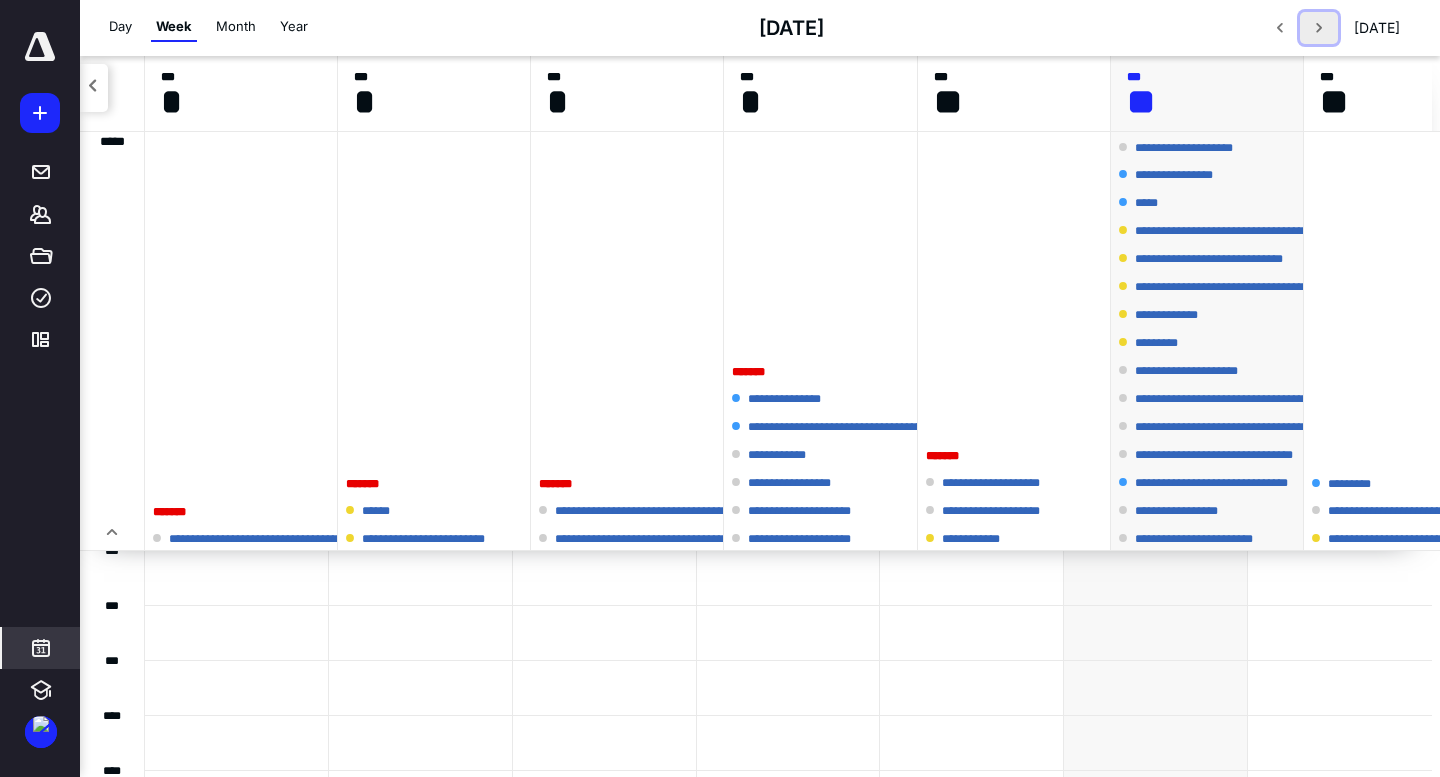click at bounding box center [1319, 28] 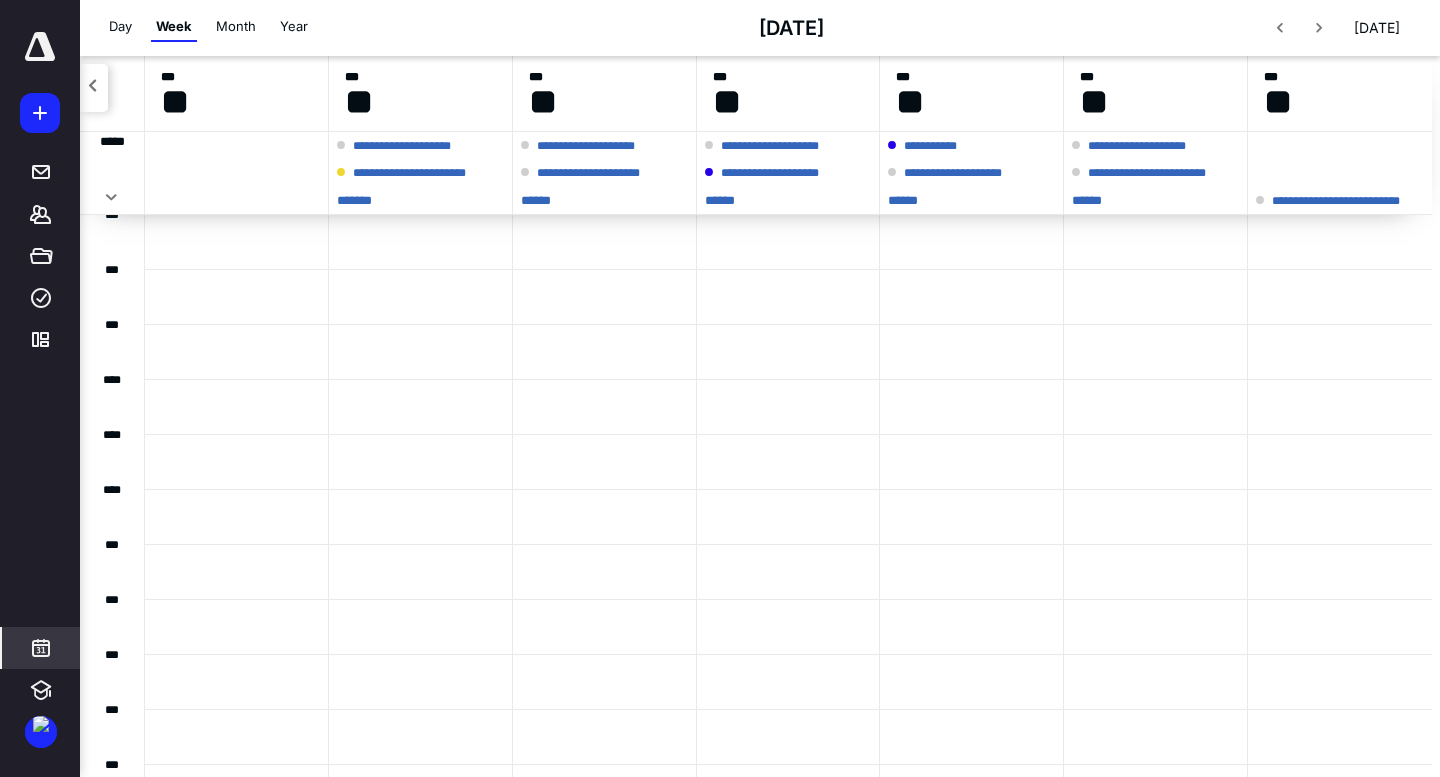 drag, startPoint x: 949, startPoint y: 197, endPoint x: 939, endPoint y: 195, distance: 10.198039 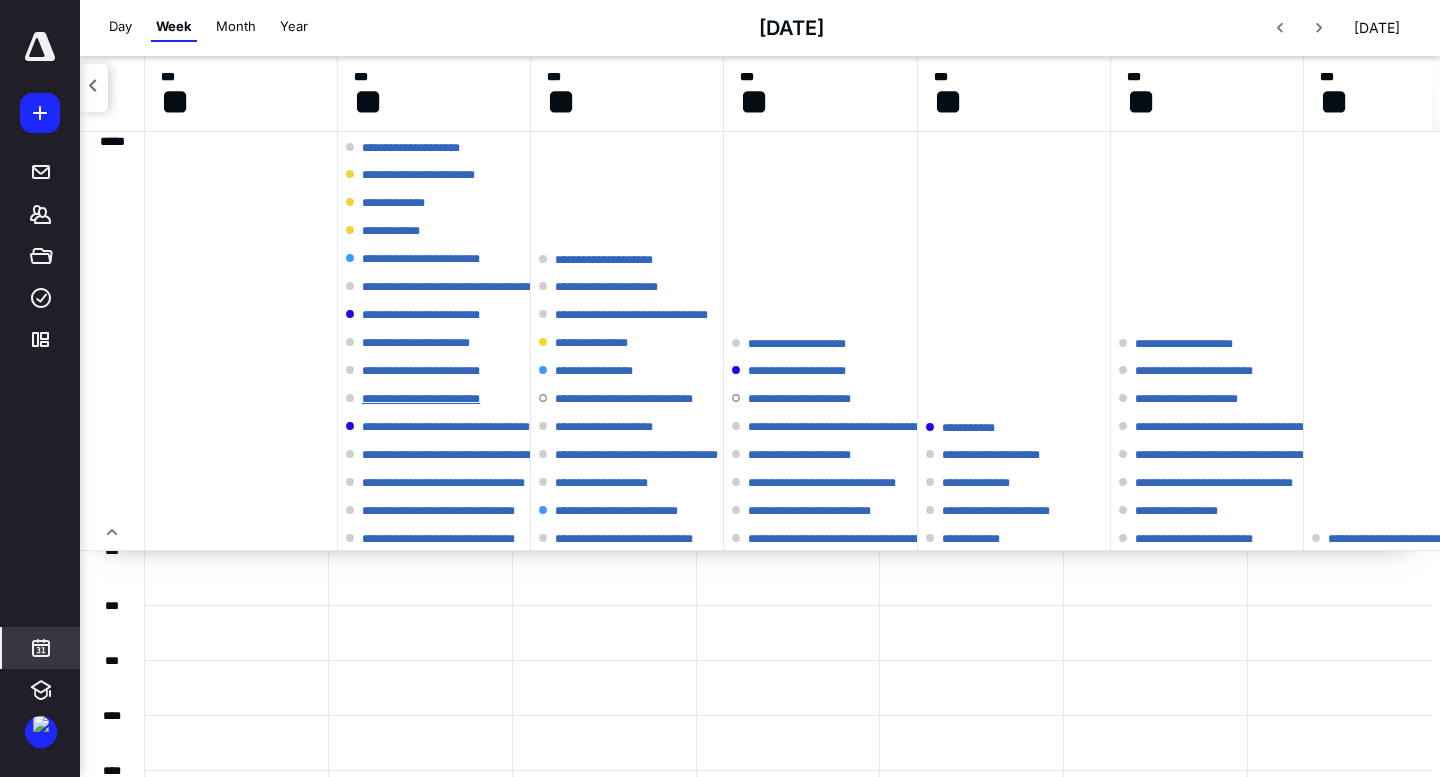 click on "**********" at bounding box center (433, 399) 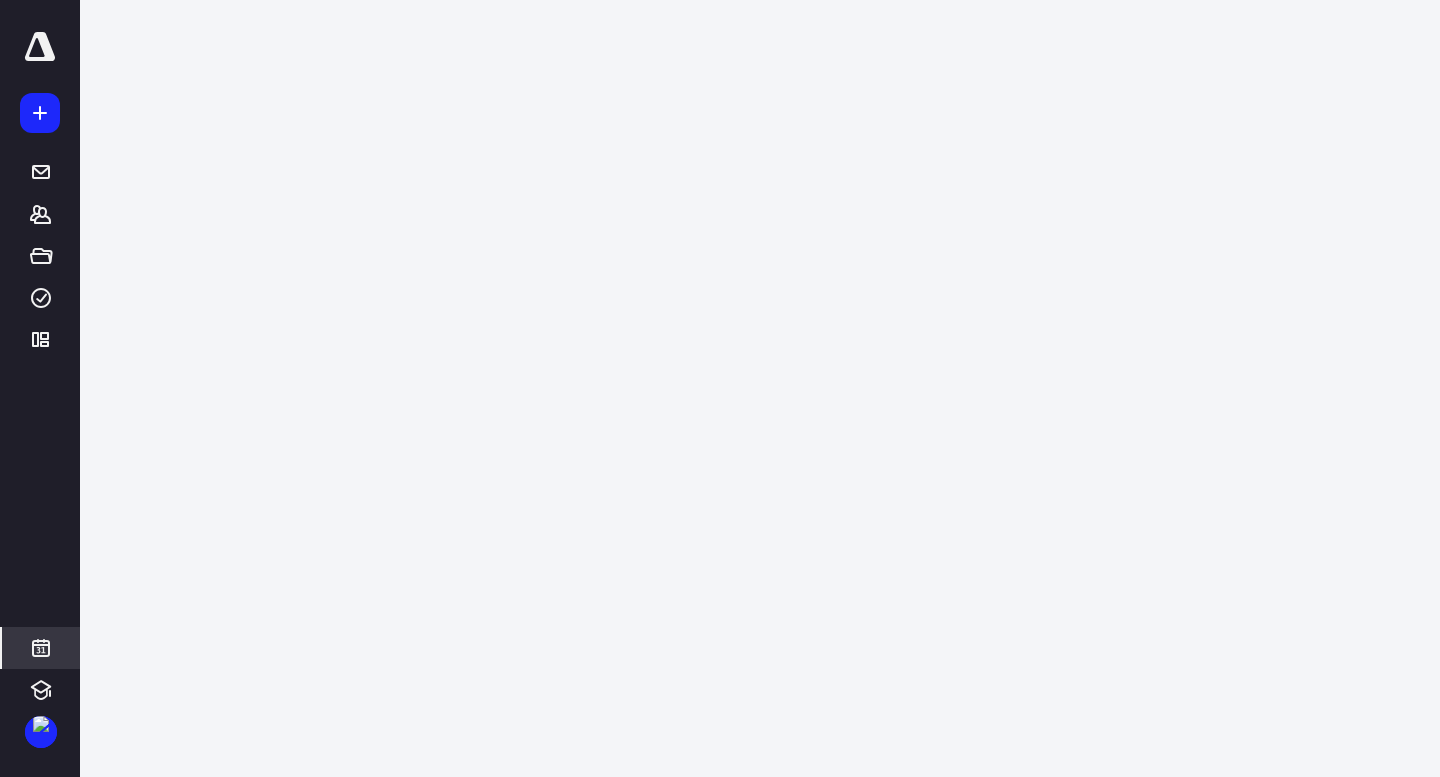 scroll, scrollTop: 0, scrollLeft: 0, axis: both 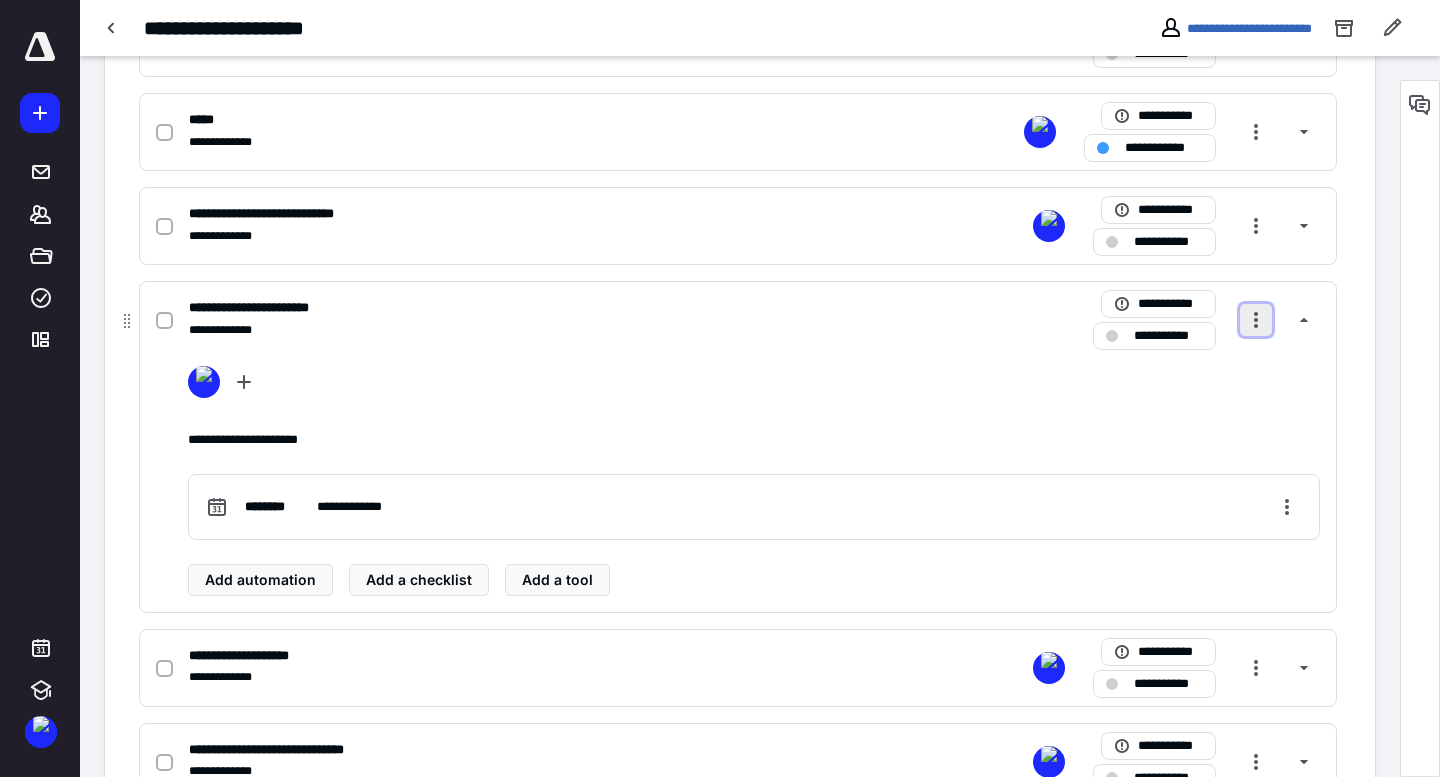 click at bounding box center (1256, 320) 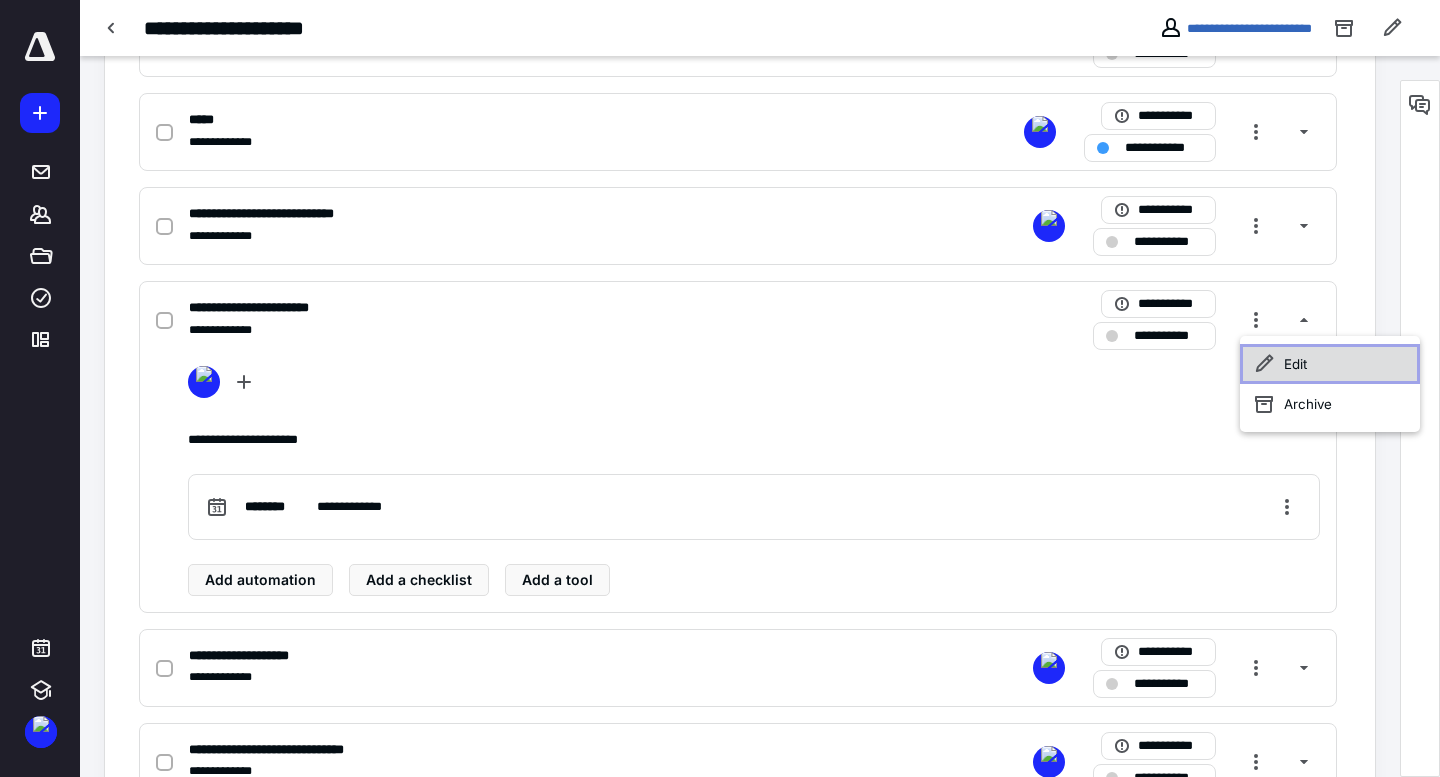 click on "Edit" at bounding box center [1330, 364] 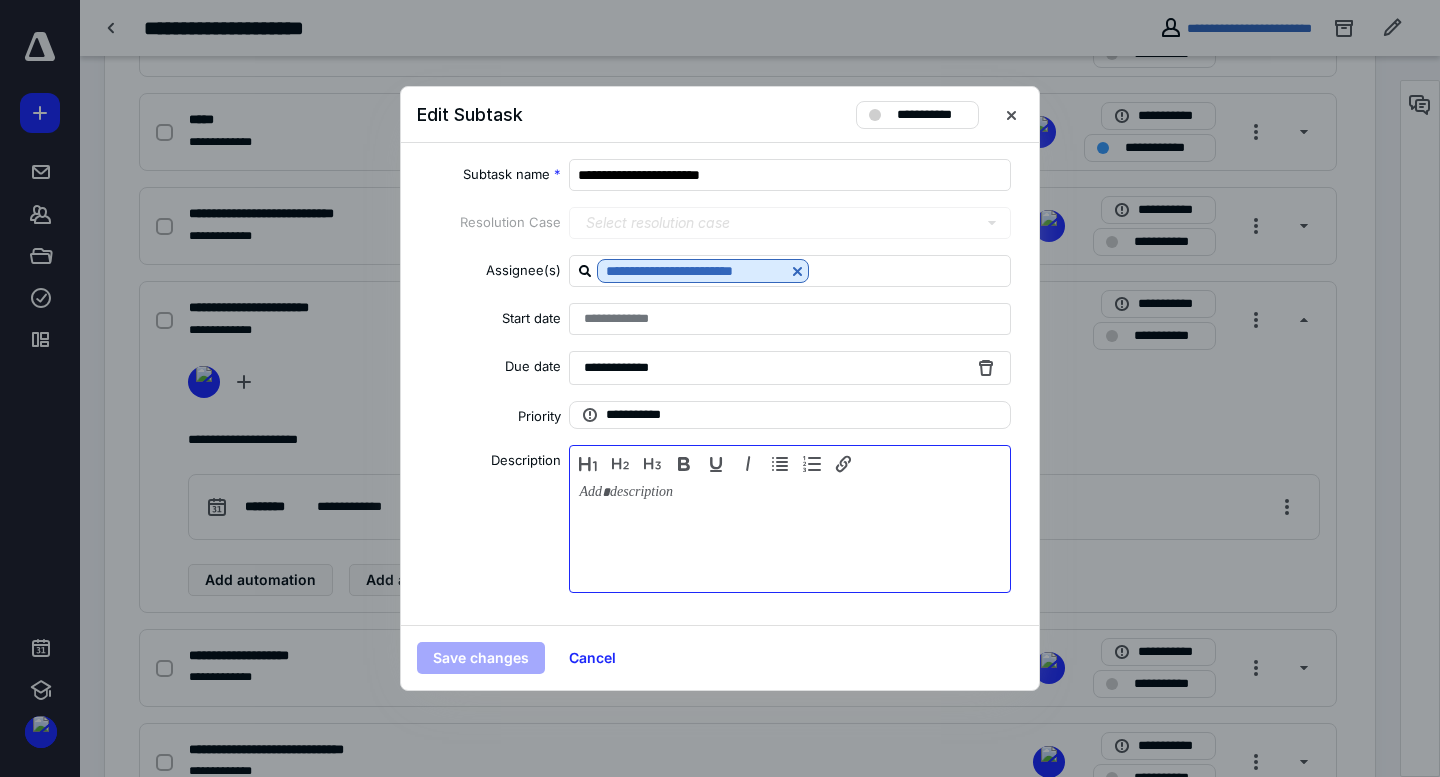 click at bounding box center (790, 534) 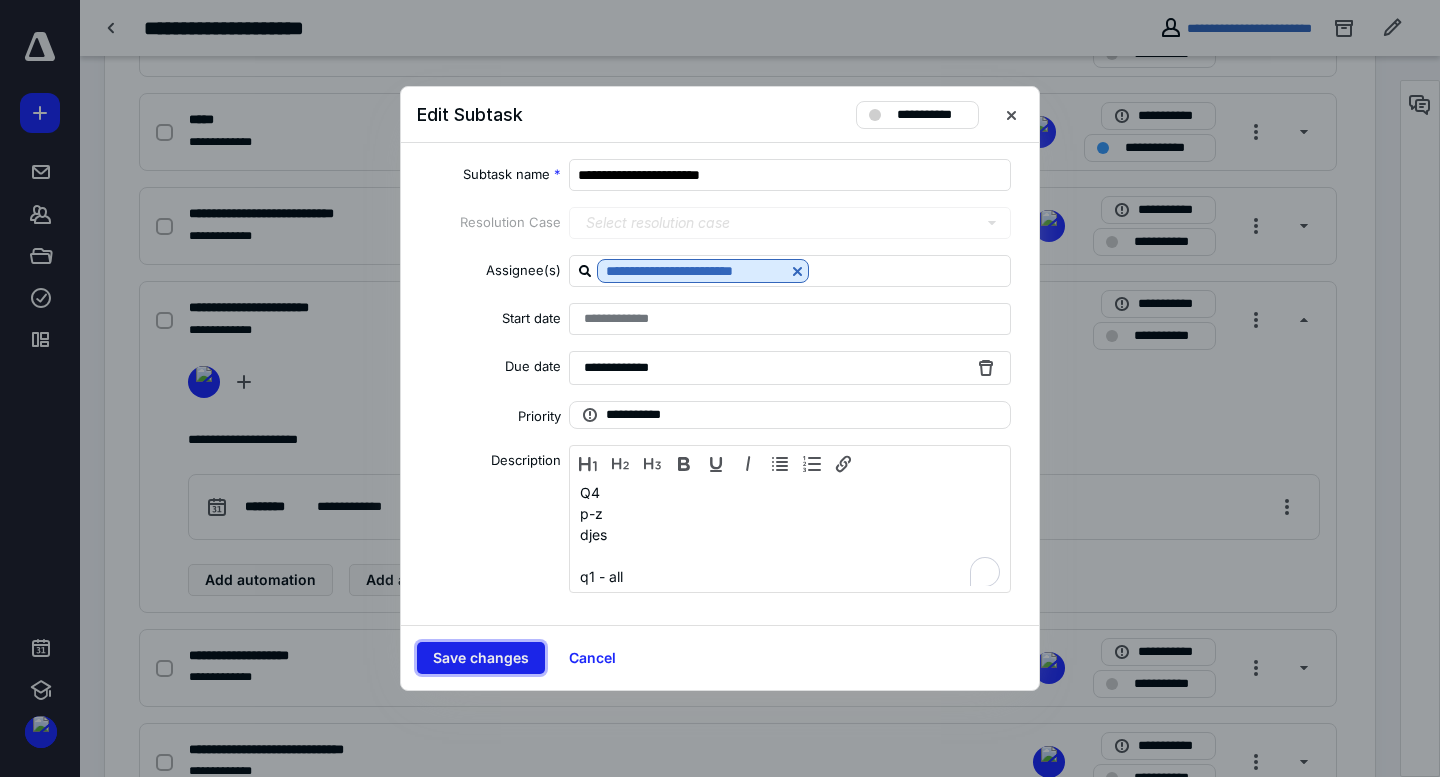 click on "Save changes" at bounding box center (481, 658) 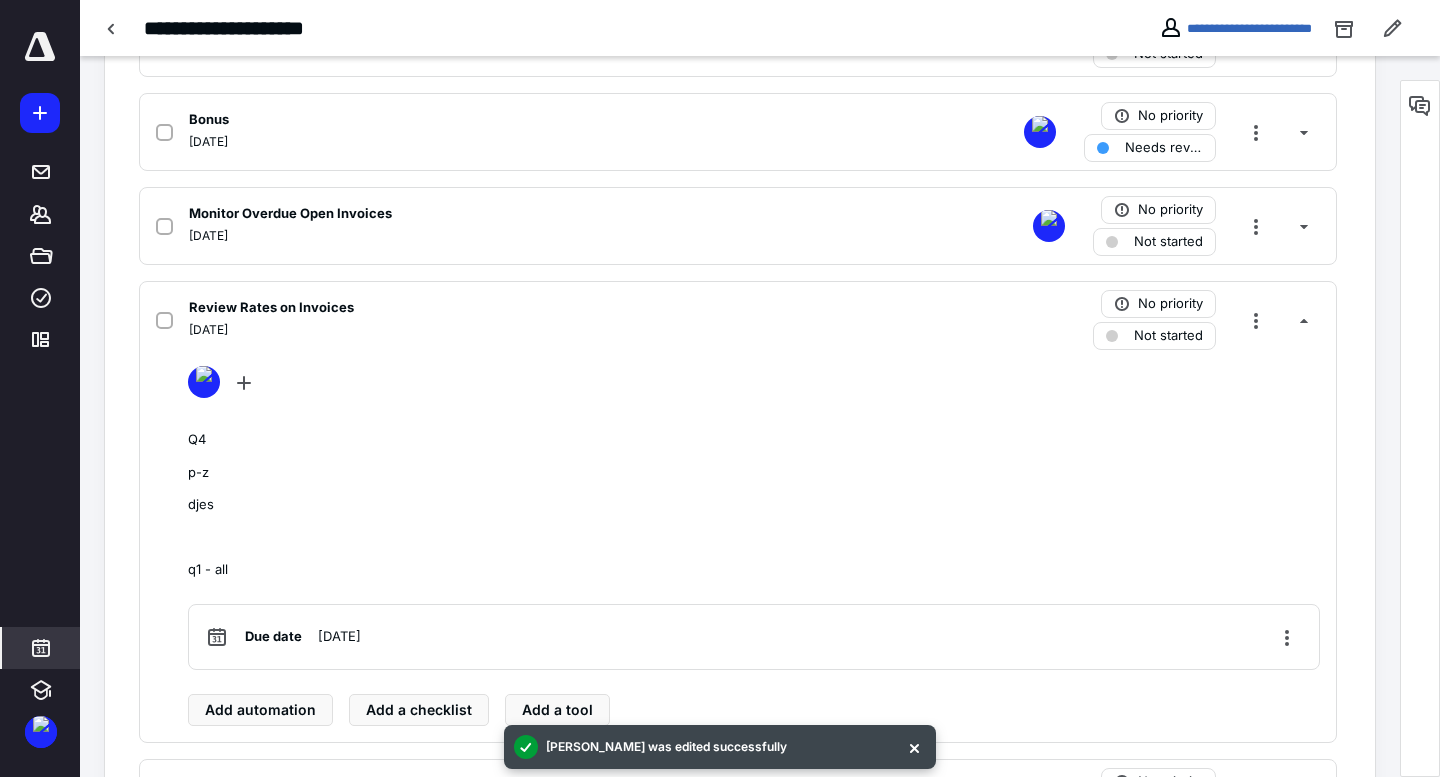 click 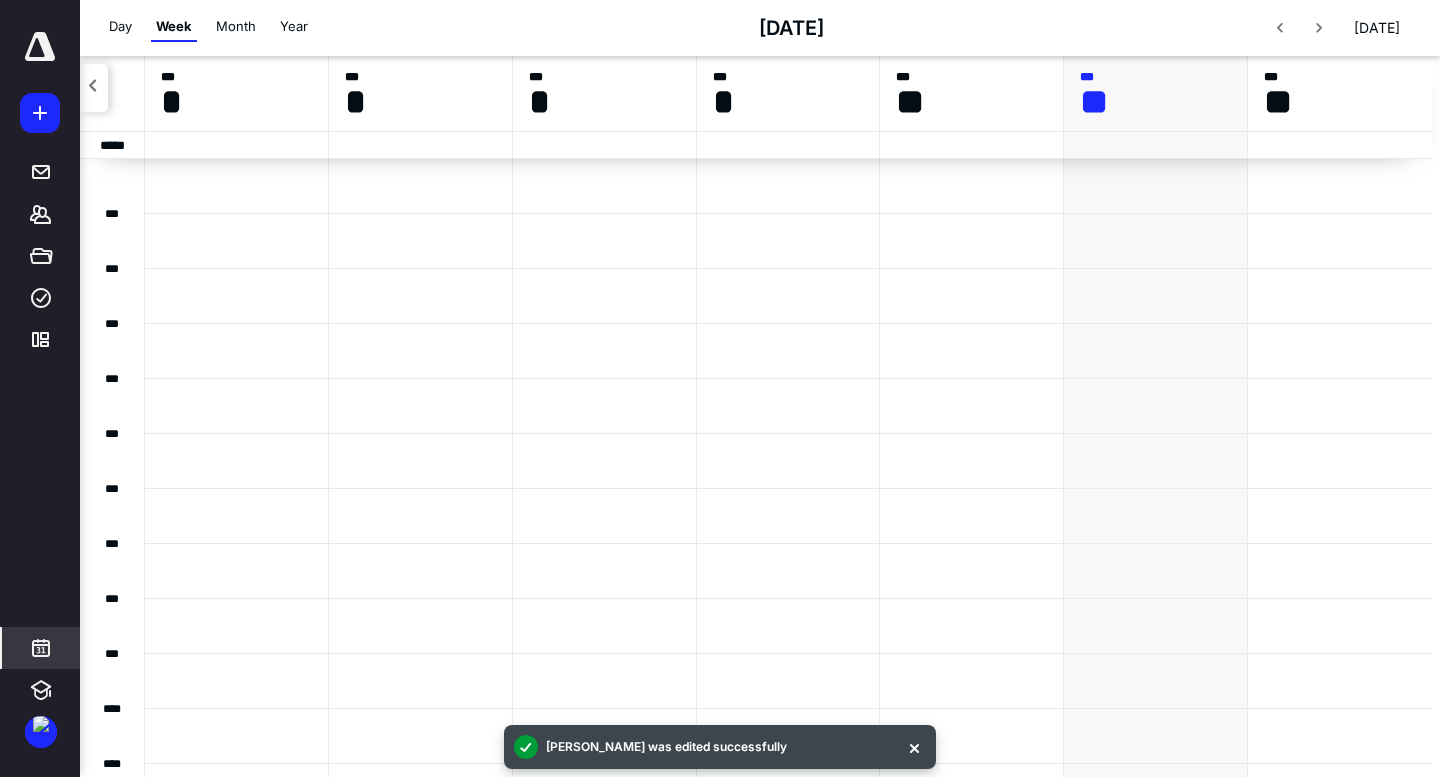 scroll, scrollTop: 385, scrollLeft: 0, axis: vertical 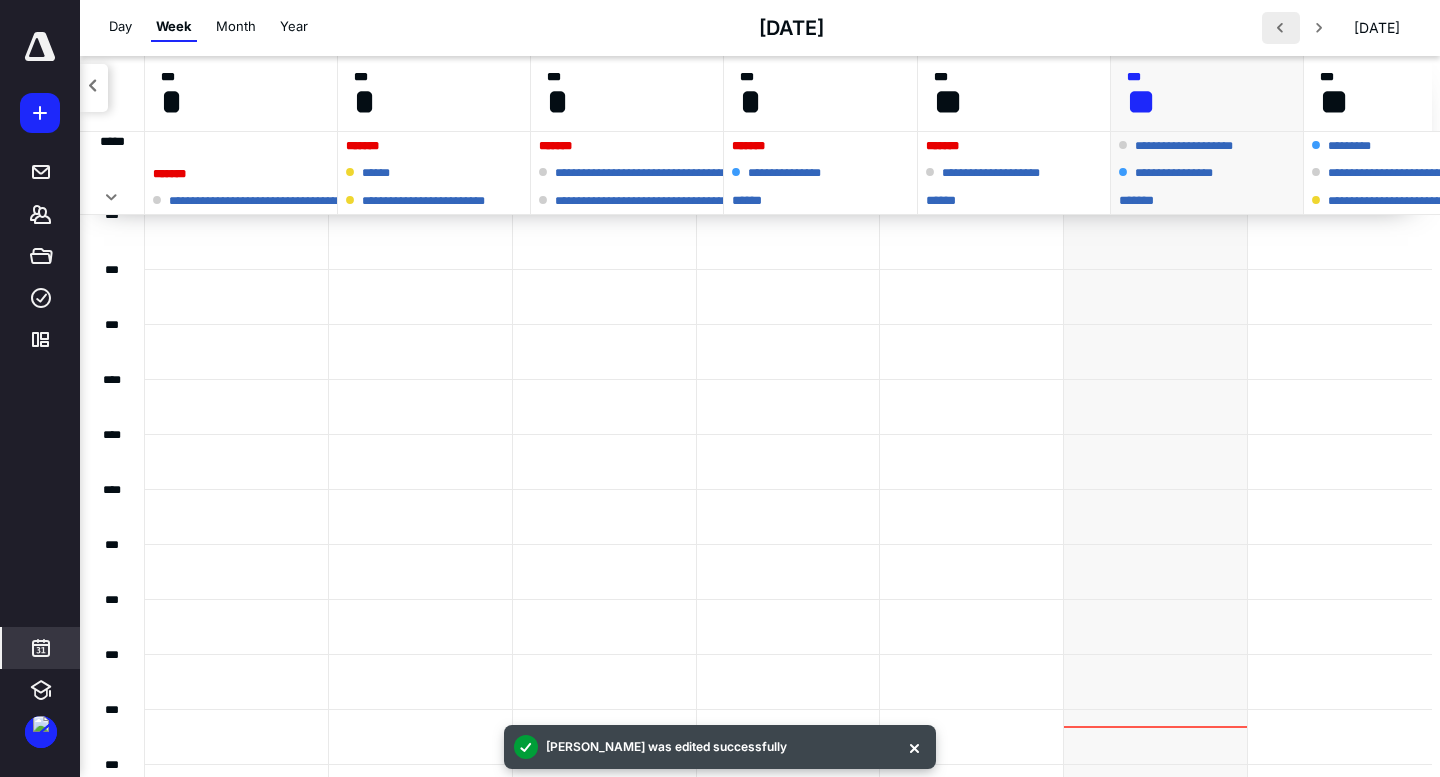 drag, startPoint x: 1279, startPoint y: 43, endPoint x: 1284, endPoint y: 31, distance: 13 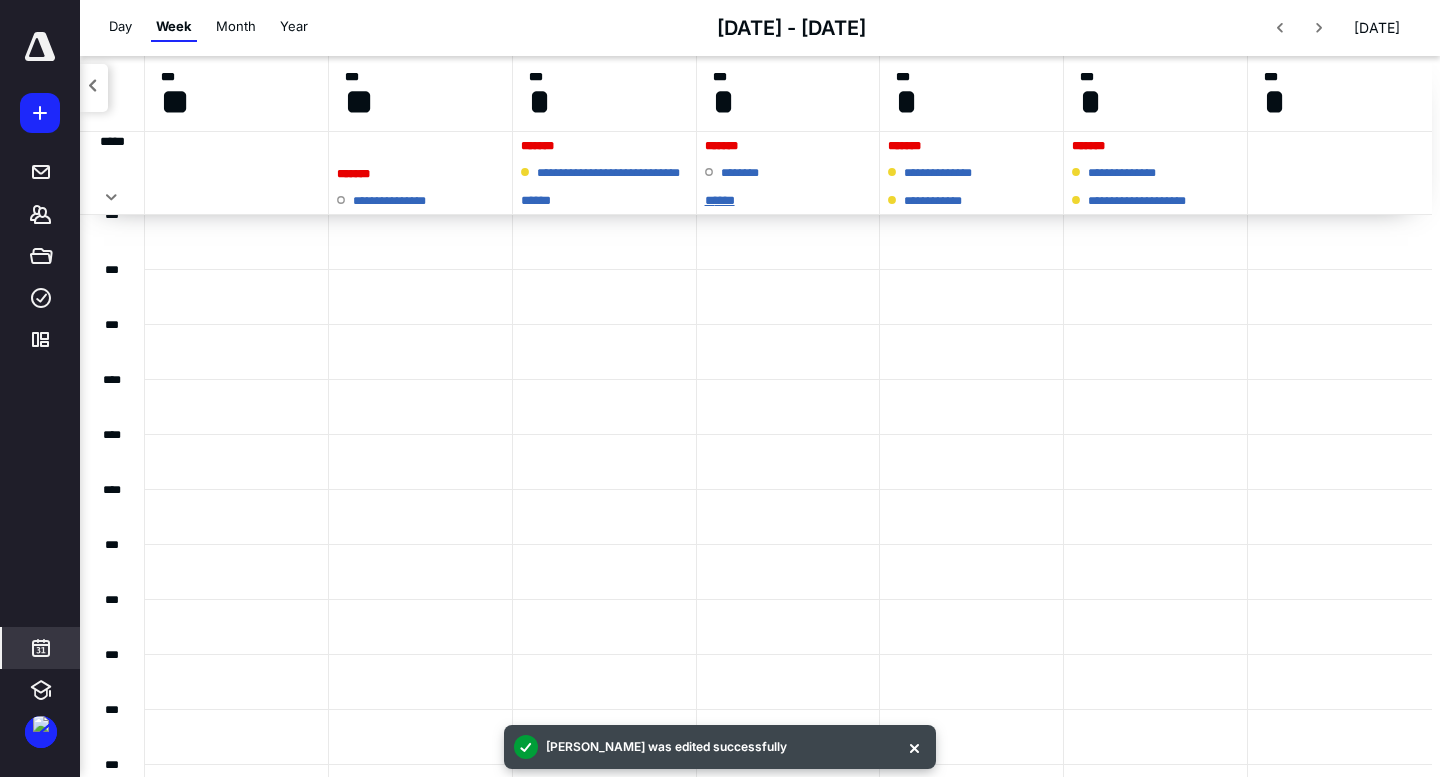 click on "* ****" at bounding box center (788, 200) 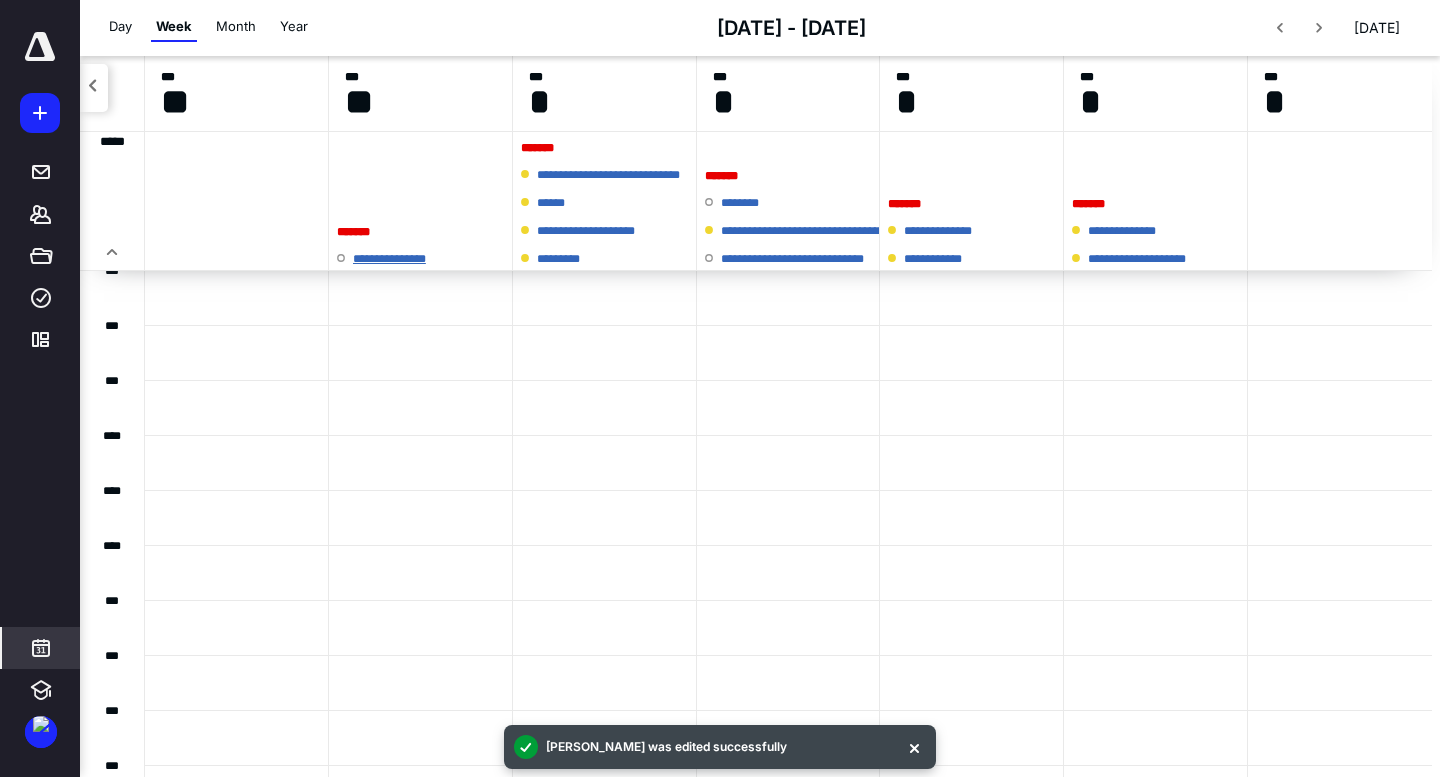 click on "**********" at bounding box center [398, 259] 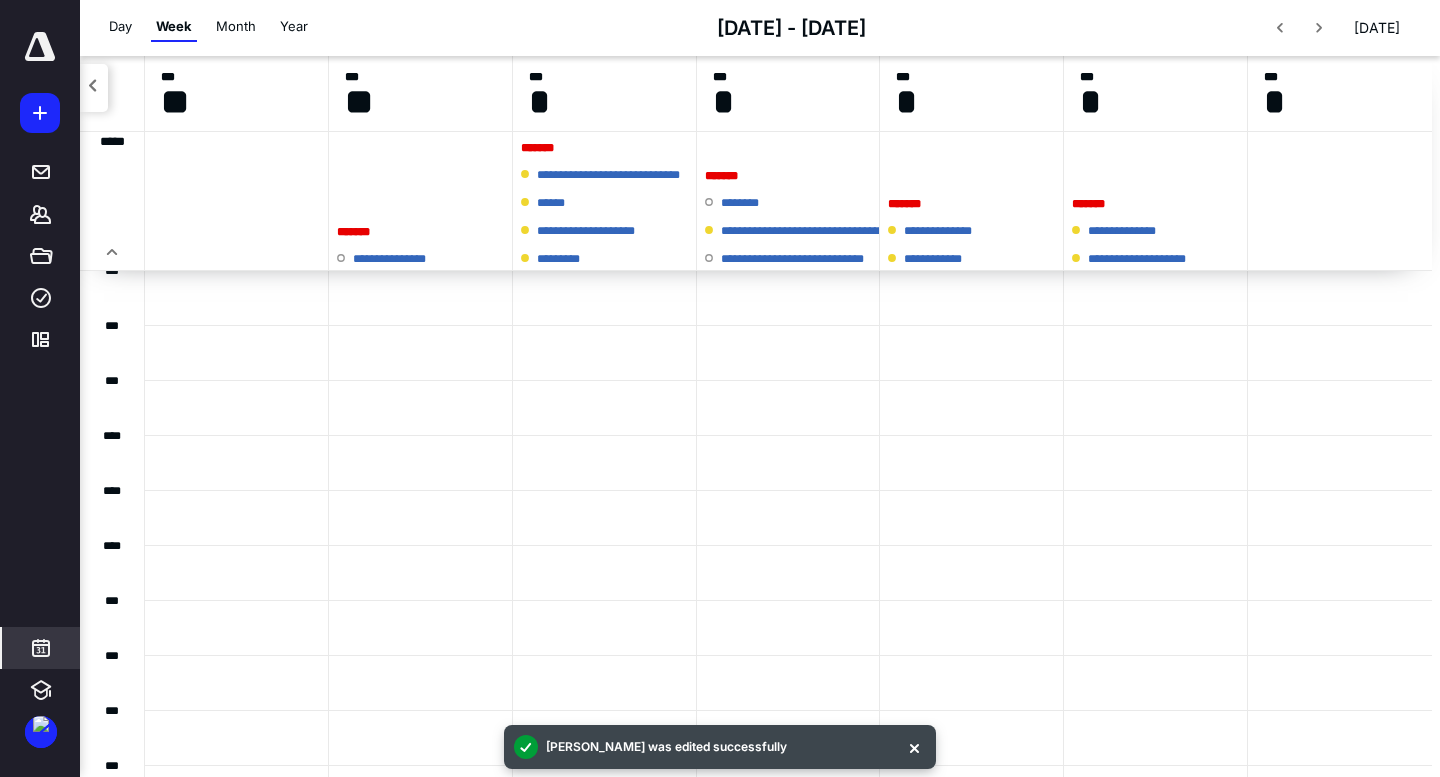 scroll, scrollTop: 0, scrollLeft: 0, axis: both 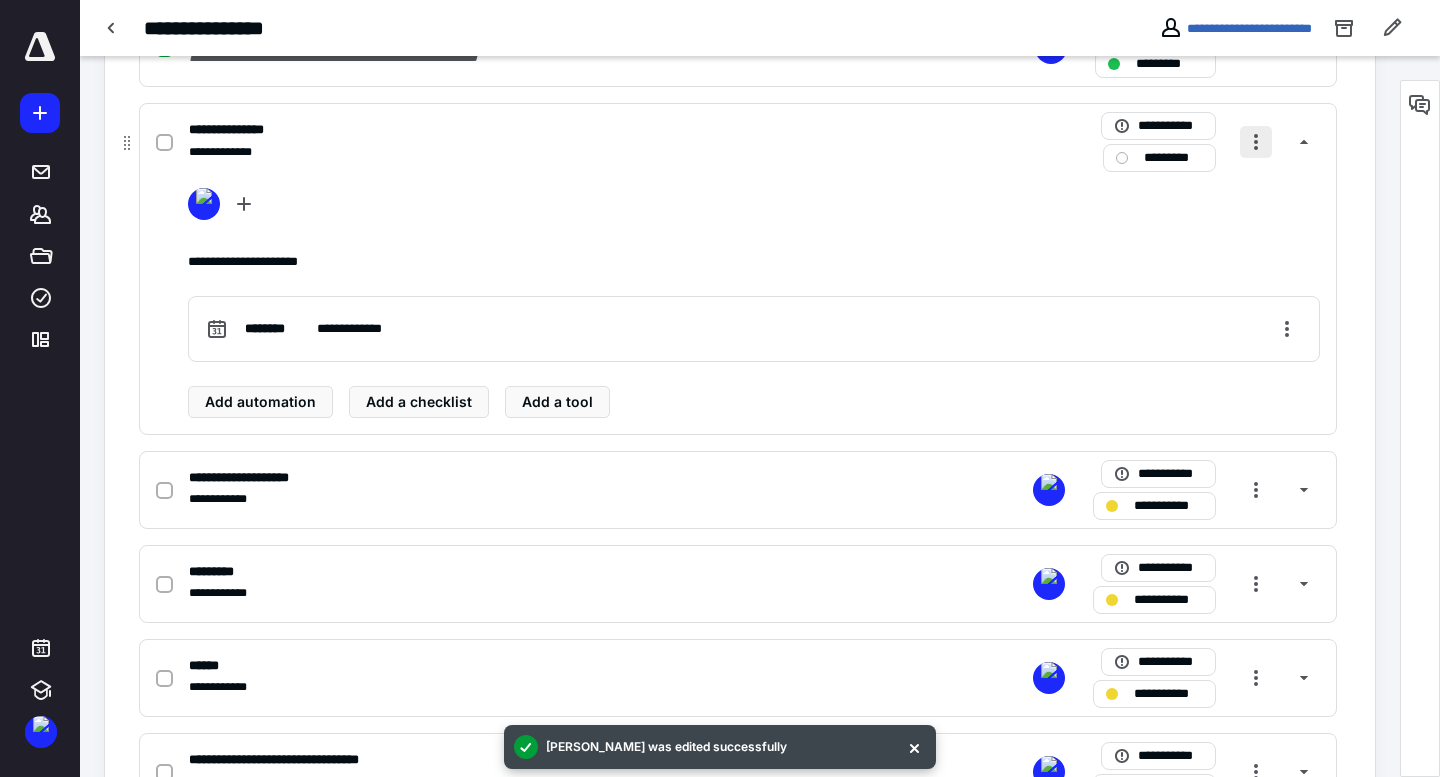 click at bounding box center [1256, 142] 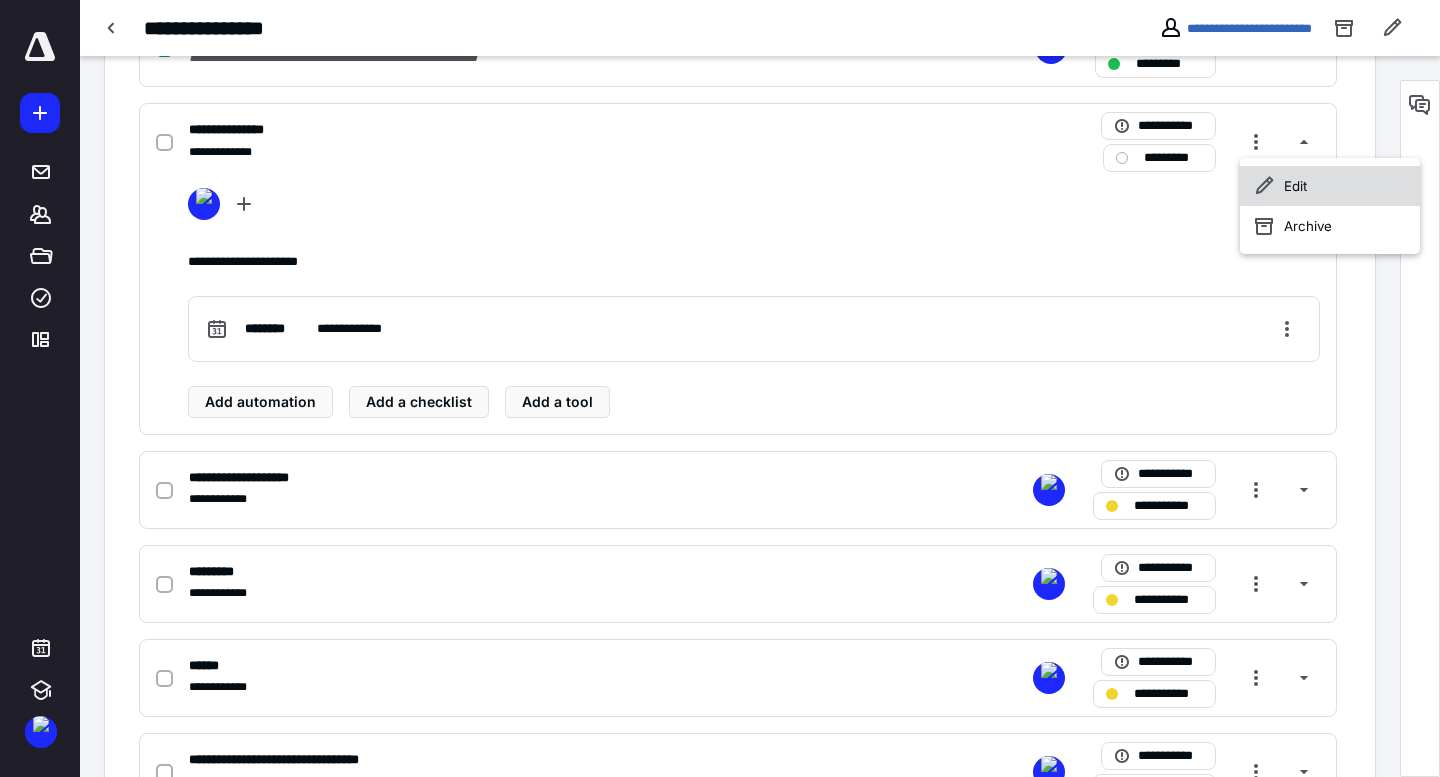 drag, startPoint x: 1268, startPoint y: 152, endPoint x: 1291, endPoint y: 185, distance: 40.22437 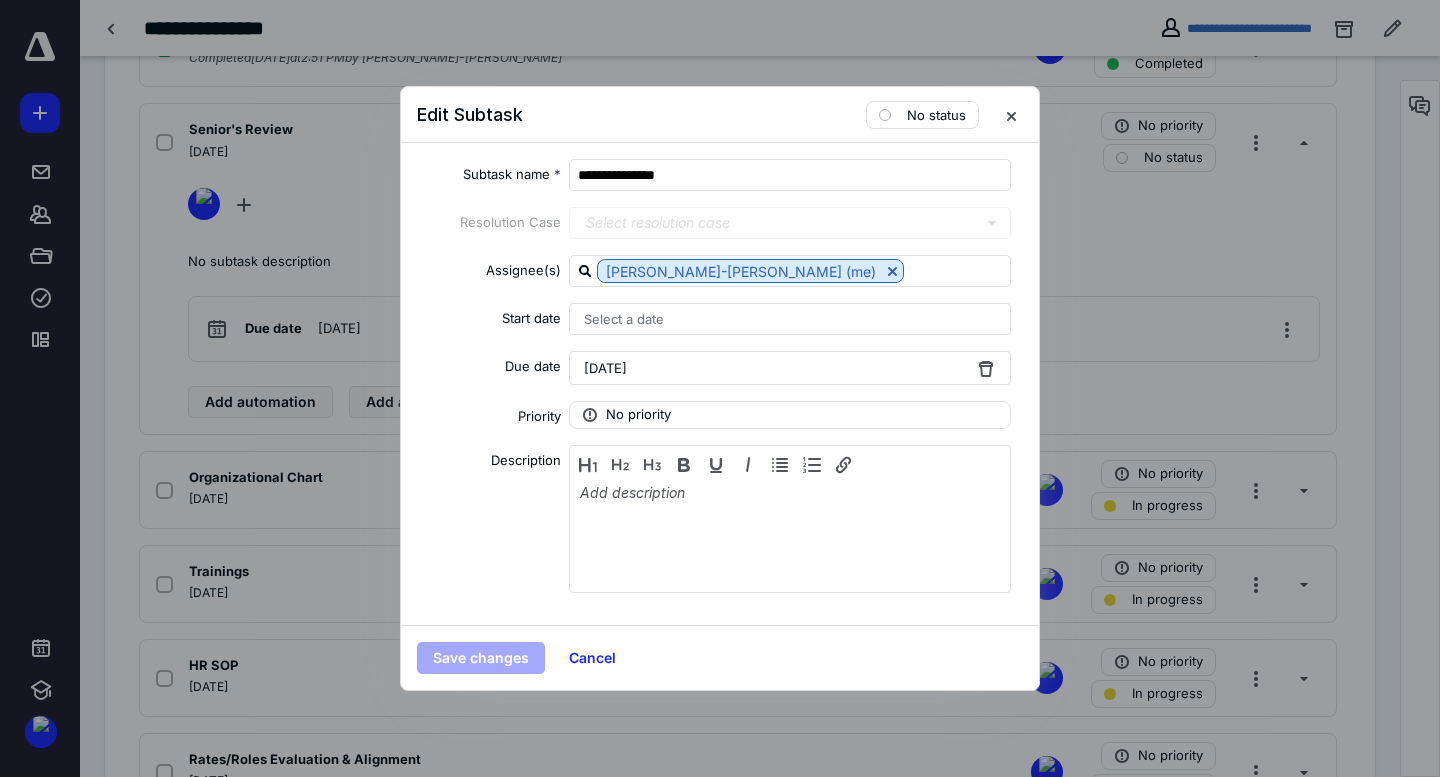 click on "[DATE]" at bounding box center (605, 368) 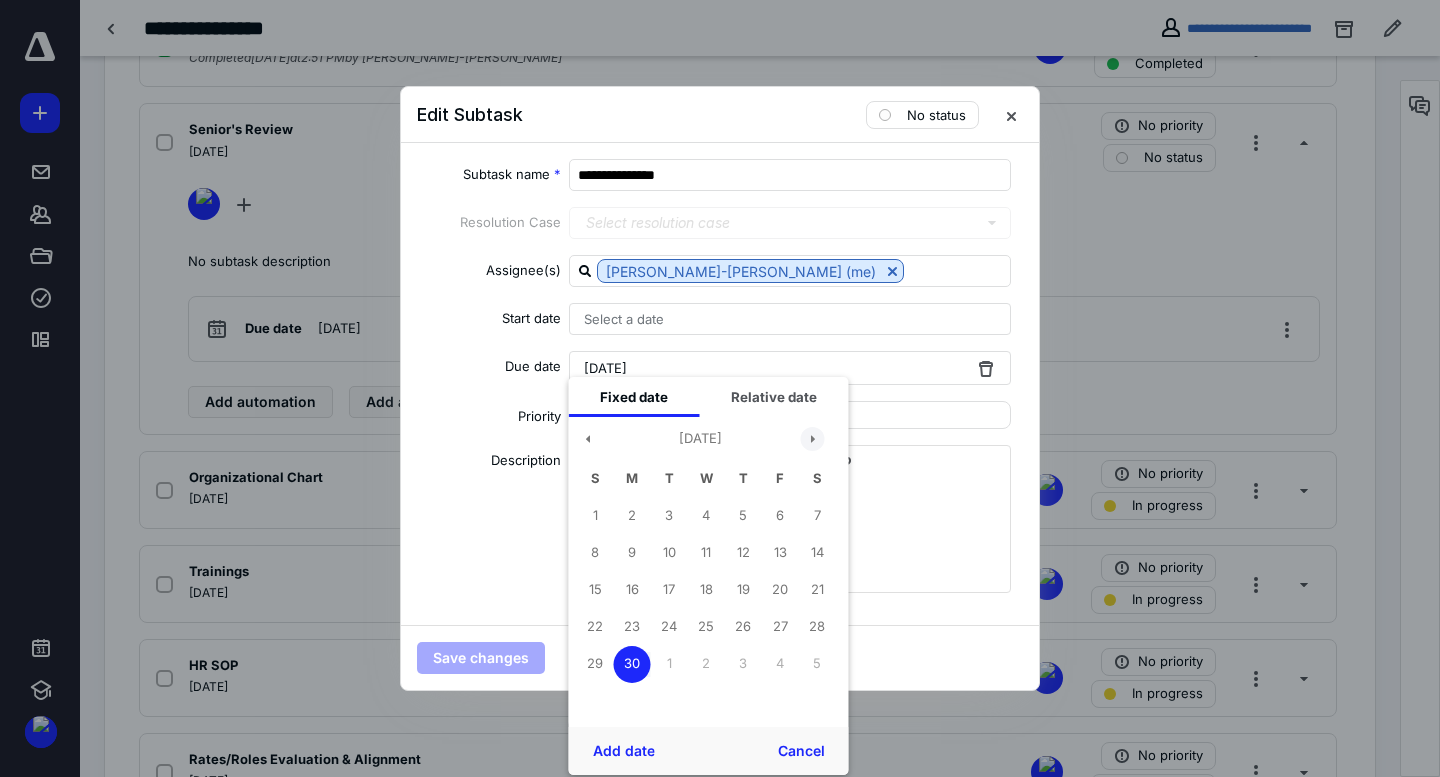 click at bounding box center [813, 439] 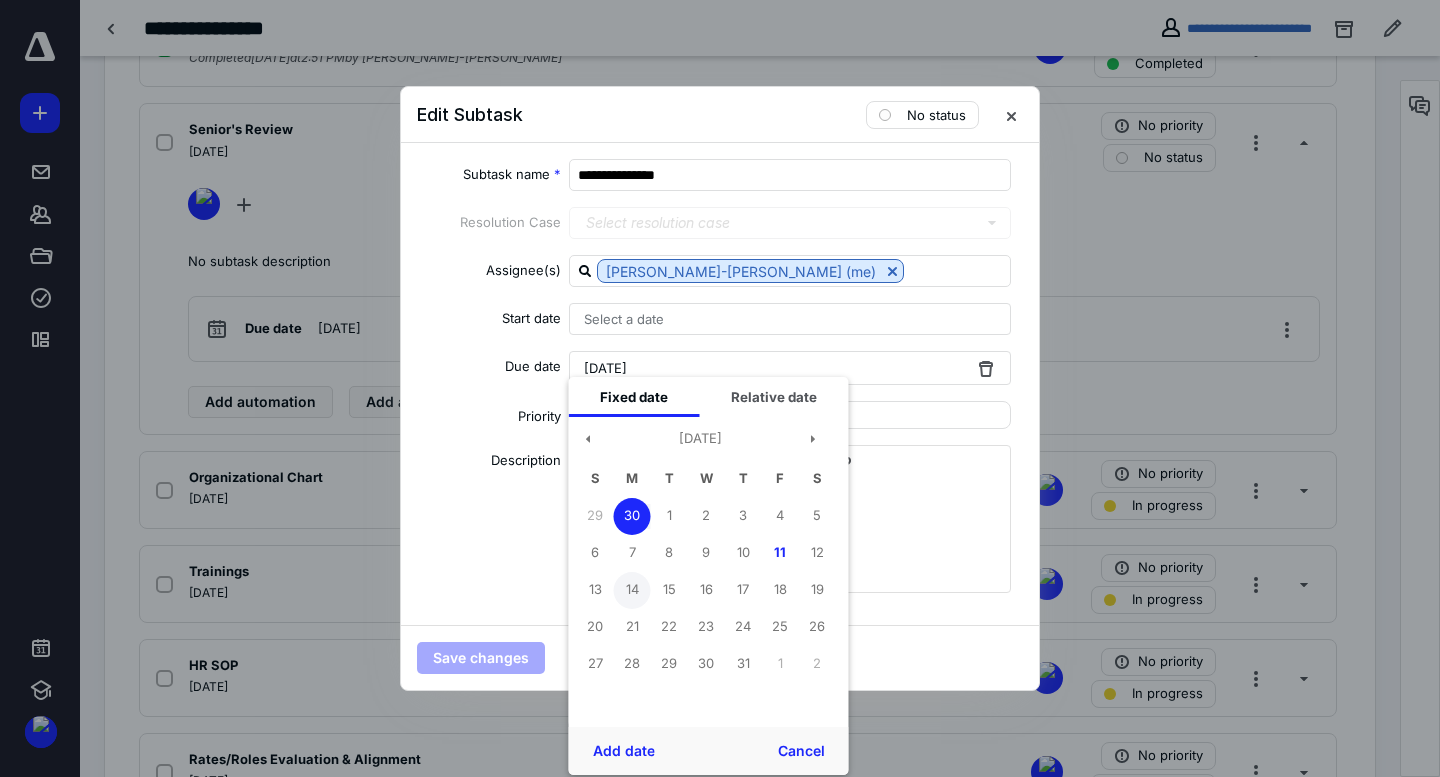 click on "14" at bounding box center [632, 590] 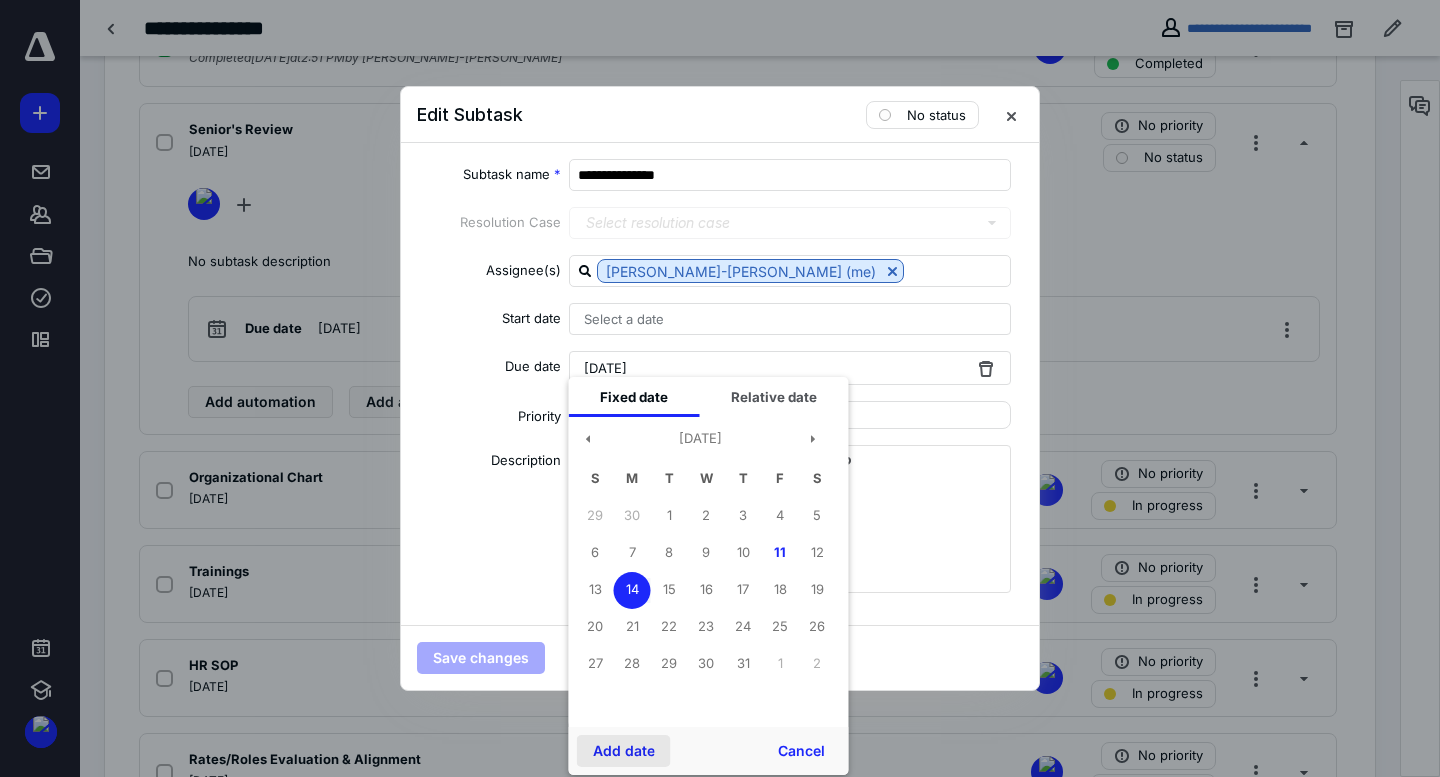 click on "Add date" at bounding box center [624, 751] 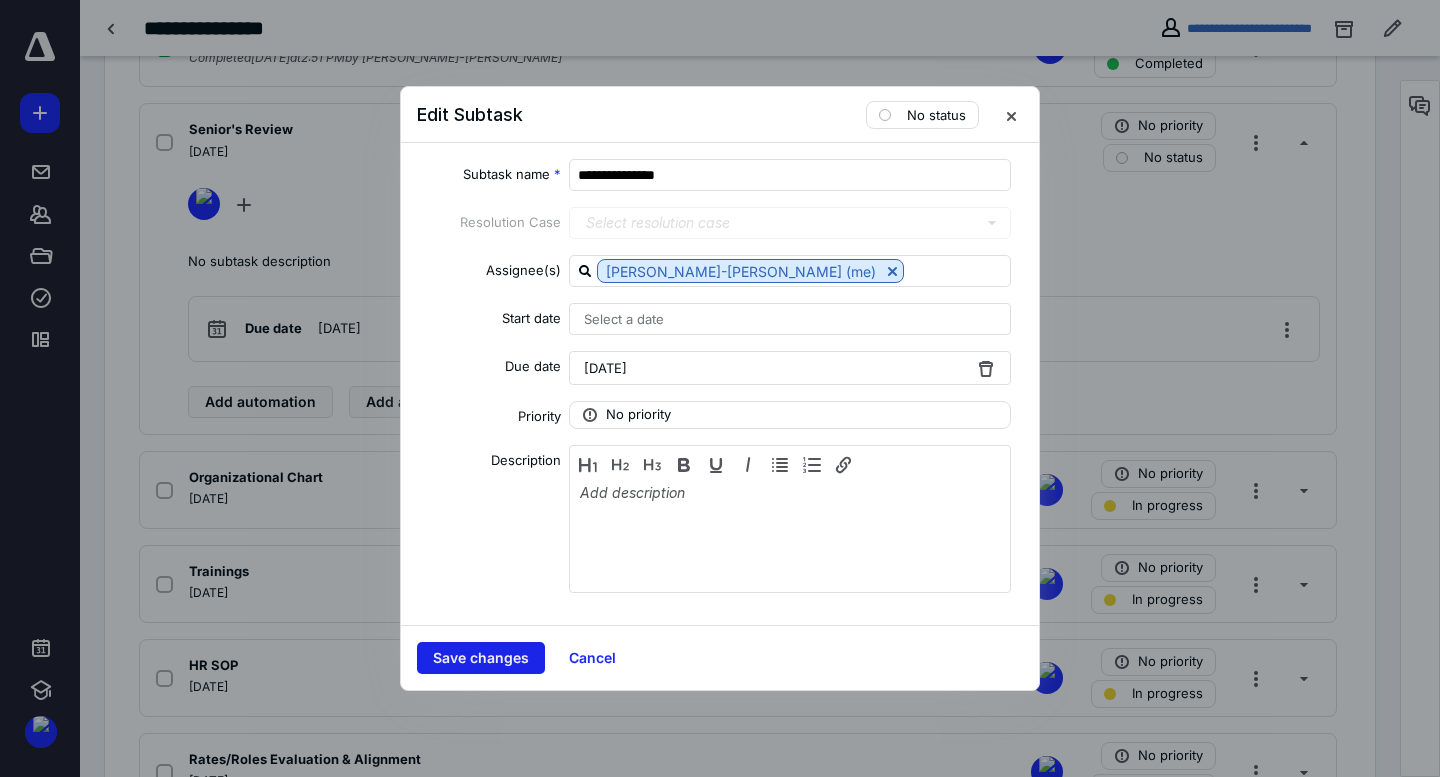 click on "Save changes" at bounding box center [481, 658] 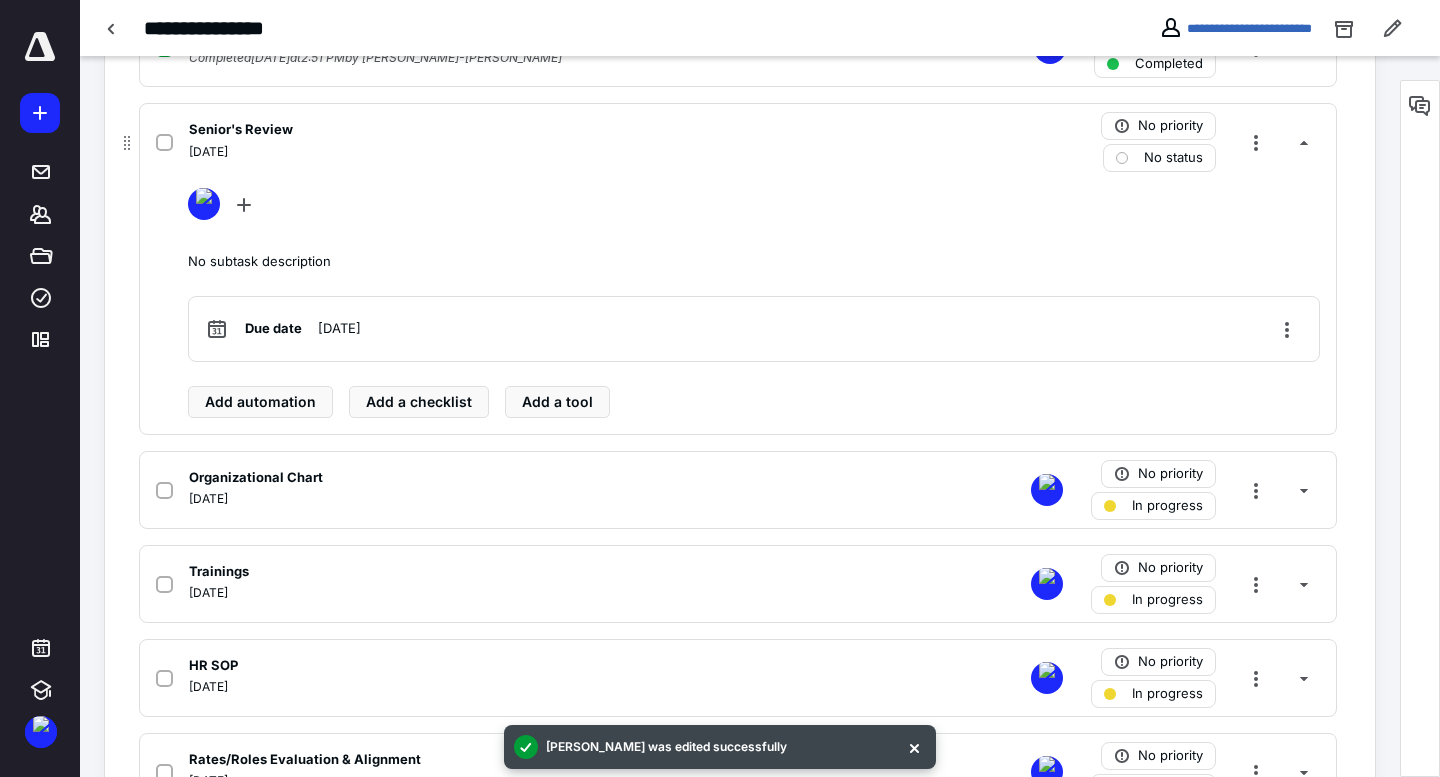 click on "[DATE]" at bounding box center [208, 152] 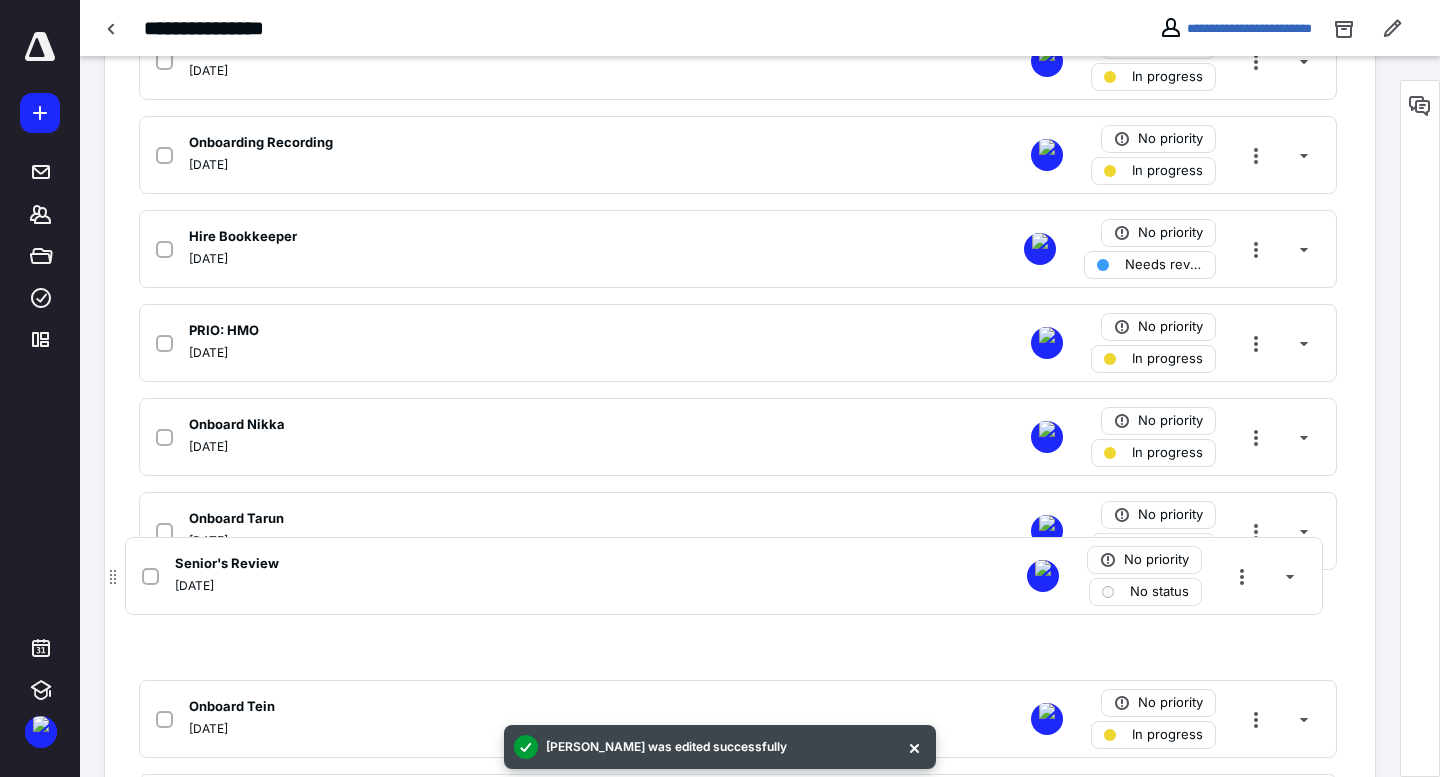 scroll, scrollTop: 1216, scrollLeft: 0, axis: vertical 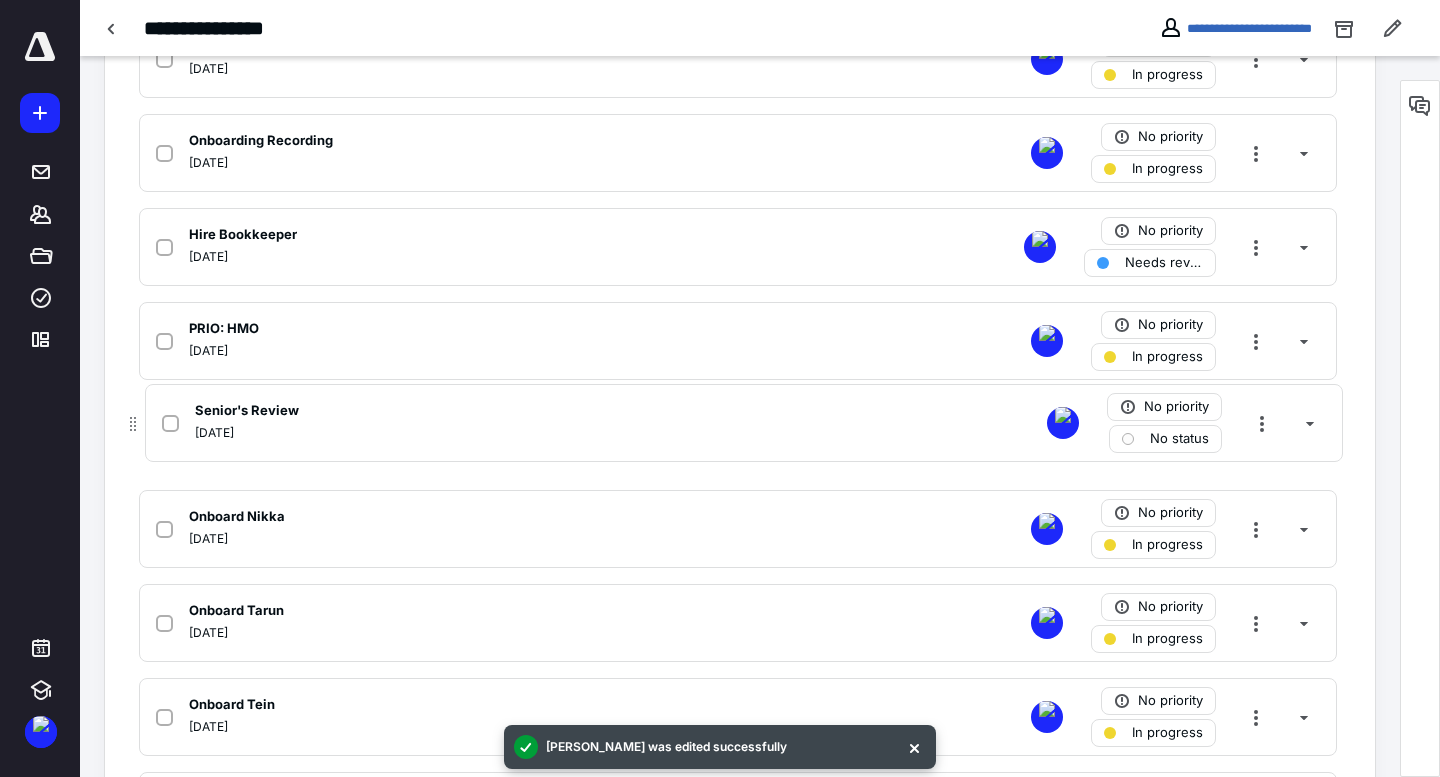 drag, startPoint x: 136, startPoint y: 148, endPoint x: 137, endPoint y: 434, distance: 286.00174 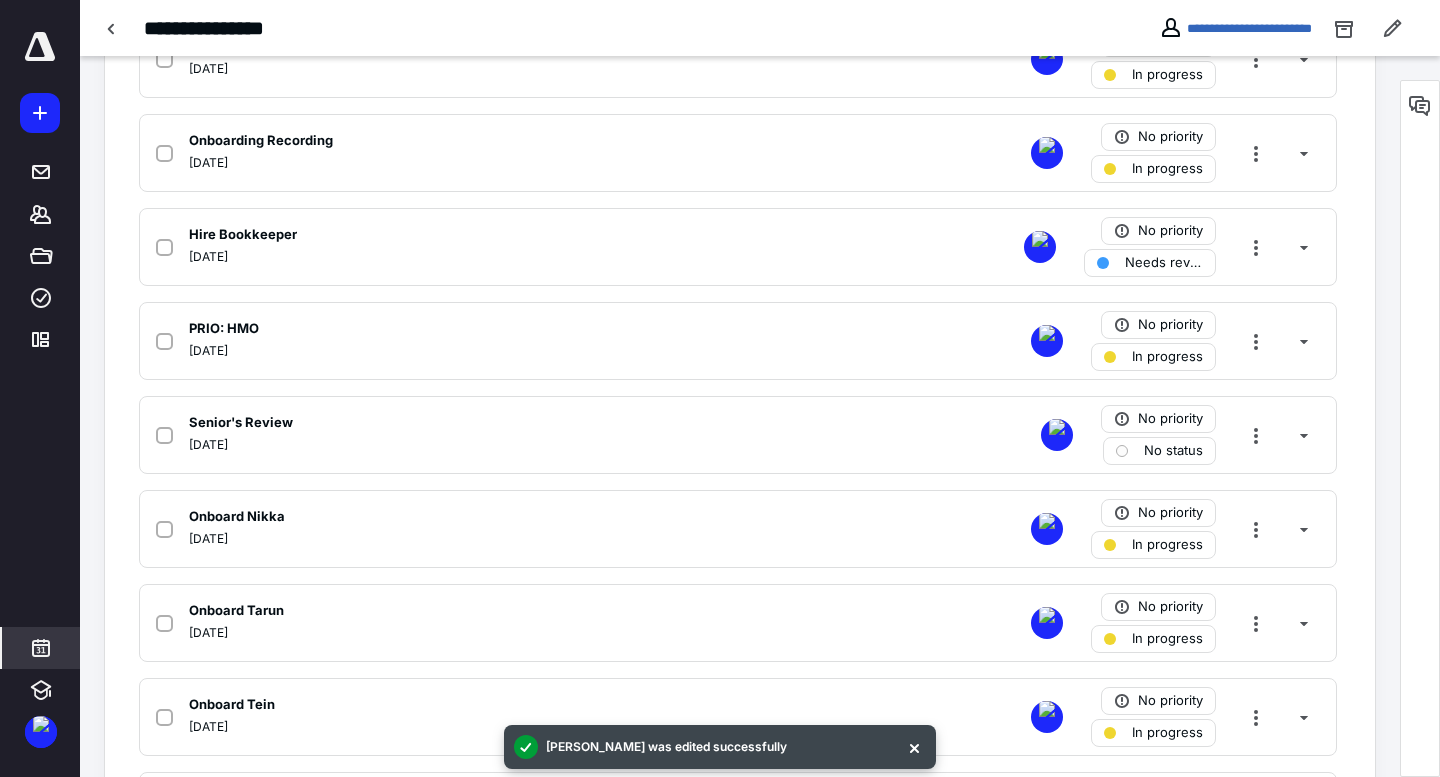 click at bounding box center [41, 648] 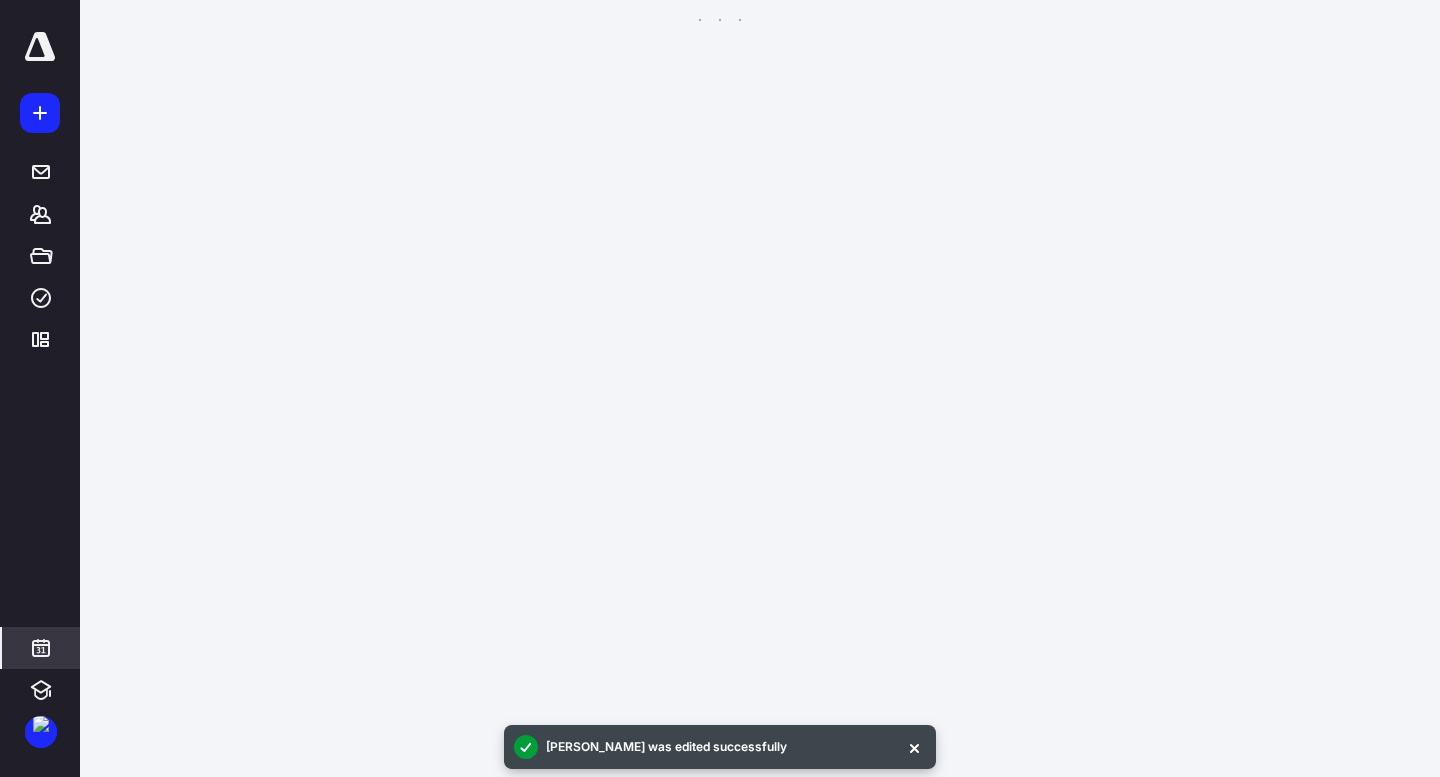 scroll, scrollTop: 385, scrollLeft: 0, axis: vertical 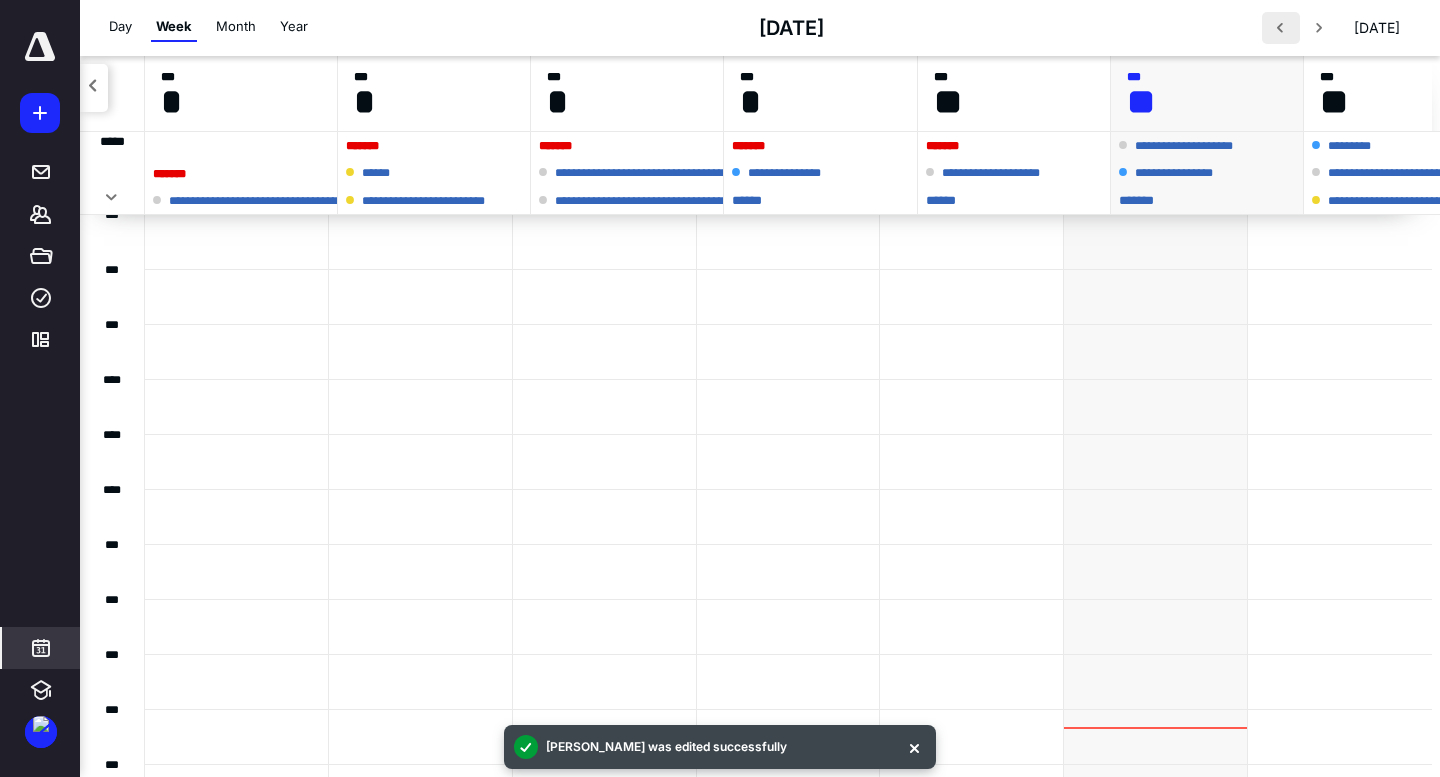 click at bounding box center [1281, 28] 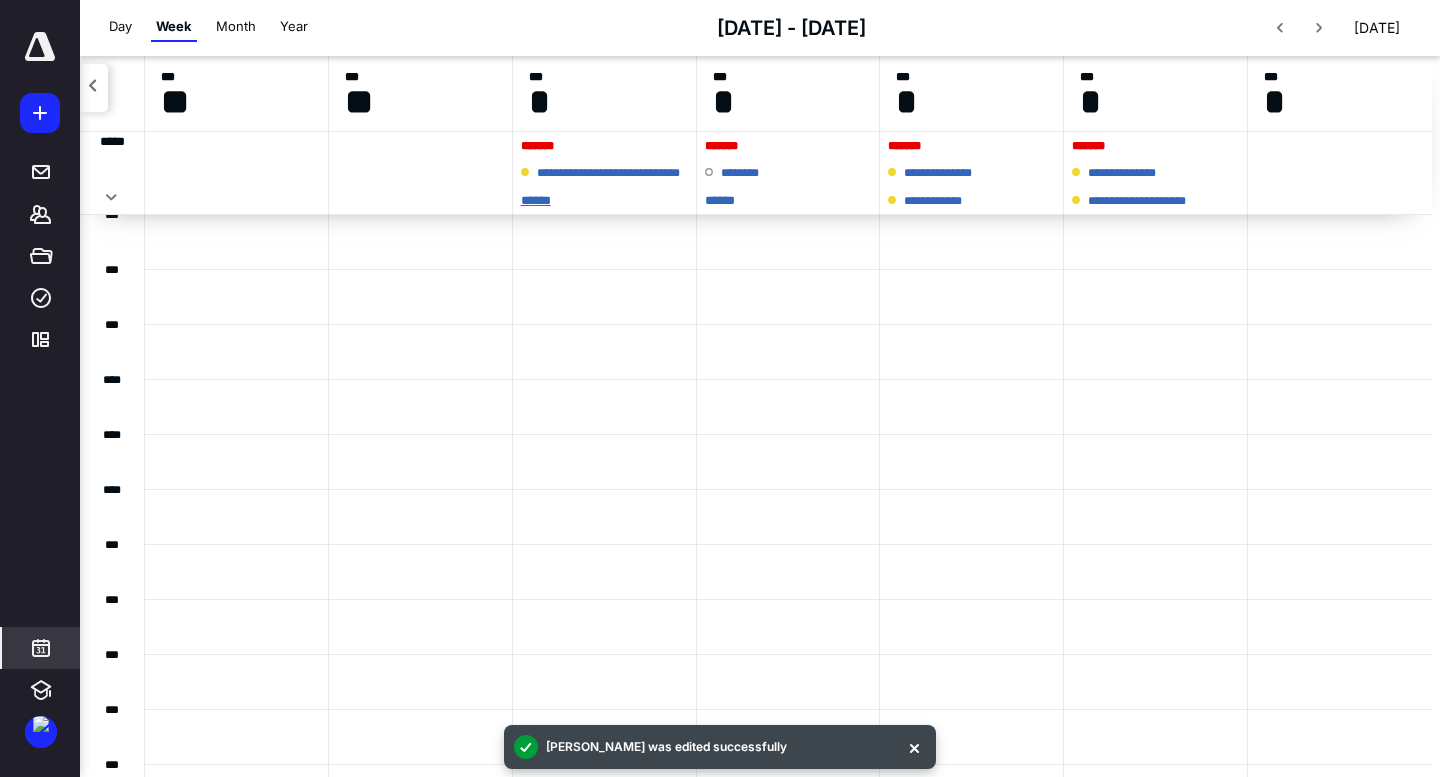 click on "* ****" at bounding box center (604, 200) 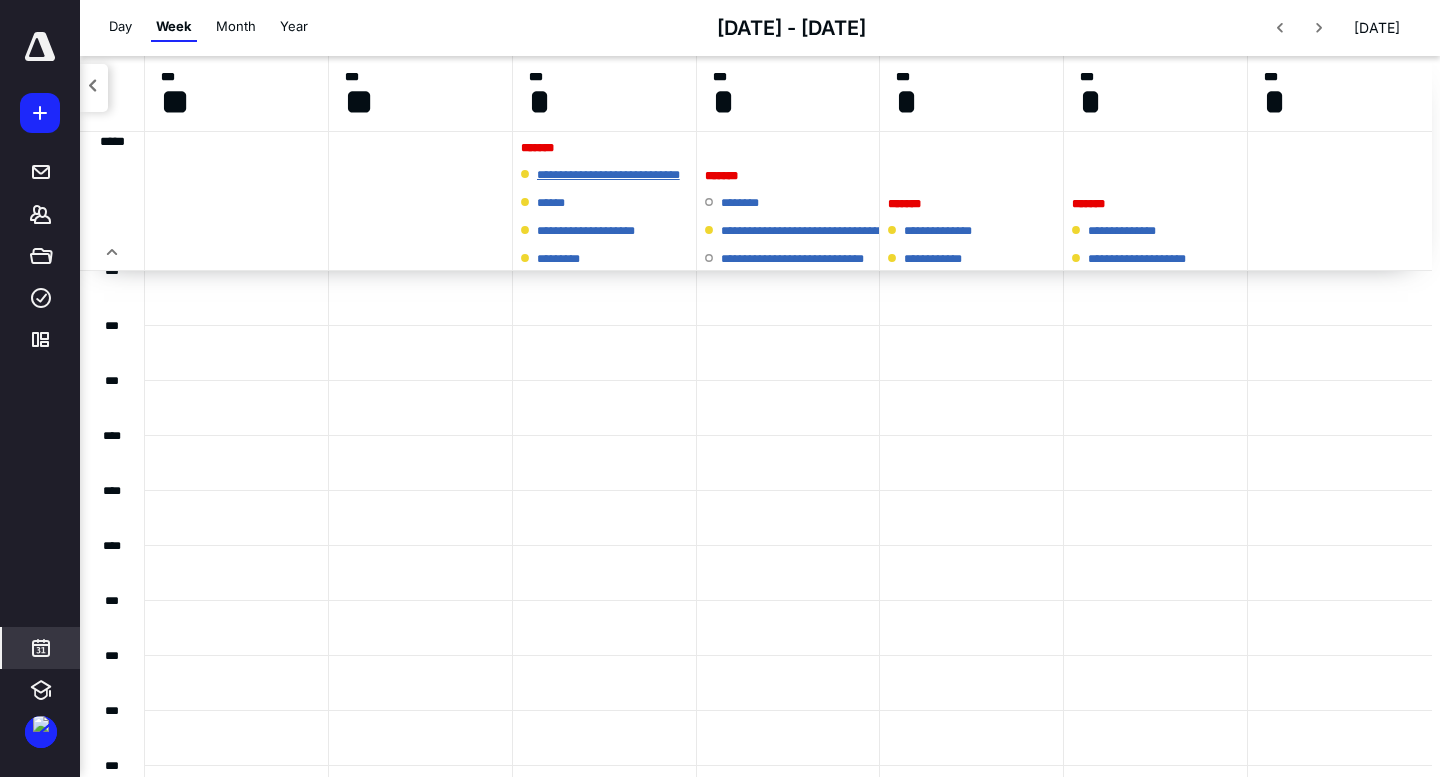 click on "**********" at bounding box center (613, 175) 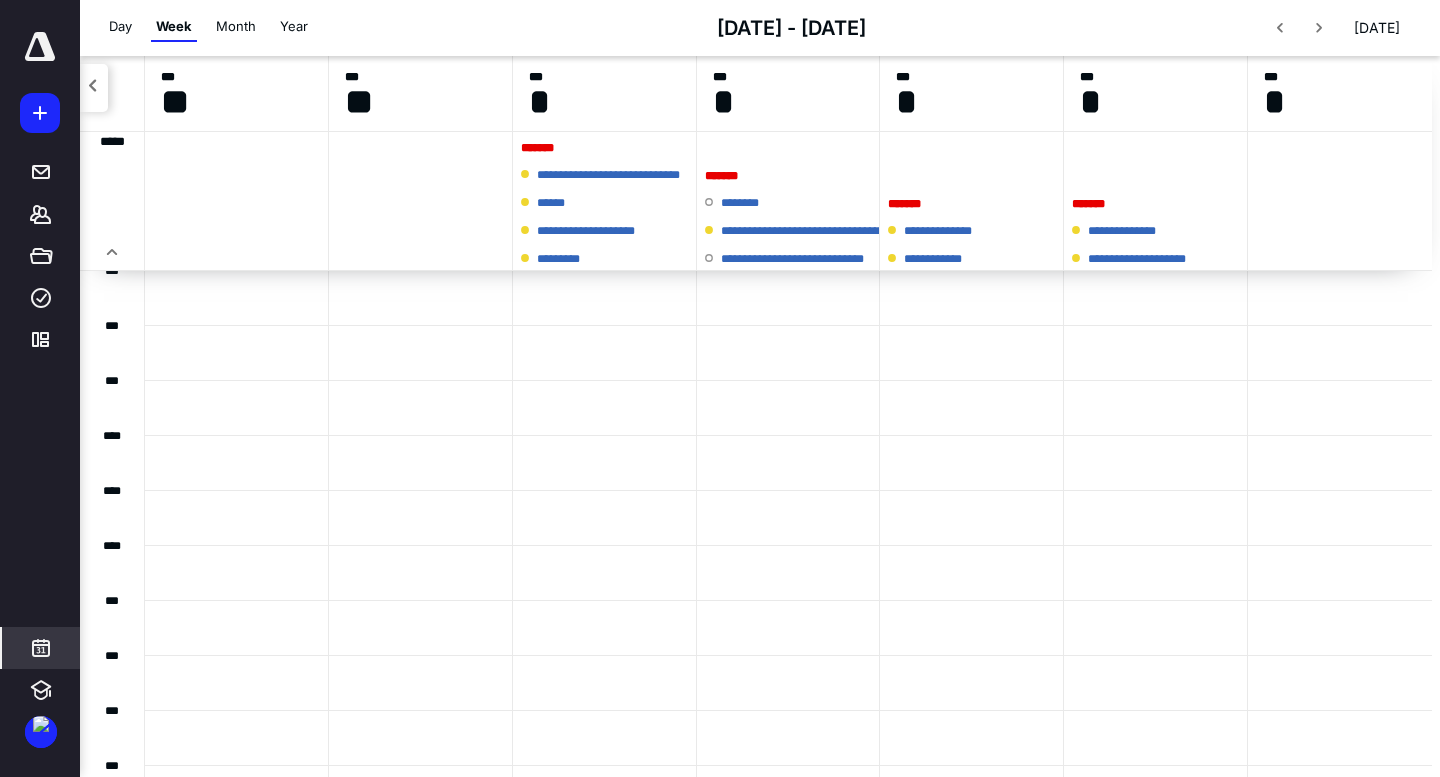 scroll, scrollTop: 0, scrollLeft: 0, axis: both 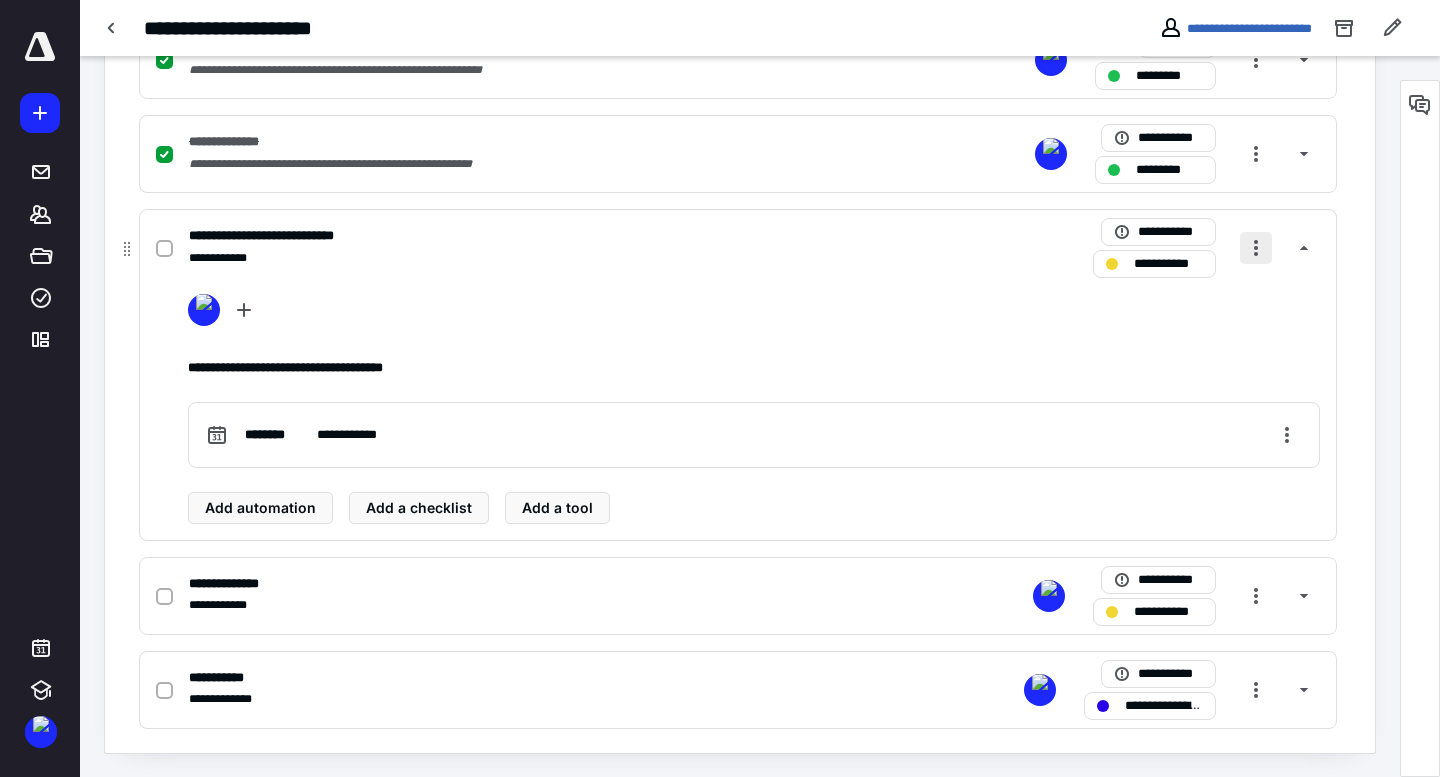 click at bounding box center [1256, 248] 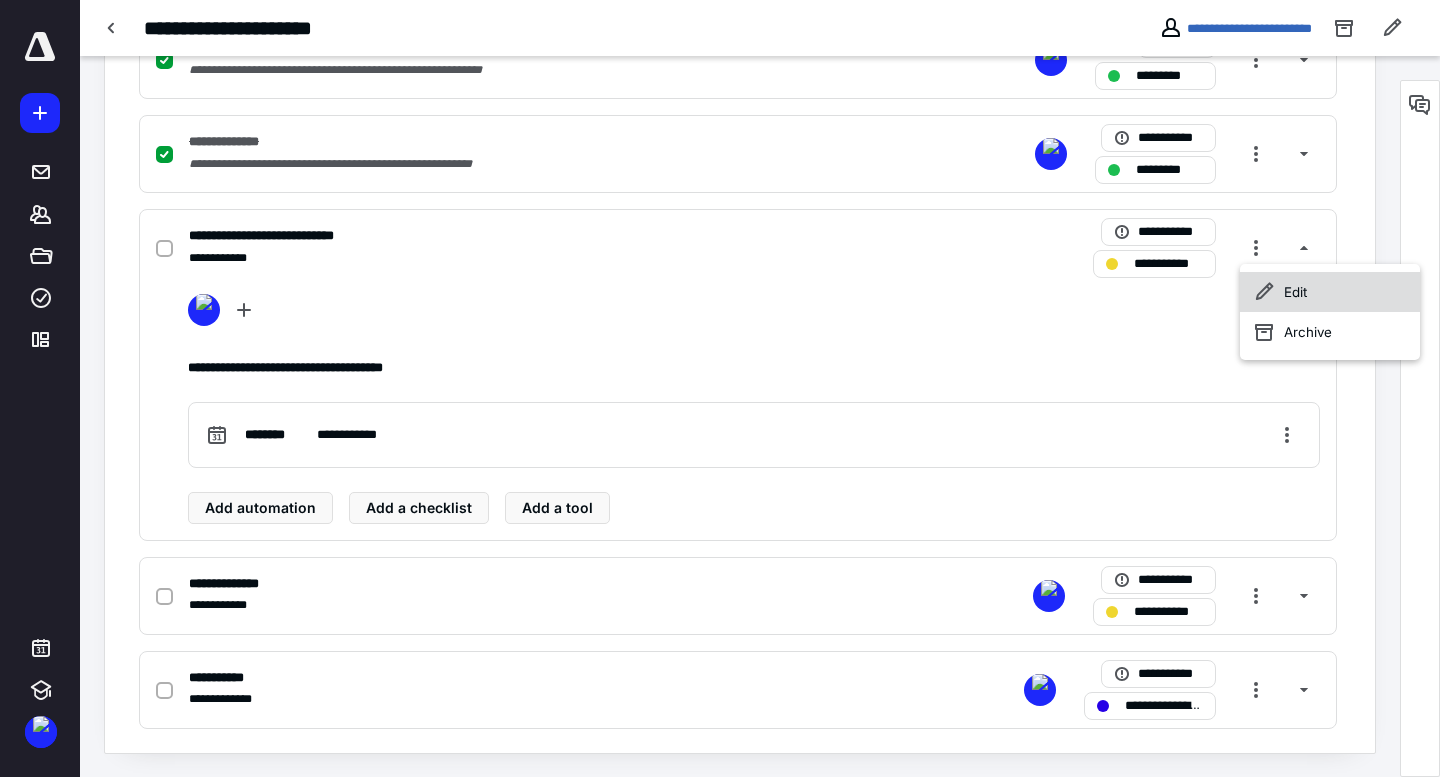 drag, startPoint x: 1251, startPoint y: 254, endPoint x: 1310, endPoint y: 298, distance: 73.60027 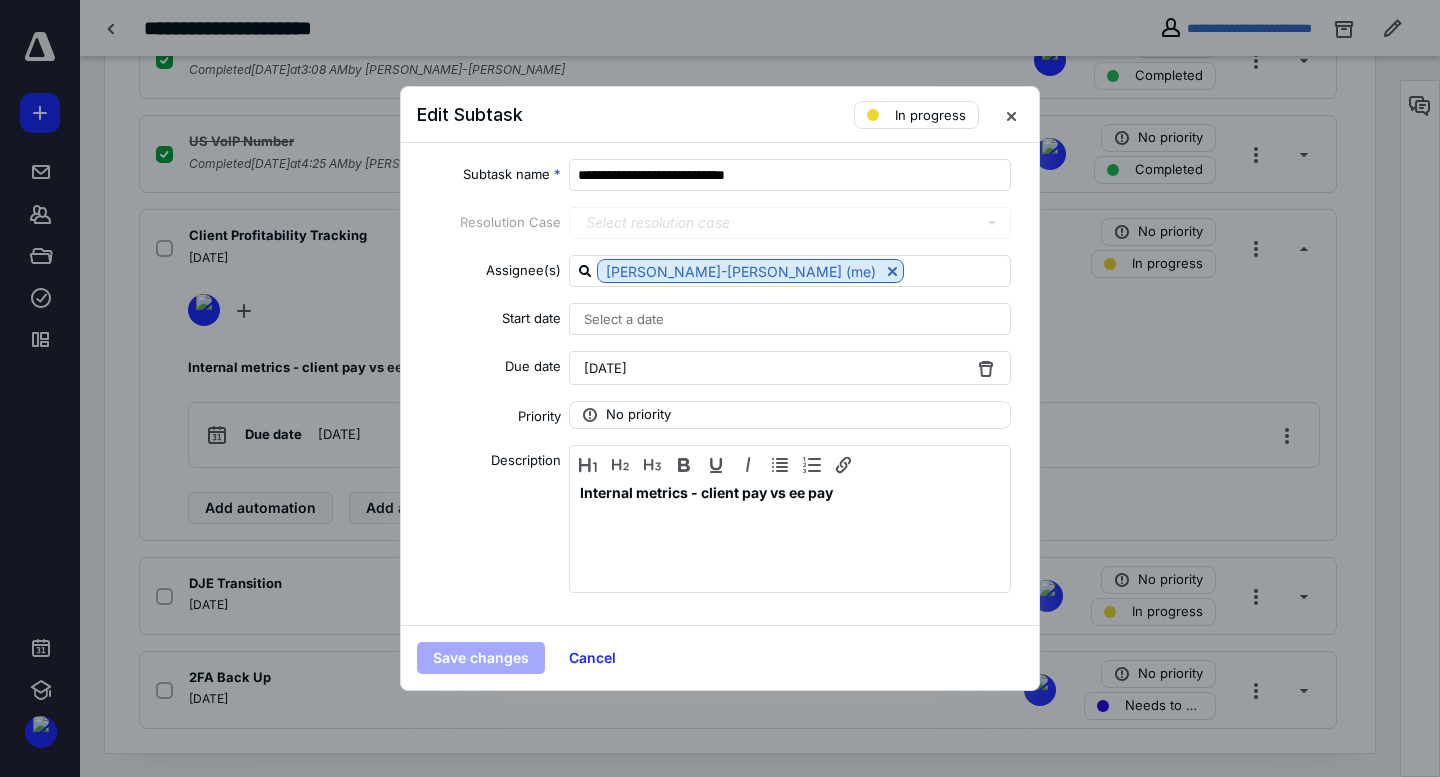 click on "[DATE]" at bounding box center (605, 368) 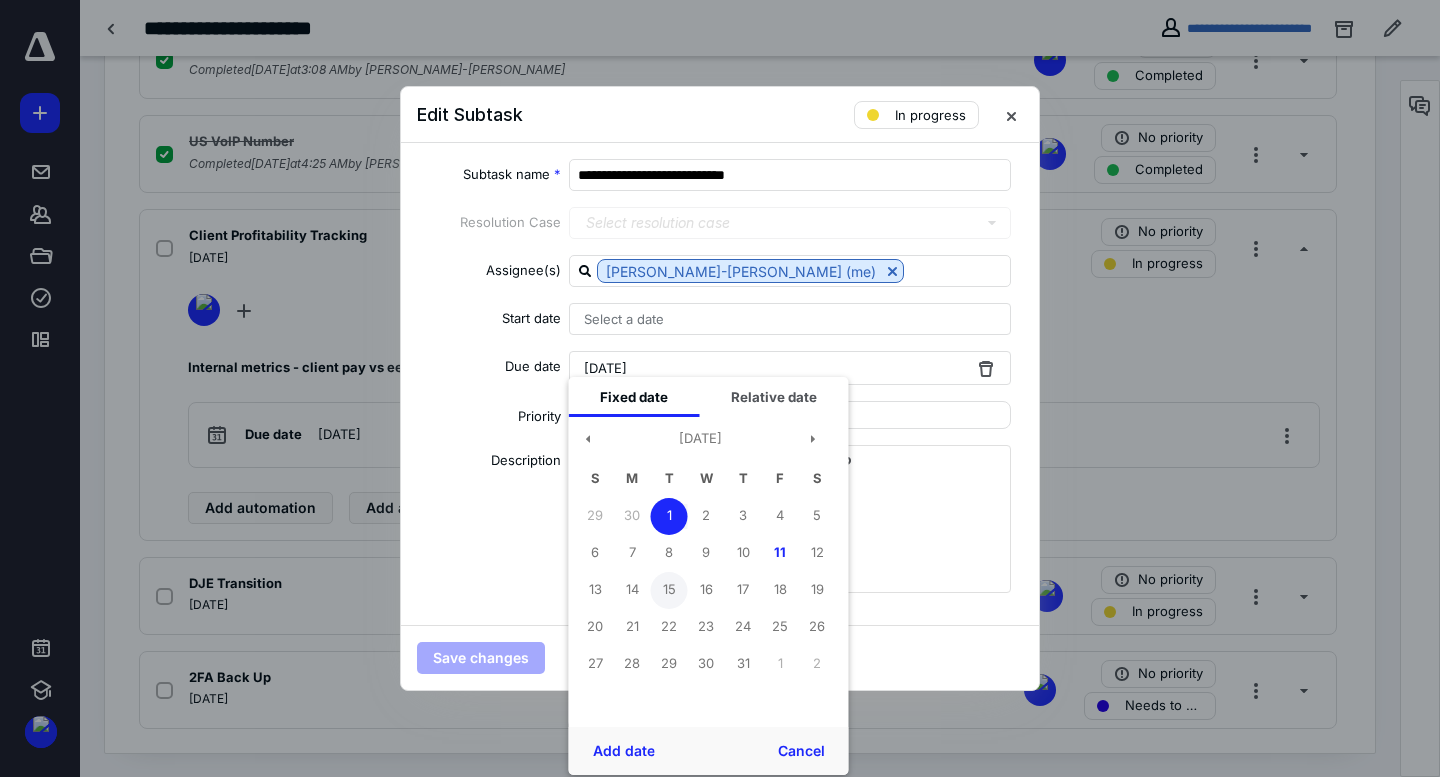 click on "15" at bounding box center [669, 590] 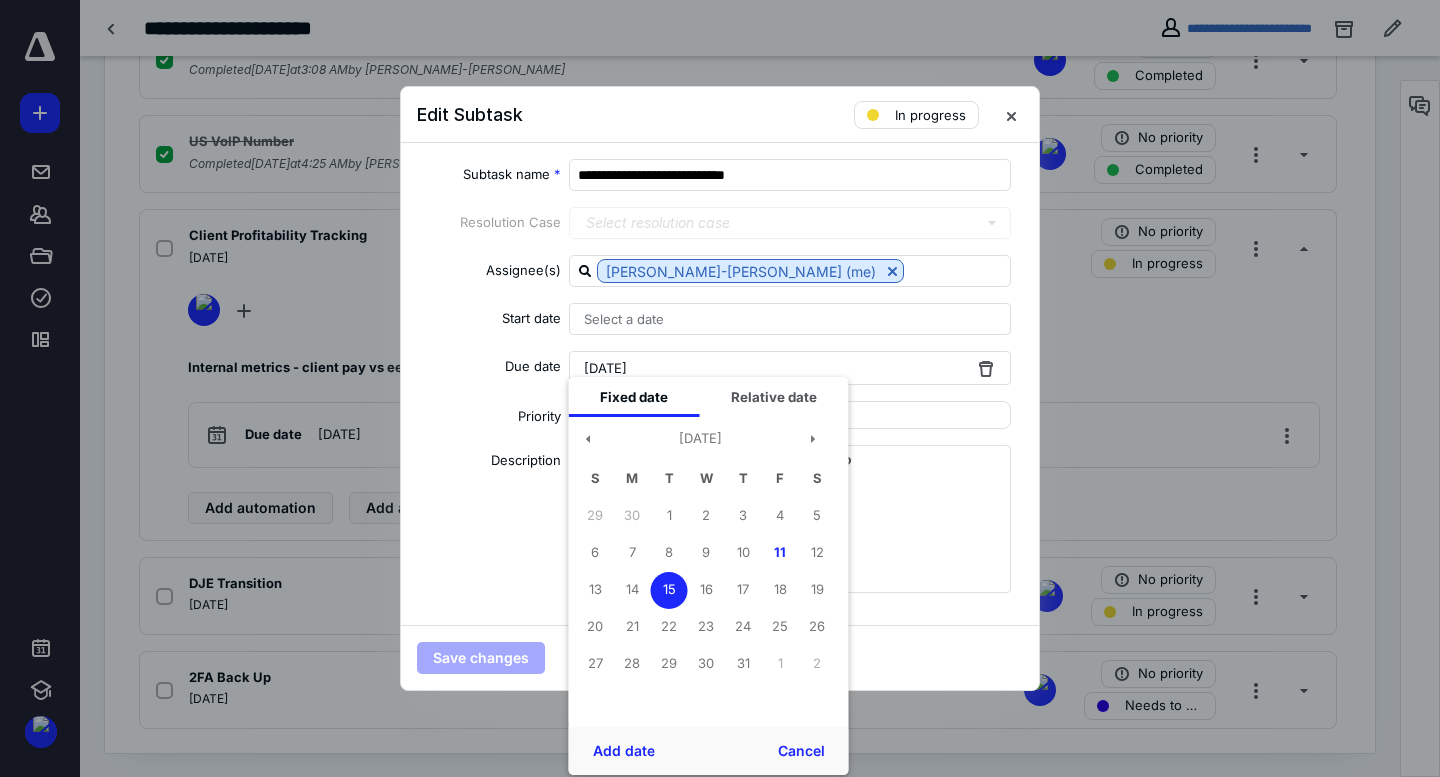 drag, startPoint x: 643, startPoint y: 745, endPoint x: 531, endPoint y: 691, distance: 124.33825 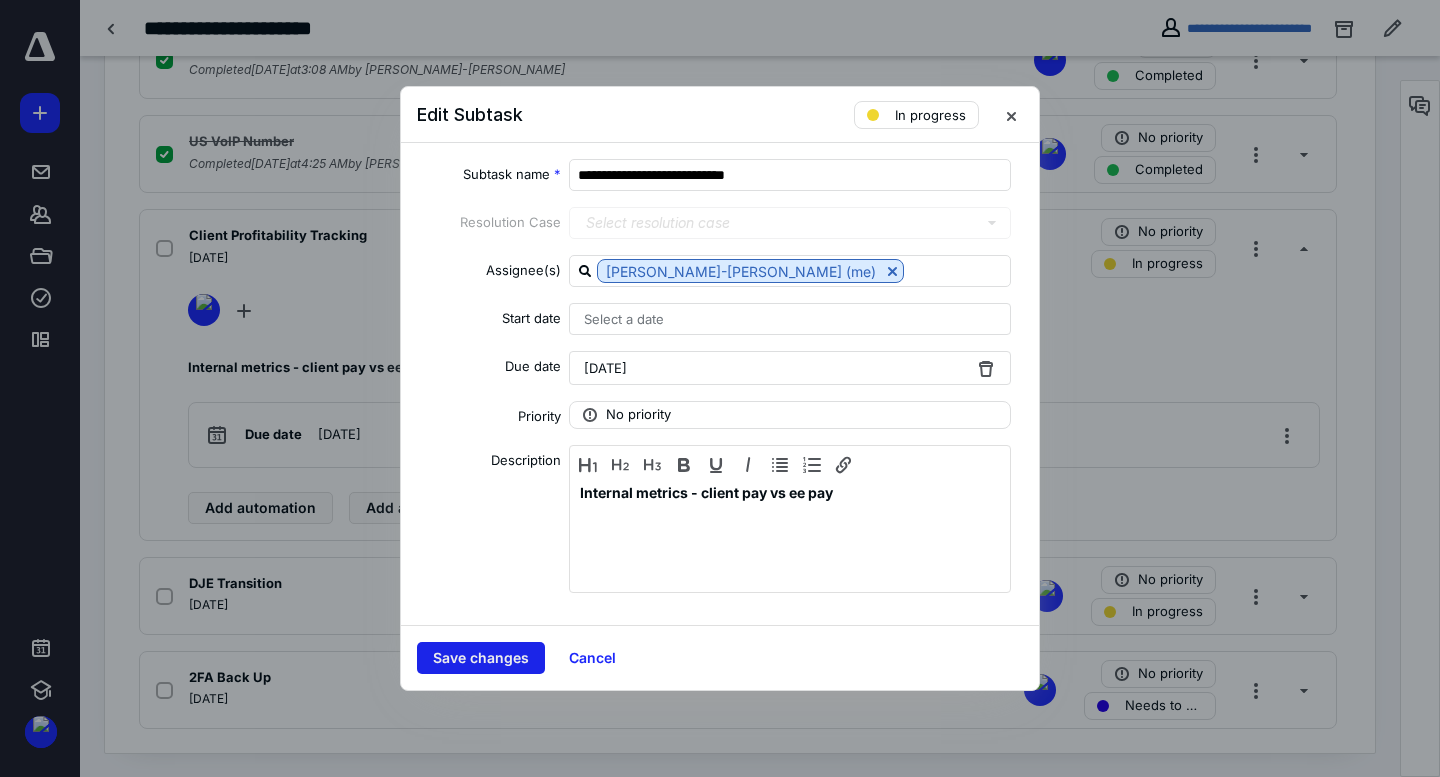 click on "Save changes" at bounding box center [481, 658] 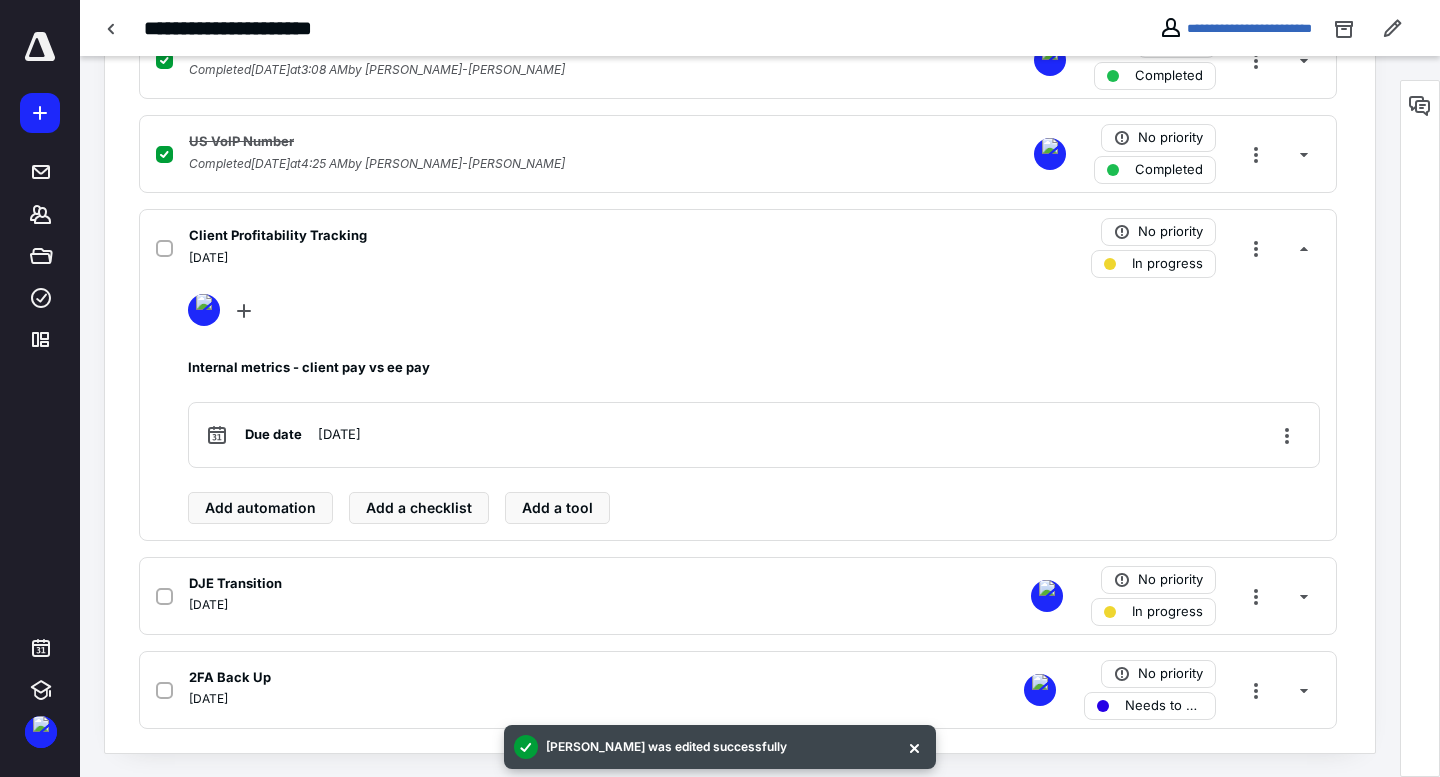 click on "[DATE]" at bounding box center (475, 258) 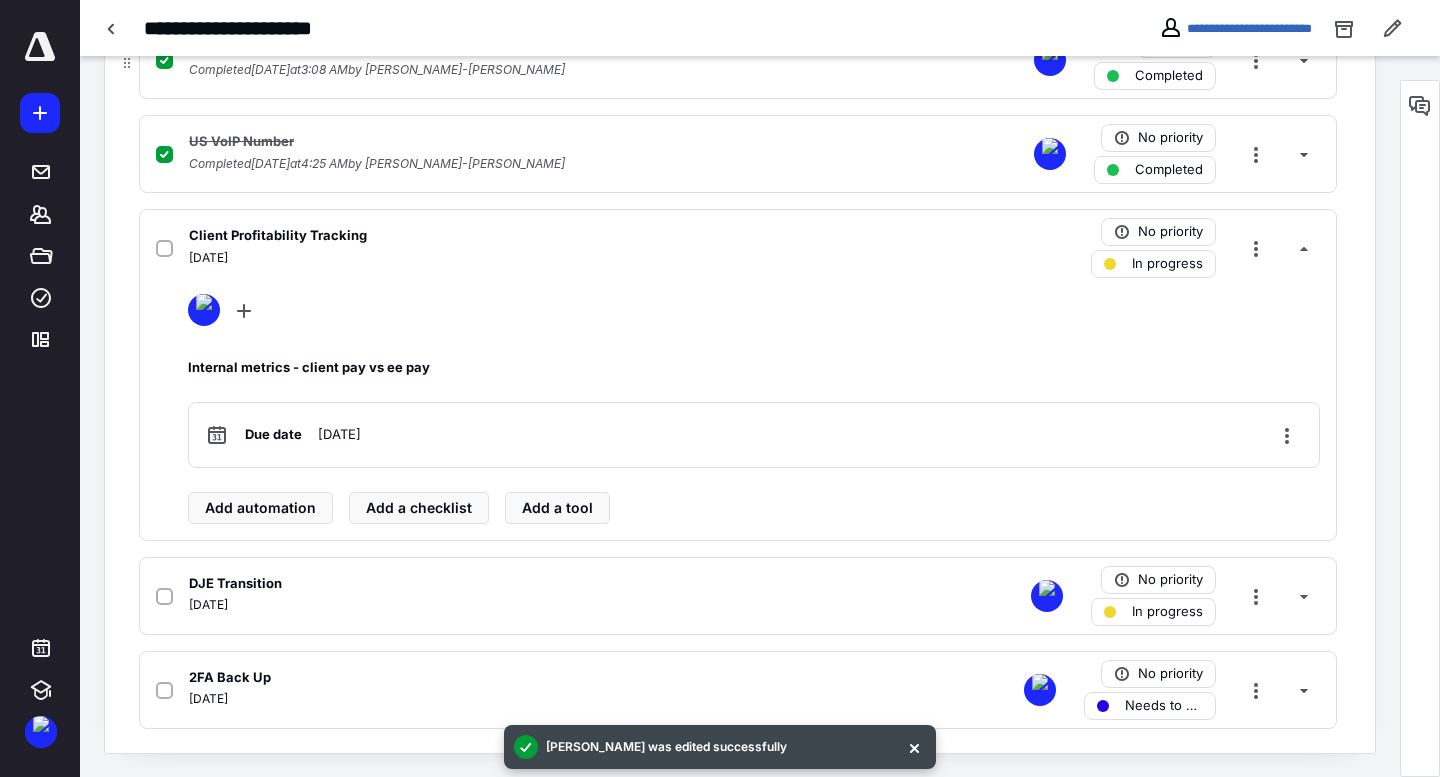 scroll, scrollTop: 304, scrollLeft: 0, axis: vertical 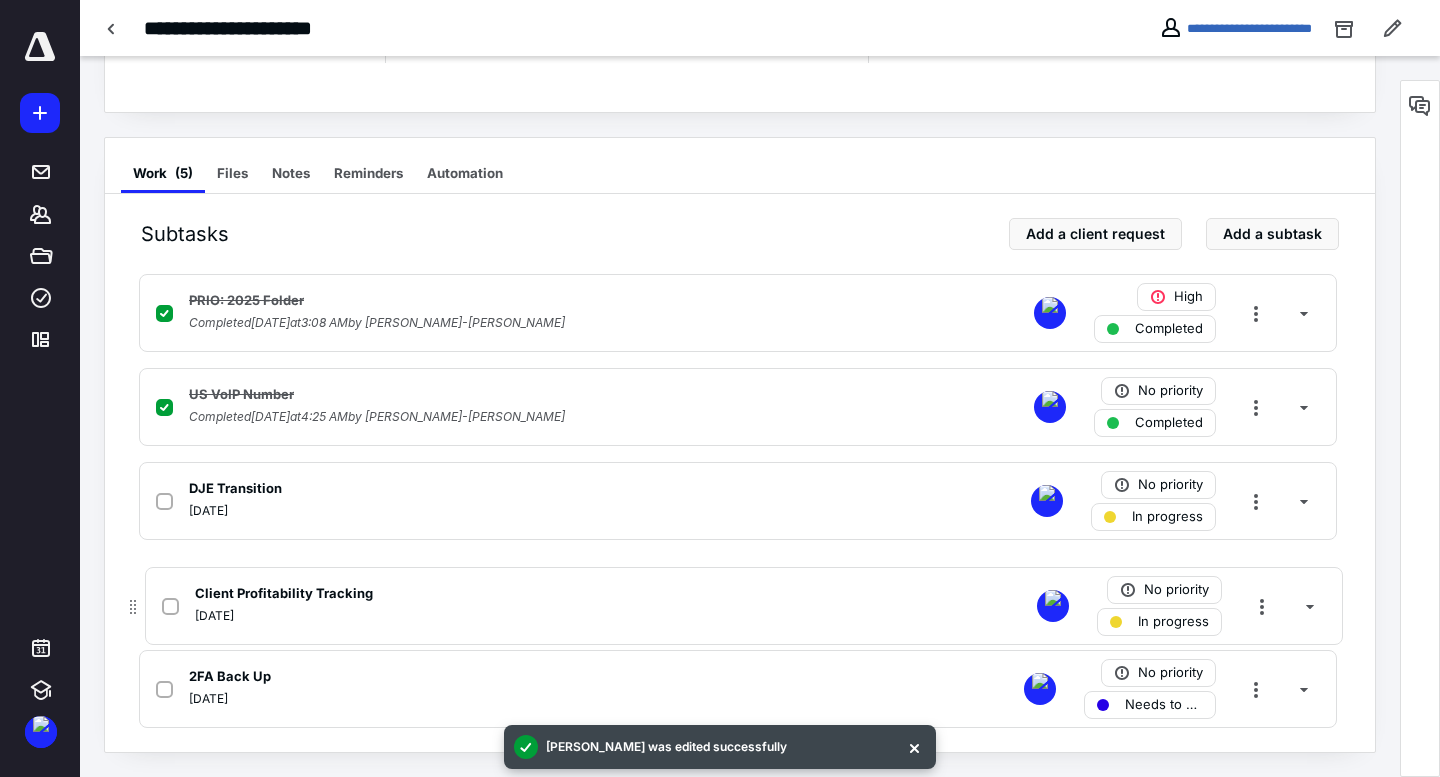 drag, startPoint x: 134, startPoint y: 546, endPoint x: 121, endPoint y: 609, distance: 64.327286 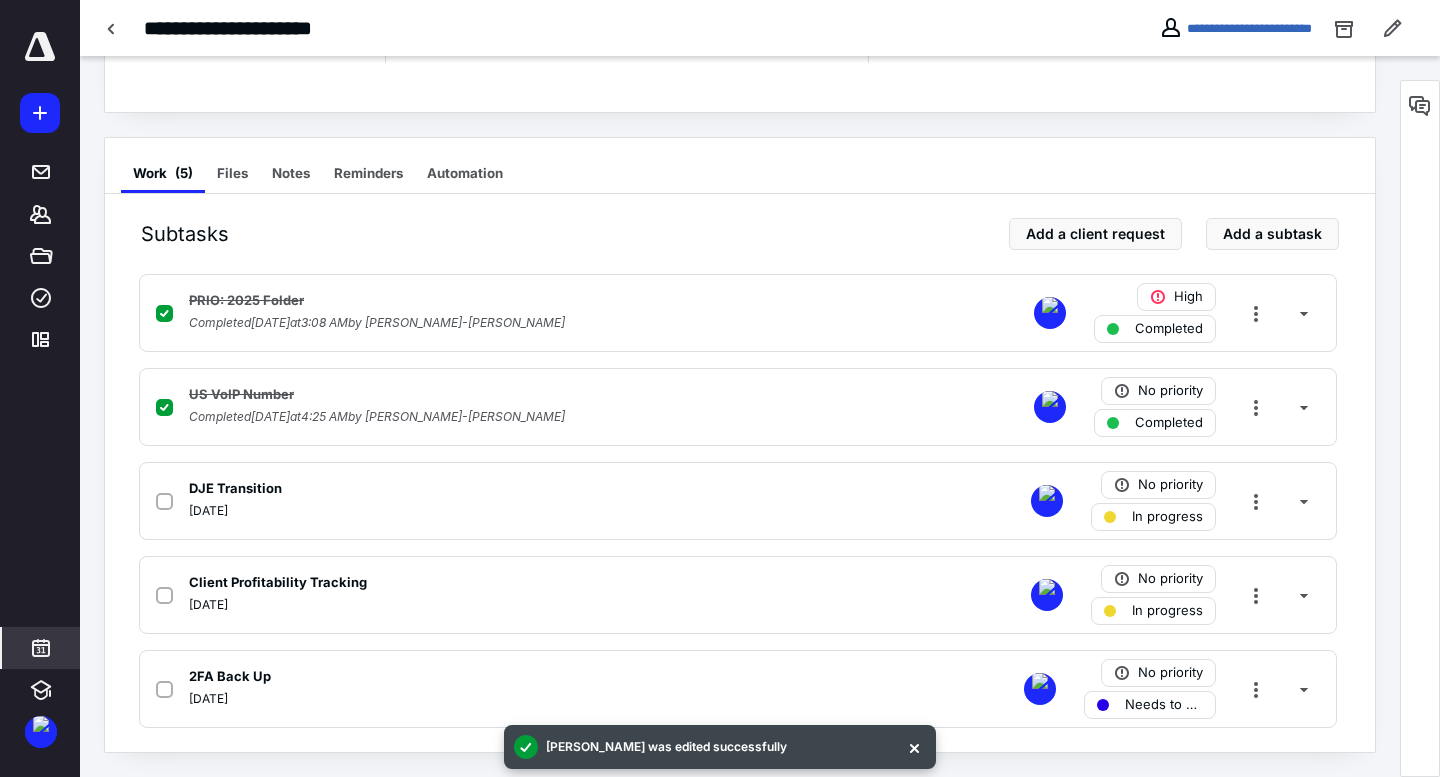 click 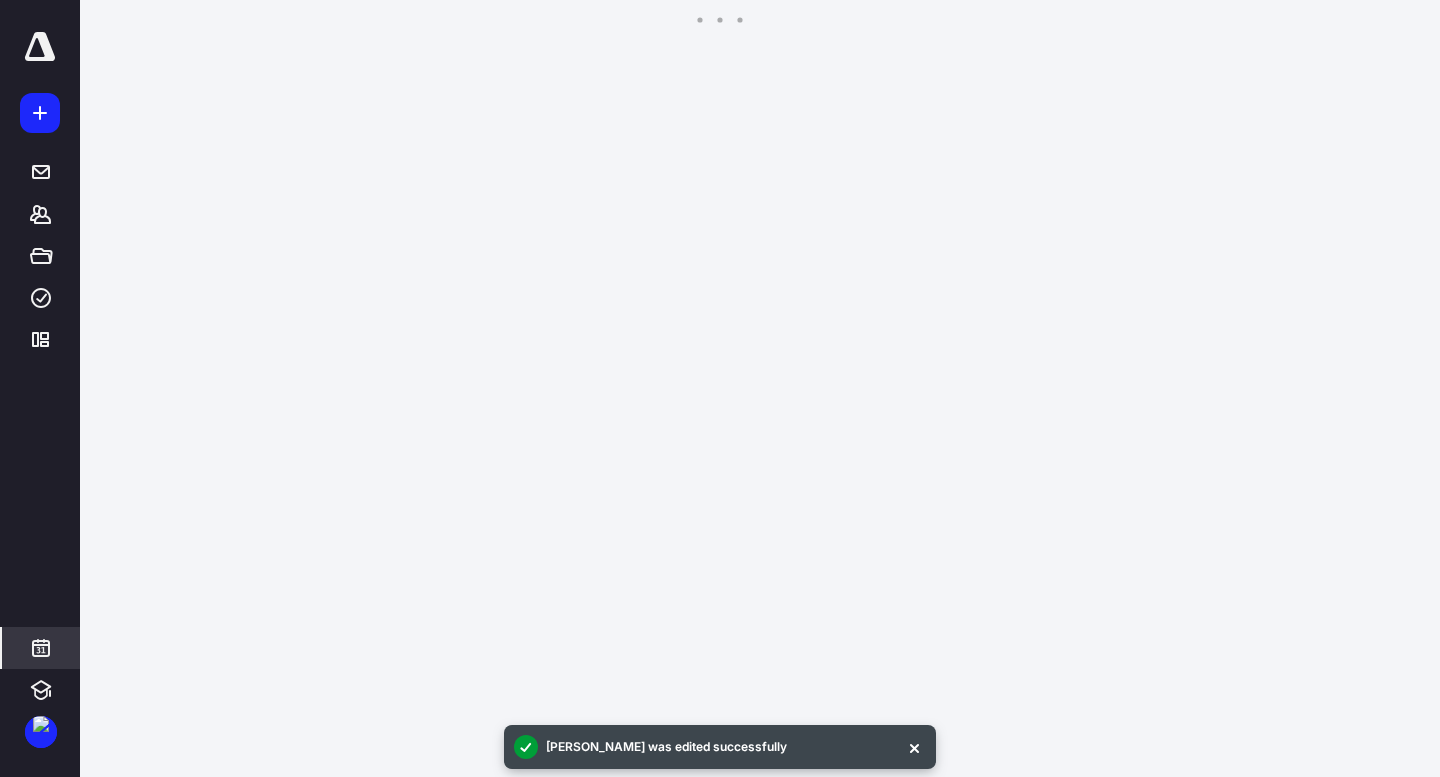 scroll, scrollTop: 385, scrollLeft: 0, axis: vertical 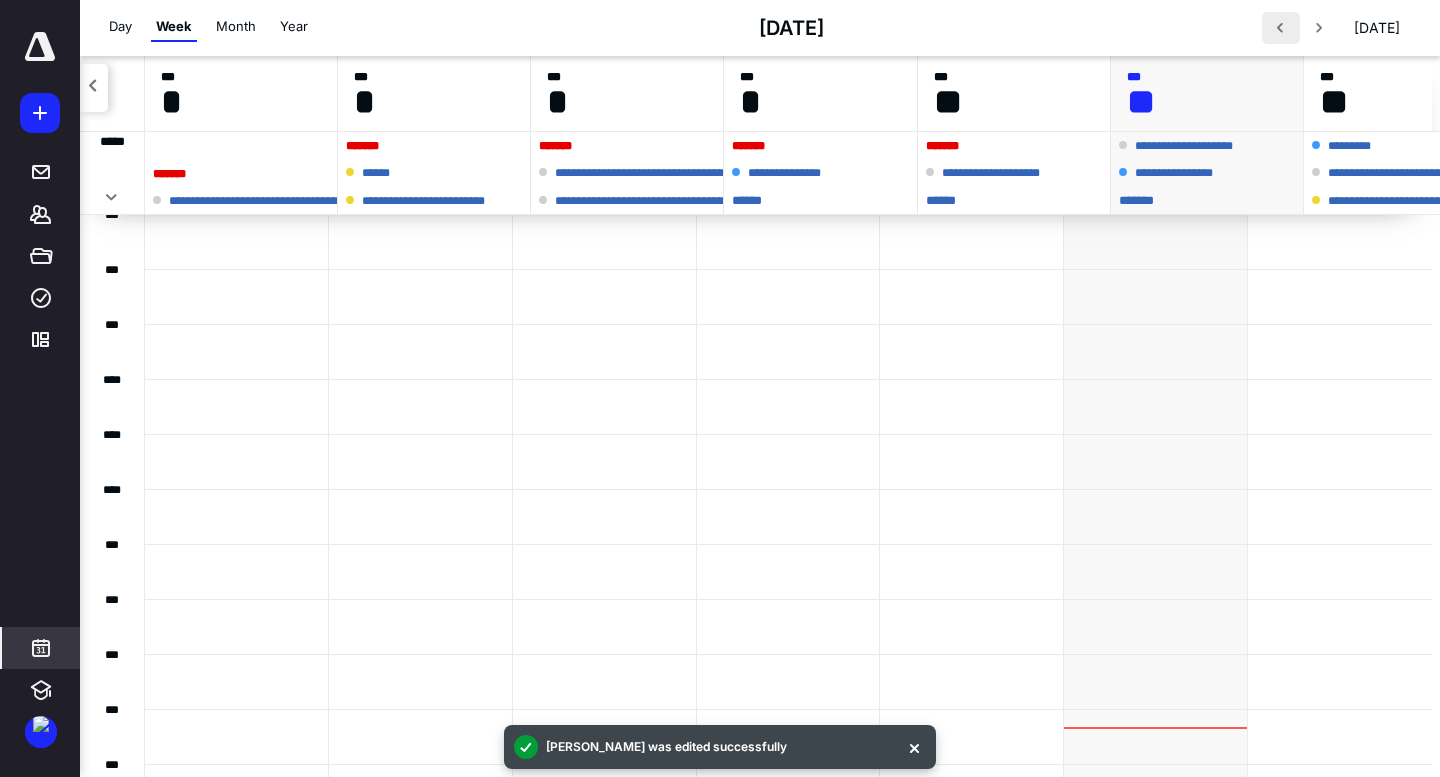 click at bounding box center [1281, 28] 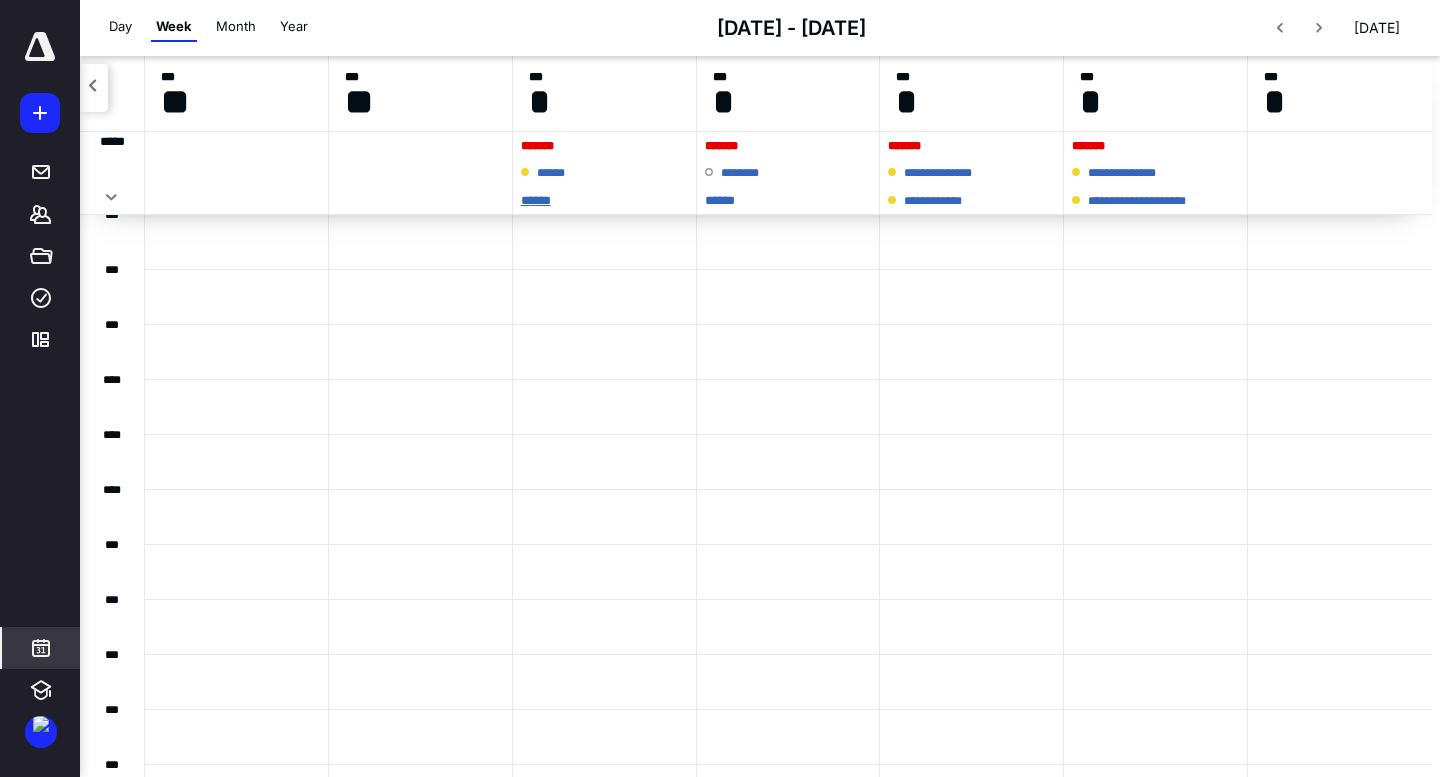 click on "* ****" at bounding box center (604, 200) 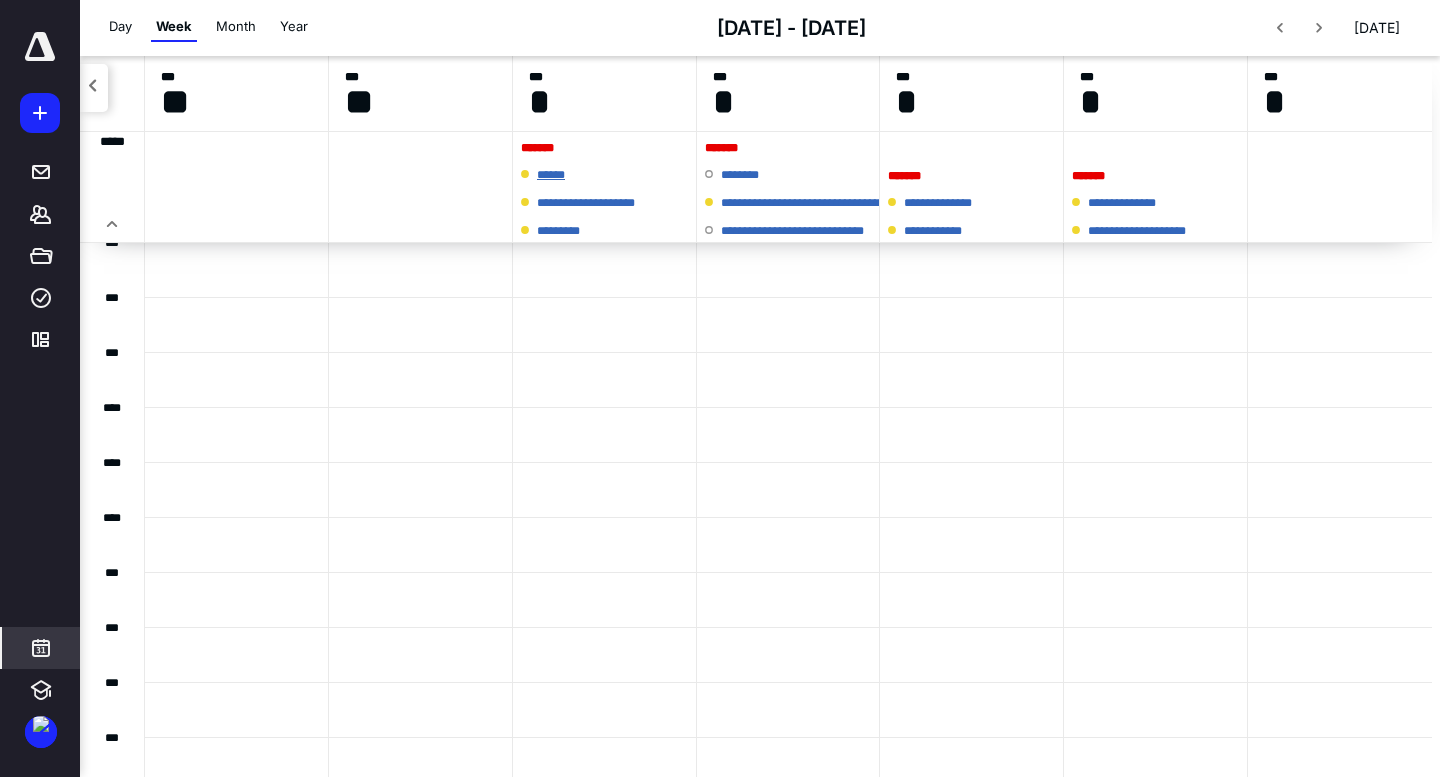 click on "******" at bounding box center [559, 175] 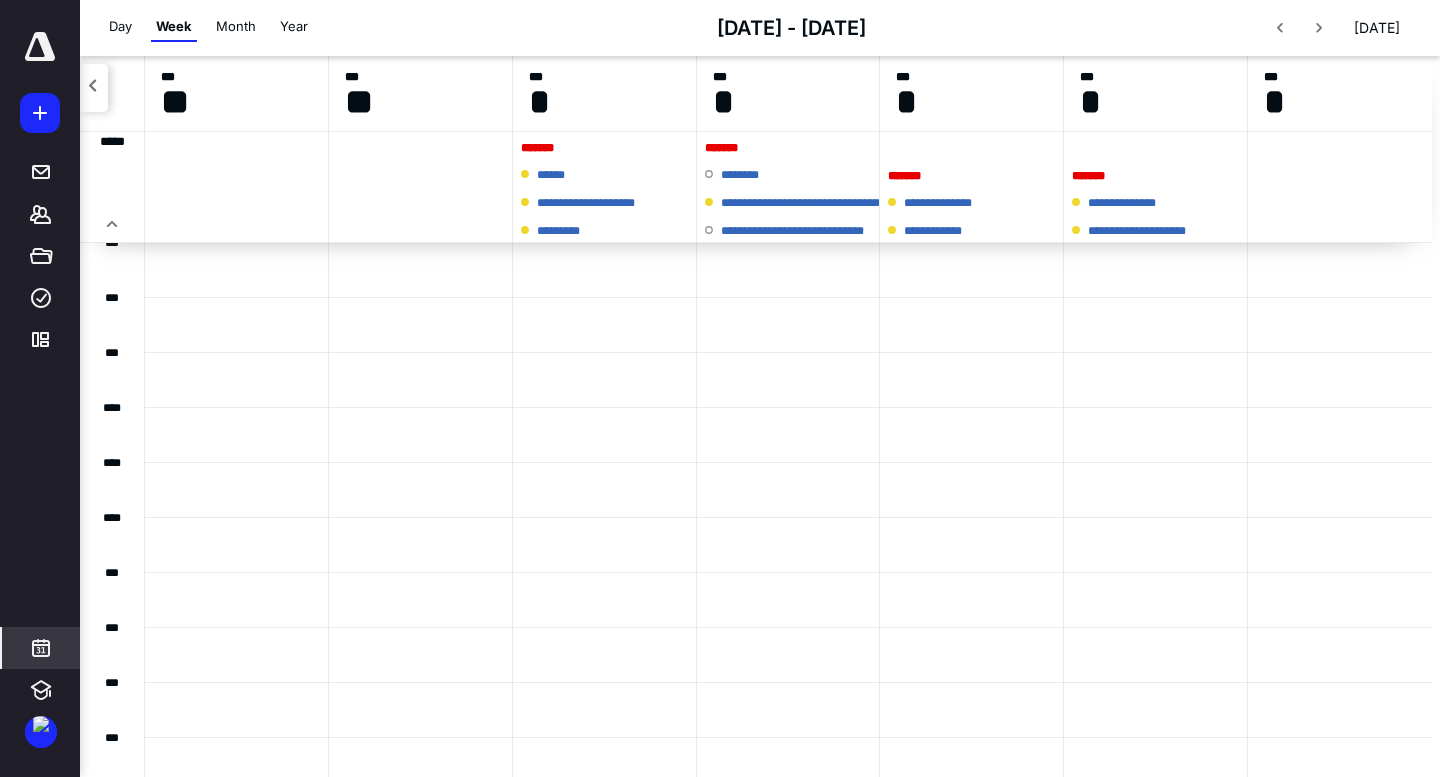 scroll, scrollTop: 0, scrollLeft: 0, axis: both 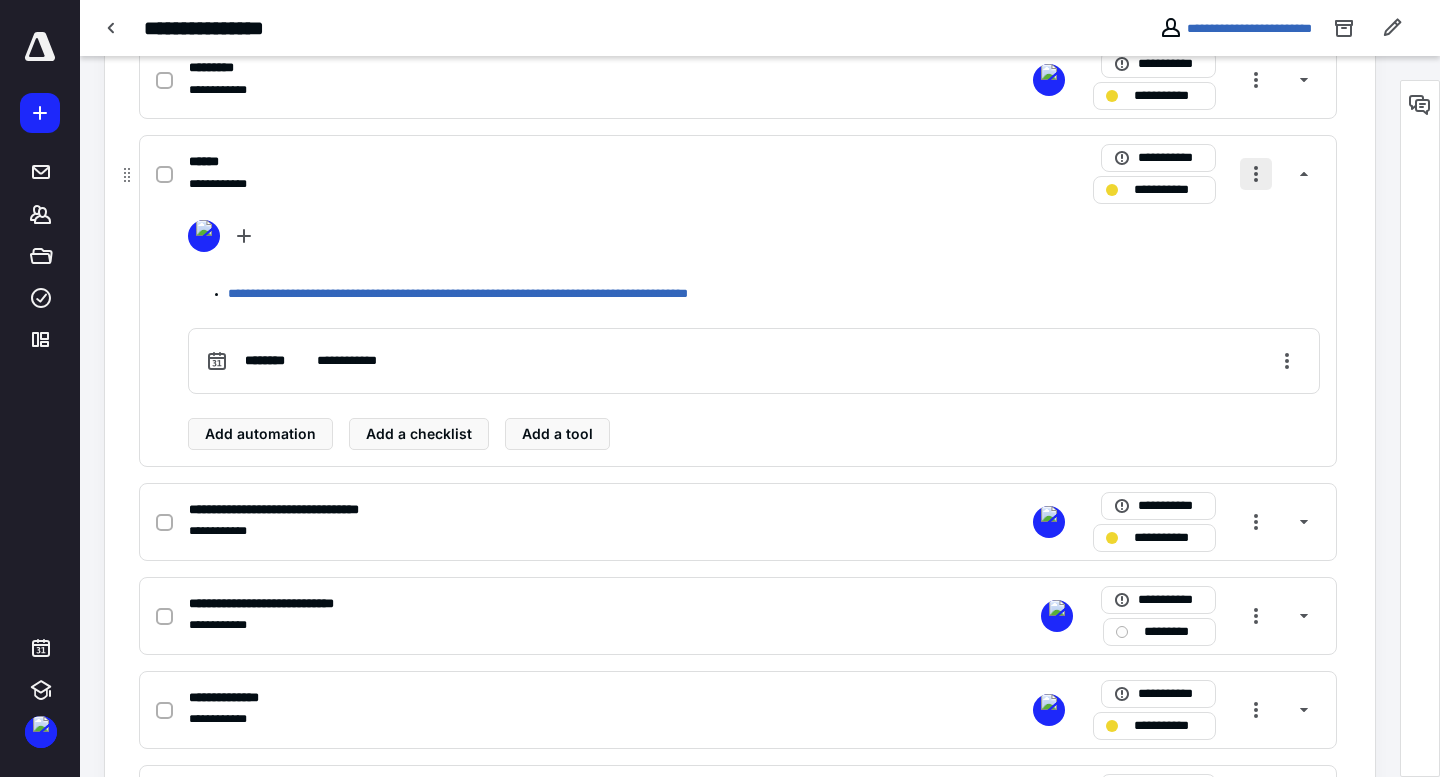 click at bounding box center (1256, 174) 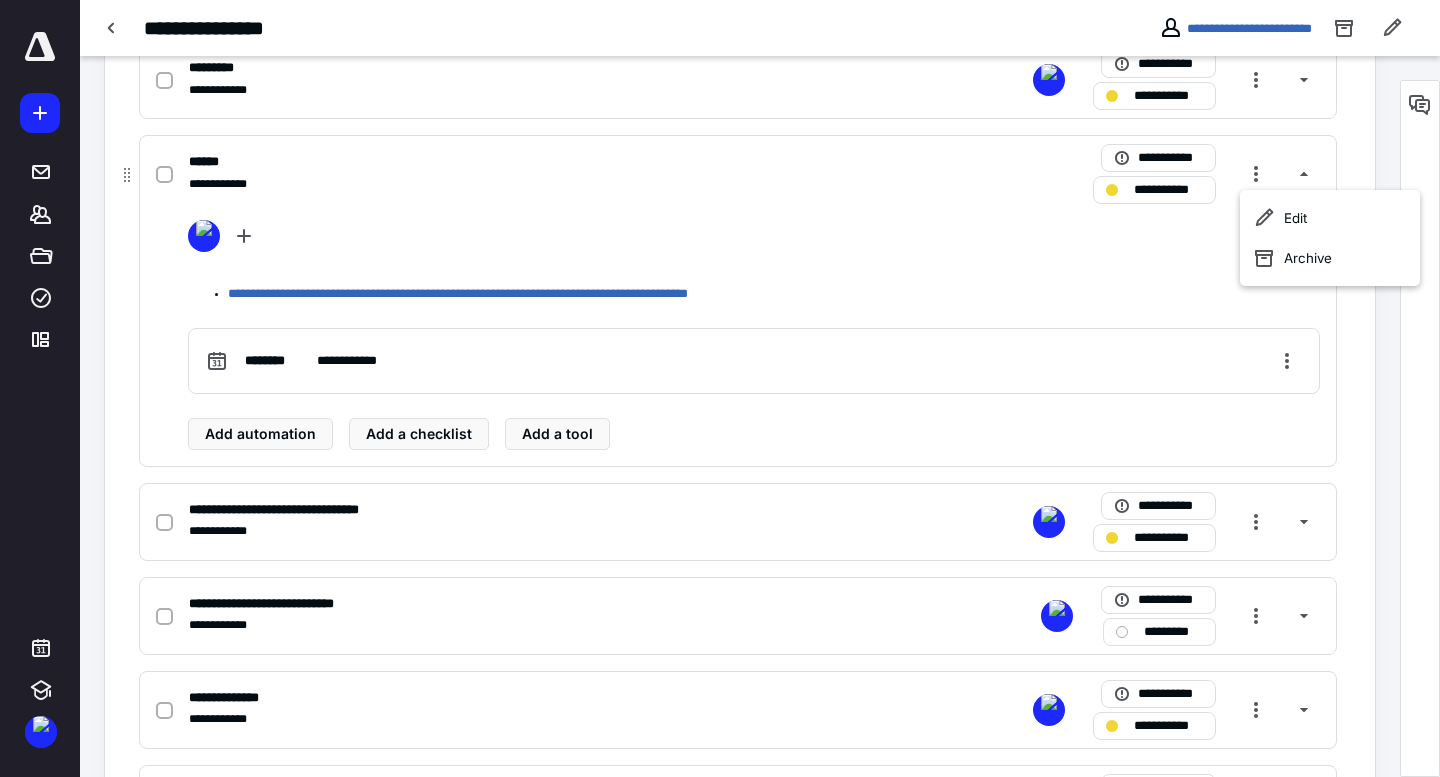 click on "Edit" at bounding box center [1330, 218] 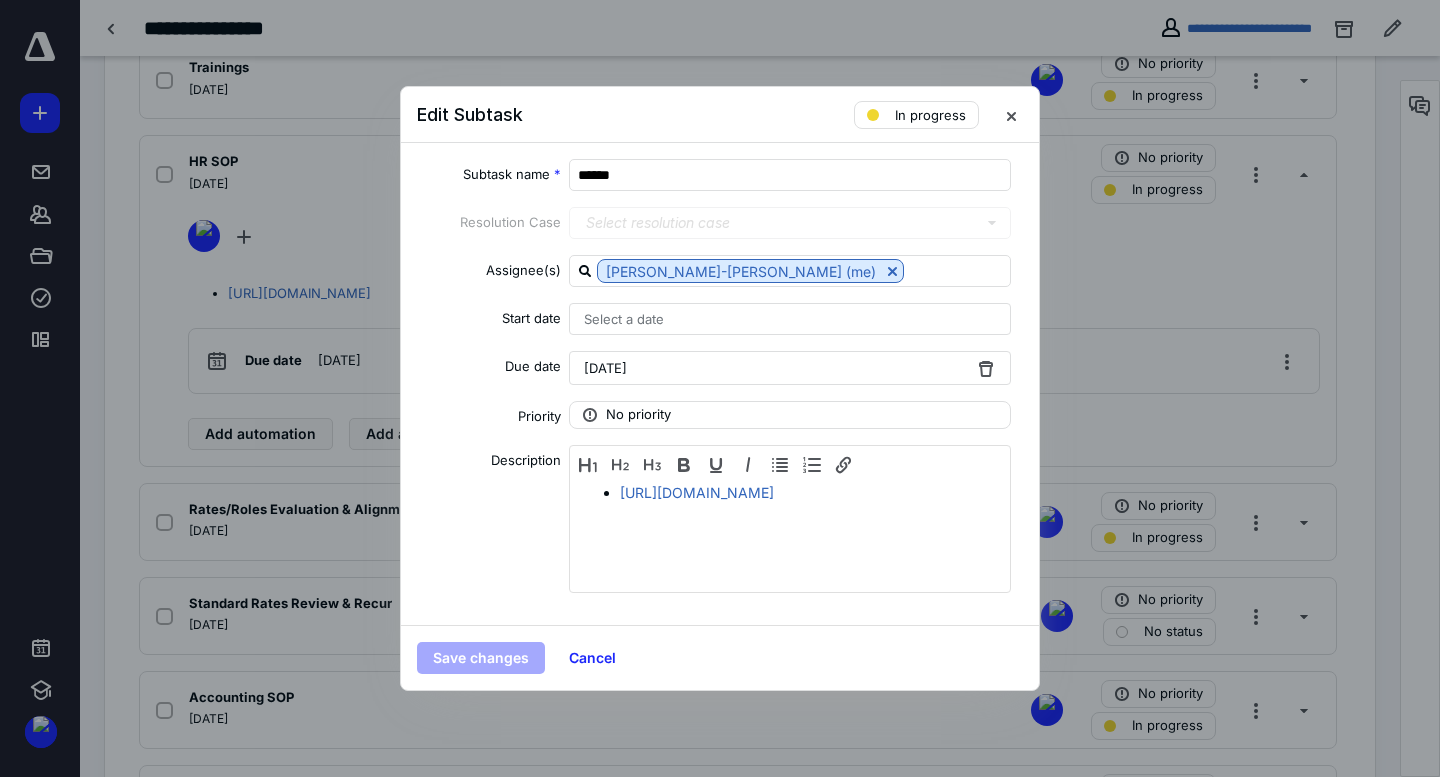 click on "[DATE]" at bounding box center (605, 368) 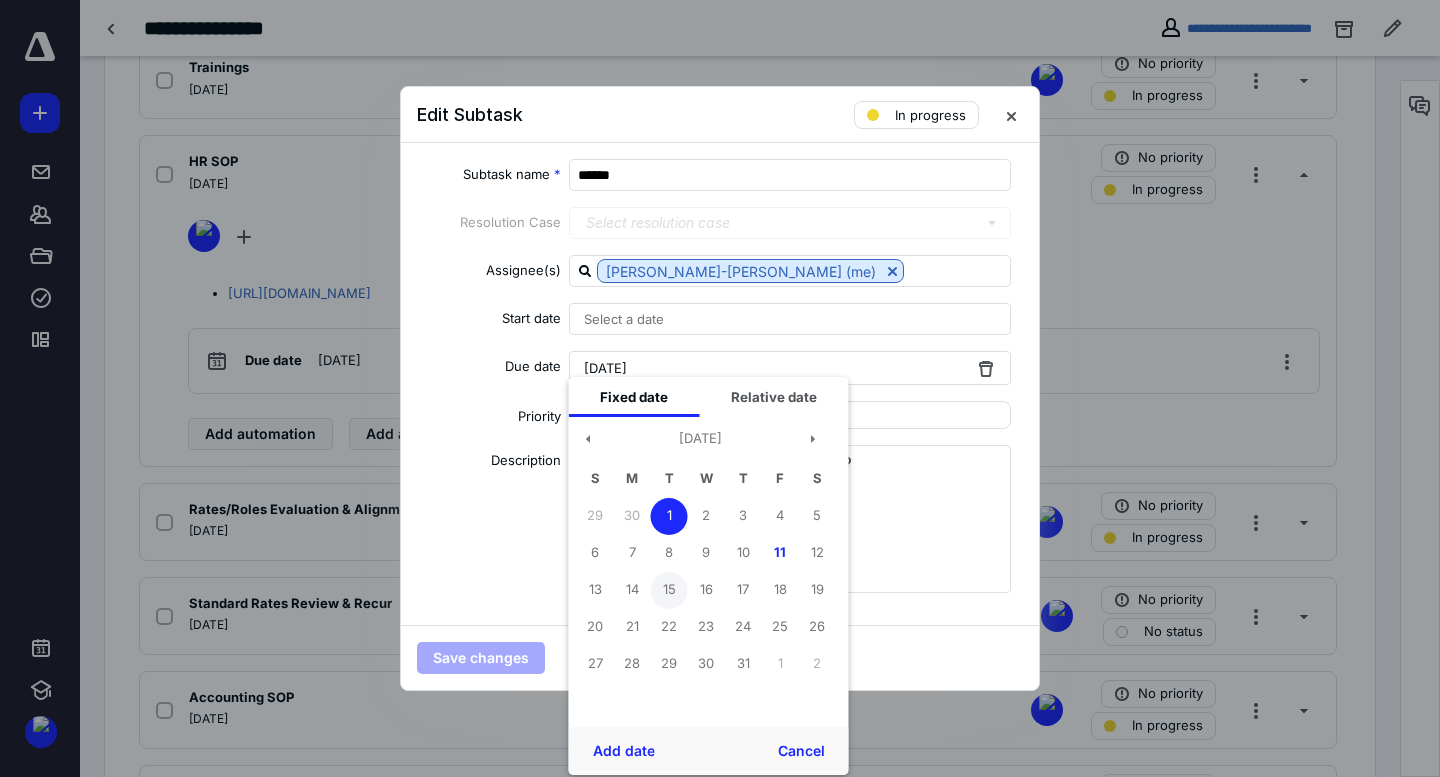 click on "15" at bounding box center [669, 590] 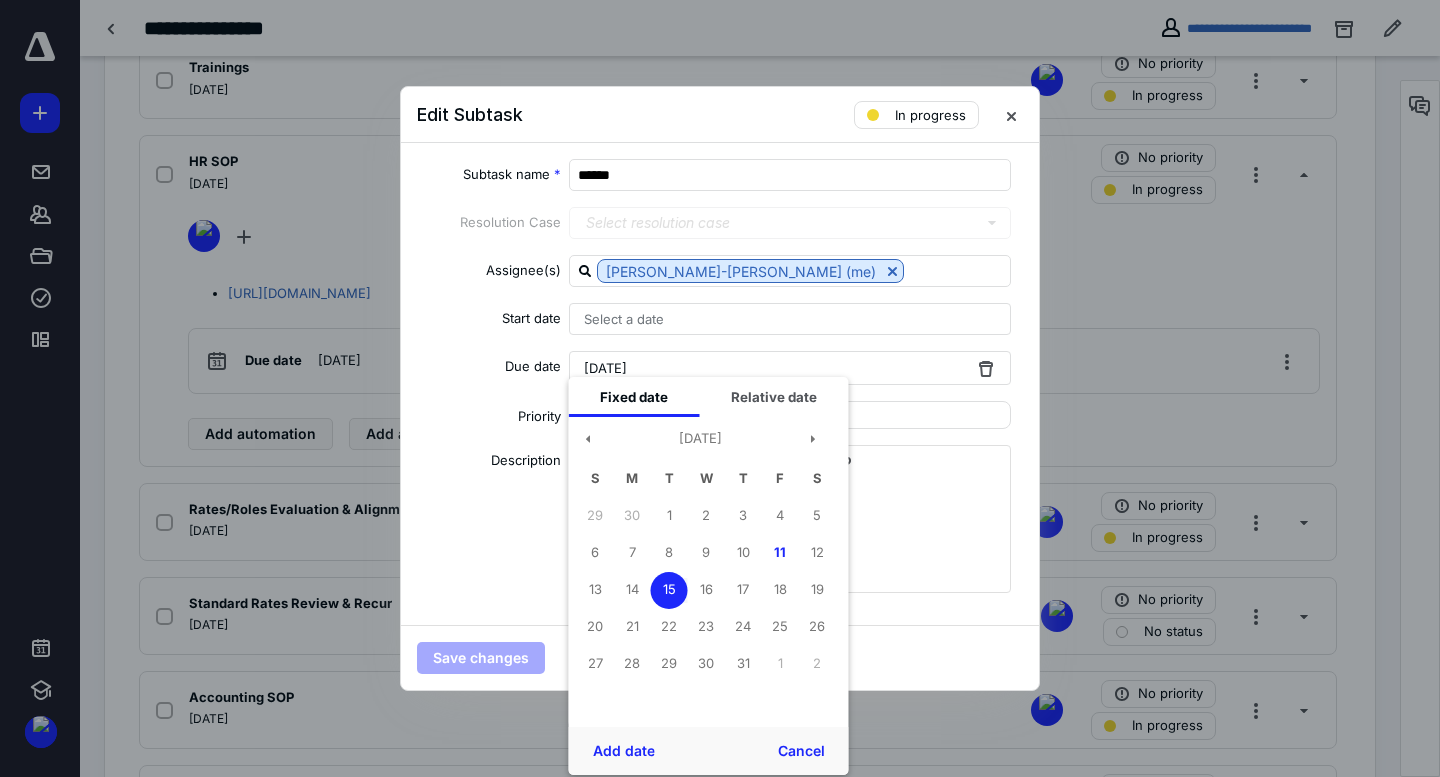 drag, startPoint x: 619, startPoint y: 744, endPoint x: 534, endPoint y: 713, distance: 90.47652 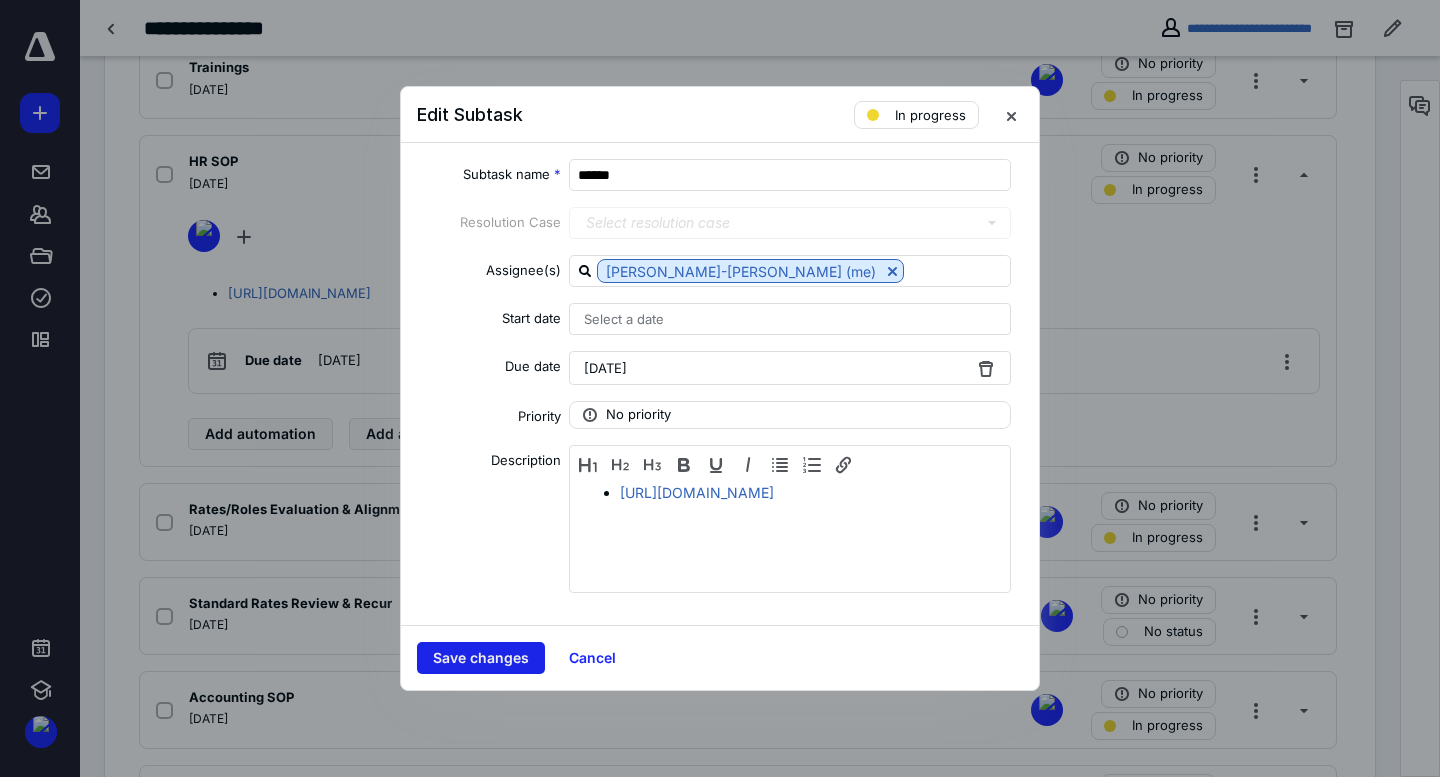 click on "Save changes" at bounding box center (481, 658) 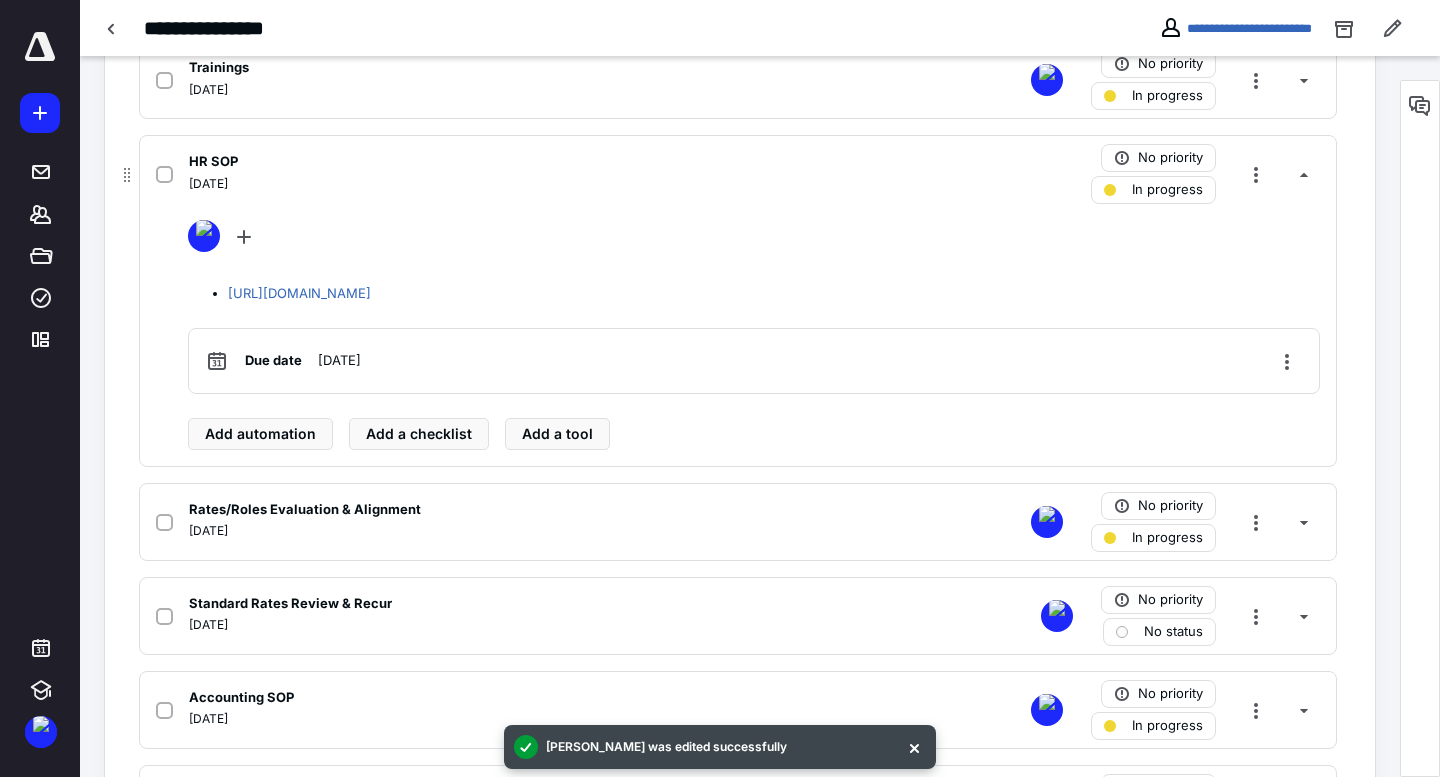 click on "[DATE]" at bounding box center [208, 184] 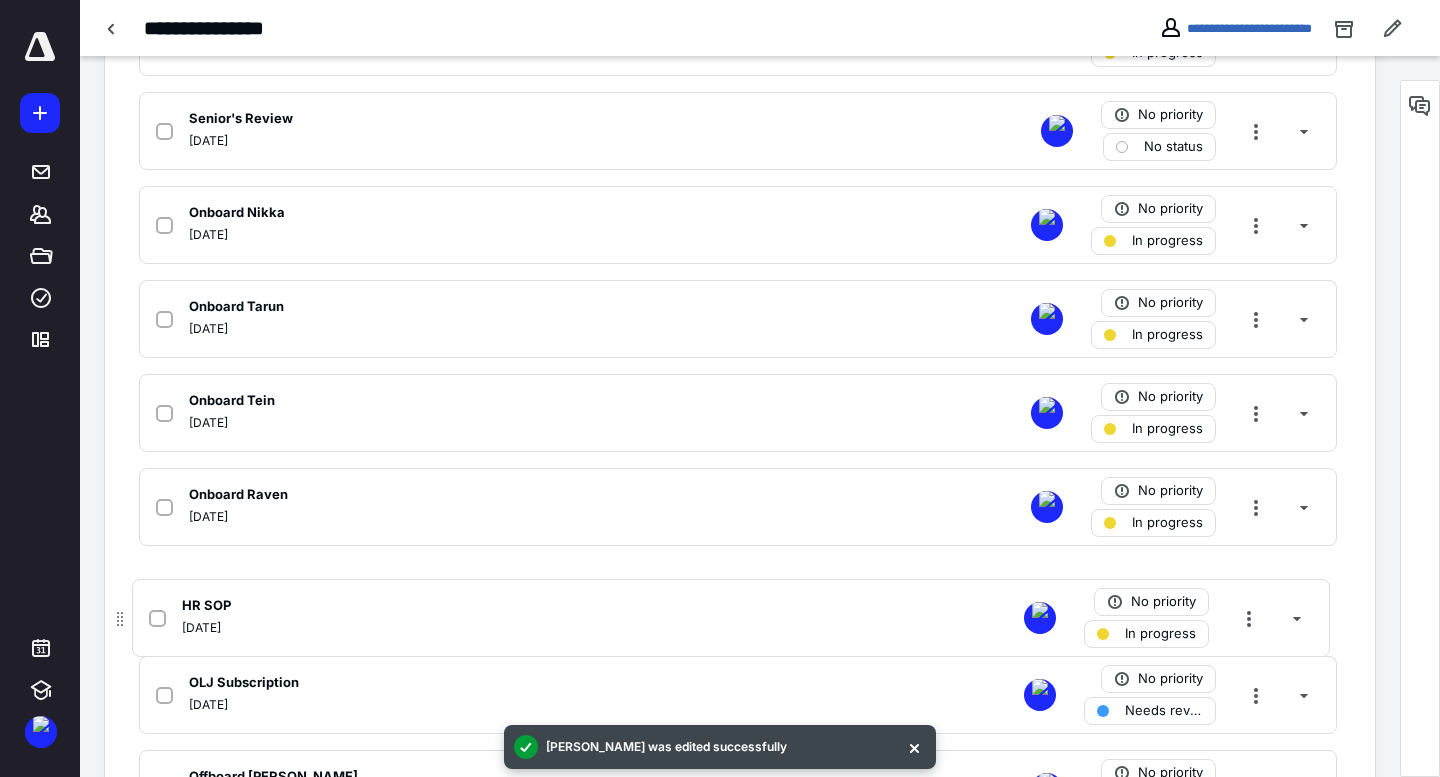 scroll, scrollTop: 1437, scrollLeft: 0, axis: vertical 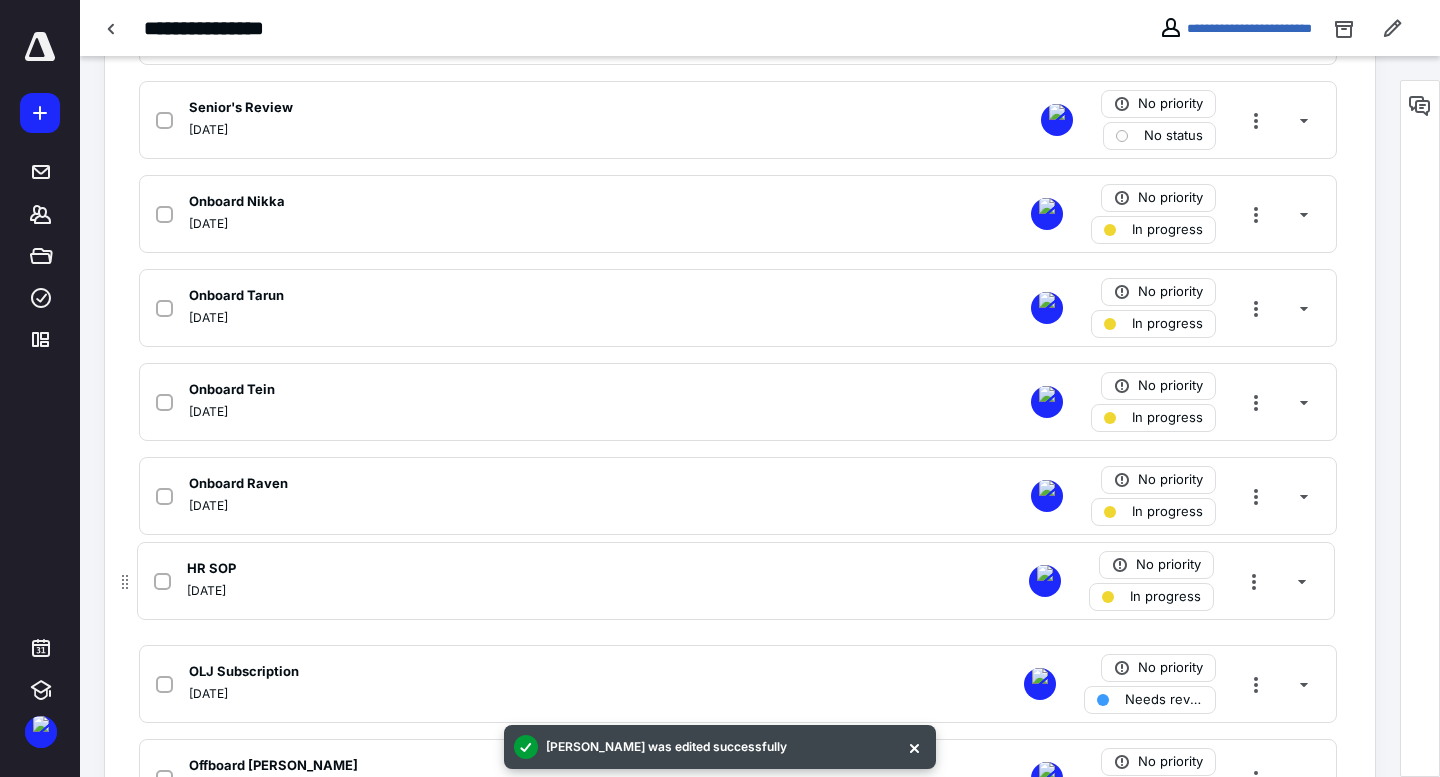 drag, startPoint x: 131, startPoint y: 183, endPoint x: 127, endPoint y: 596, distance: 413.01938 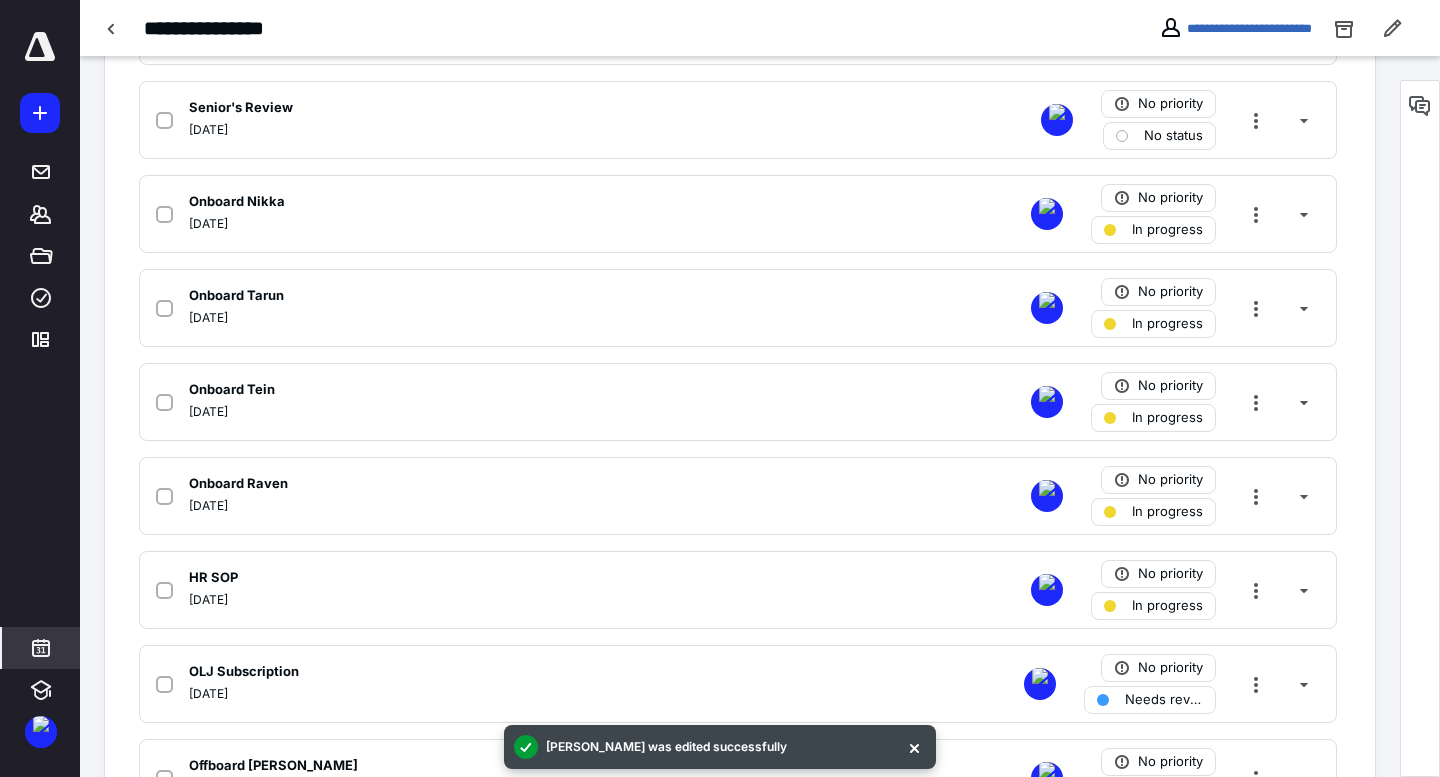 click 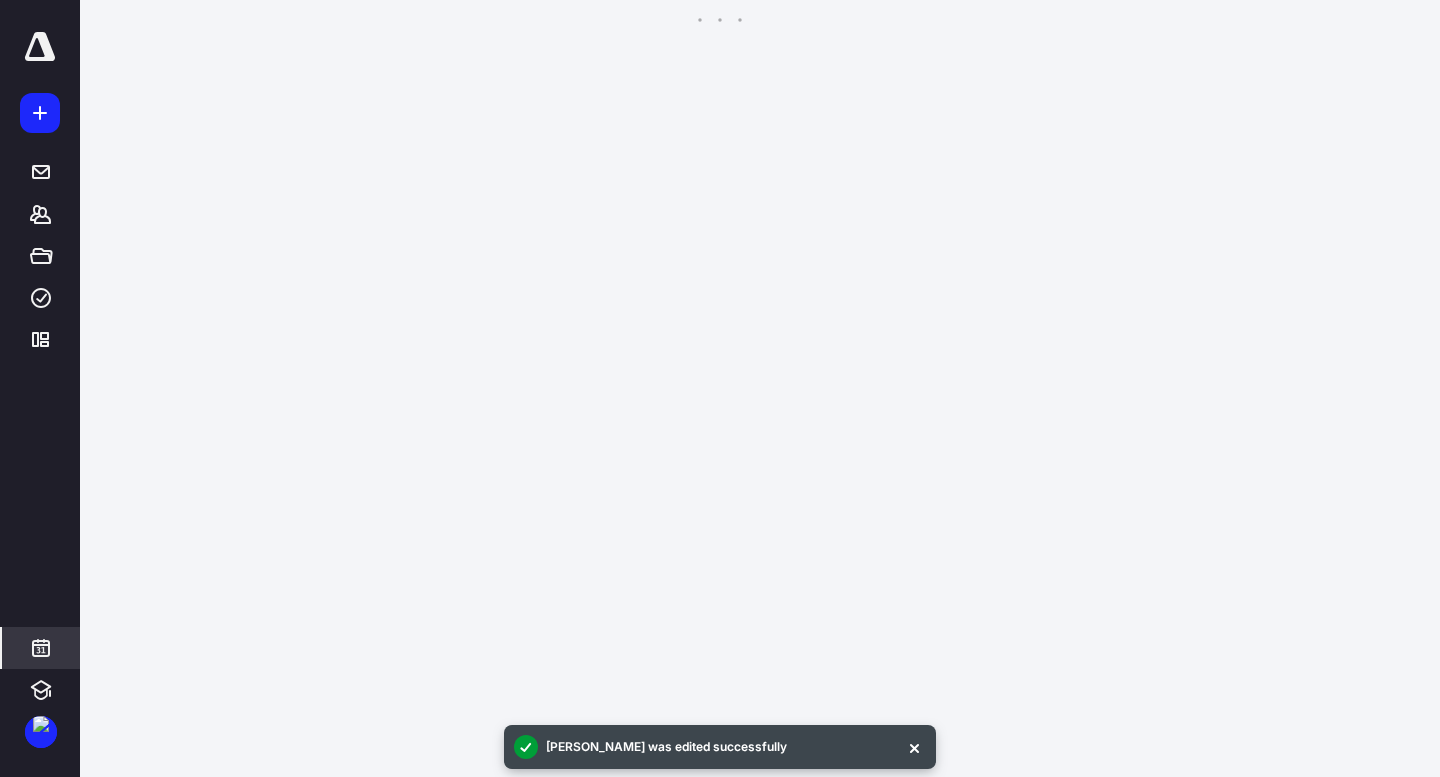 scroll, scrollTop: 385, scrollLeft: 0, axis: vertical 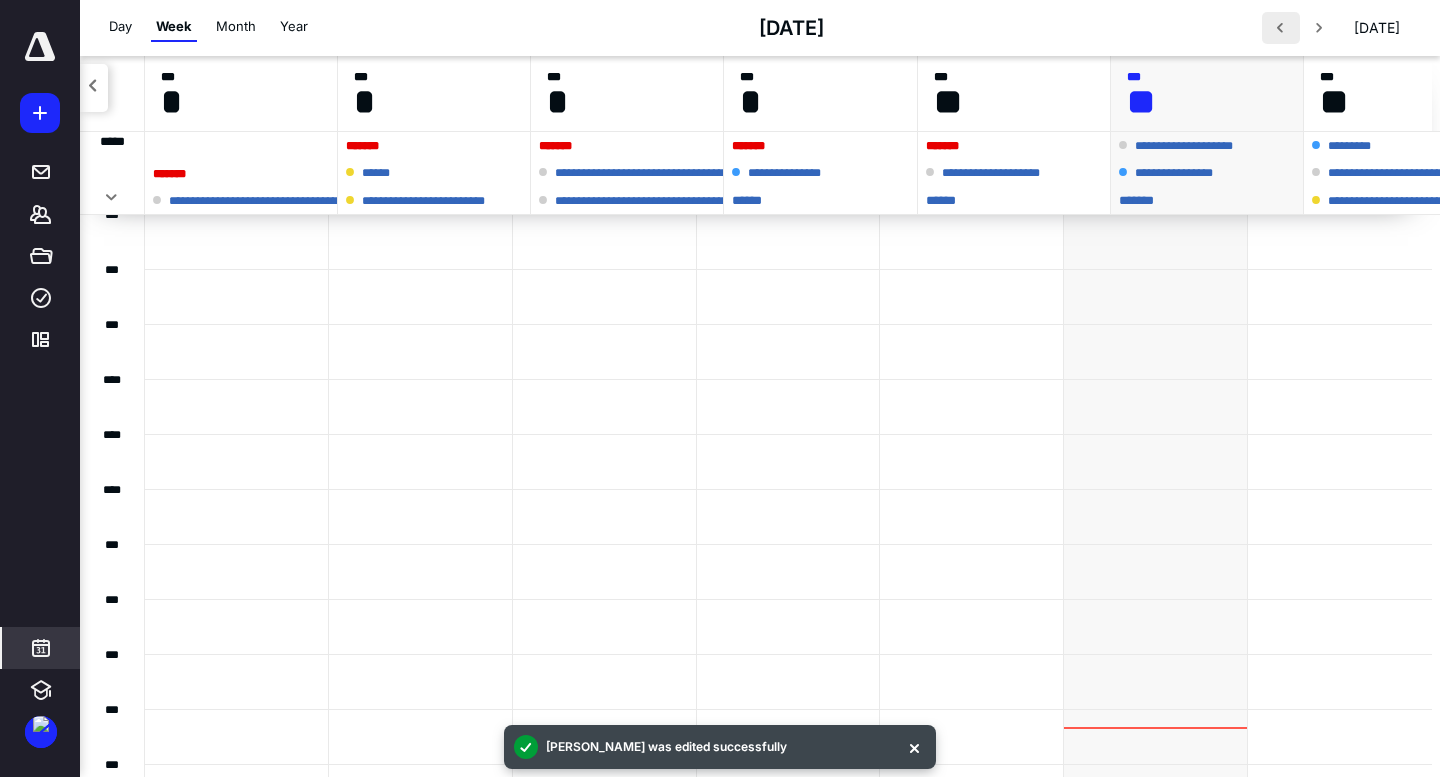 click at bounding box center (1281, 28) 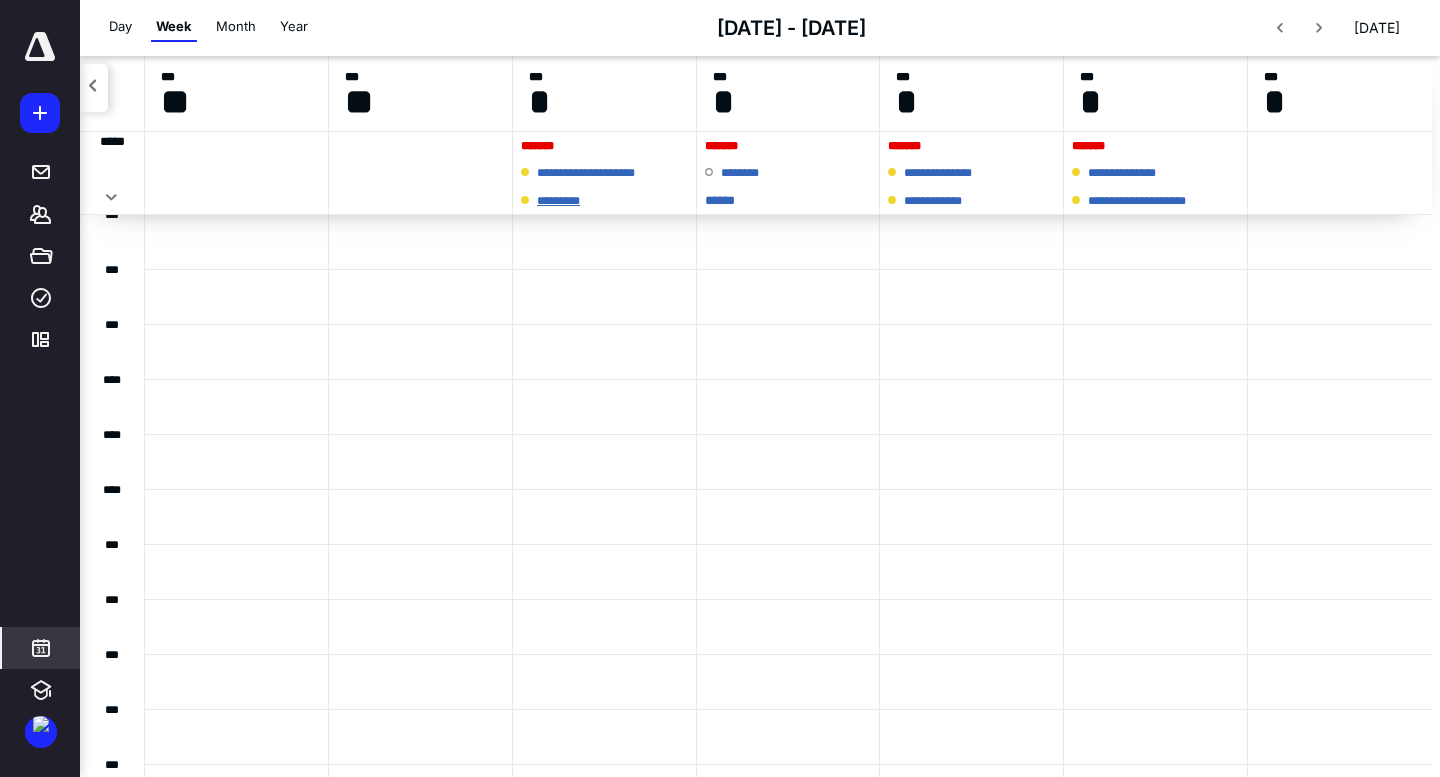 click on "*********" at bounding box center (563, 201) 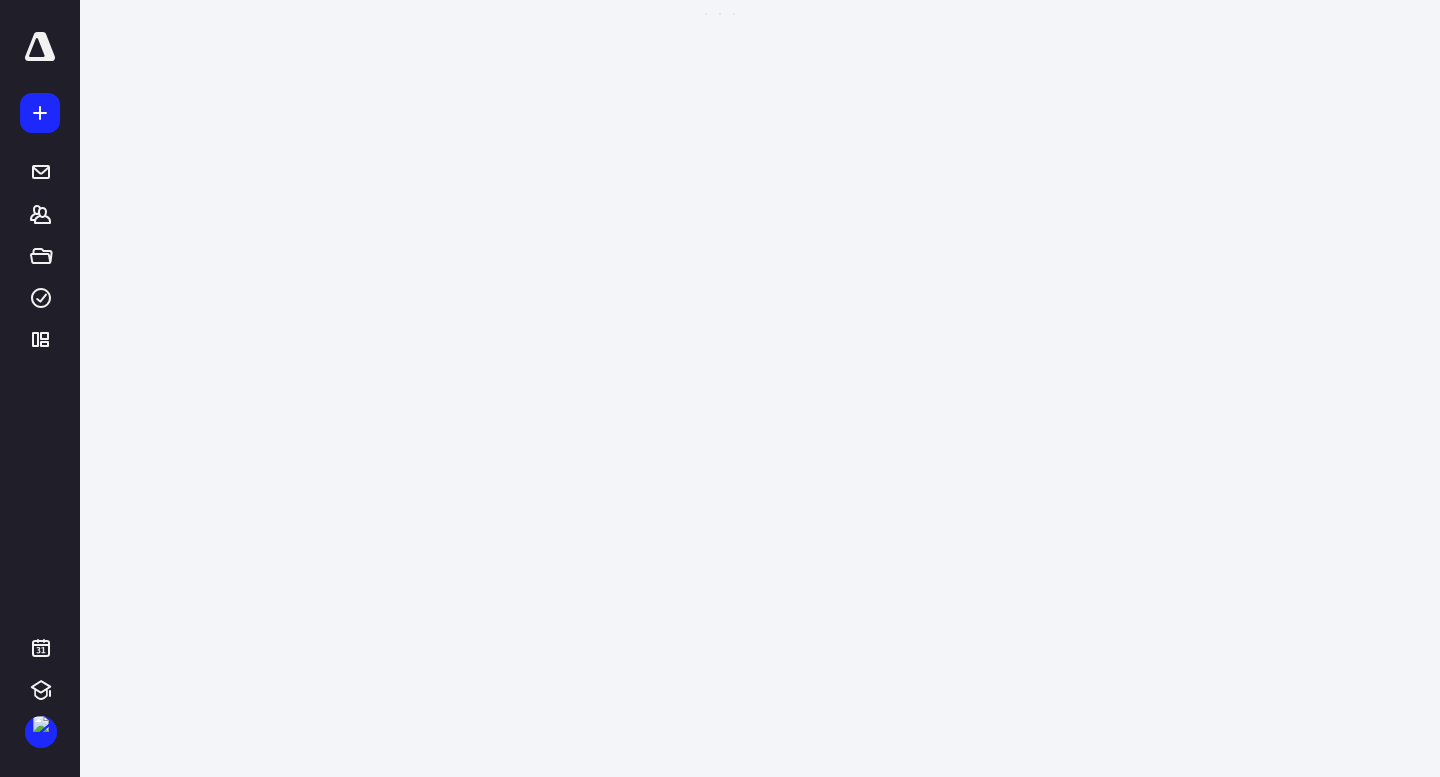 scroll, scrollTop: 0, scrollLeft: 0, axis: both 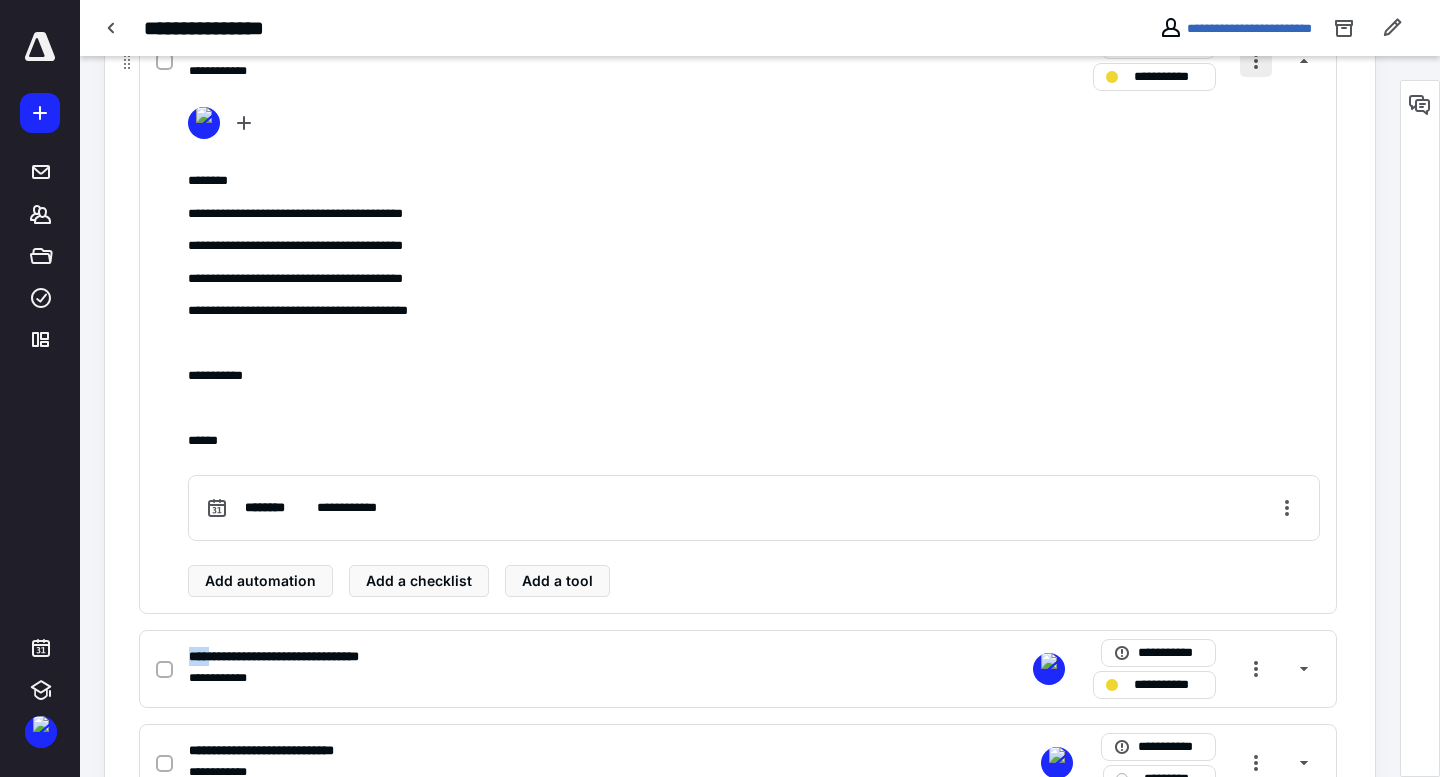 click at bounding box center (1256, 61) 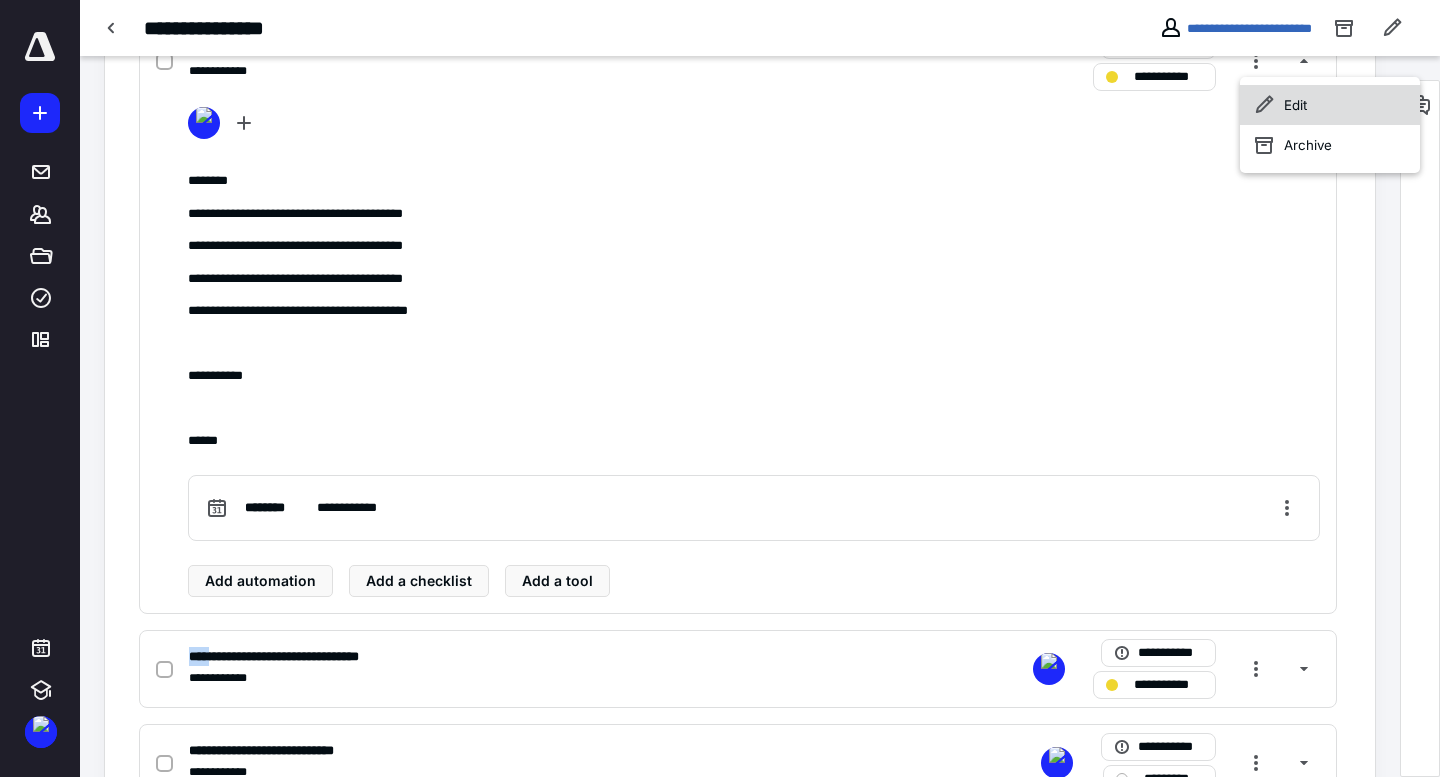click 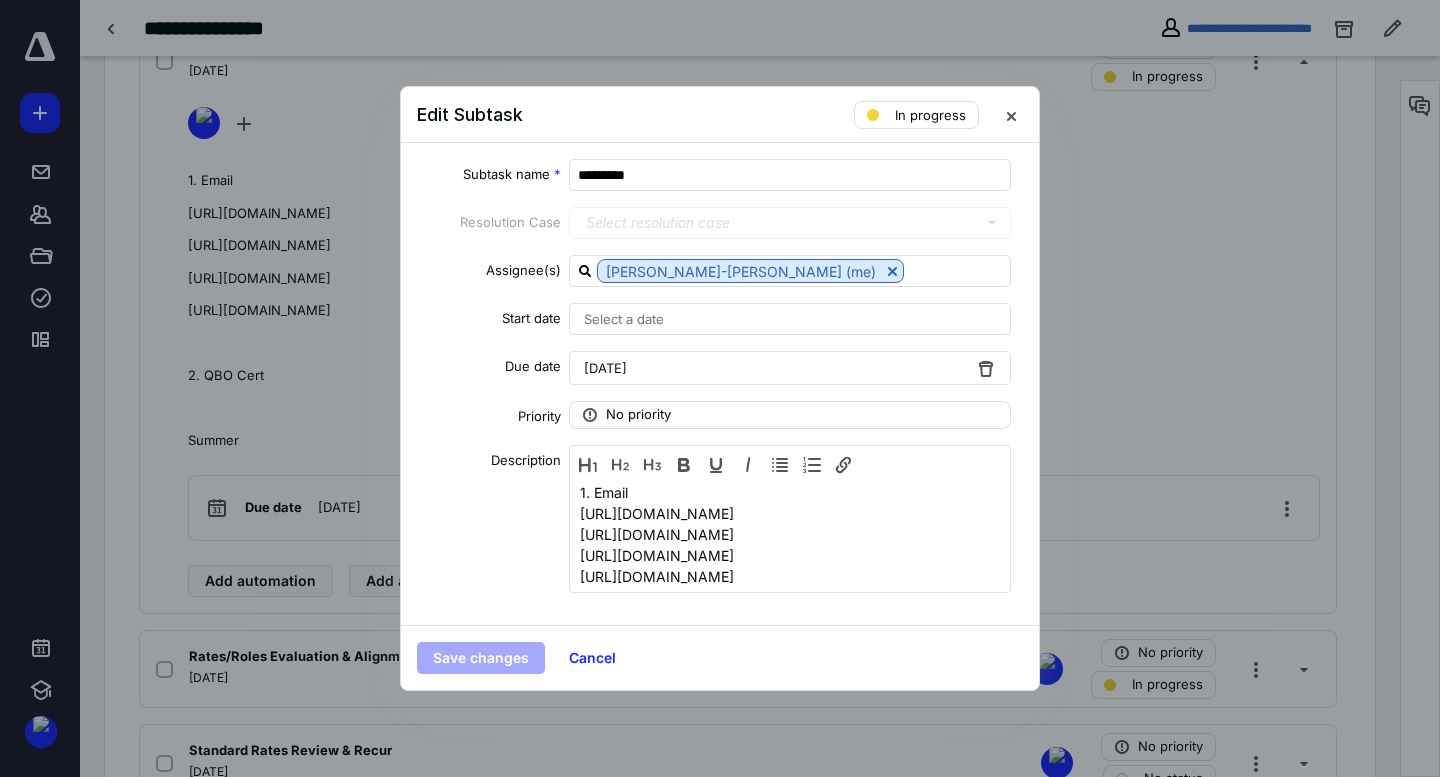 click on "[DATE]" at bounding box center (605, 368) 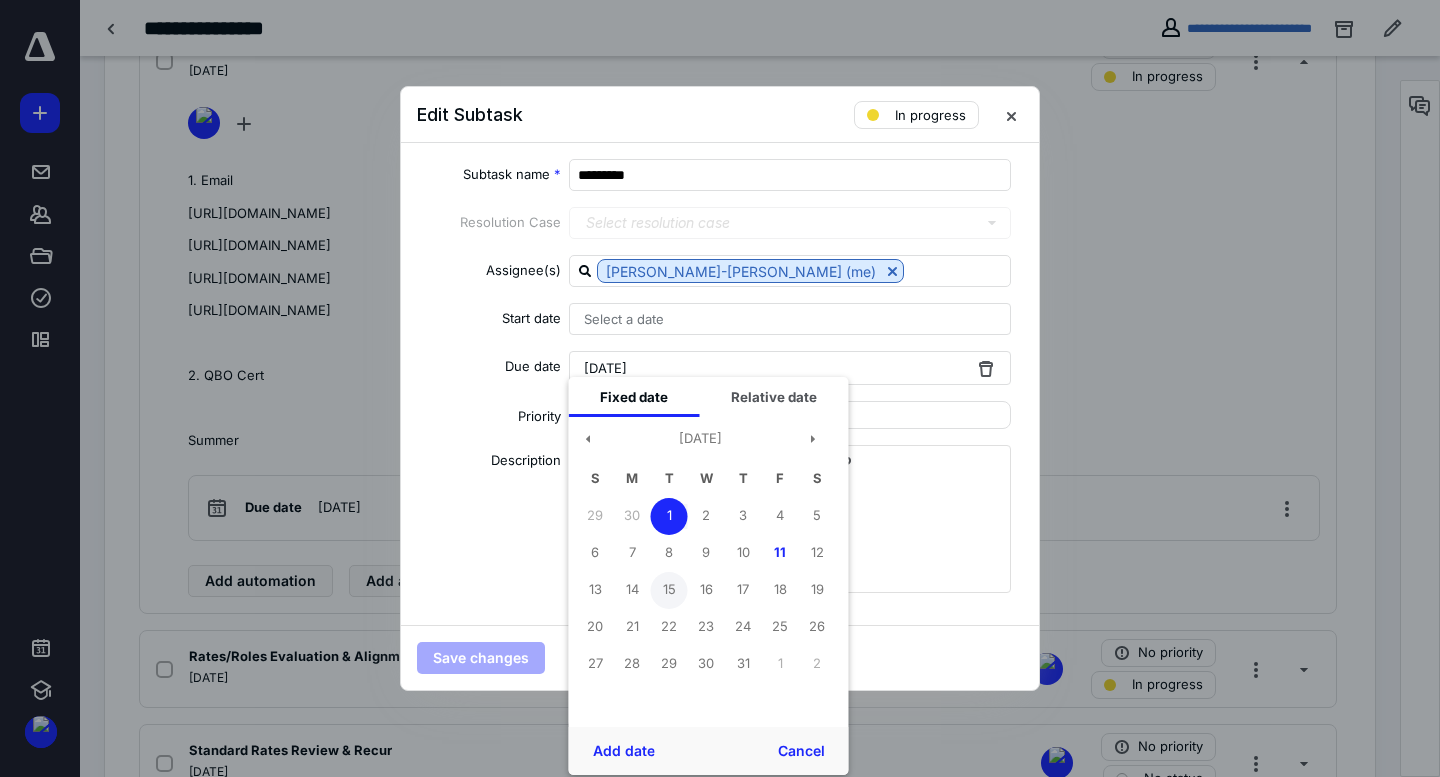 click on "15" at bounding box center (669, 590) 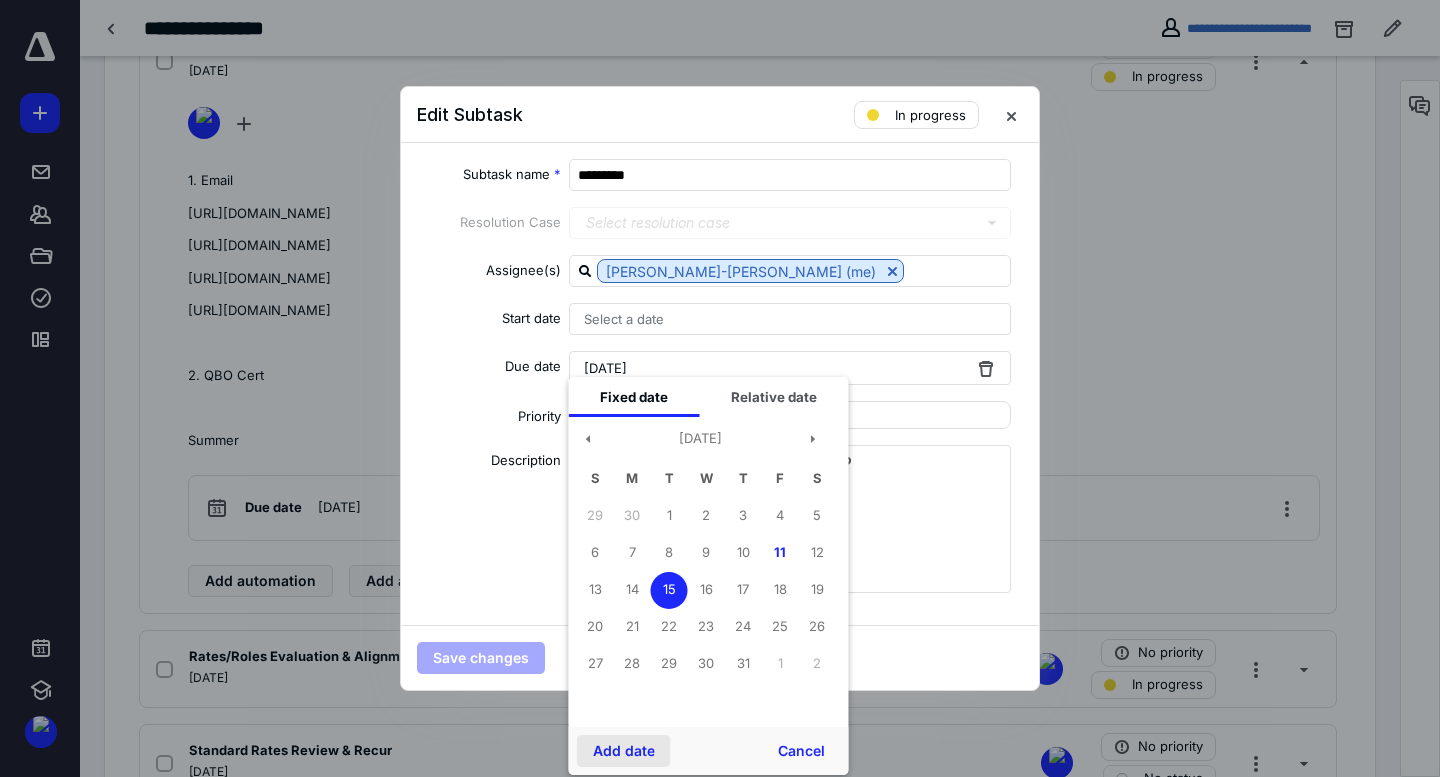 click on "Add date" at bounding box center (624, 751) 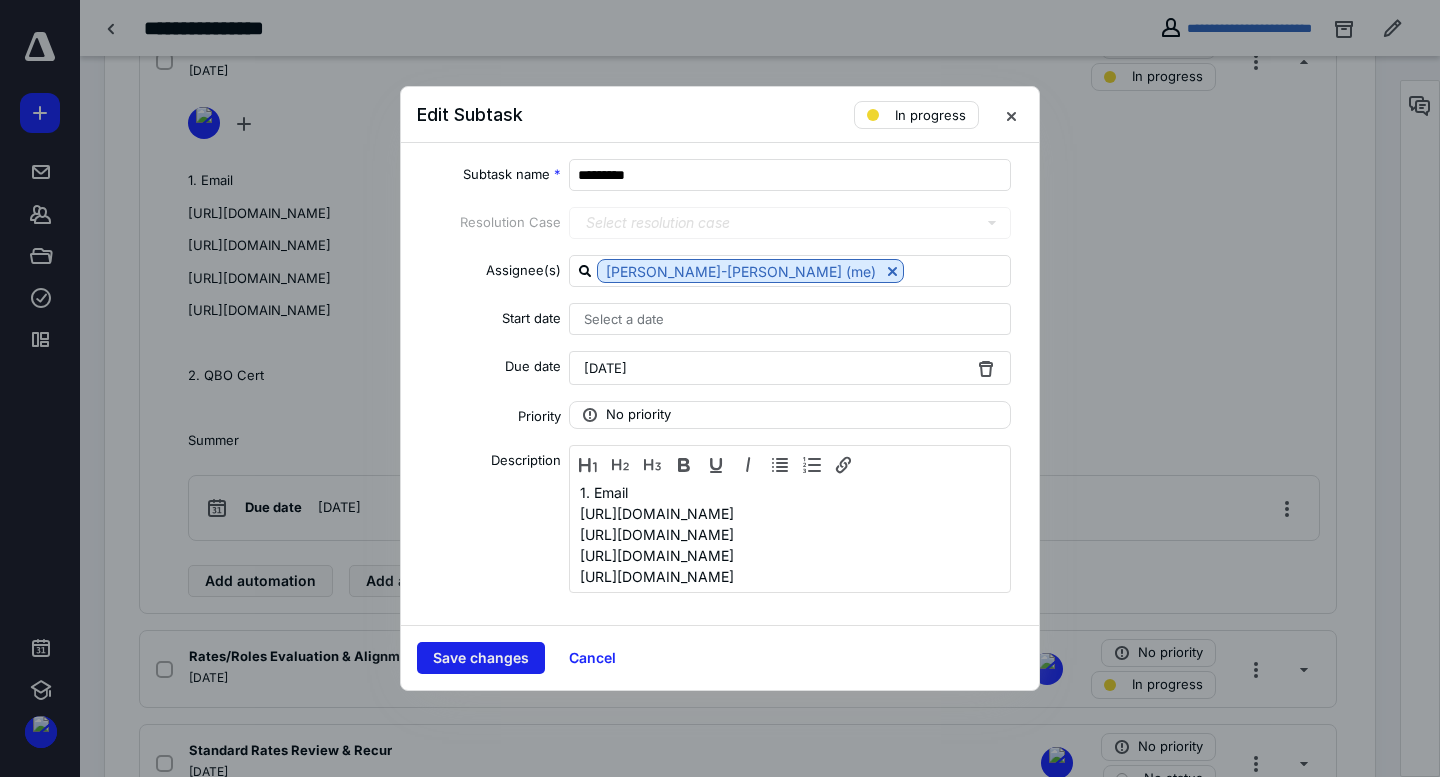 click on "Save changes" at bounding box center (481, 658) 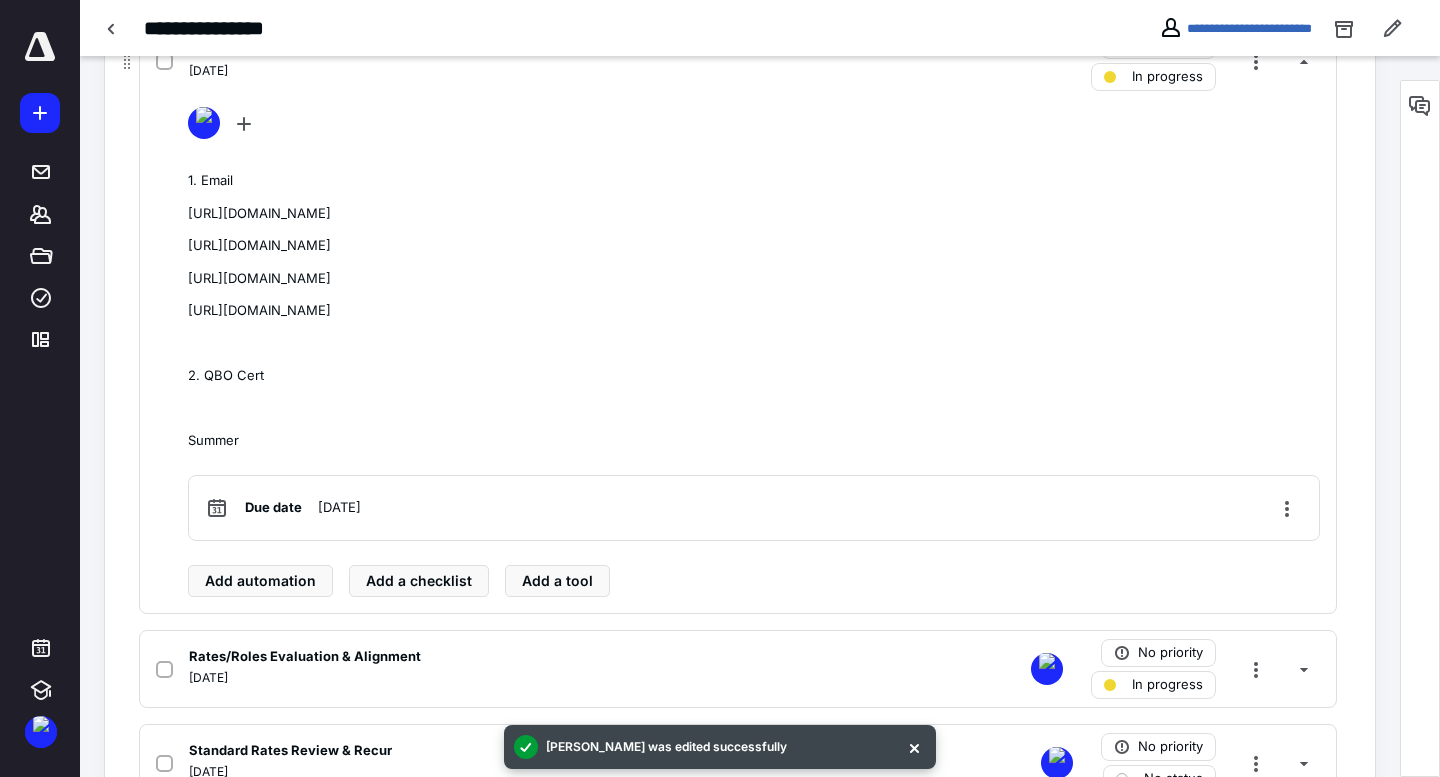 click on "Trainings [DATE] No priority In progress" at bounding box center [738, 61] 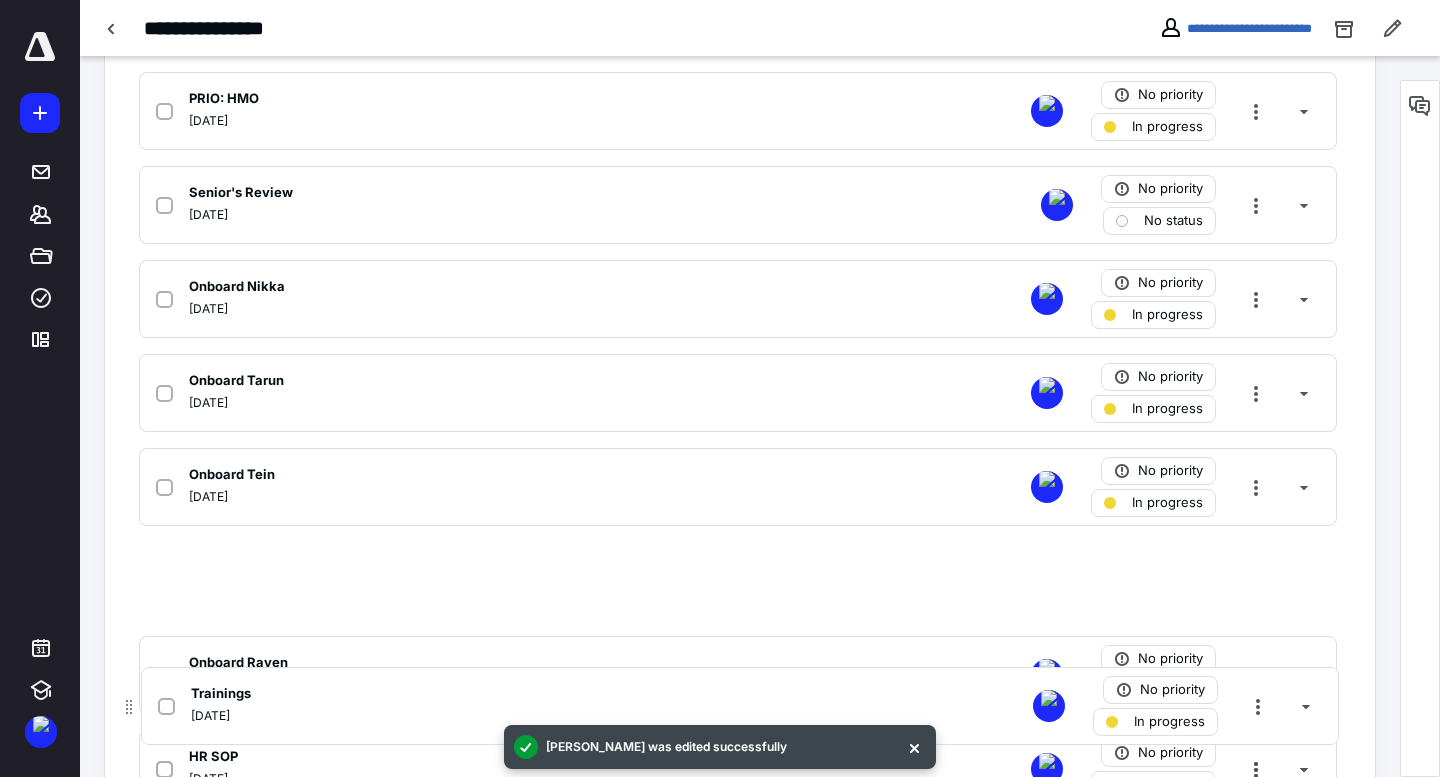scroll, scrollTop: 1305, scrollLeft: 0, axis: vertical 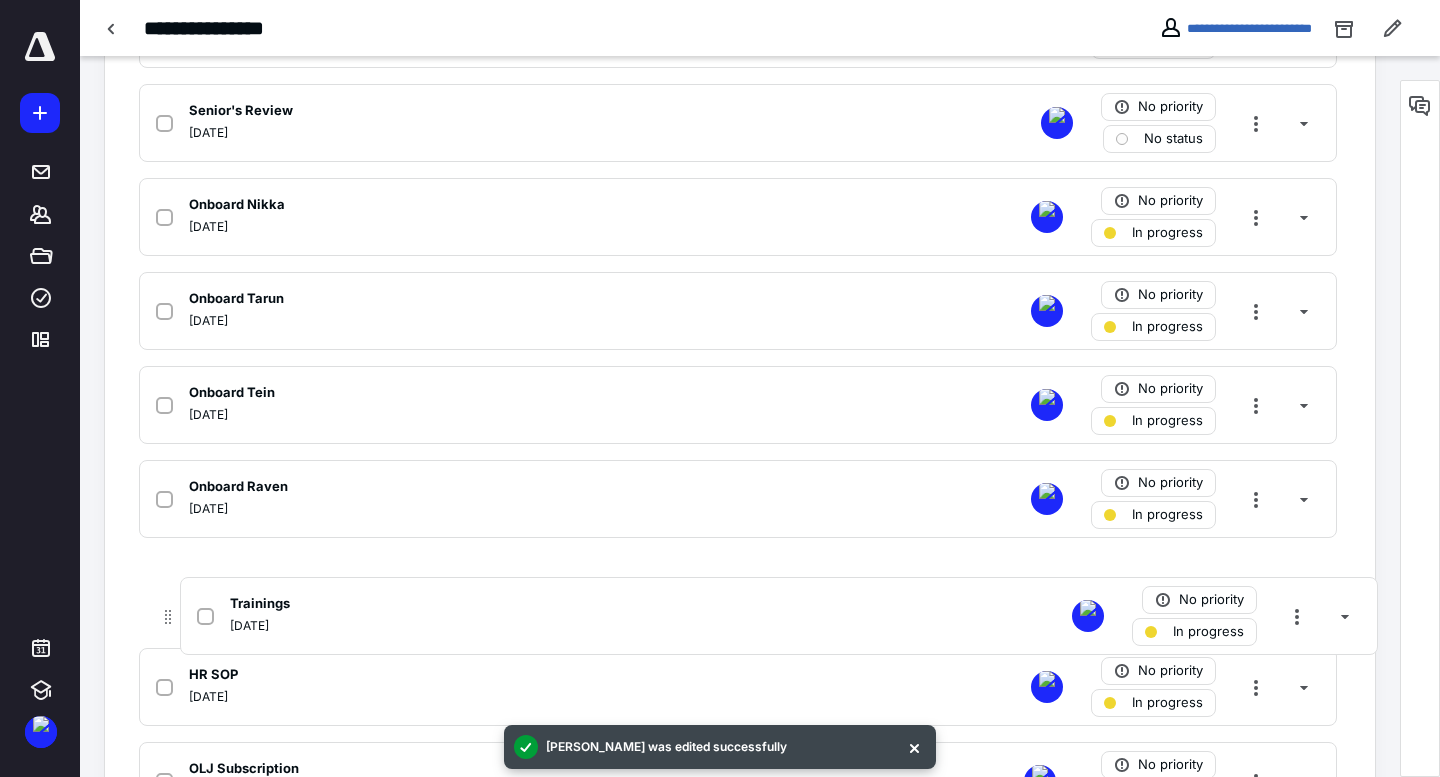 drag, startPoint x: 129, startPoint y: 159, endPoint x: 169, endPoint y: 626, distance: 468.70993 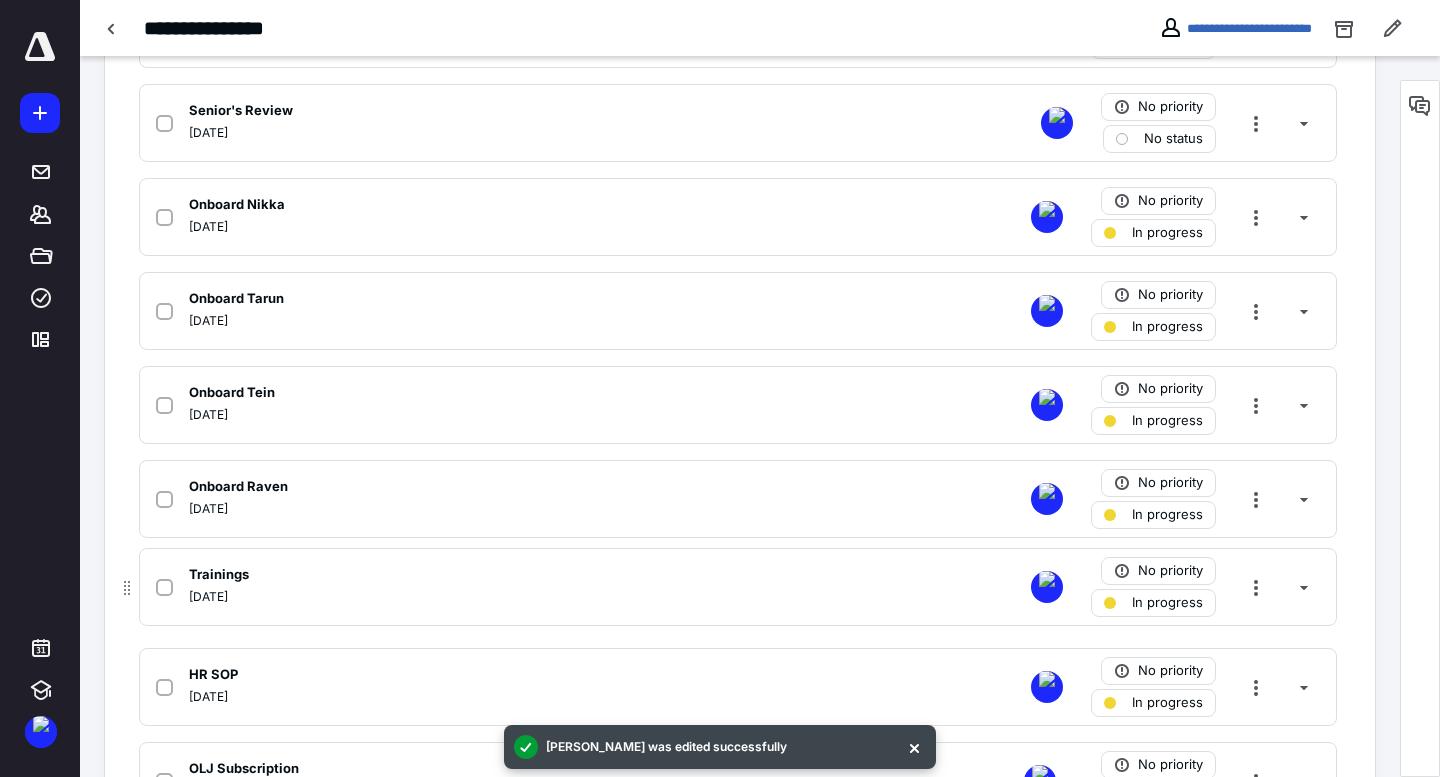 scroll, scrollTop: 1346, scrollLeft: 0, axis: vertical 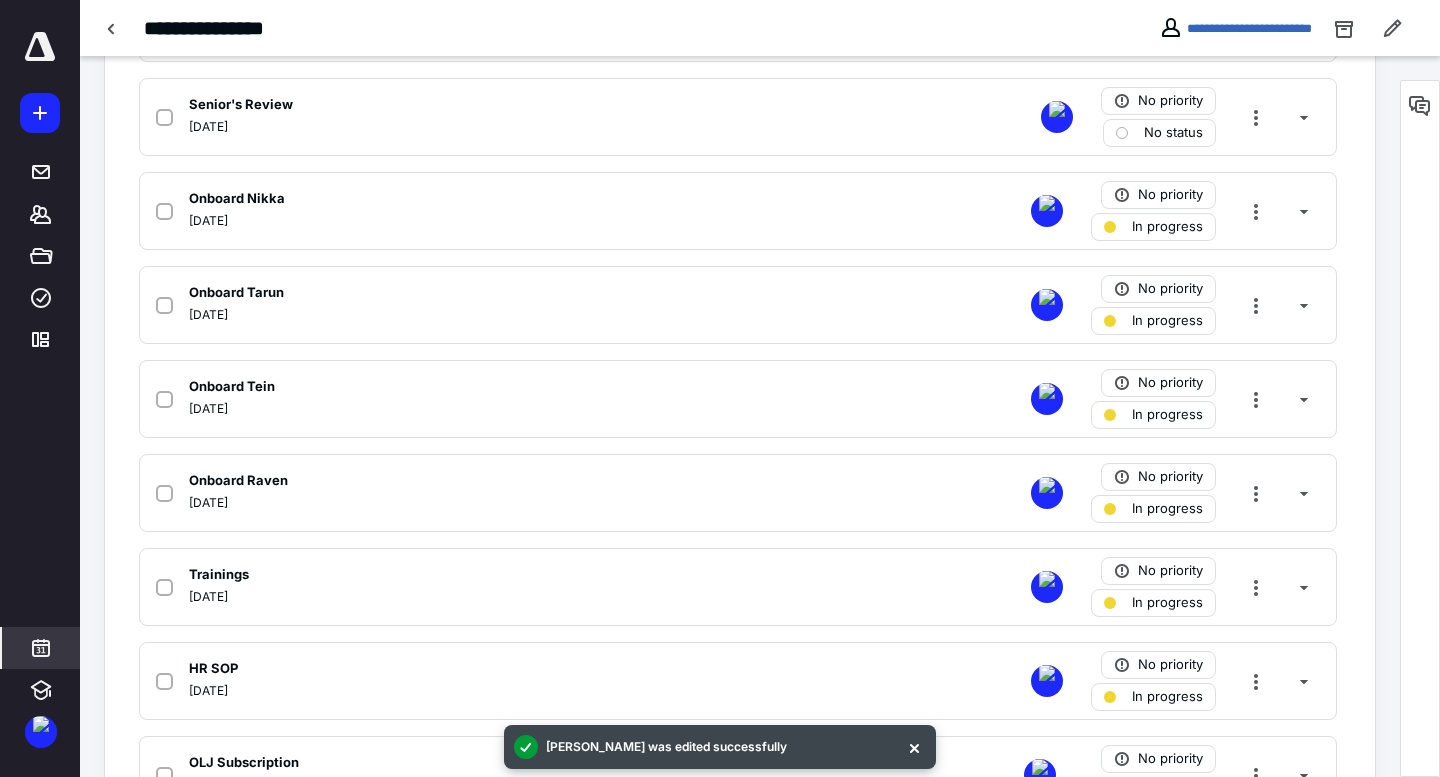 click at bounding box center [41, 648] 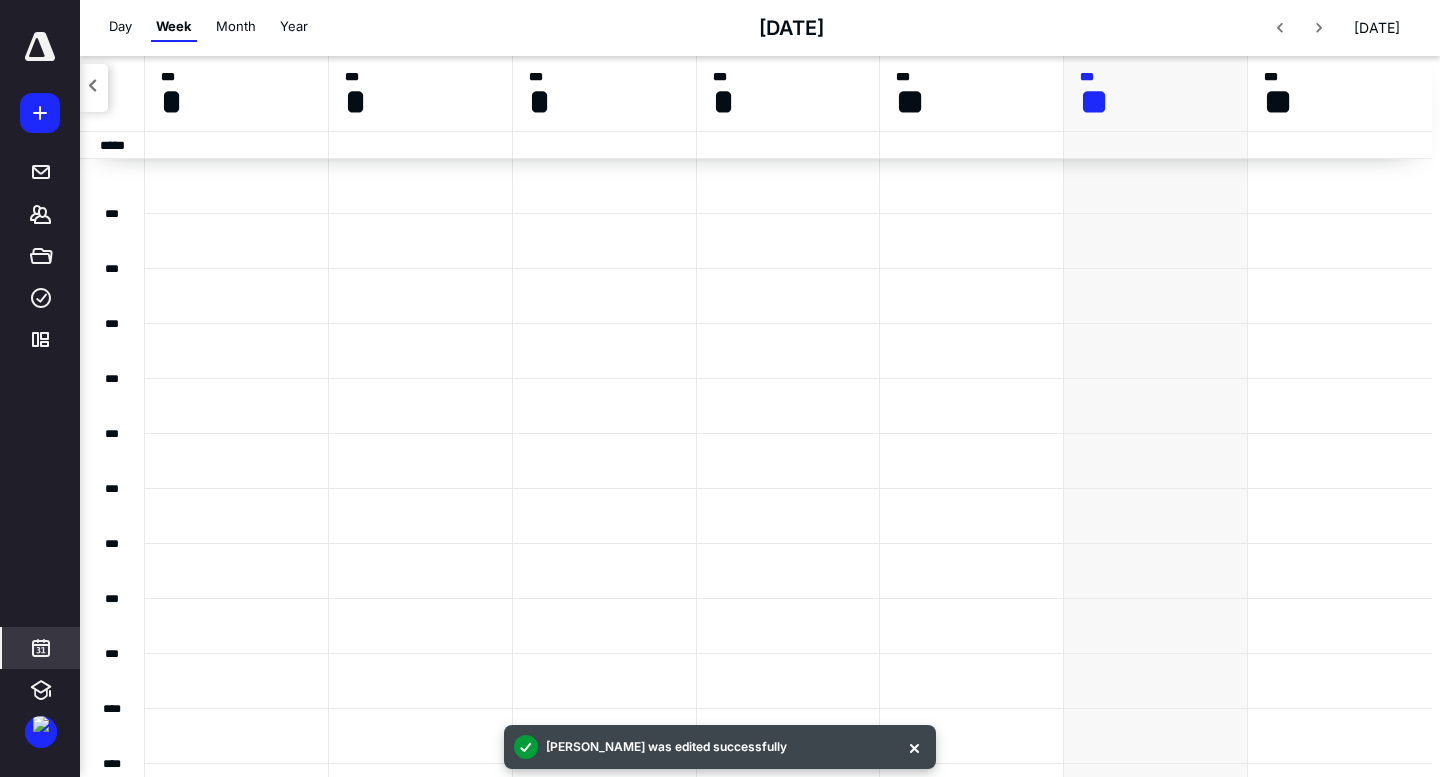 scroll, scrollTop: 385, scrollLeft: 0, axis: vertical 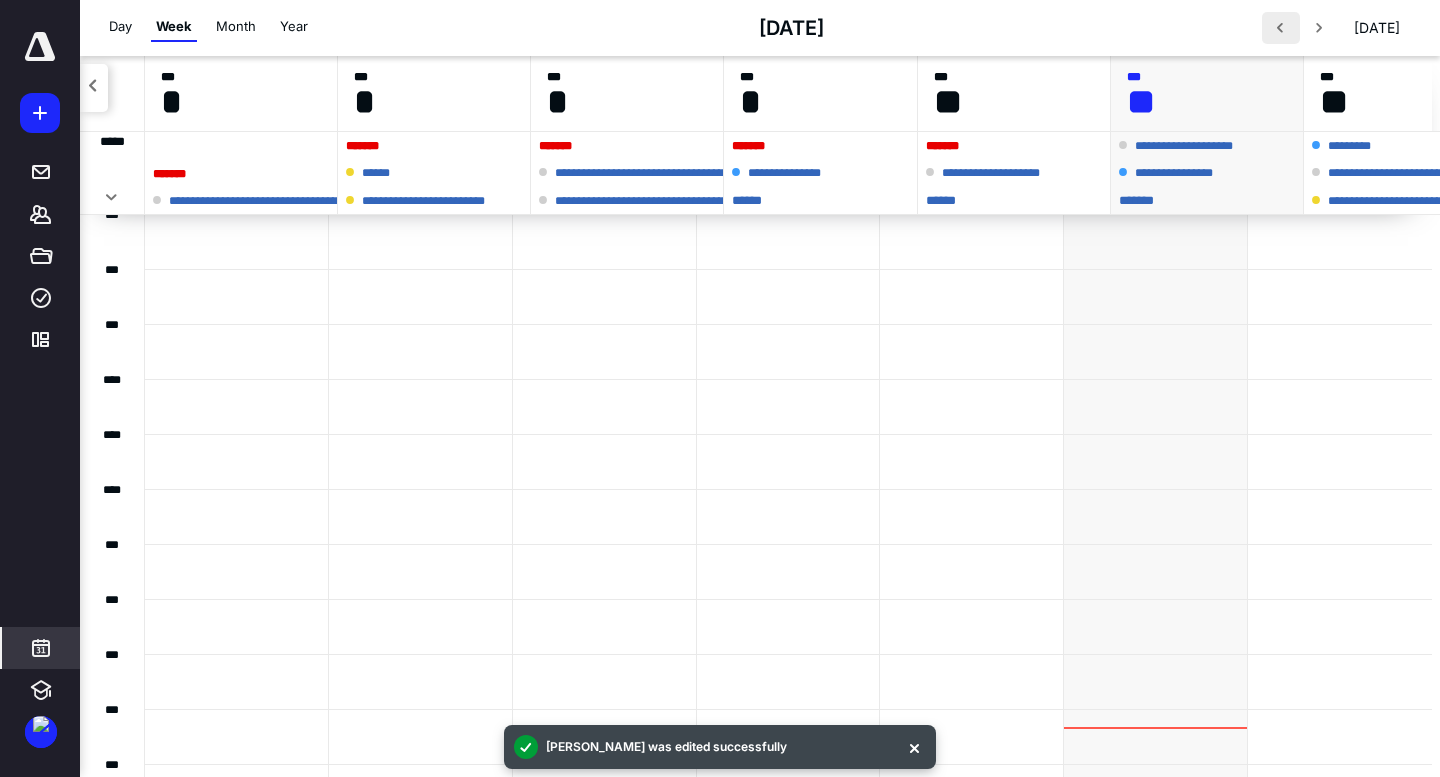 click at bounding box center (1281, 28) 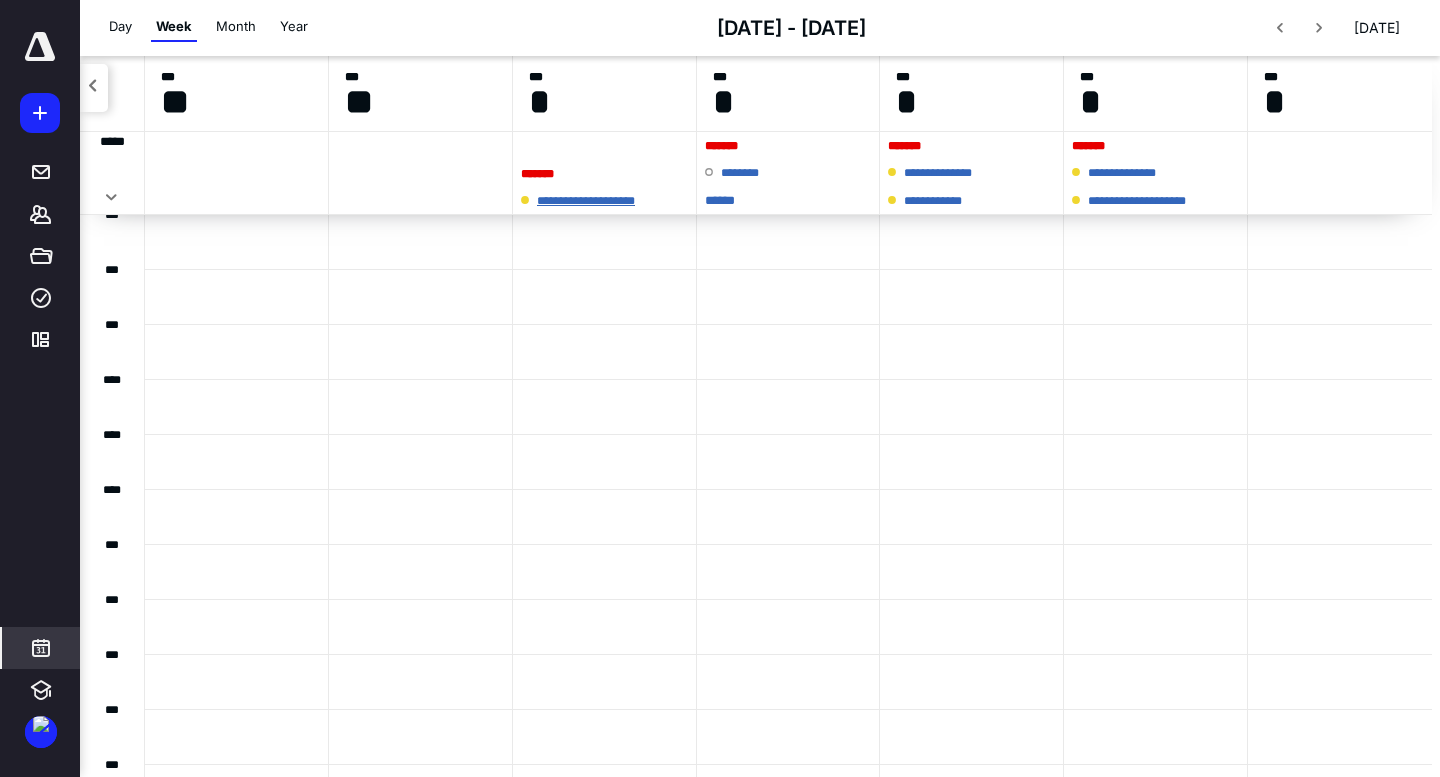 click on "**********" at bounding box center [595, 201] 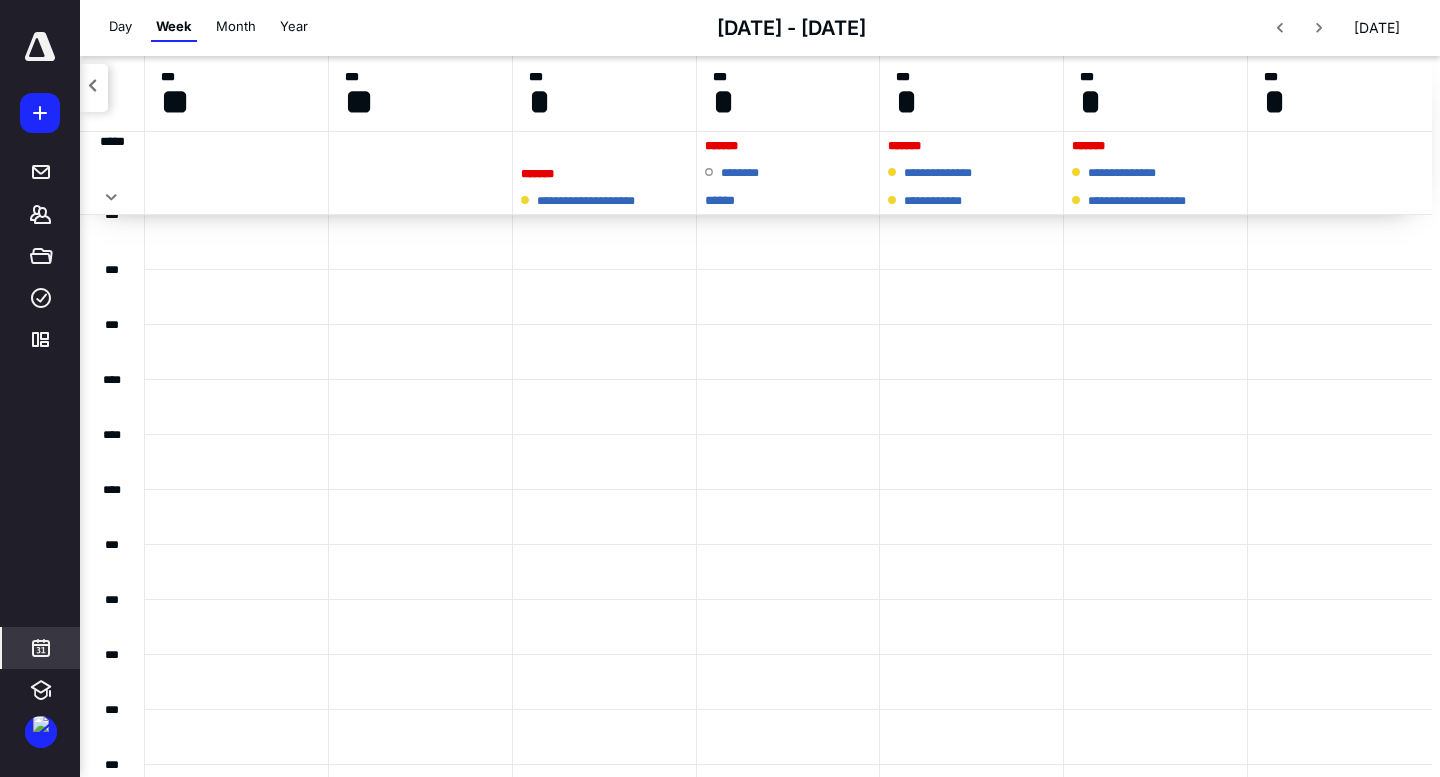 scroll, scrollTop: 0, scrollLeft: 0, axis: both 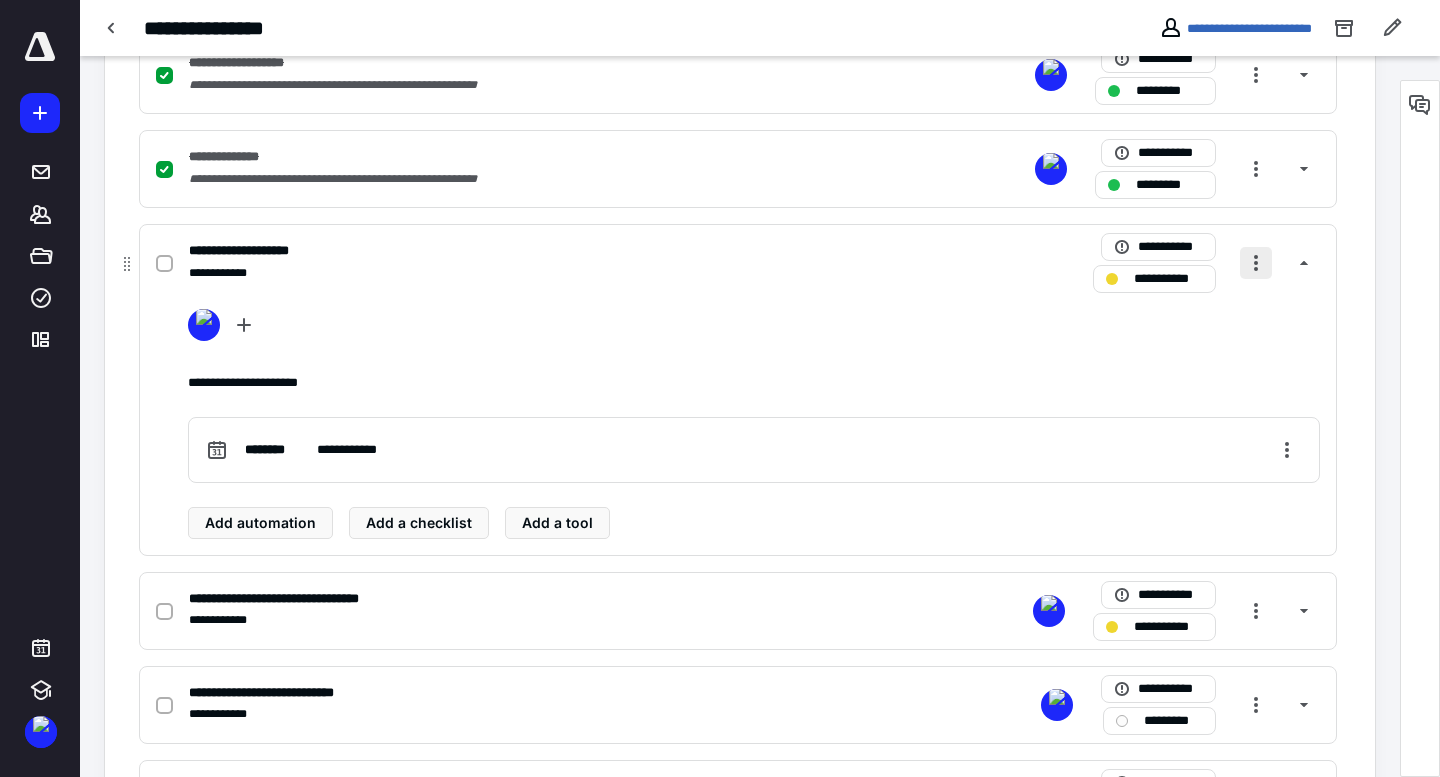 click at bounding box center (1256, 263) 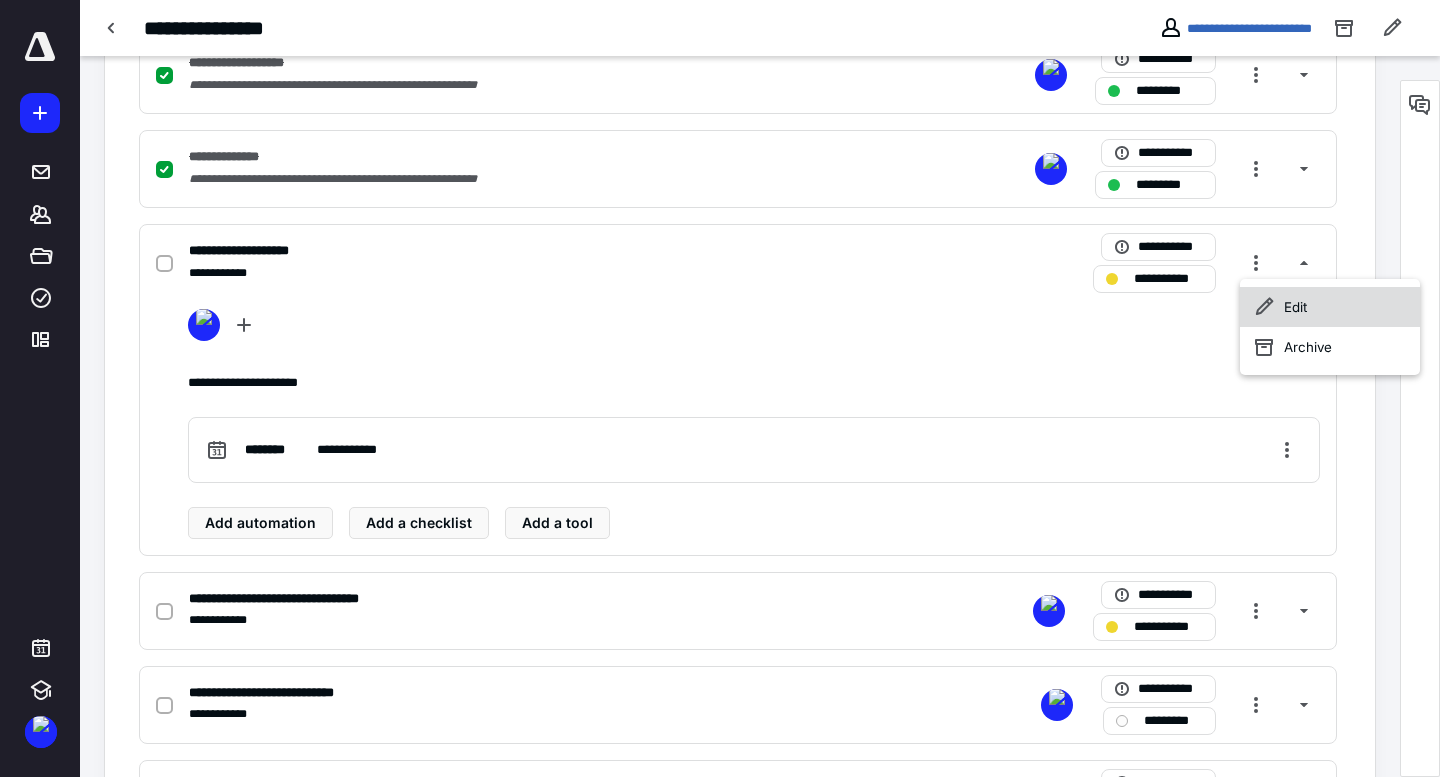 click on "Edit" at bounding box center [1330, 307] 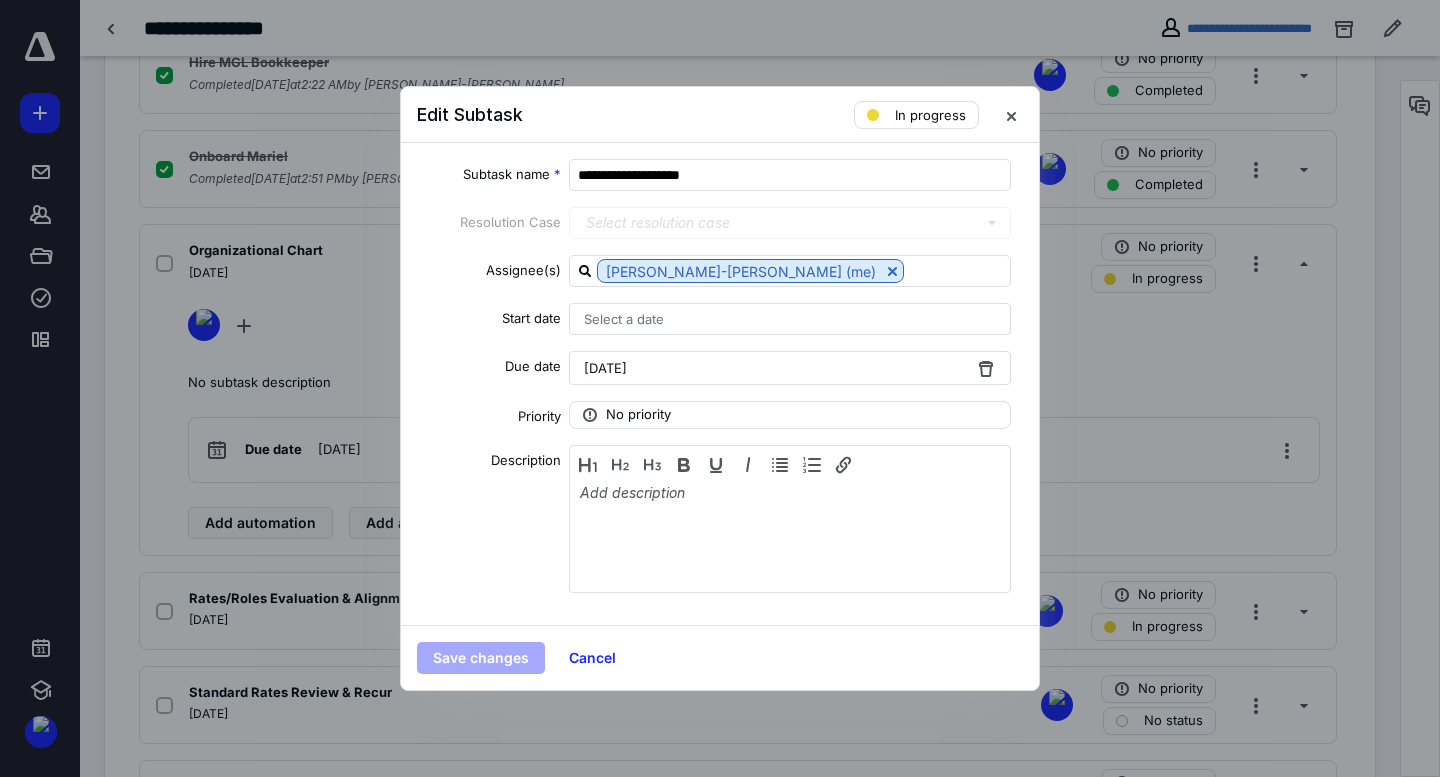 click on "[DATE]" at bounding box center [790, 368] 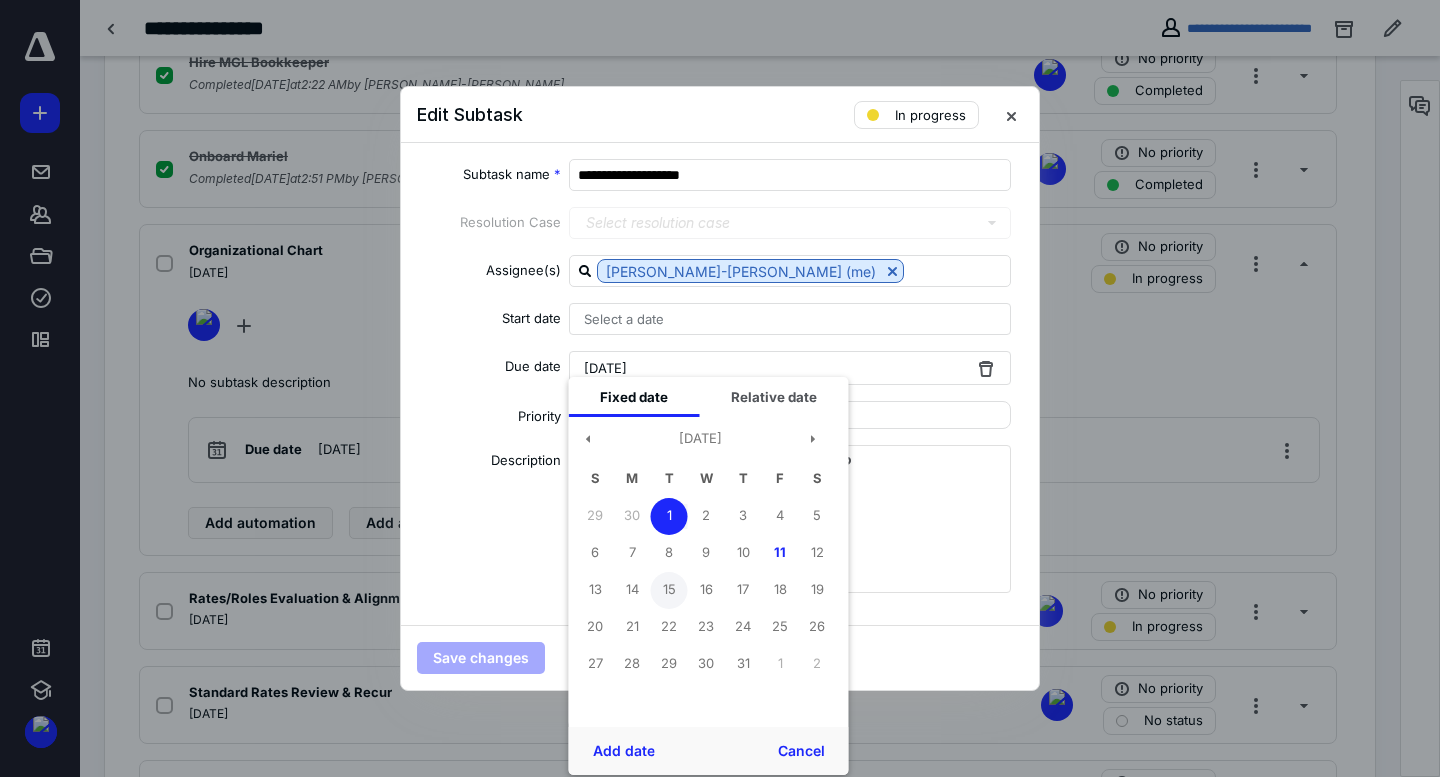 click on "15" at bounding box center [669, 590] 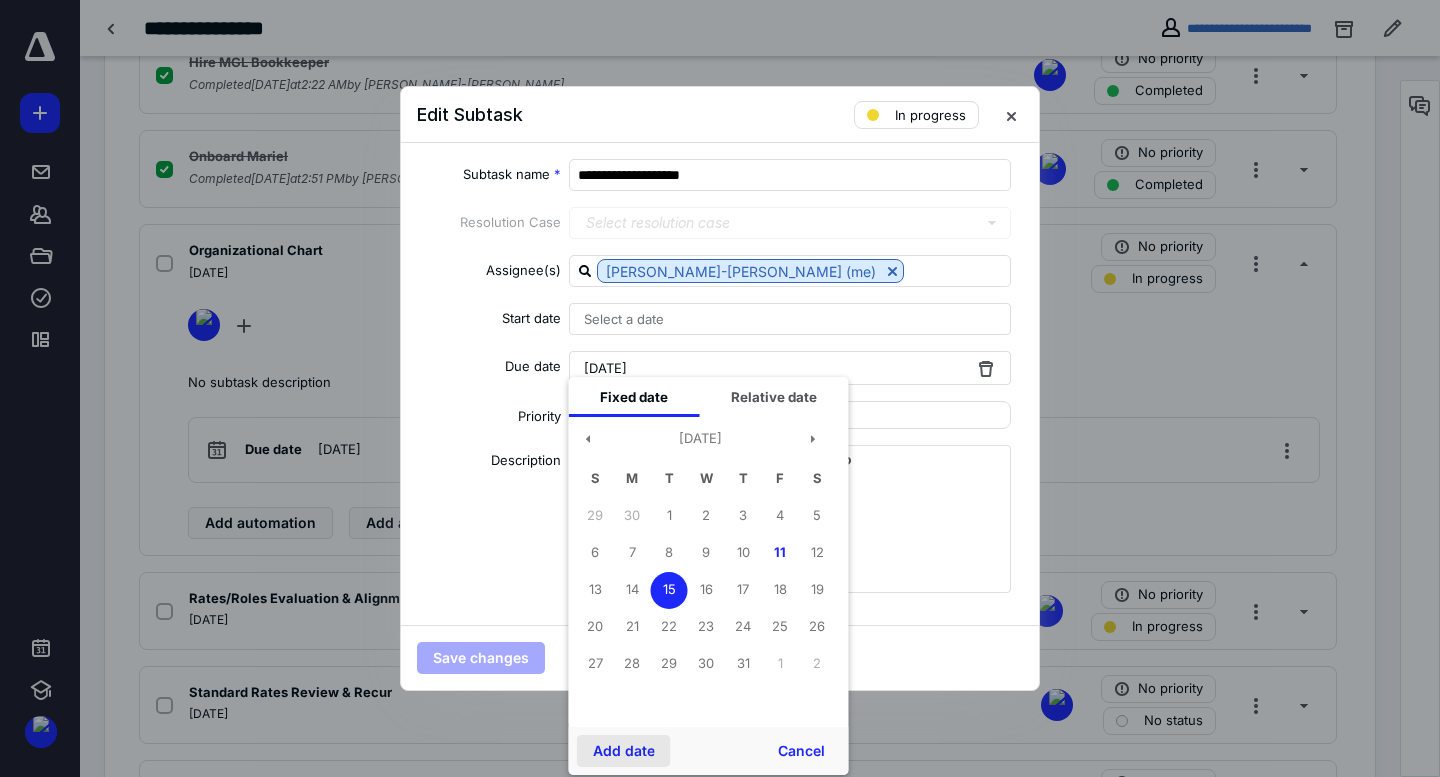 click on "Add date" at bounding box center [624, 751] 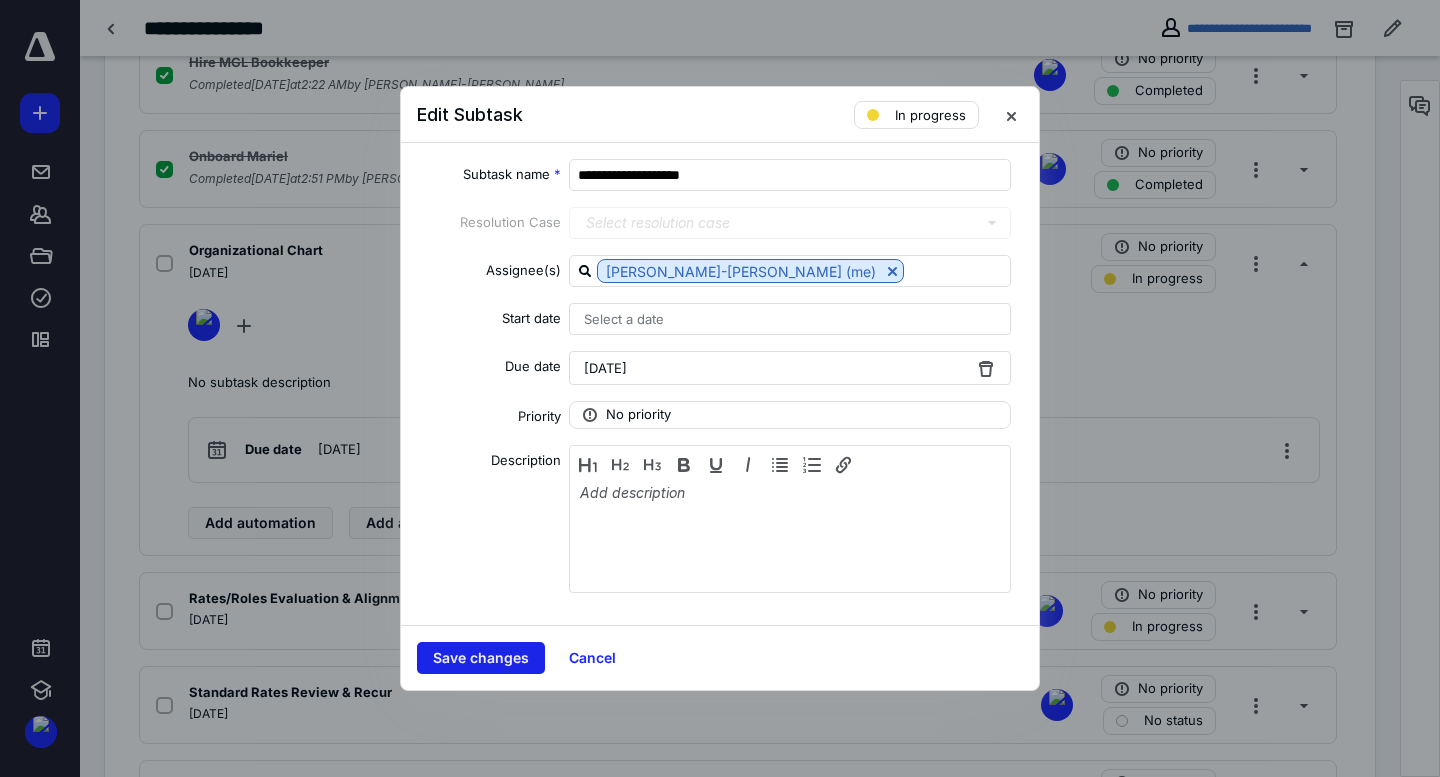 click on "Save changes" at bounding box center (481, 658) 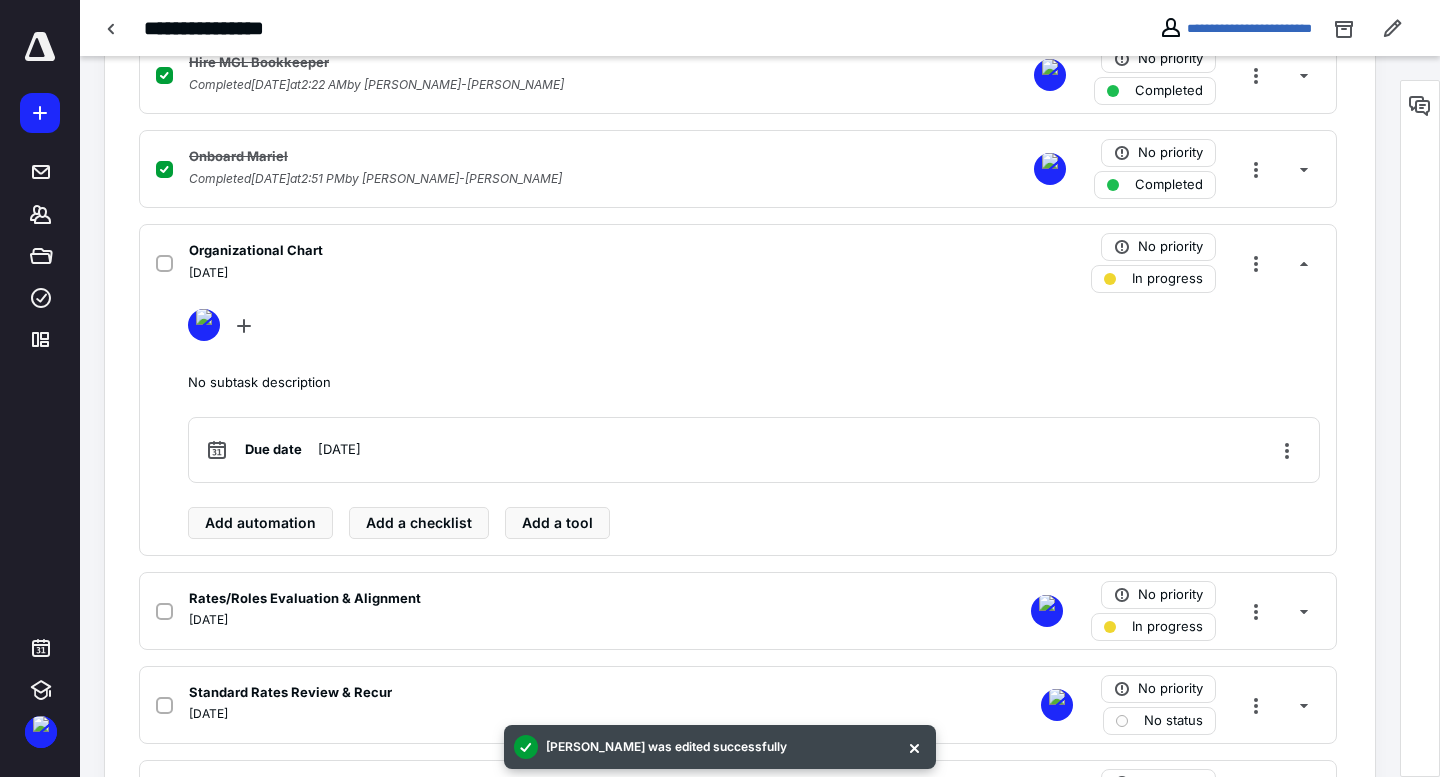 click on "Organizational Chart" at bounding box center [256, 251] 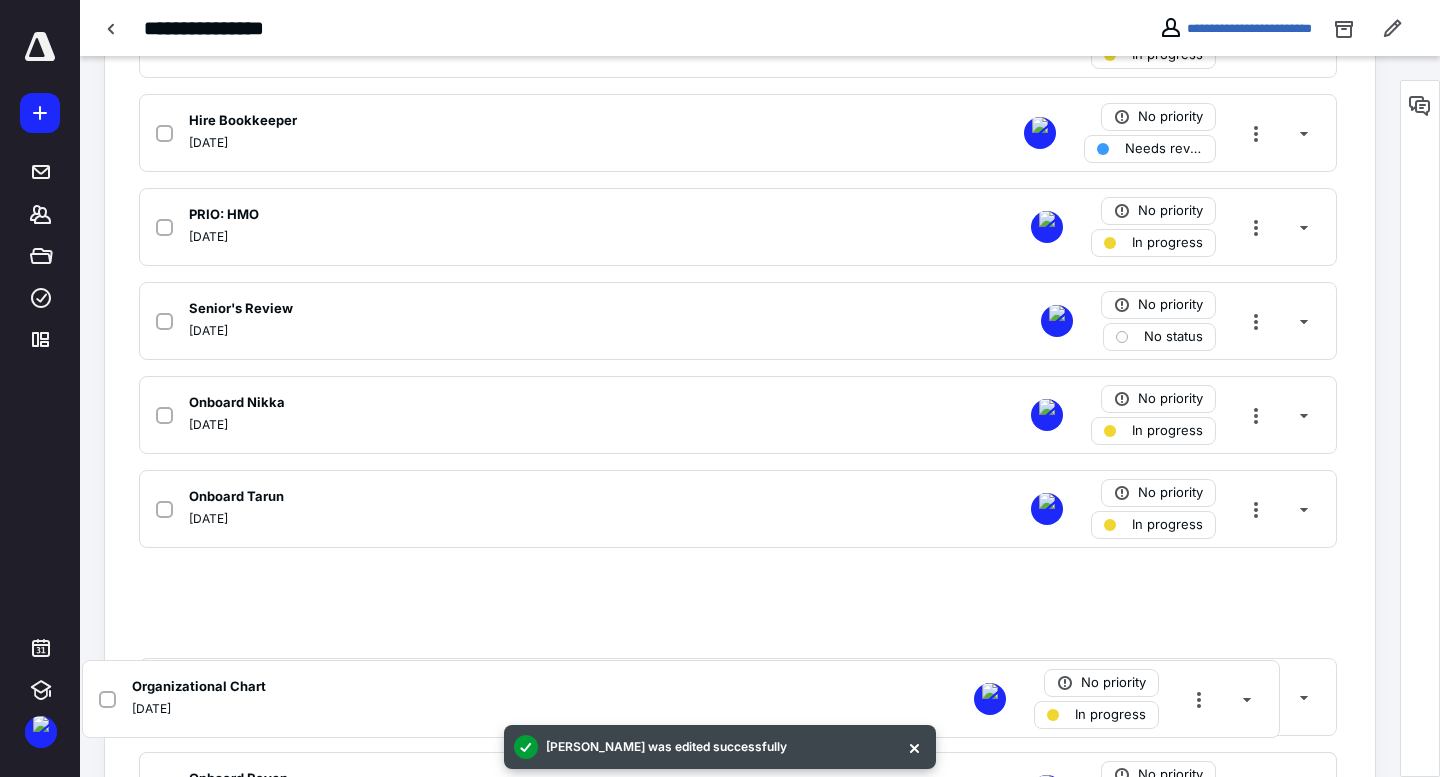scroll, scrollTop: 1053, scrollLeft: 0, axis: vertical 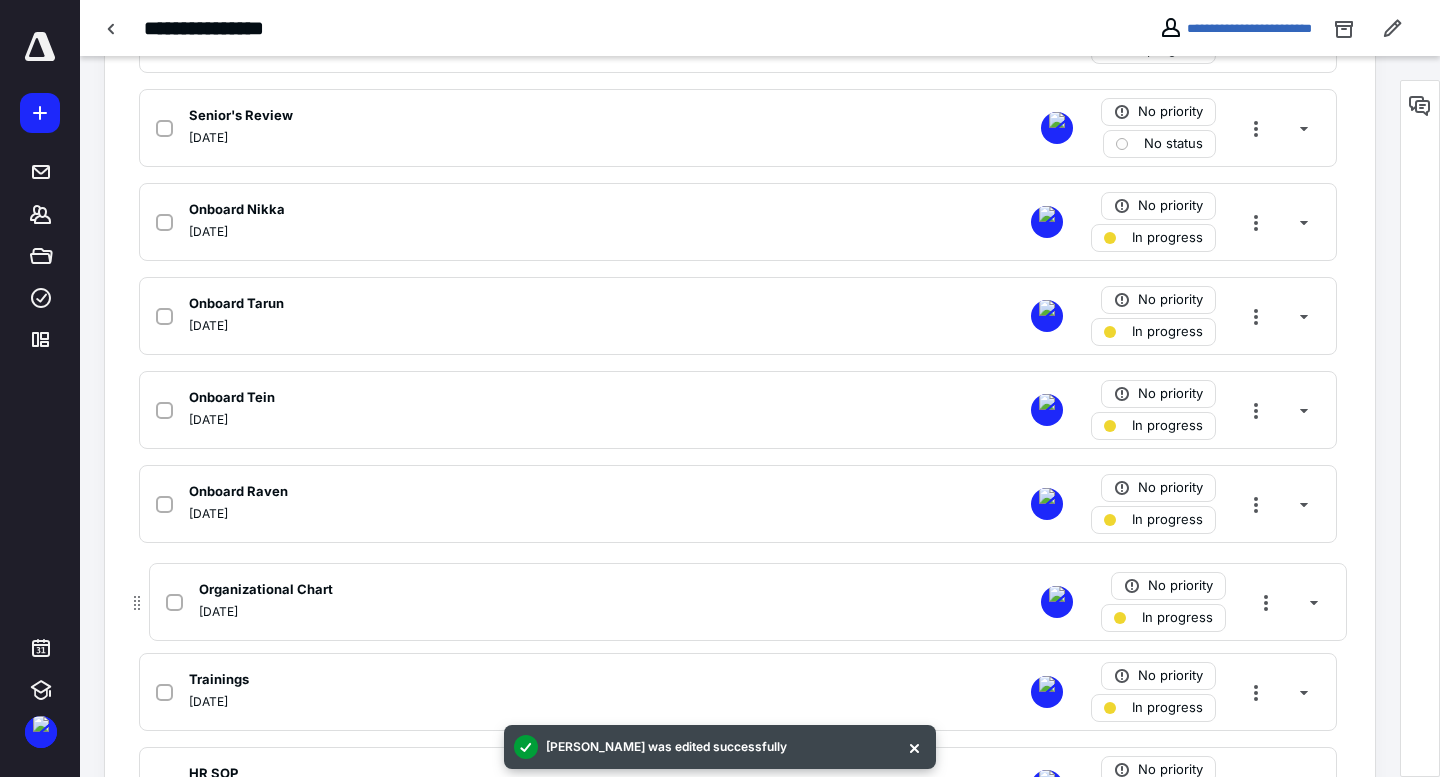 drag, startPoint x: 130, startPoint y: 273, endPoint x: 139, endPoint y: 622, distance: 349.11603 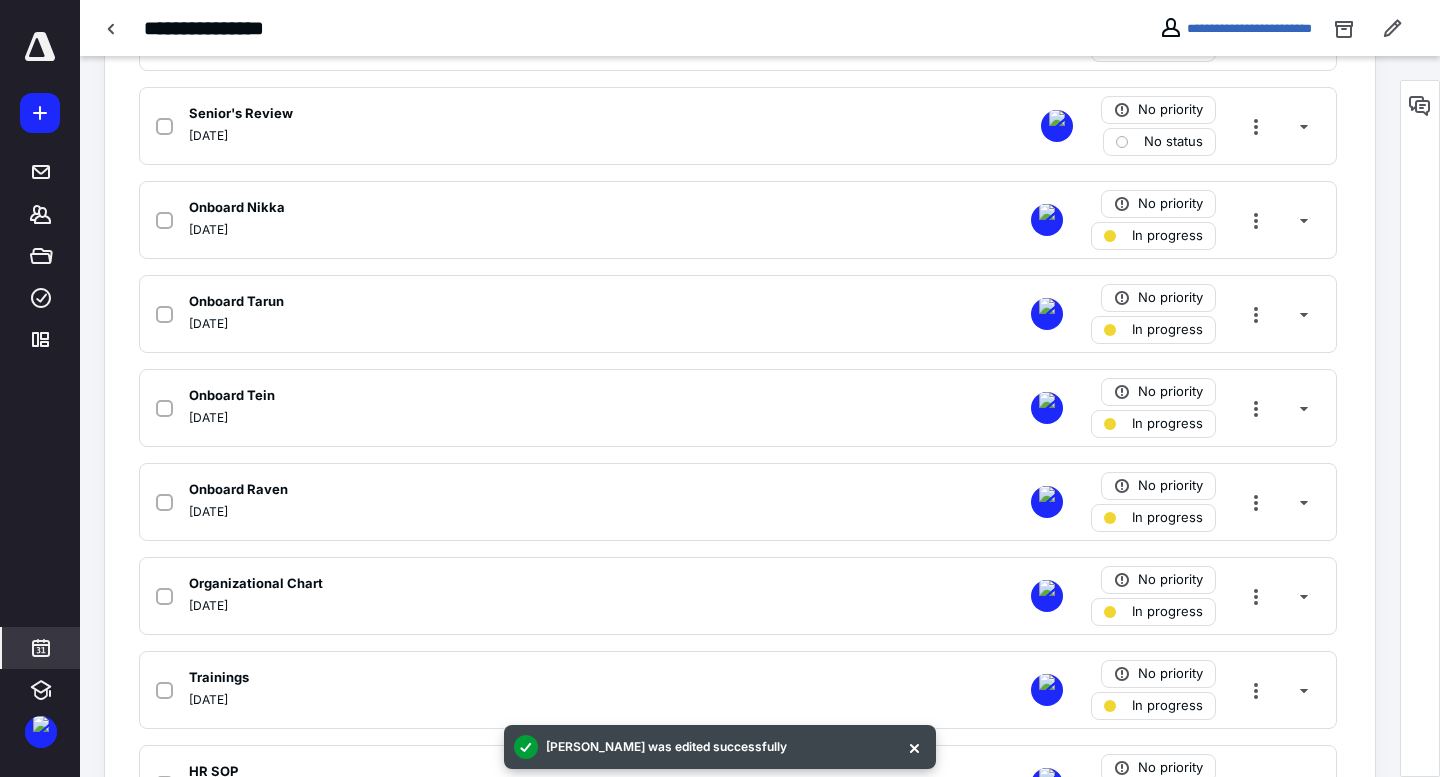 click 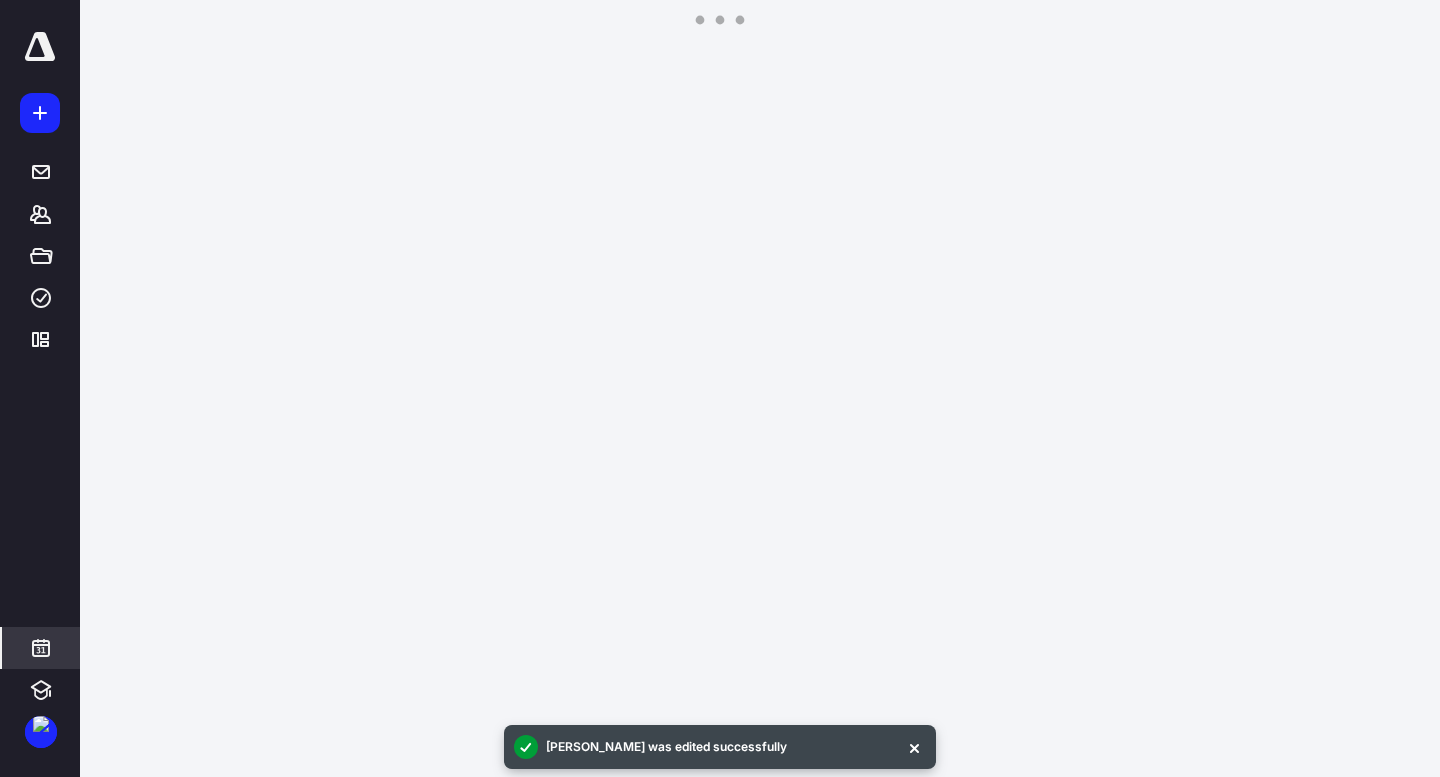 scroll, scrollTop: 385, scrollLeft: 0, axis: vertical 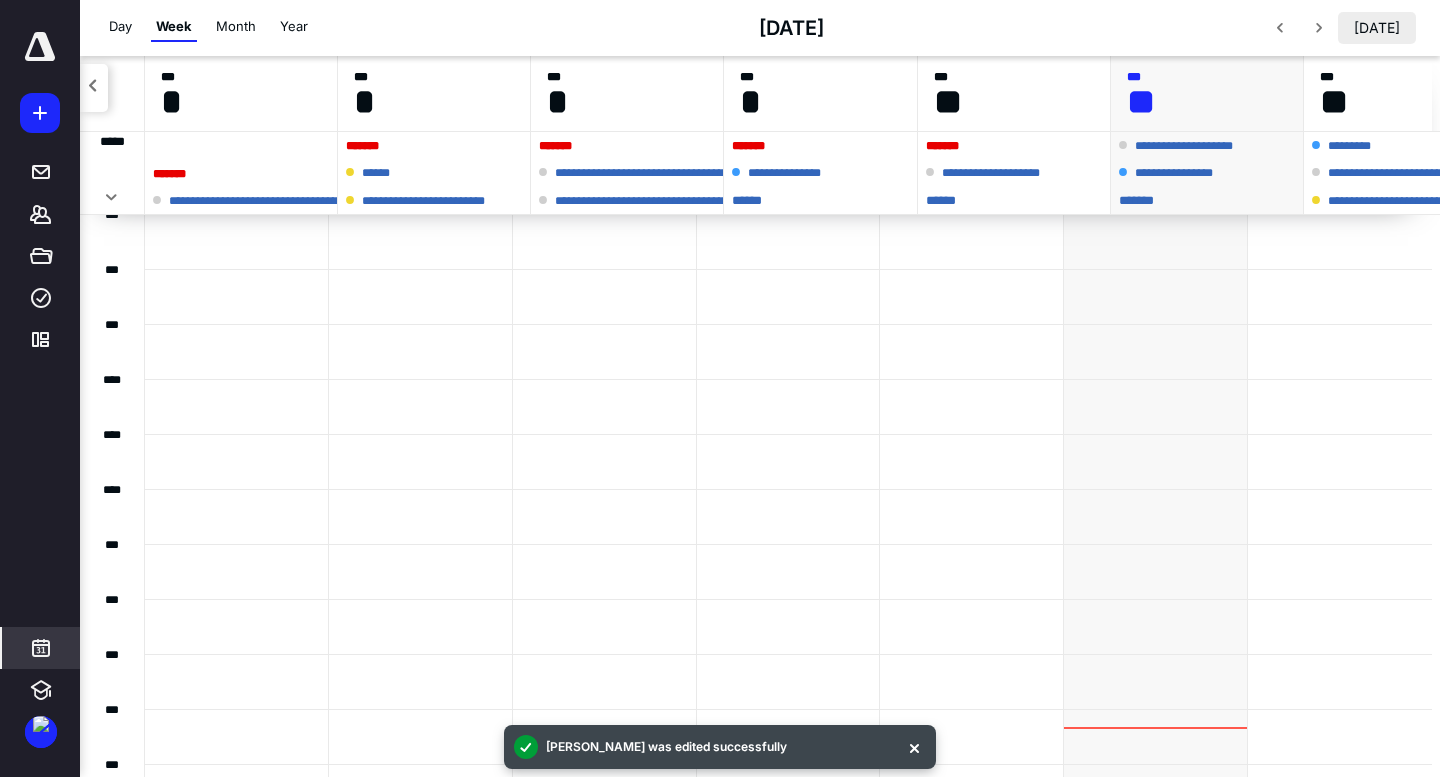 click on "[DATE]" at bounding box center [1377, 28] 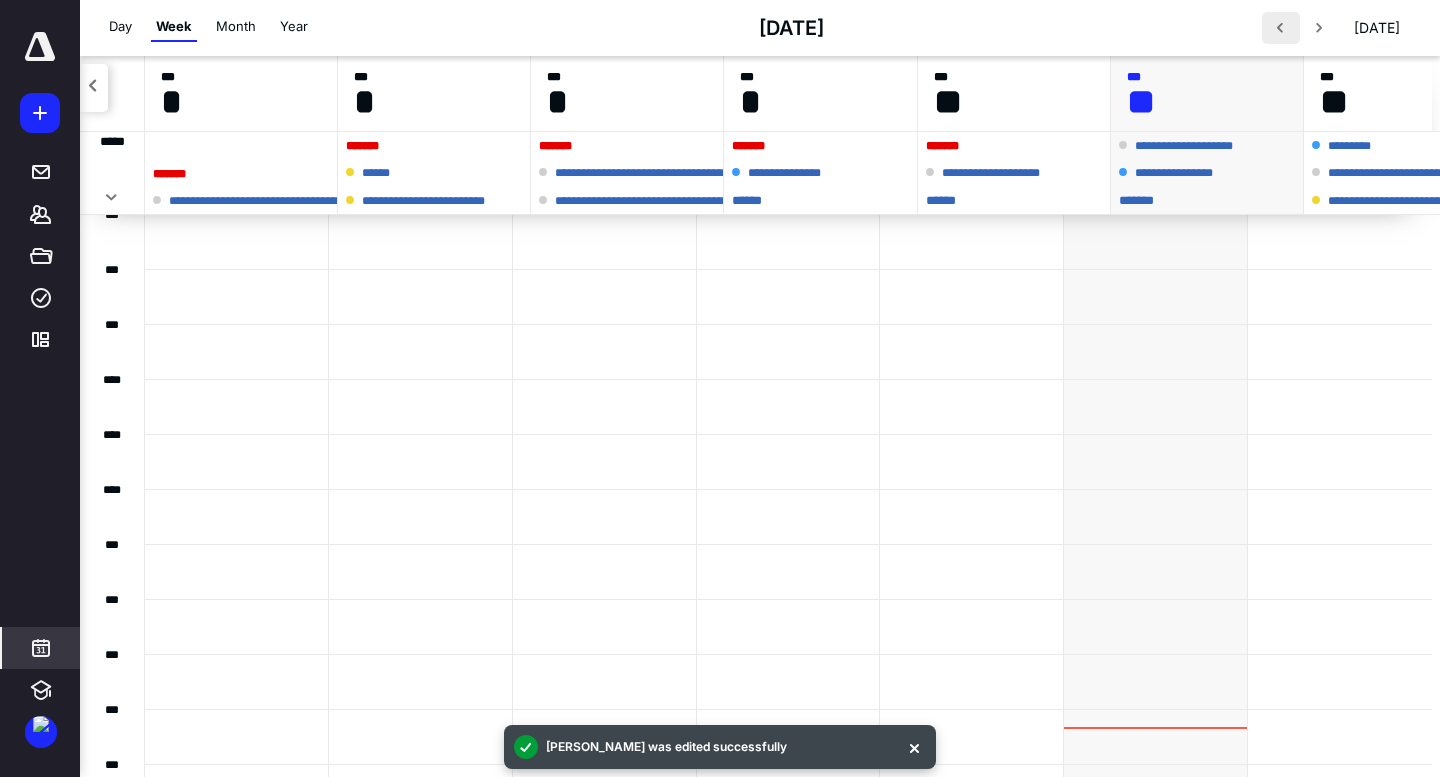 click at bounding box center (1281, 28) 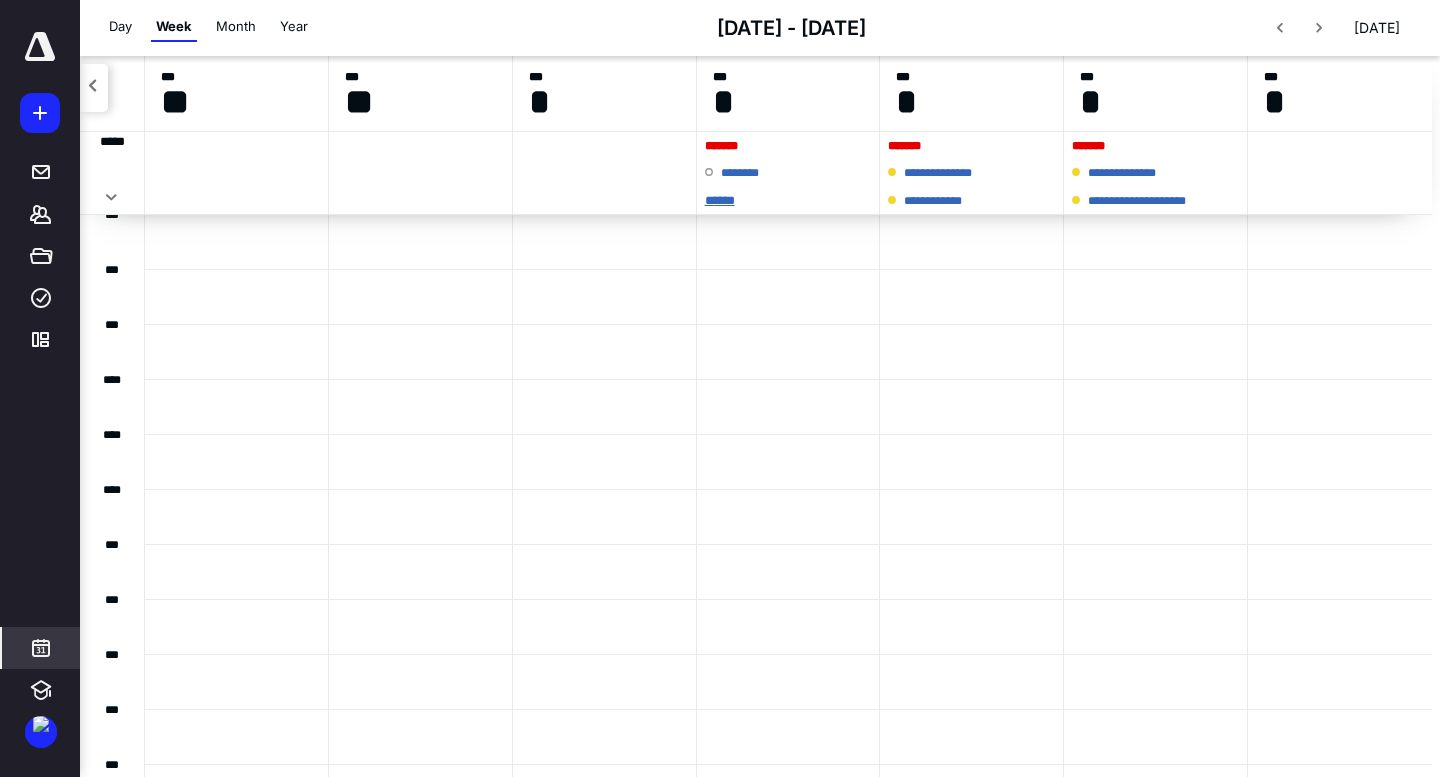 click on "* ****" at bounding box center (788, 200) 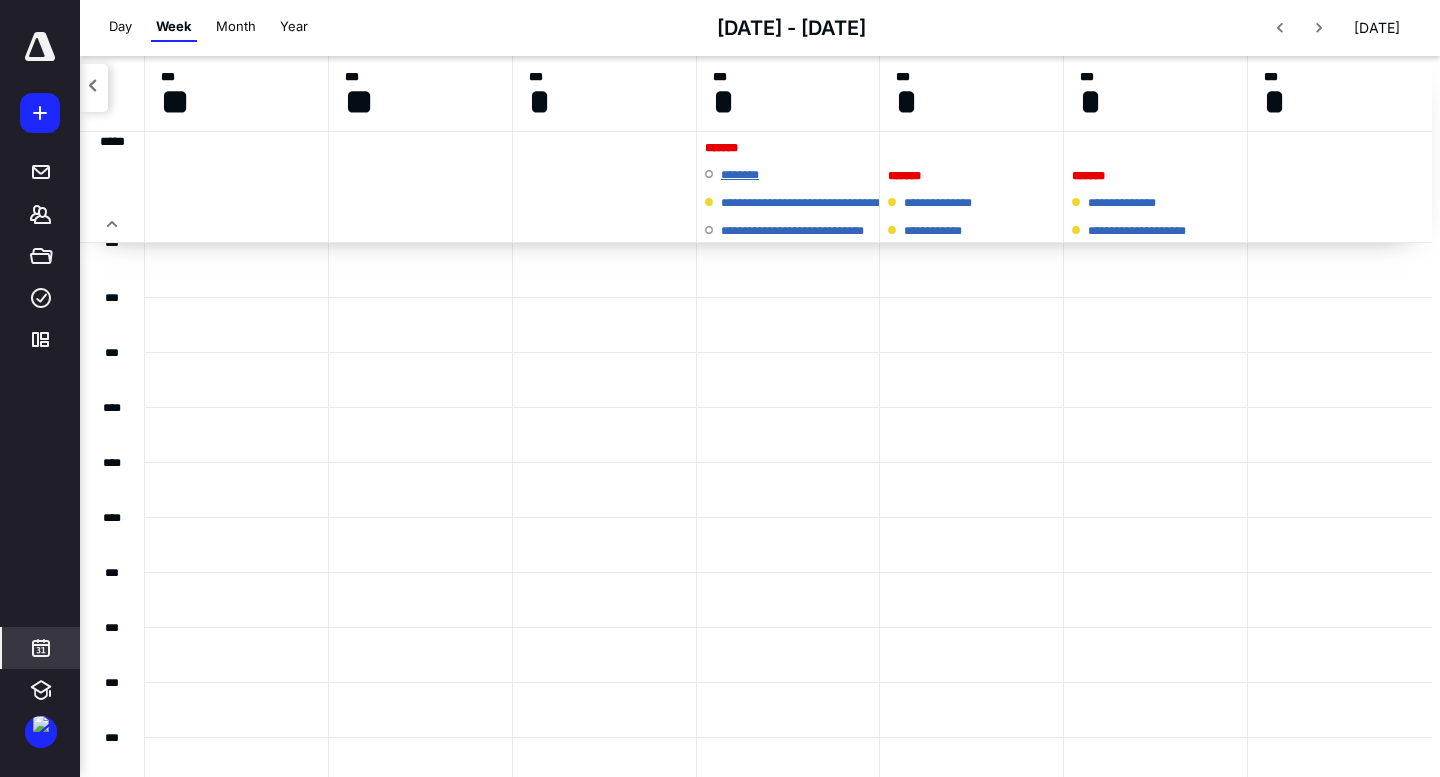 click on "********" at bounding box center [749, 175] 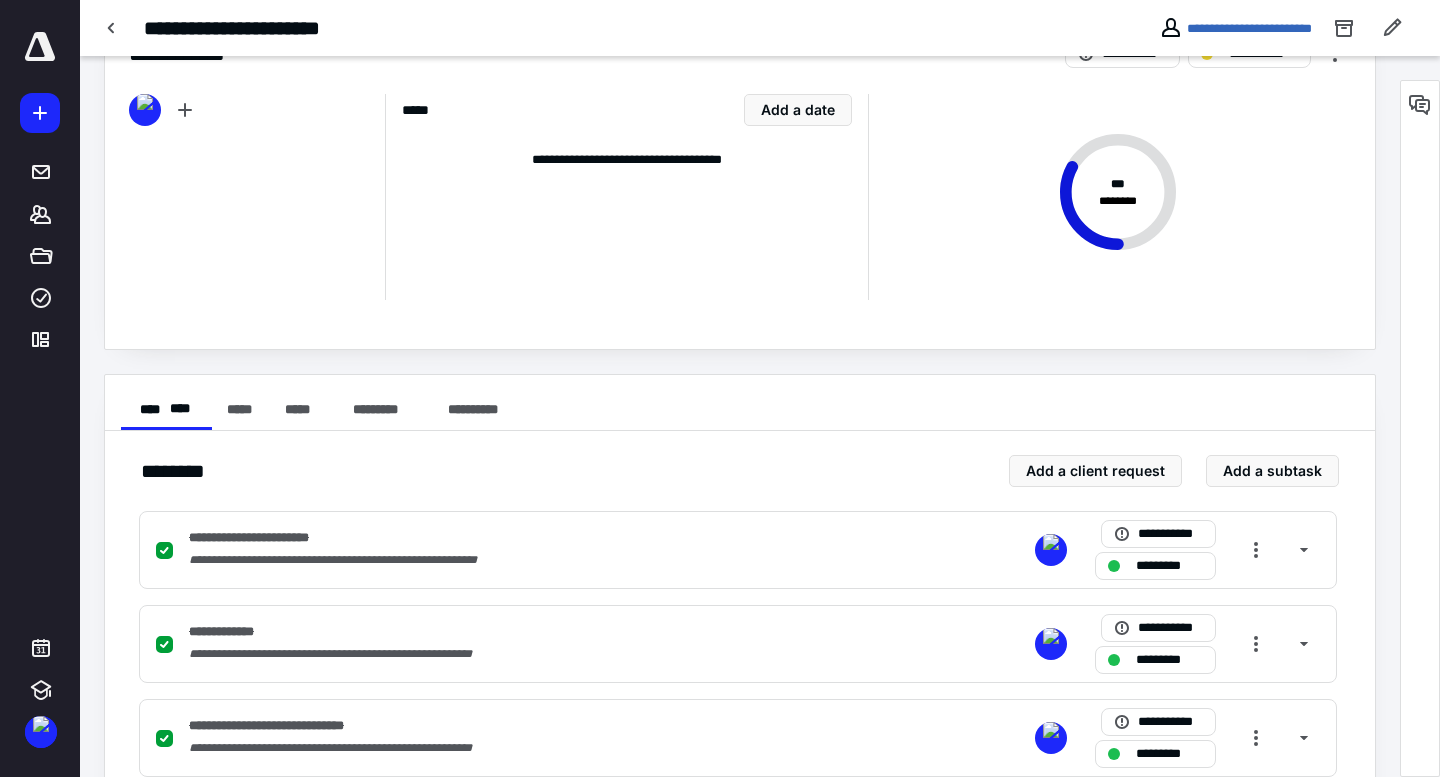 scroll, scrollTop: 624, scrollLeft: 0, axis: vertical 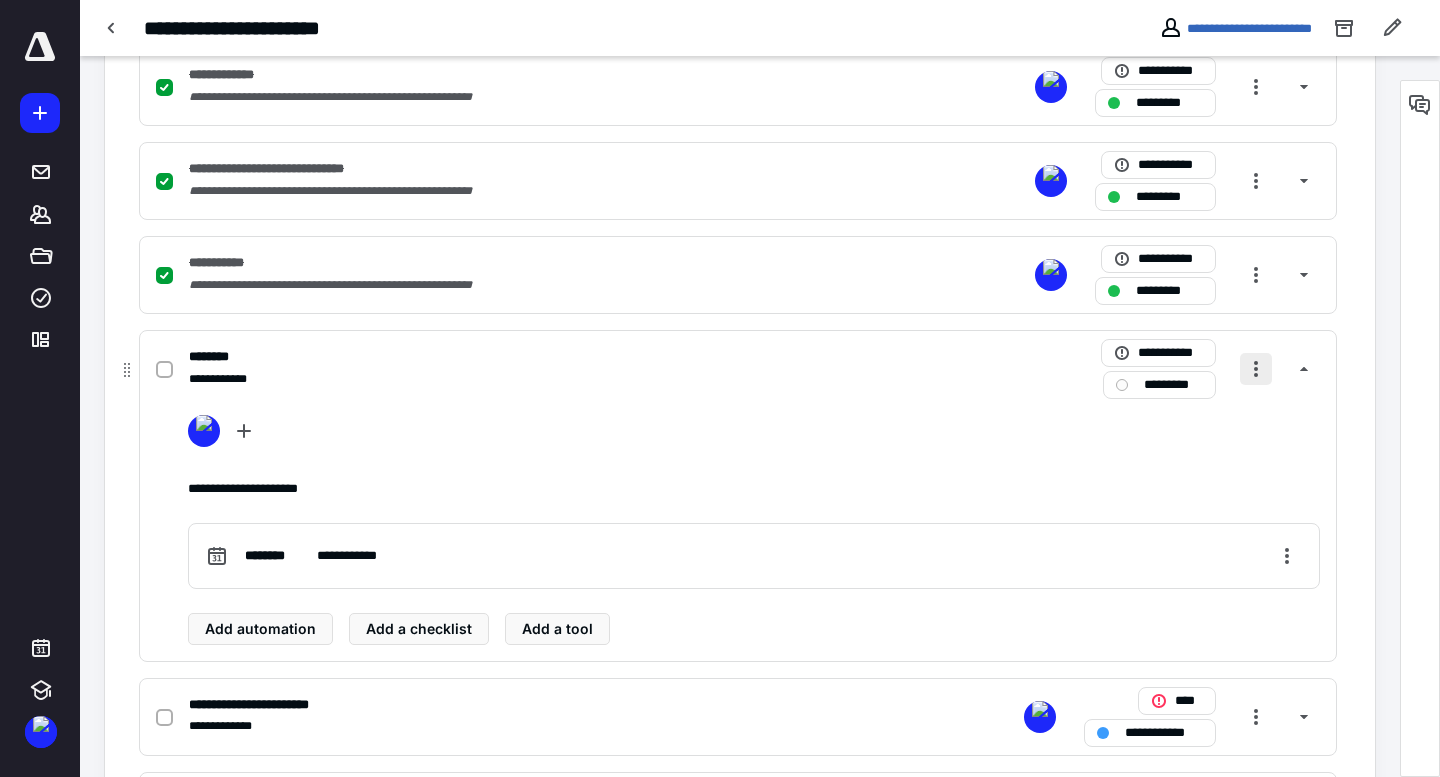 drag, startPoint x: 1250, startPoint y: 368, endPoint x: 1265, endPoint y: 377, distance: 17.492855 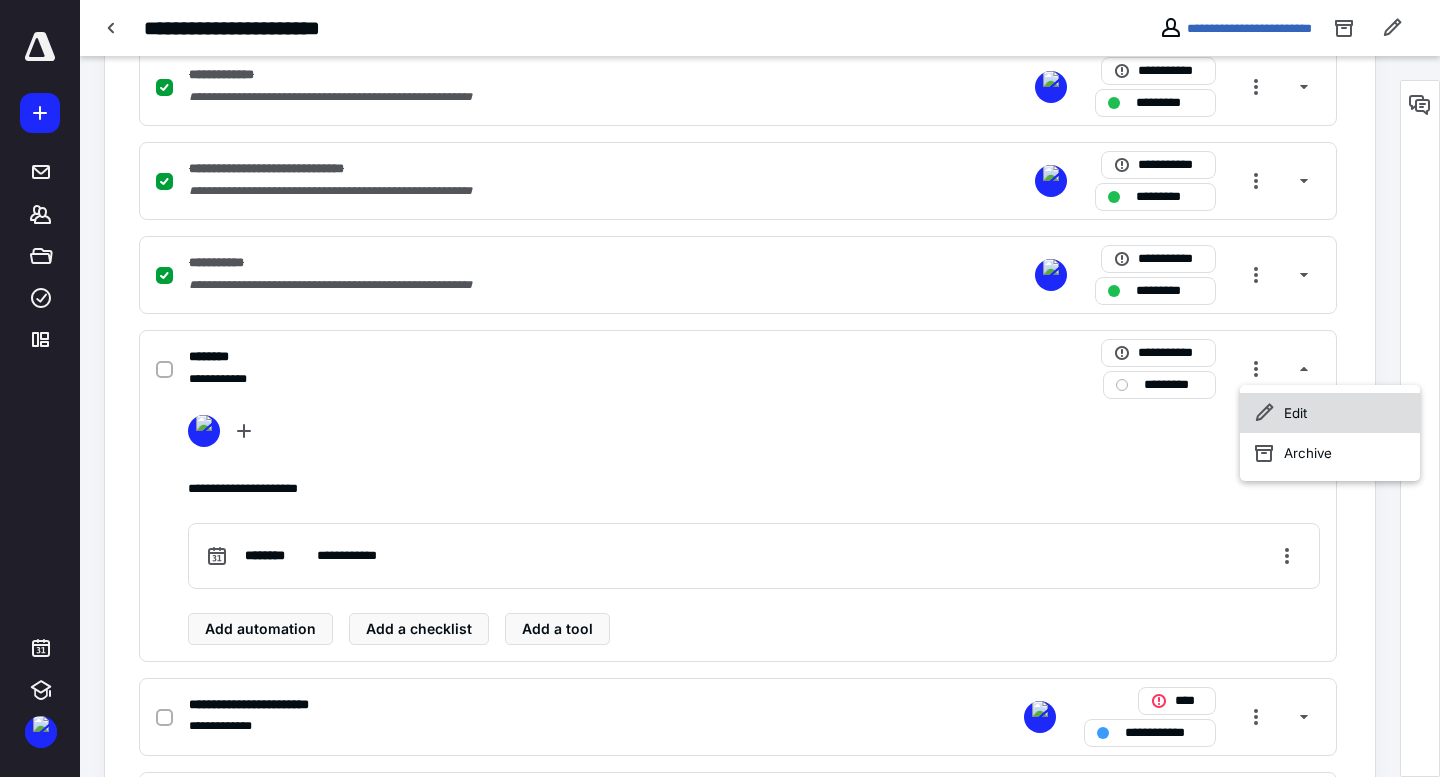 click on "Edit" at bounding box center [1330, 413] 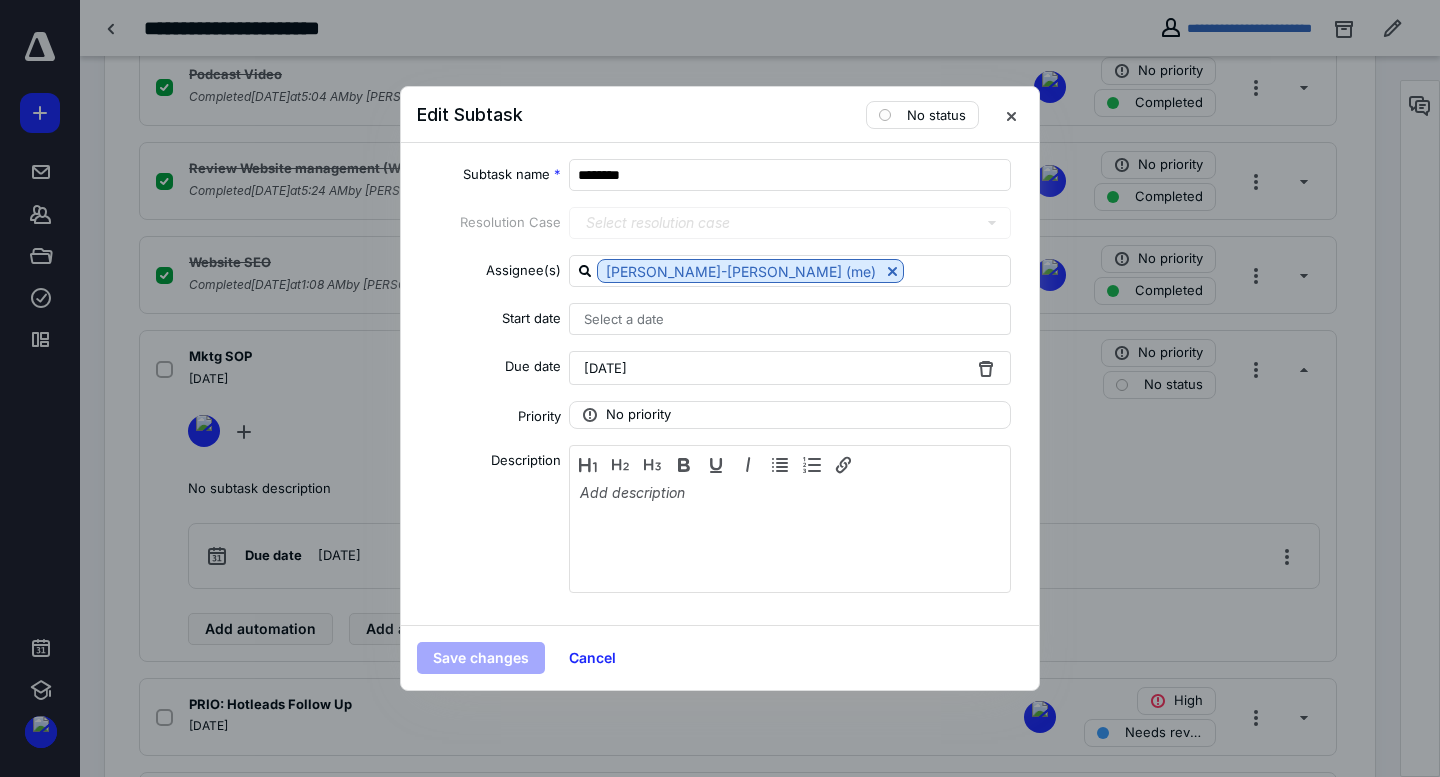 click on "[DATE]" at bounding box center [605, 368] 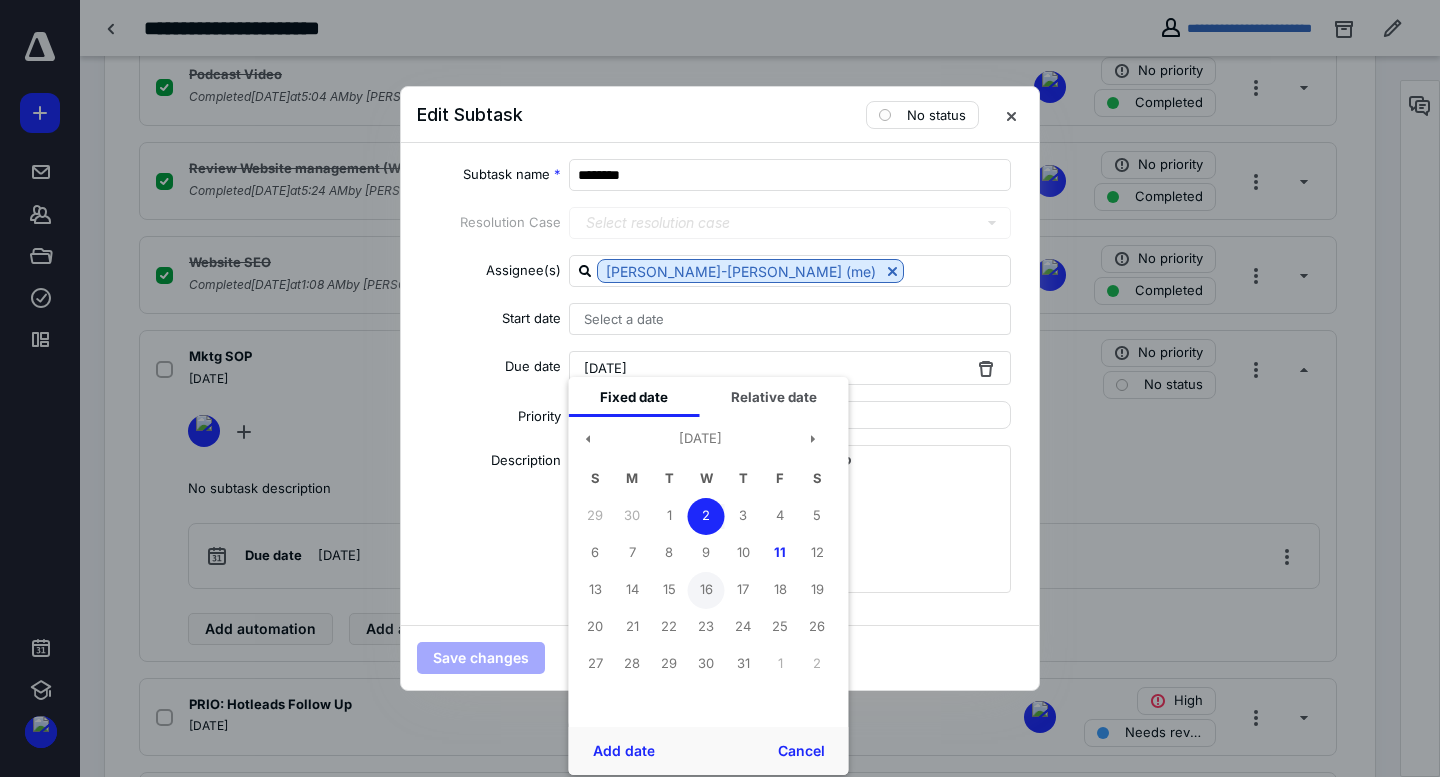 click on "16" at bounding box center (706, 590) 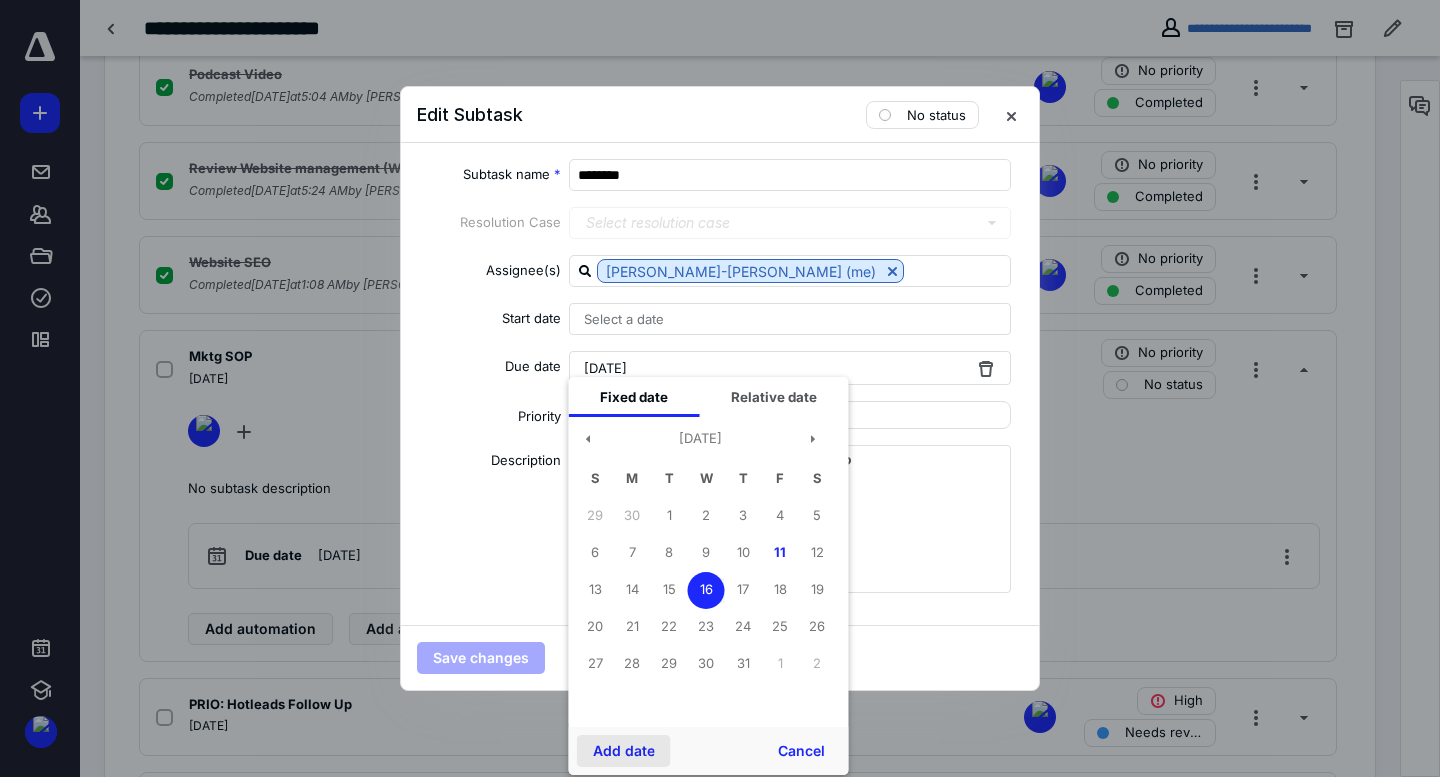 click on "Add date" at bounding box center (624, 751) 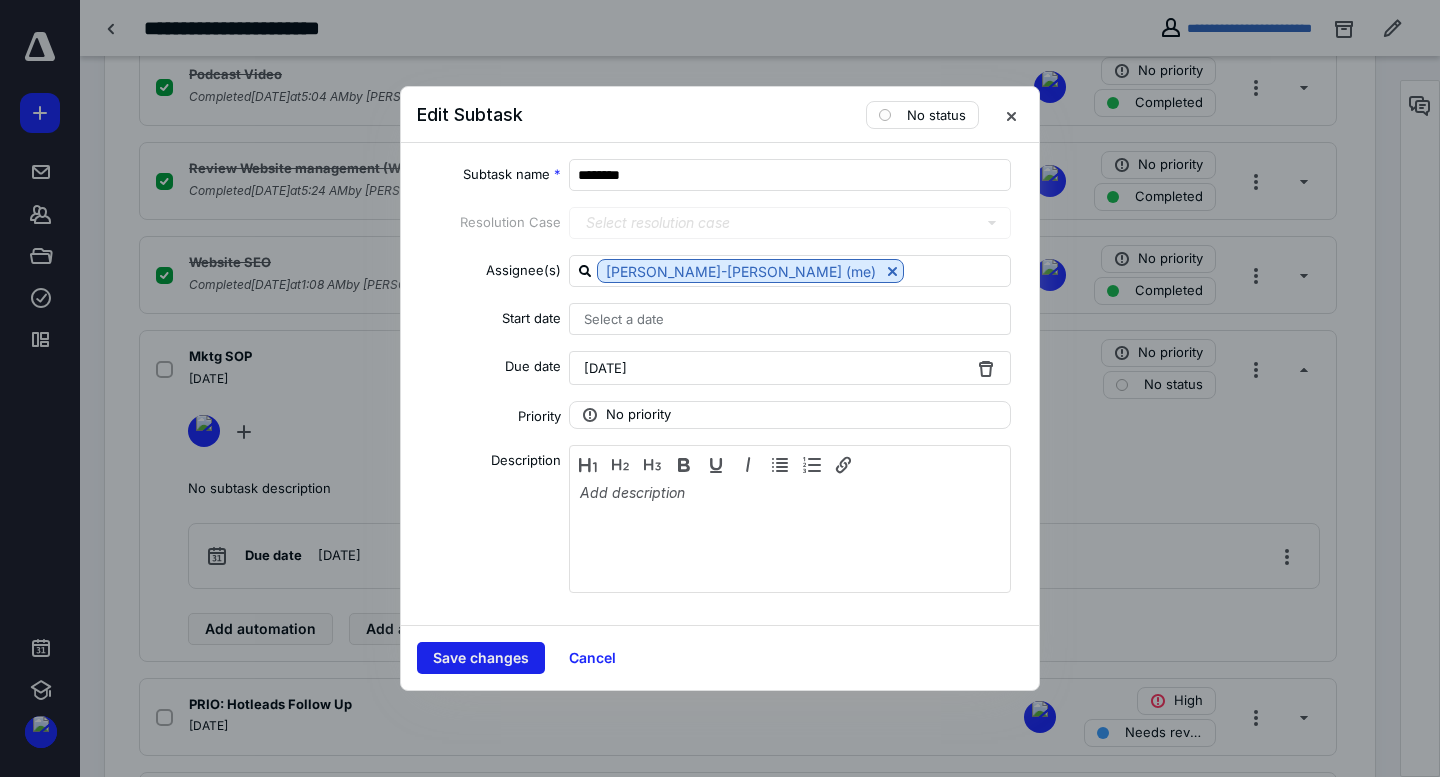 click on "Save changes" at bounding box center (481, 658) 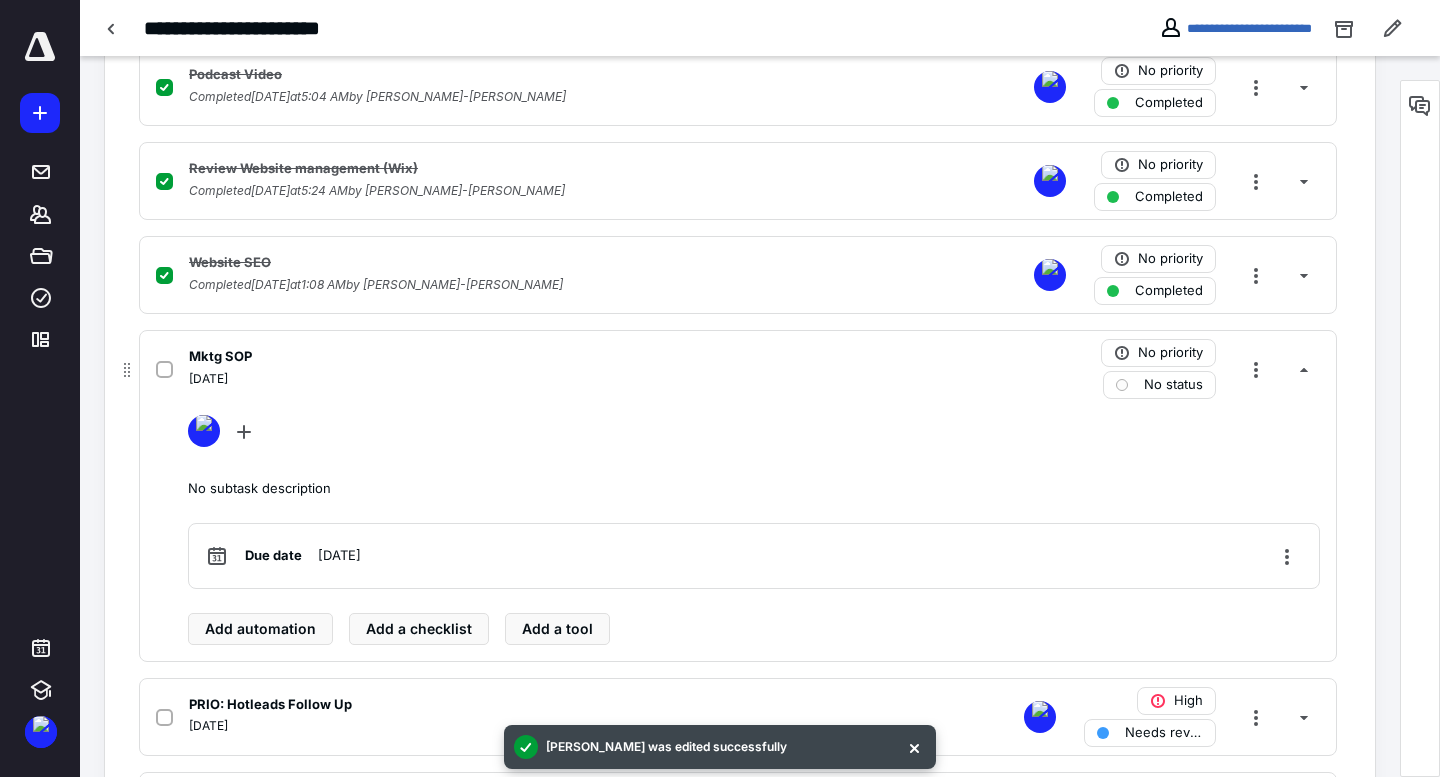 click on "[DATE]" at bounding box center [475, 379] 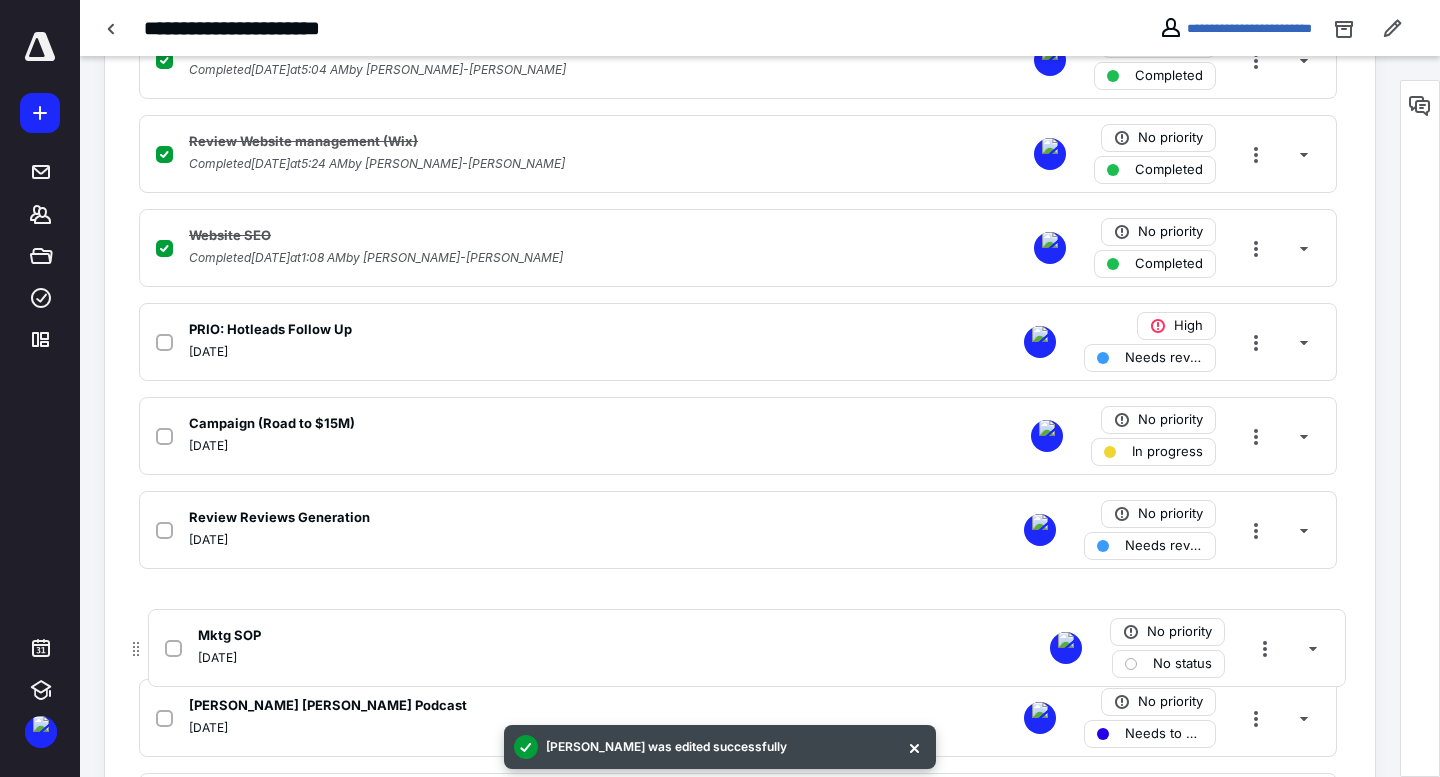scroll, scrollTop: 706, scrollLeft: 0, axis: vertical 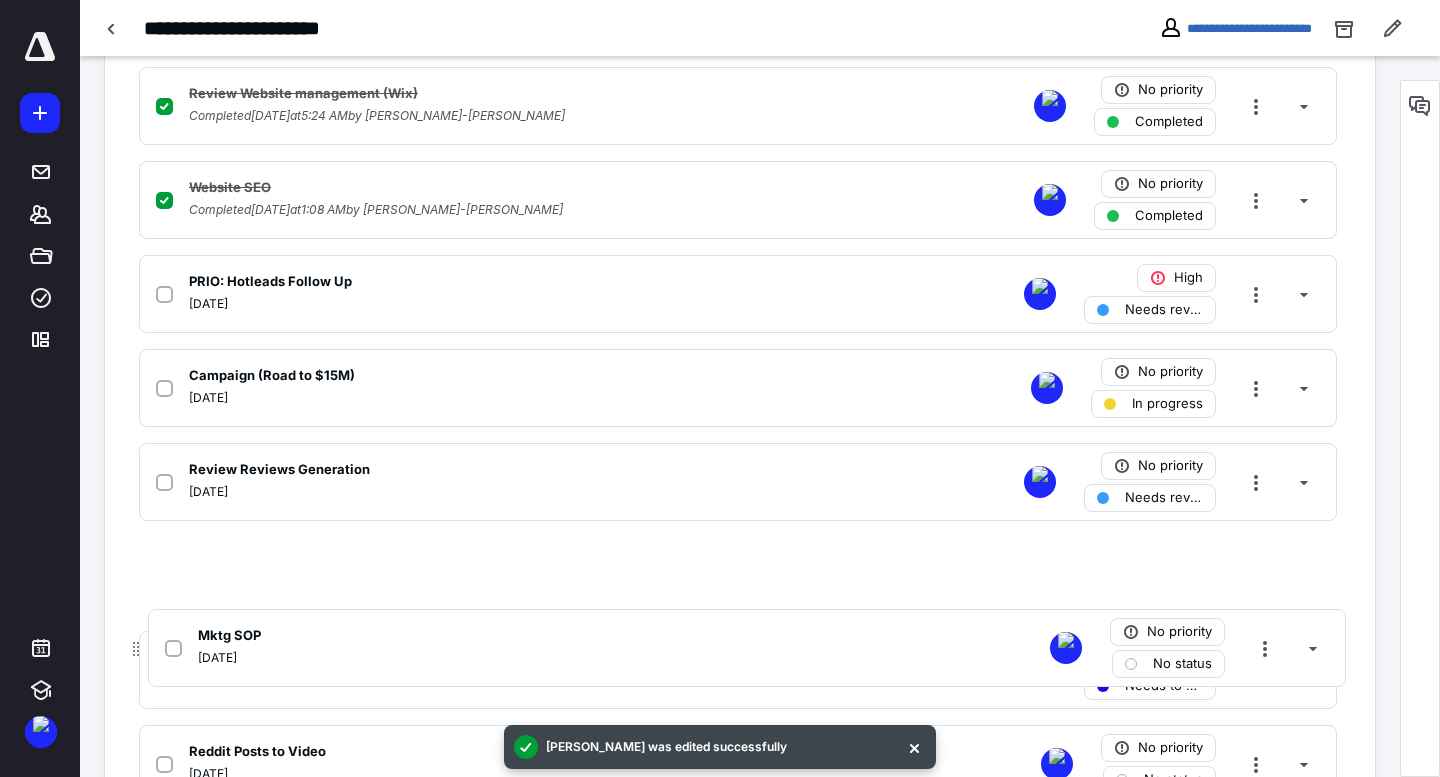 drag, startPoint x: 132, startPoint y: 392, endPoint x: 140, endPoint y: 654, distance: 262.1221 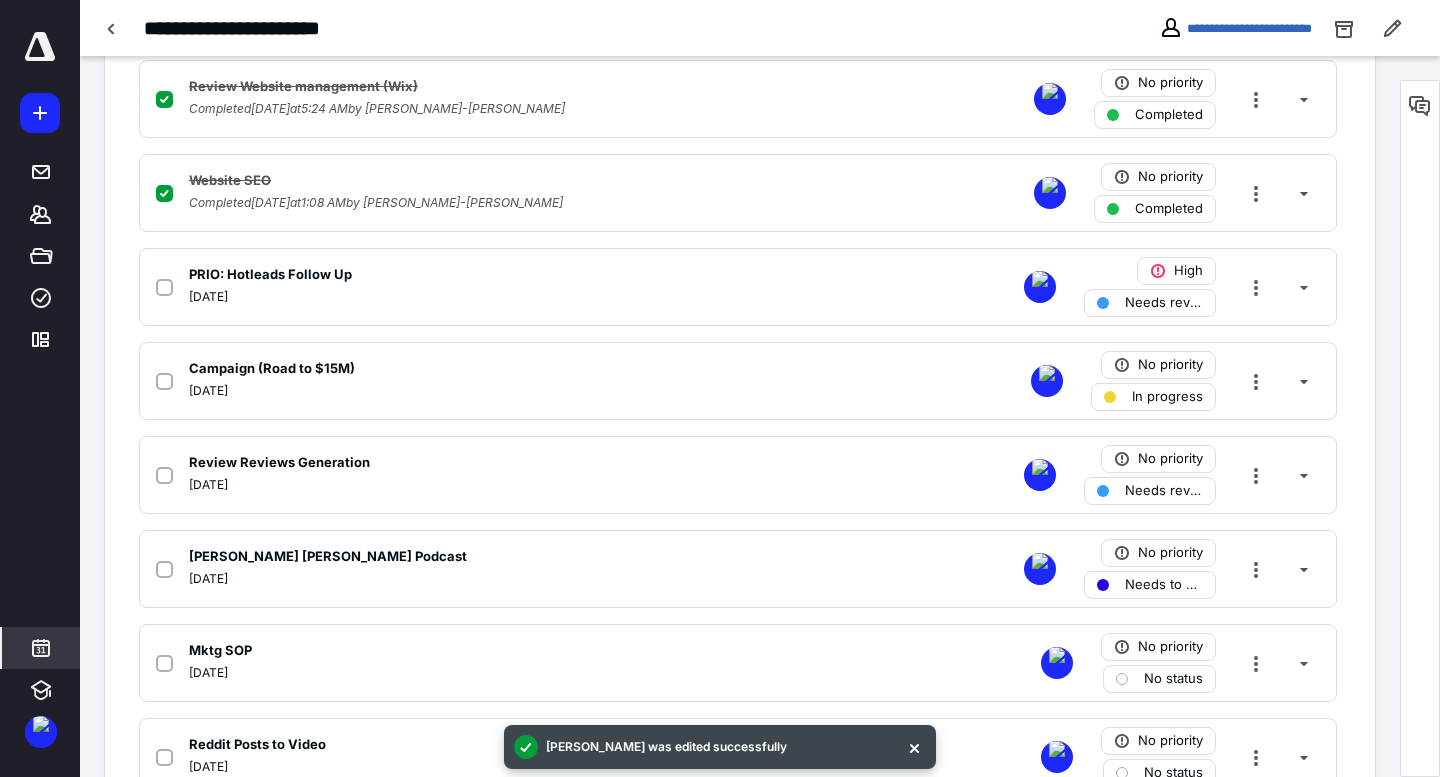 click 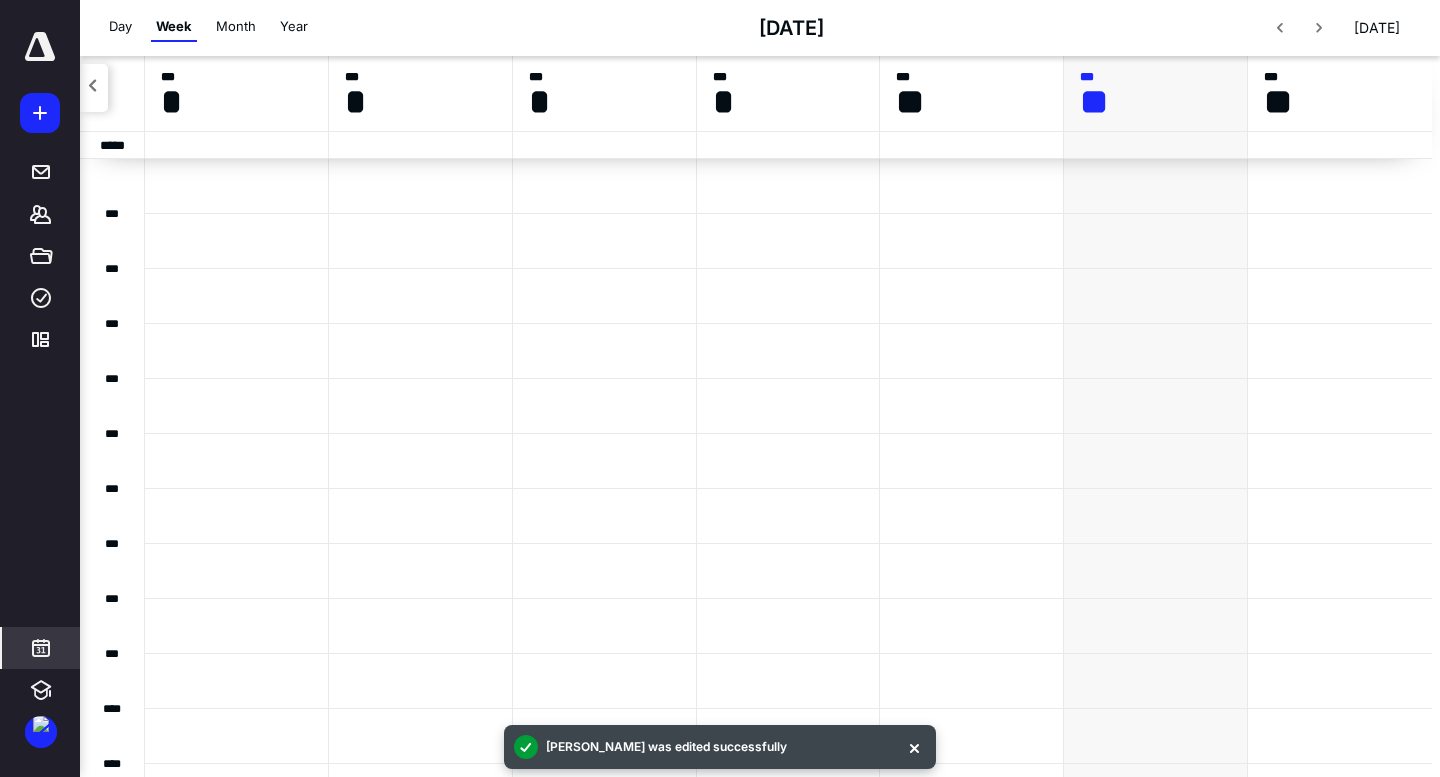 scroll, scrollTop: 385, scrollLeft: 0, axis: vertical 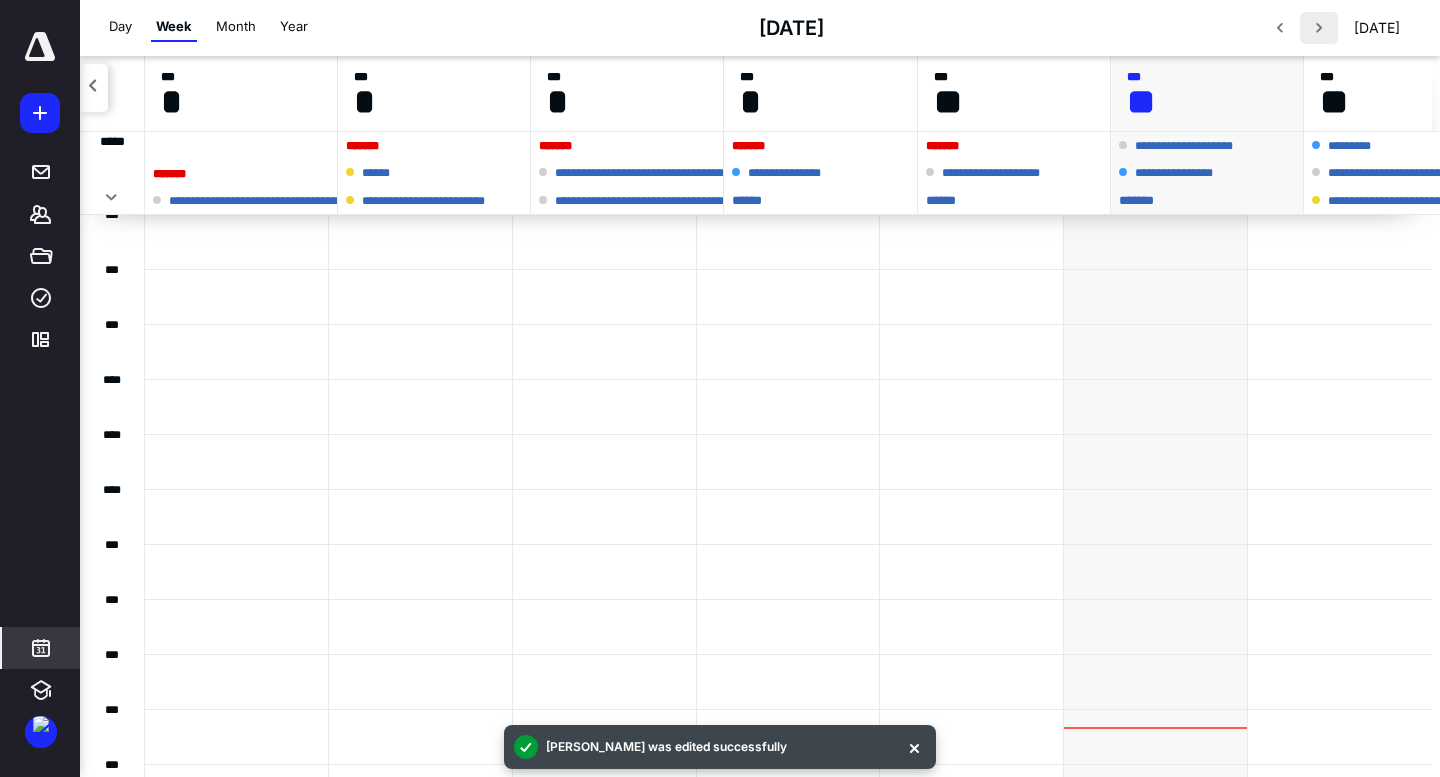 drag, startPoint x: 1372, startPoint y: 23, endPoint x: 1314, endPoint y: 23, distance: 58 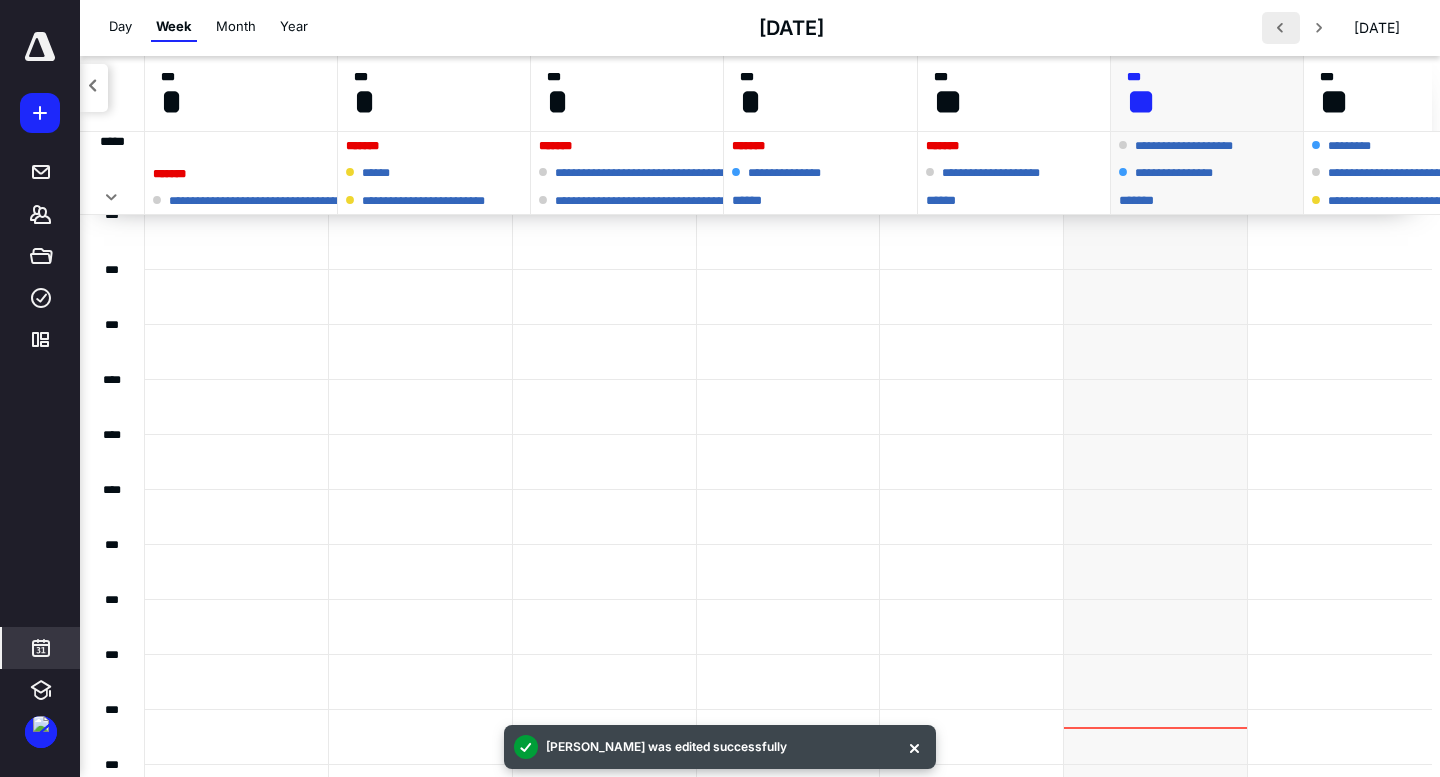 drag, startPoint x: 1308, startPoint y: 22, endPoint x: 1295, endPoint y: 23, distance: 13.038404 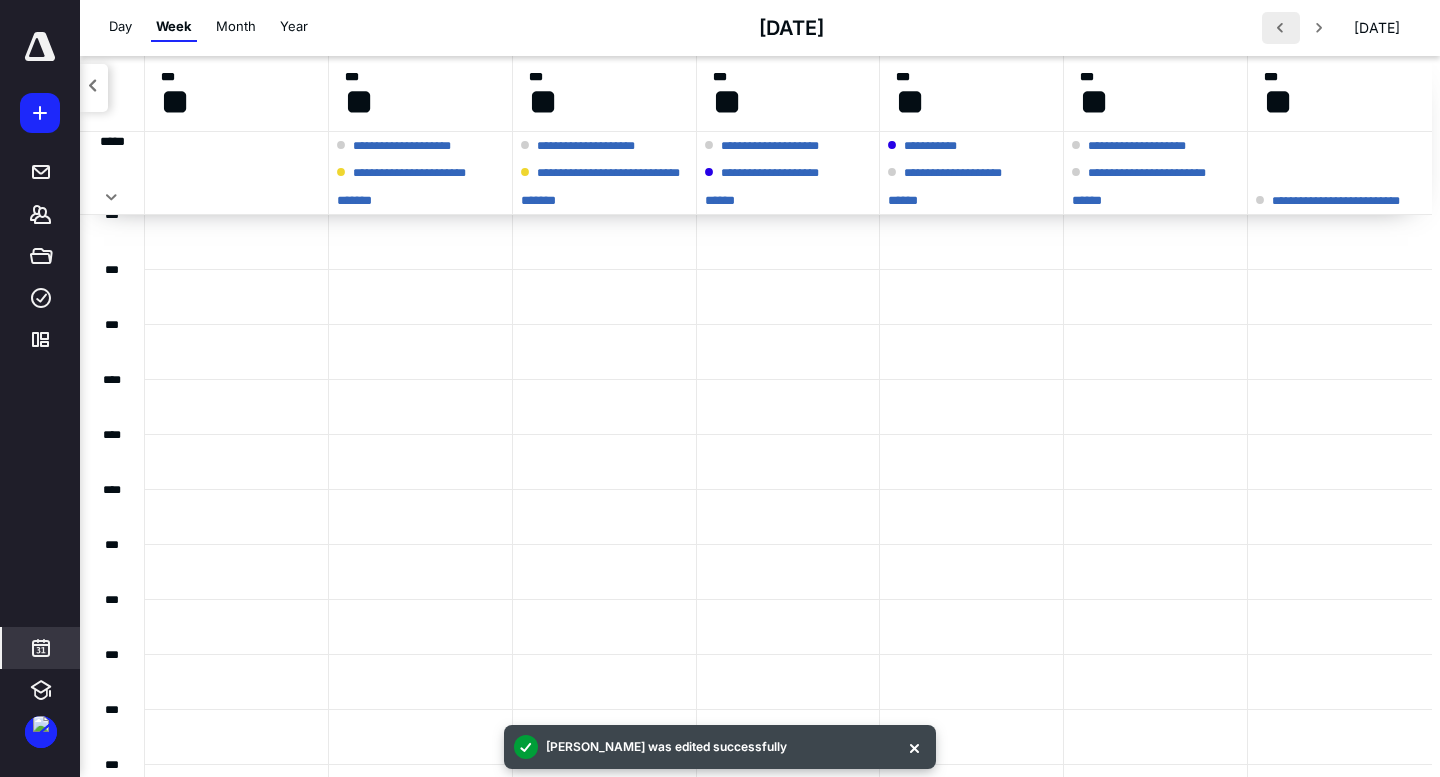click at bounding box center [1281, 28] 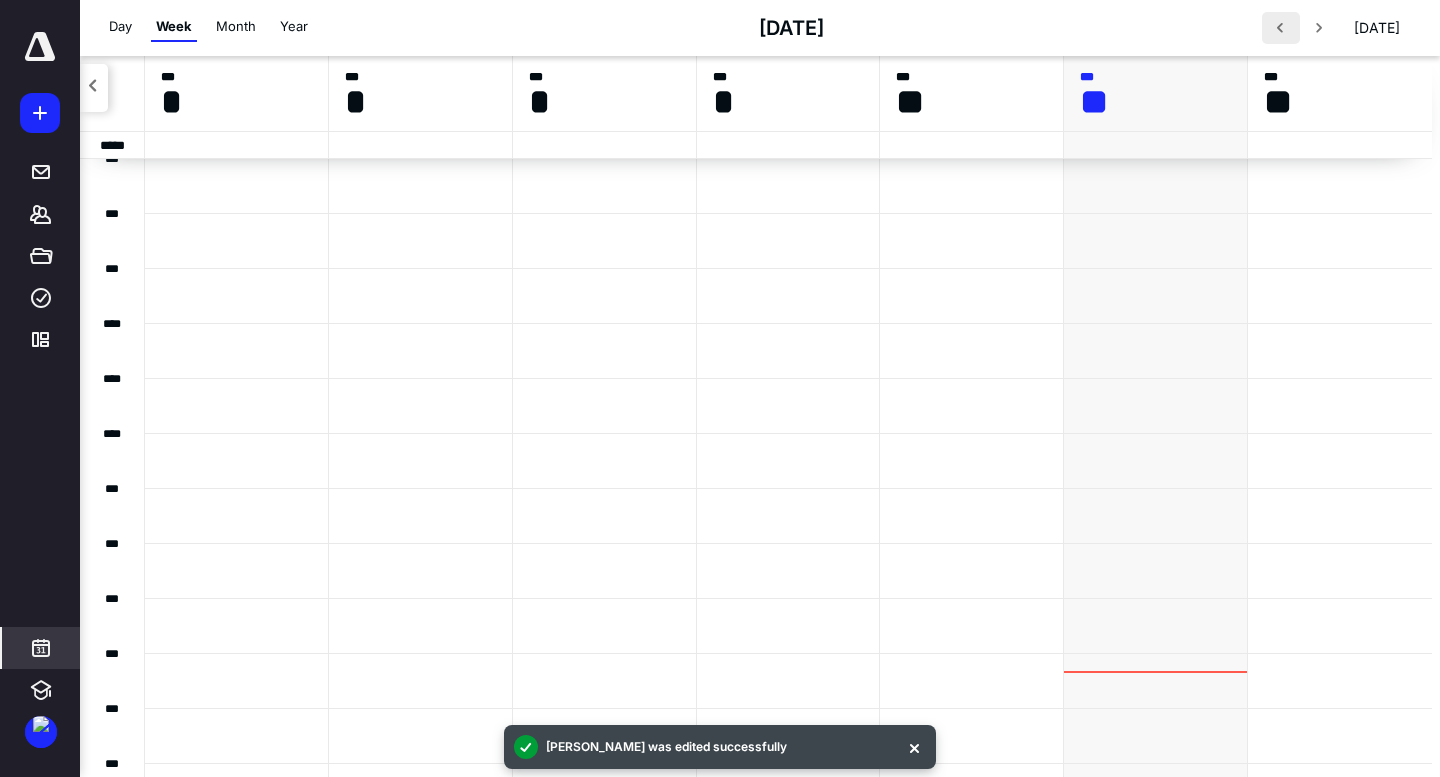 click at bounding box center [1281, 28] 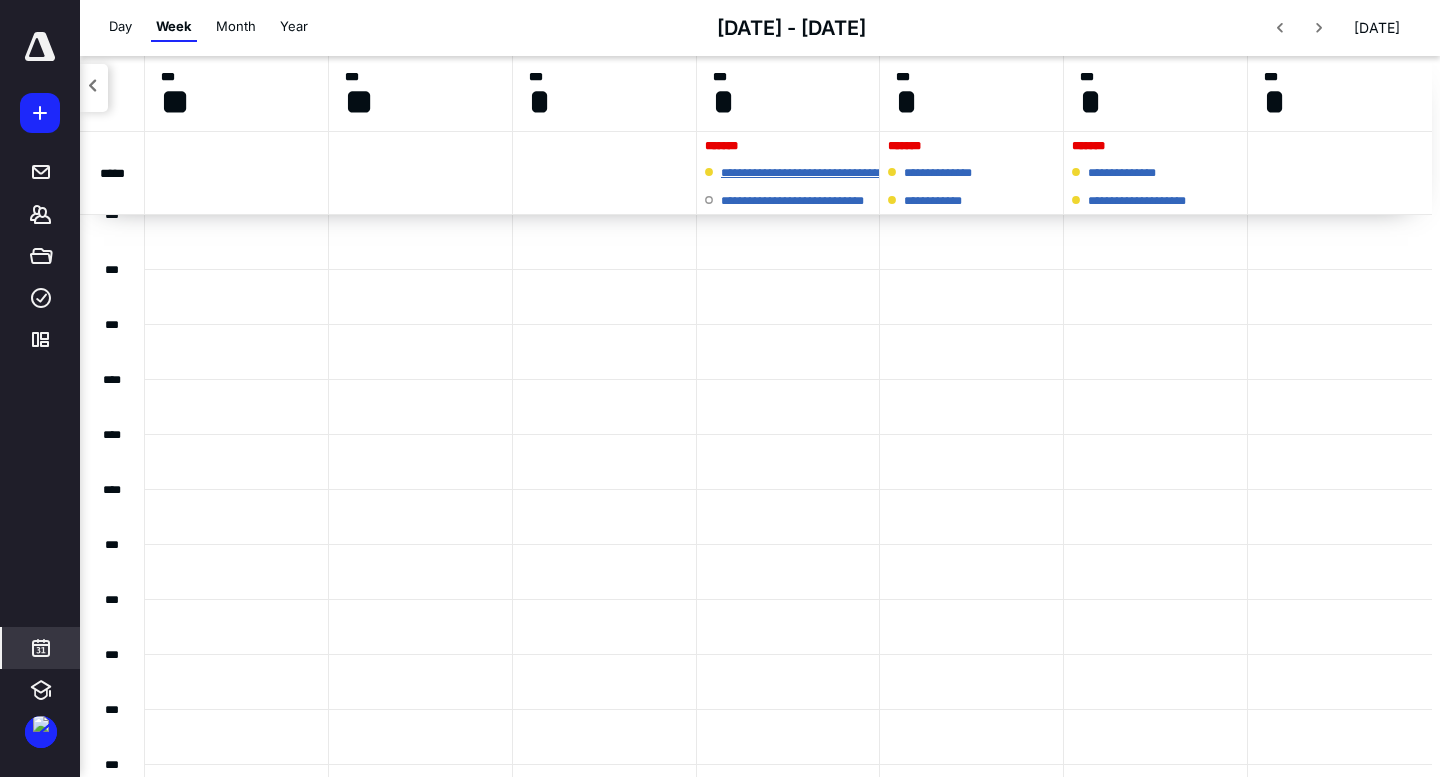 click on "**********" at bounding box center [821, 173] 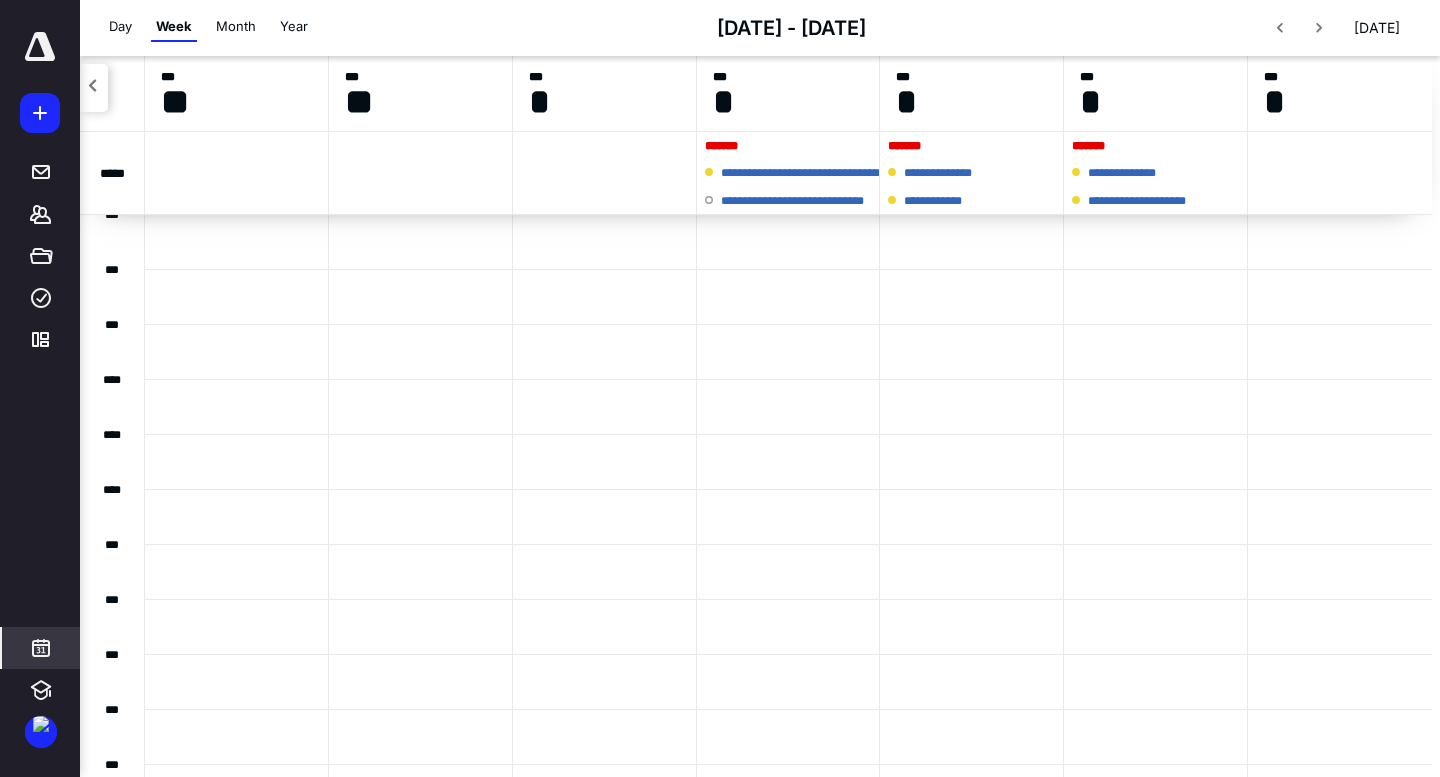 scroll, scrollTop: 0, scrollLeft: 0, axis: both 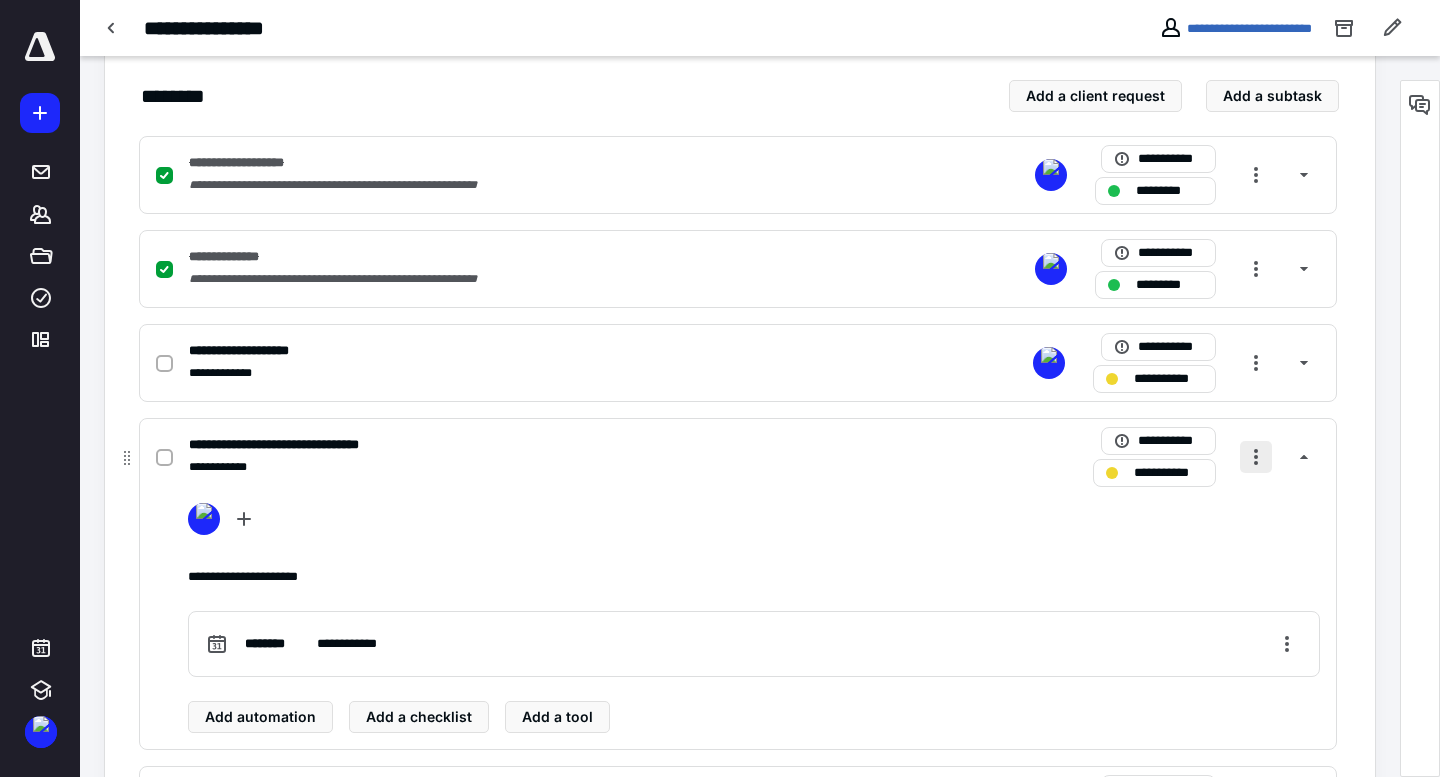 click at bounding box center [1256, 457] 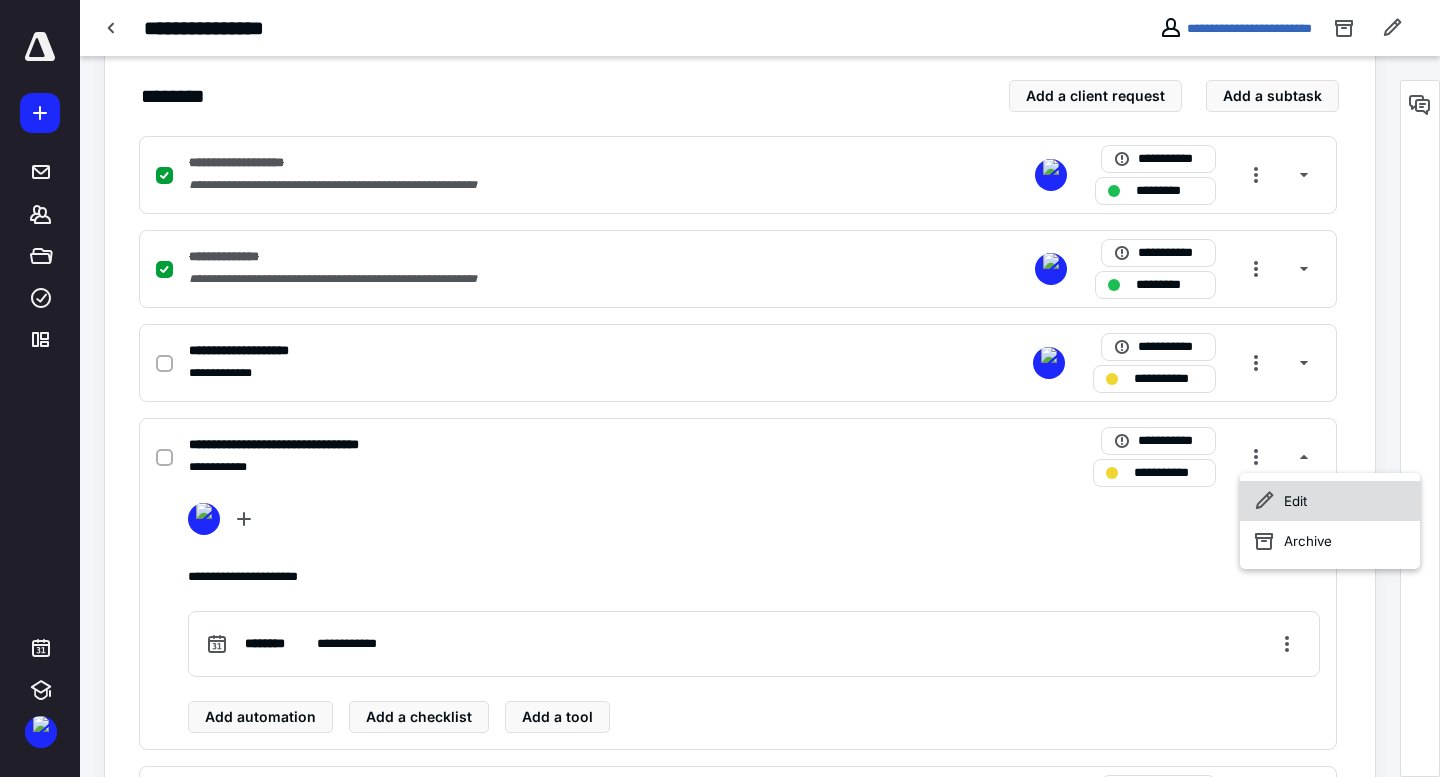 click on "Edit" at bounding box center [1330, 501] 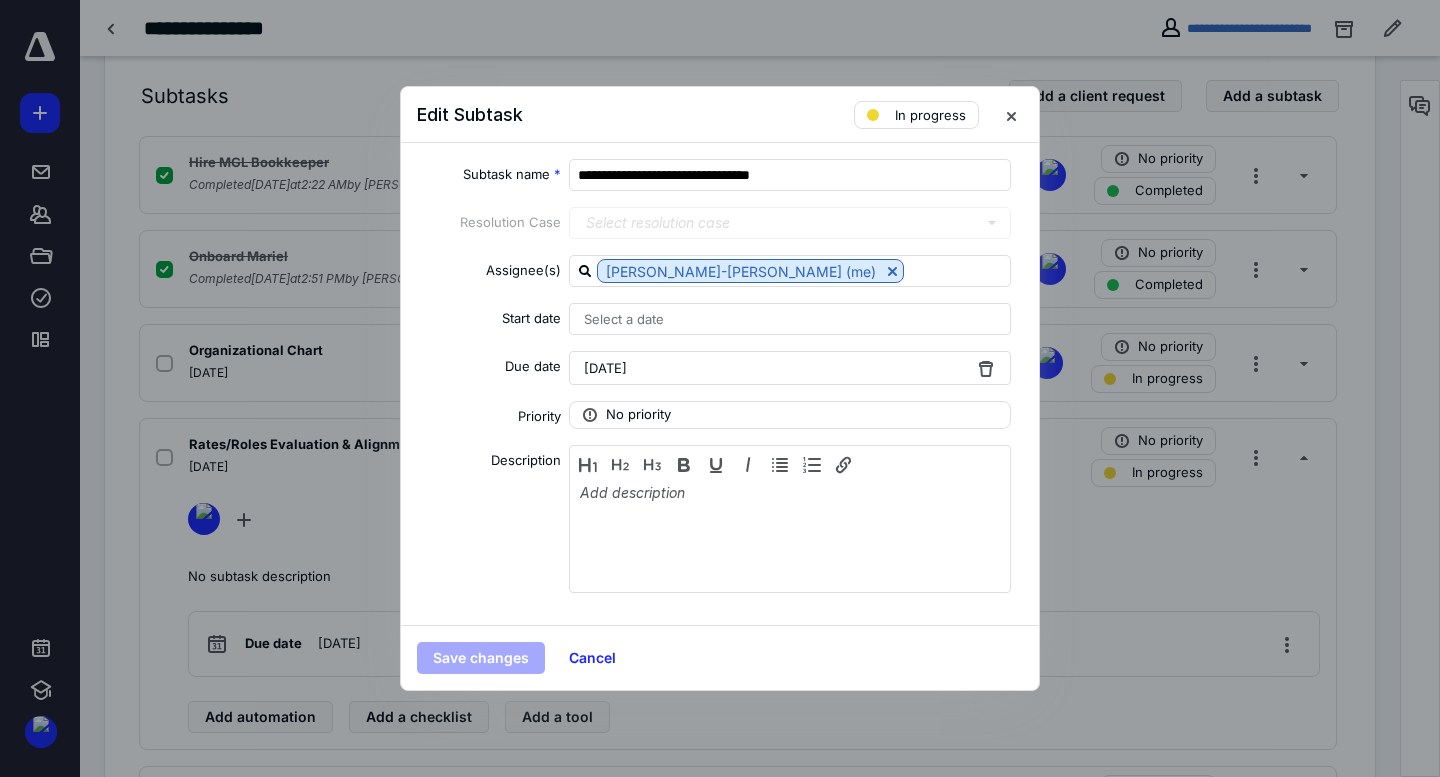 click on "[DATE]" at bounding box center (605, 368) 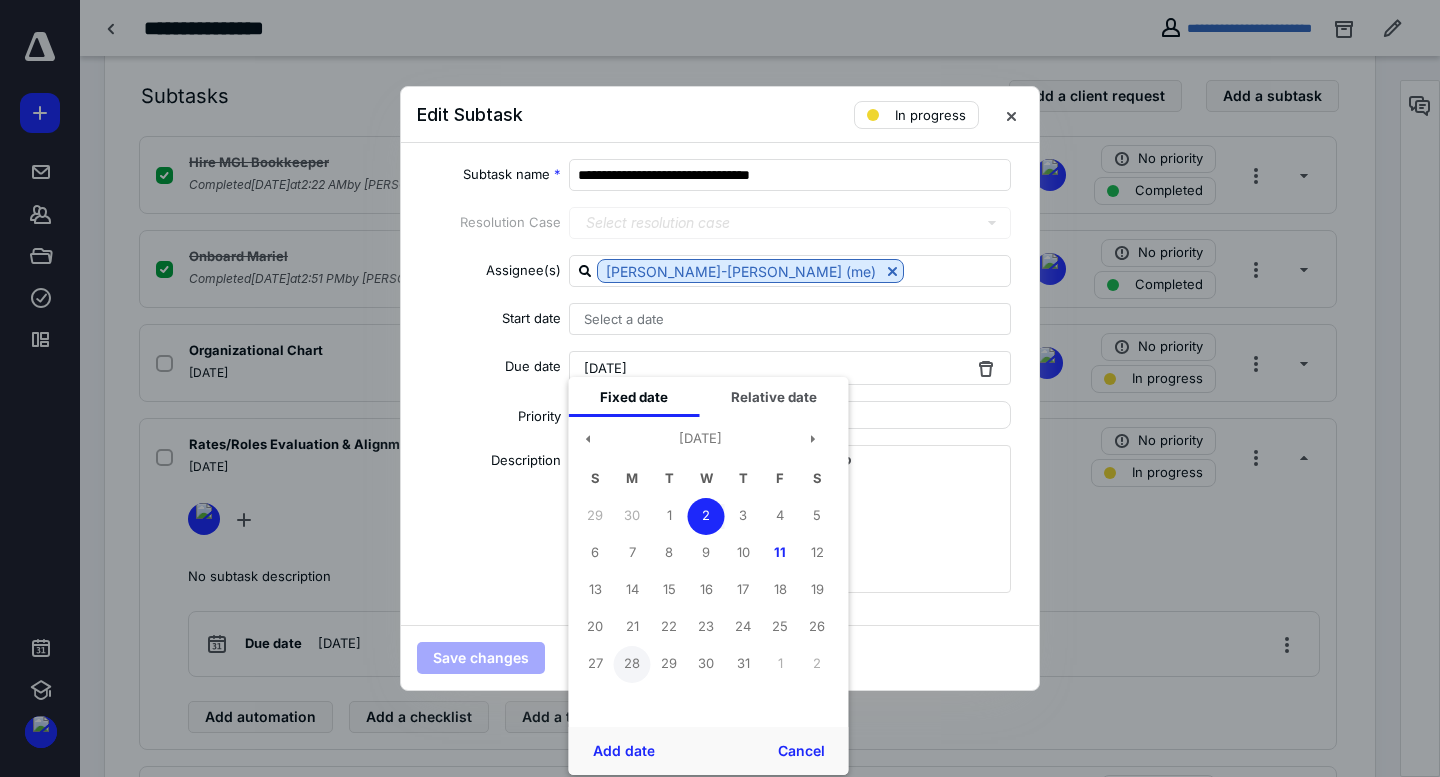 drag, startPoint x: 713, startPoint y: 600, endPoint x: 645, endPoint y: 645, distance: 81.5414 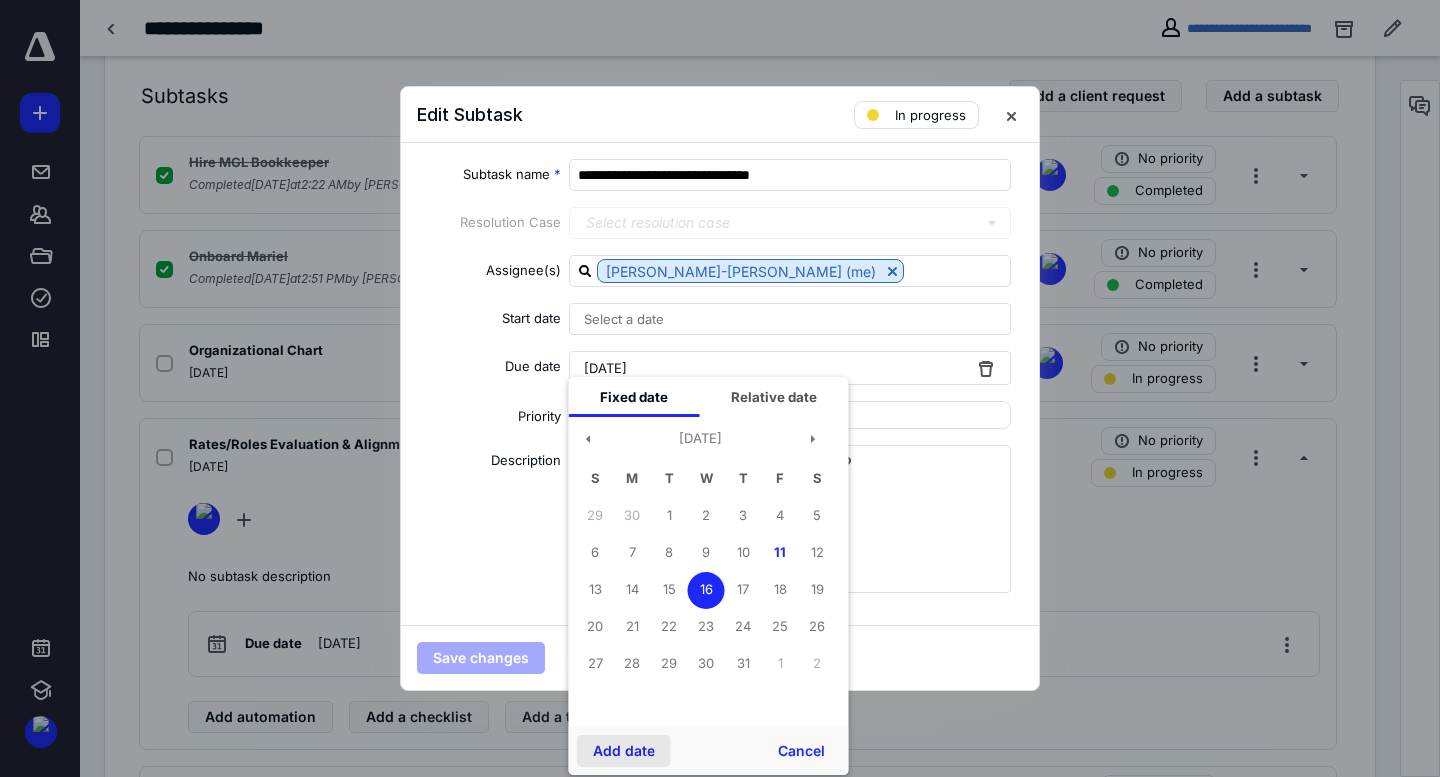 click on "Add date" at bounding box center [624, 751] 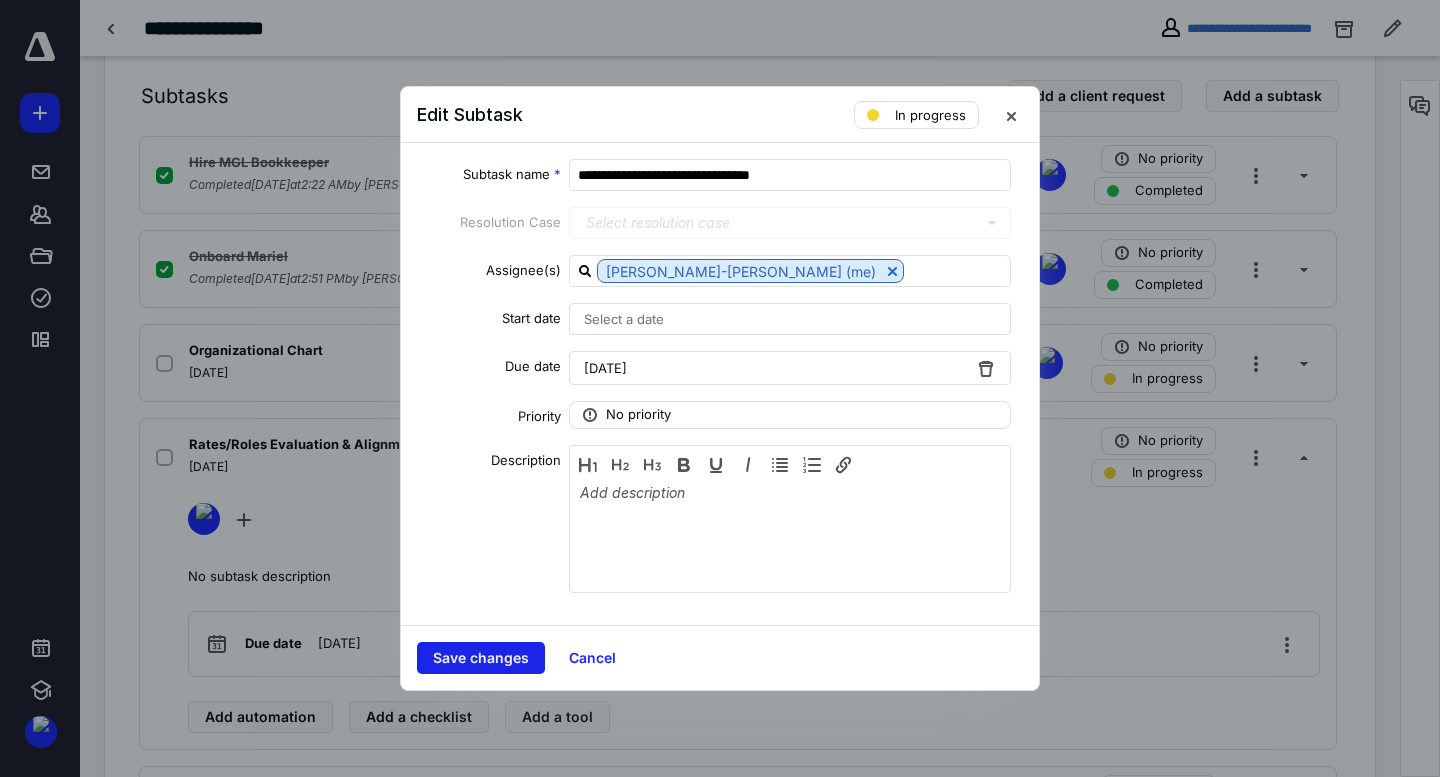 click on "Save changes" at bounding box center [481, 658] 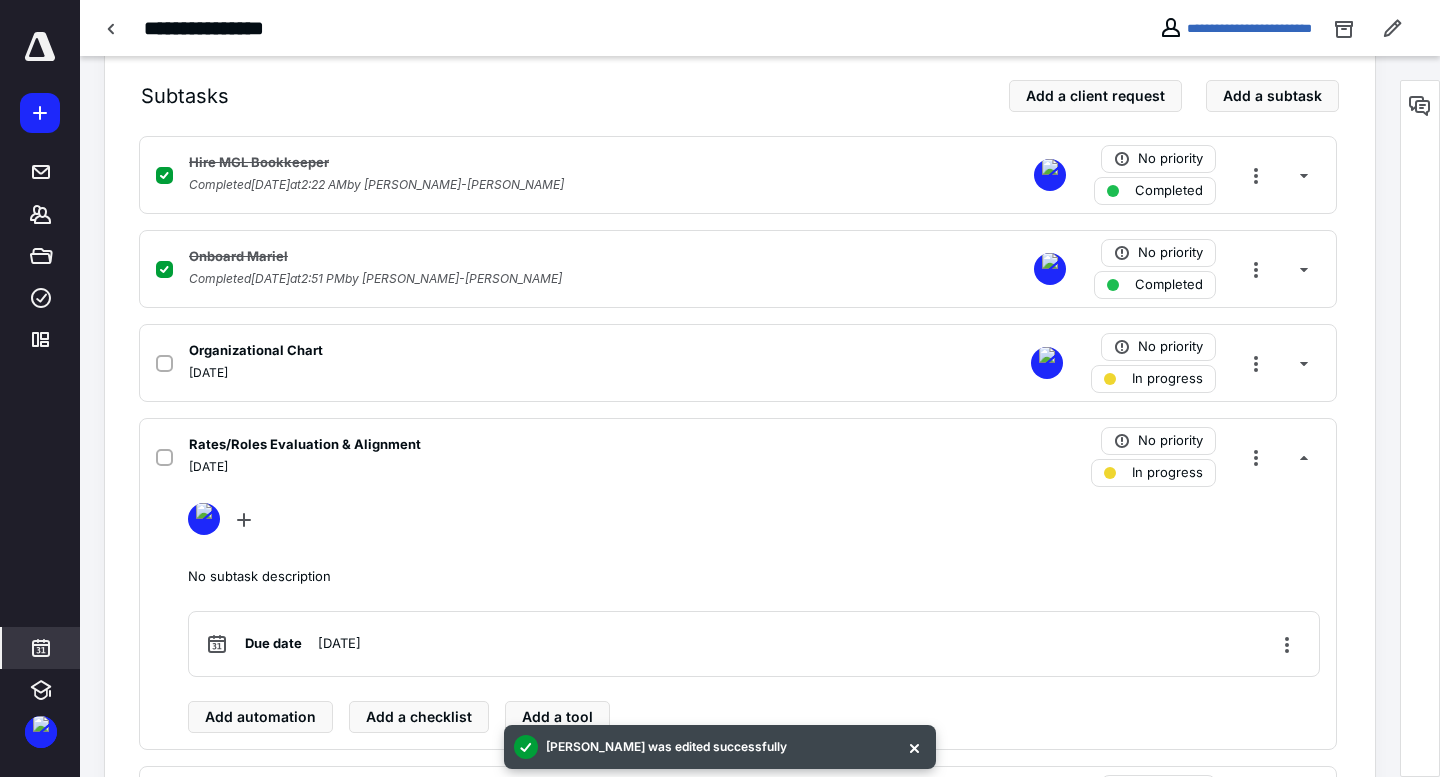 click 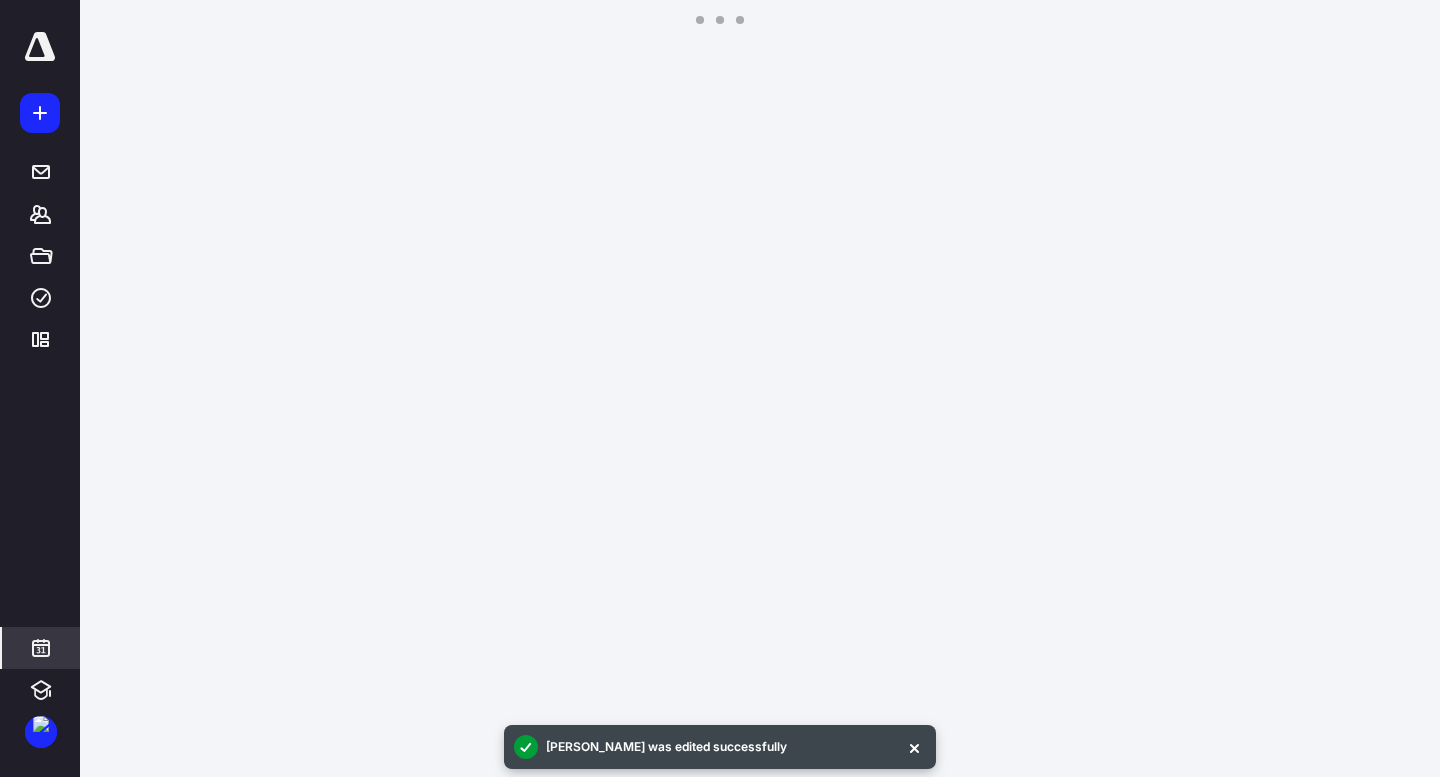 scroll, scrollTop: 385, scrollLeft: 0, axis: vertical 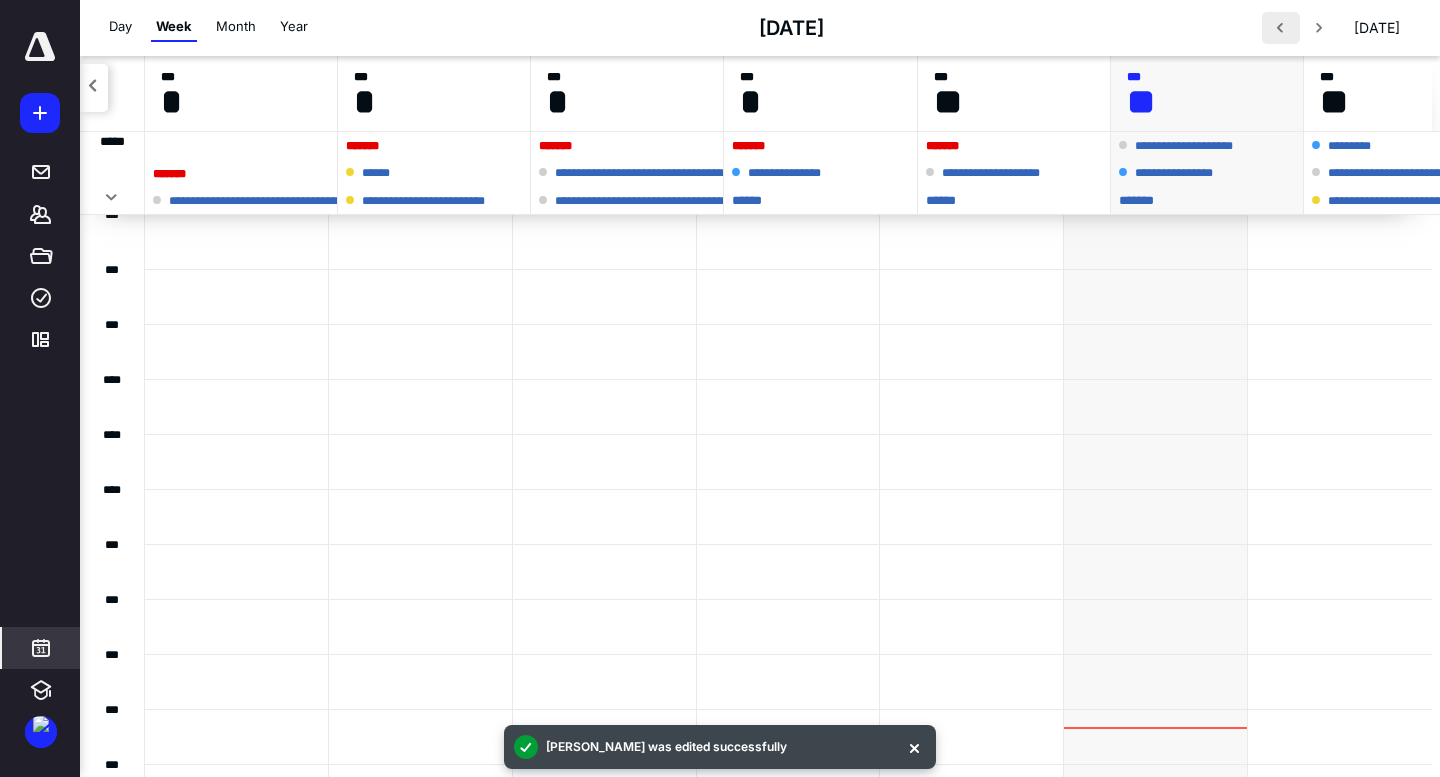 click at bounding box center [1281, 28] 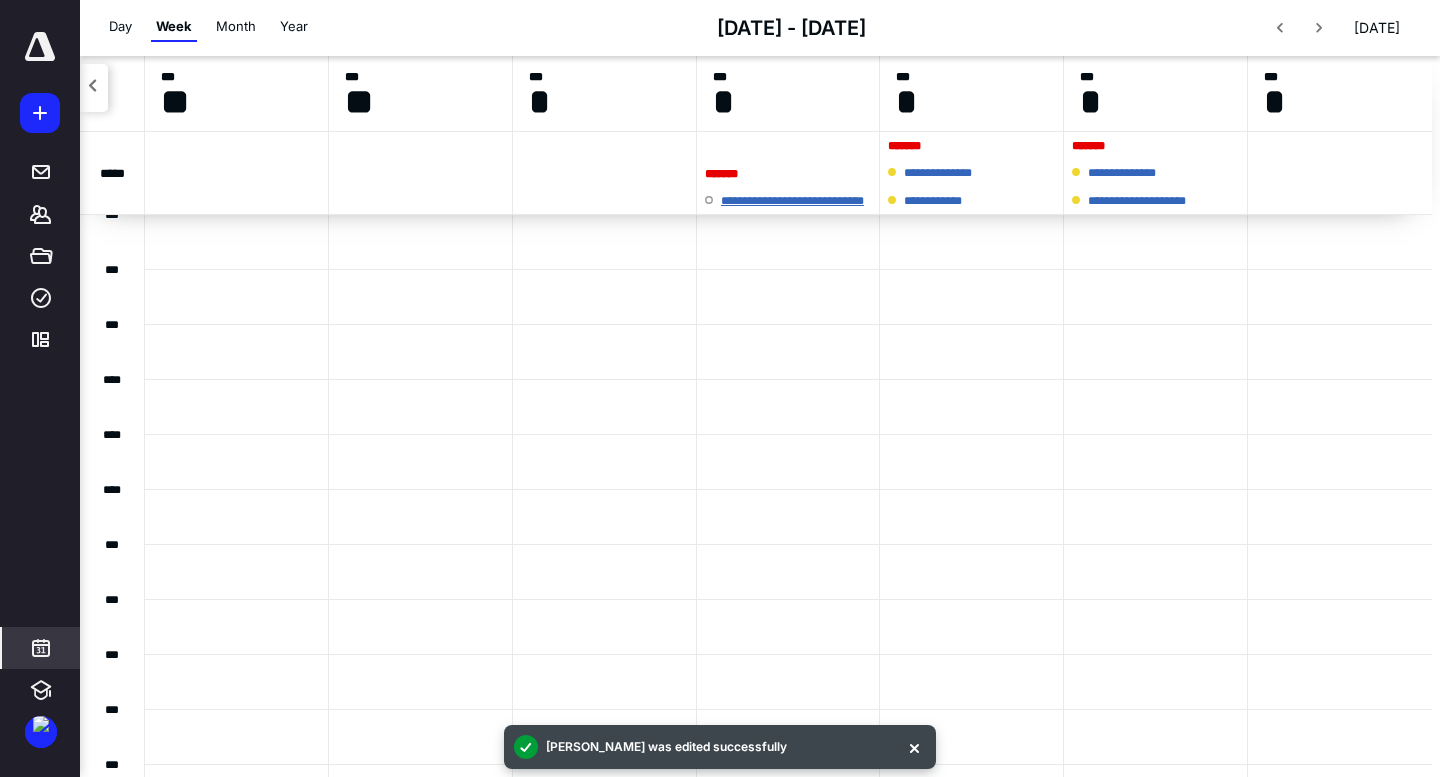 click on "**********" at bounding box center [810, 201] 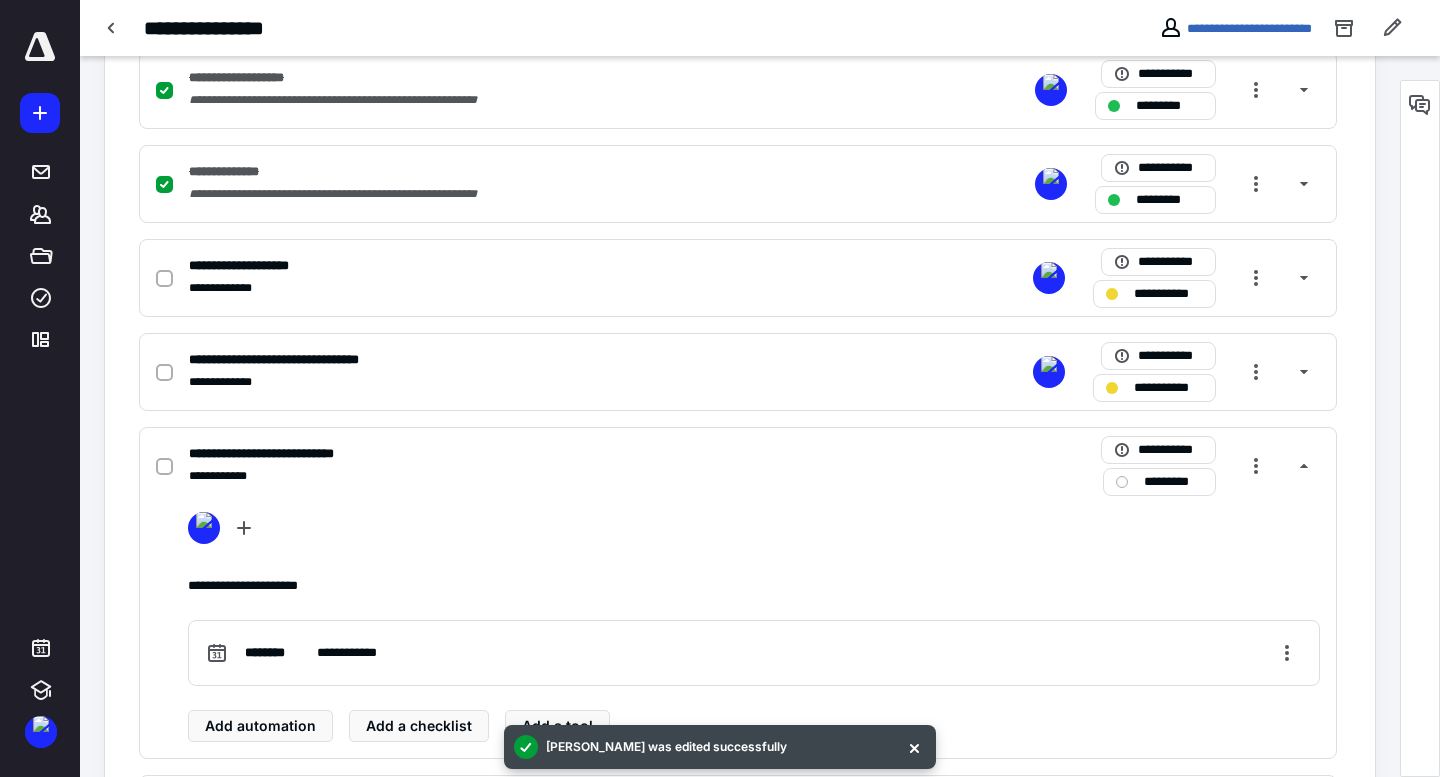 scroll, scrollTop: 553, scrollLeft: 0, axis: vertical 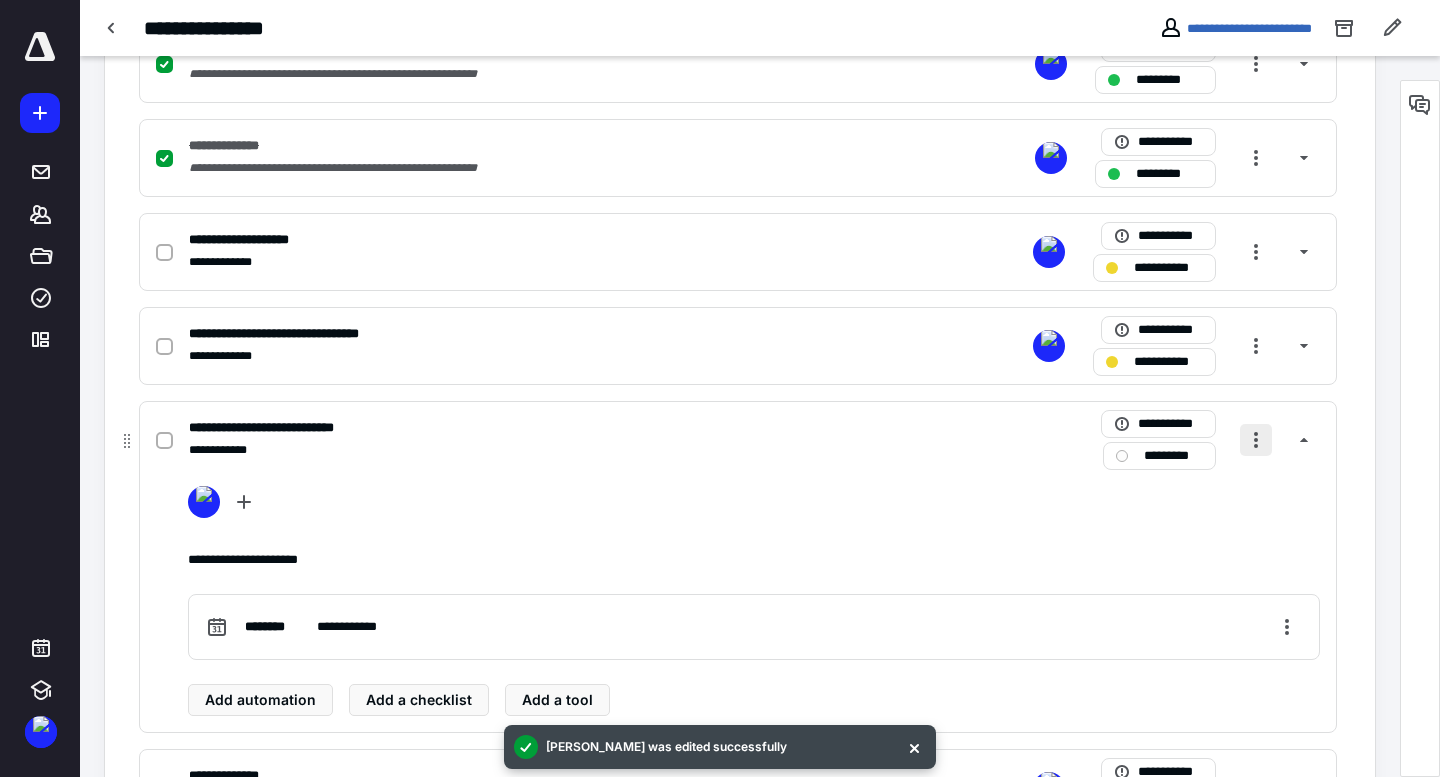 click at bounding box center (1256, 440) 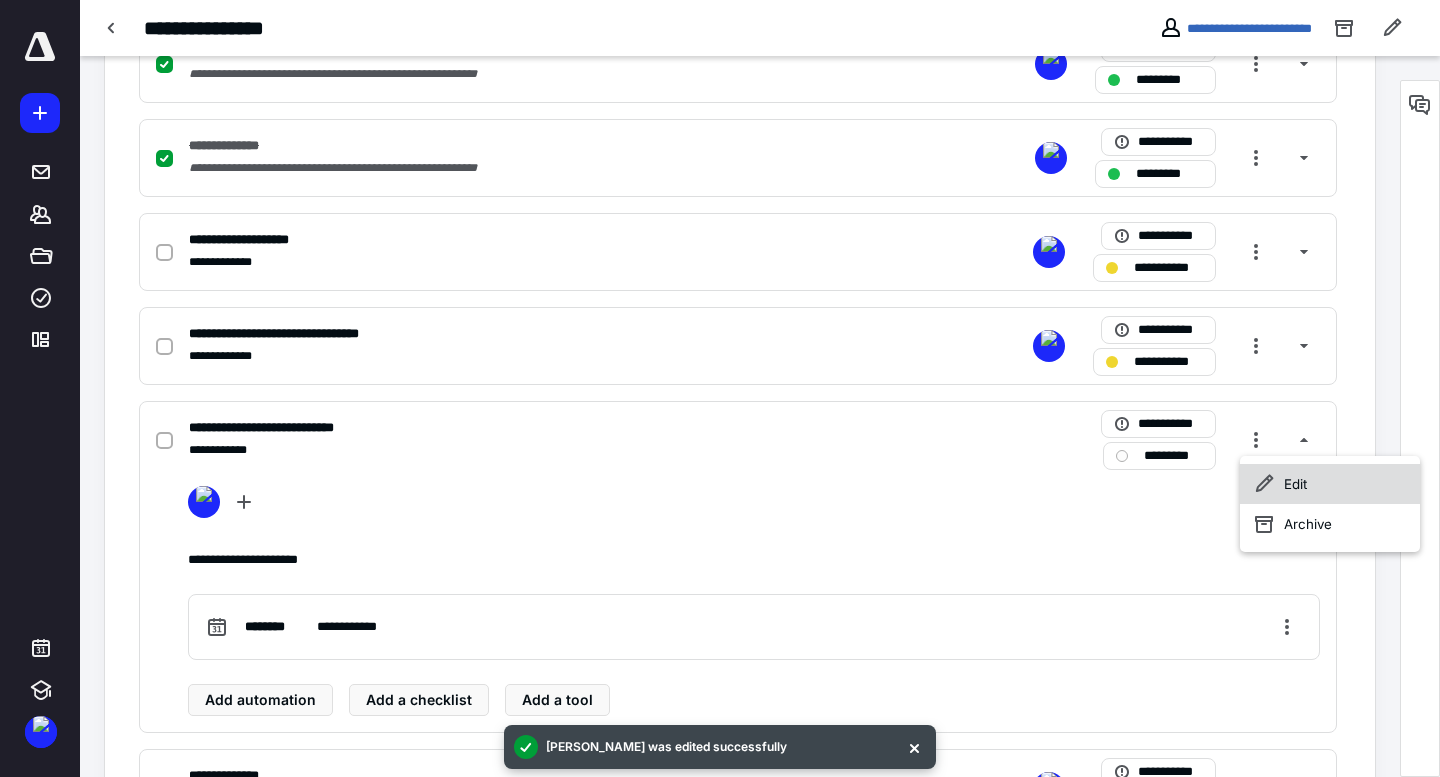 click on "Edit" at bounding box center [1330, 484] 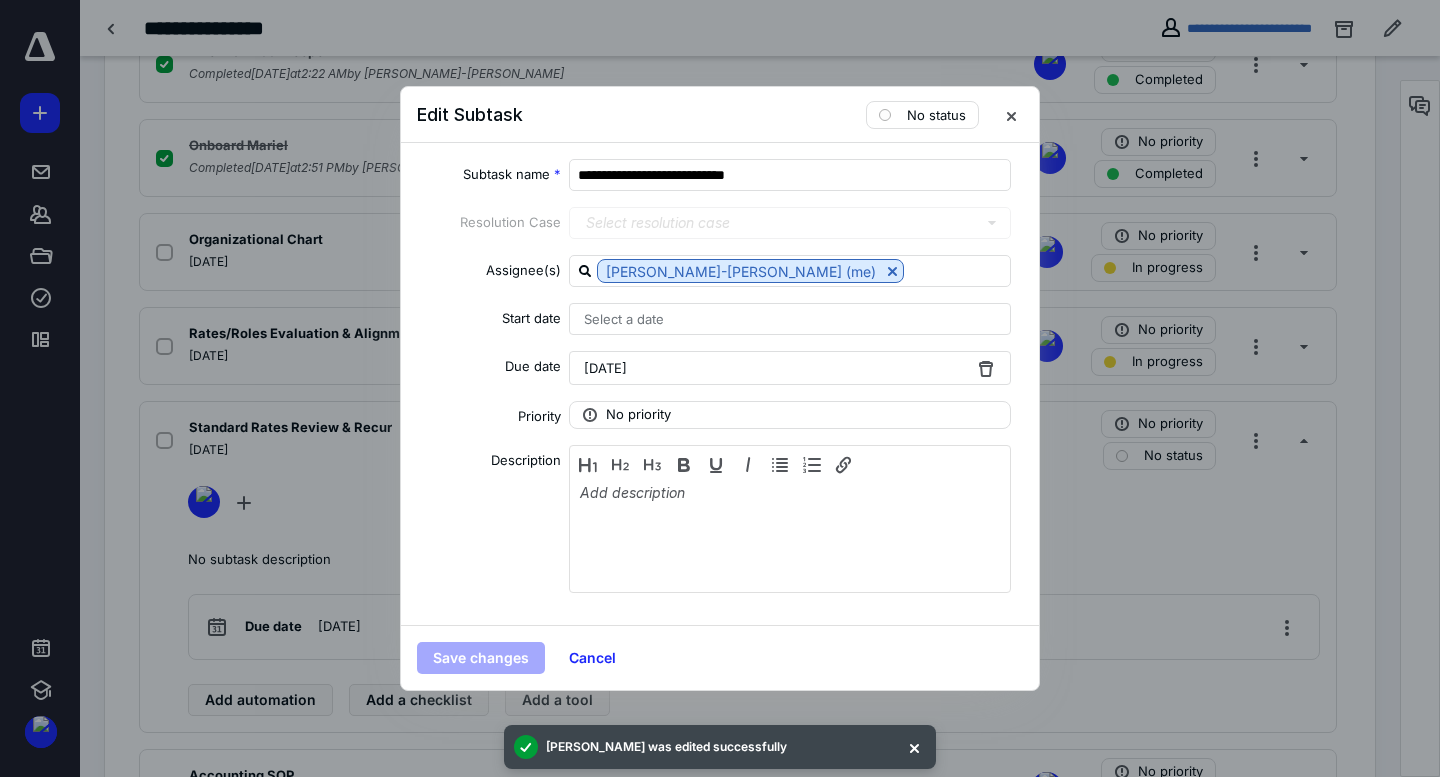 drag, startPoint x: 626, startPoint y: 361, endPoint x: 632, endPoint y: 370, distance: 10.816654 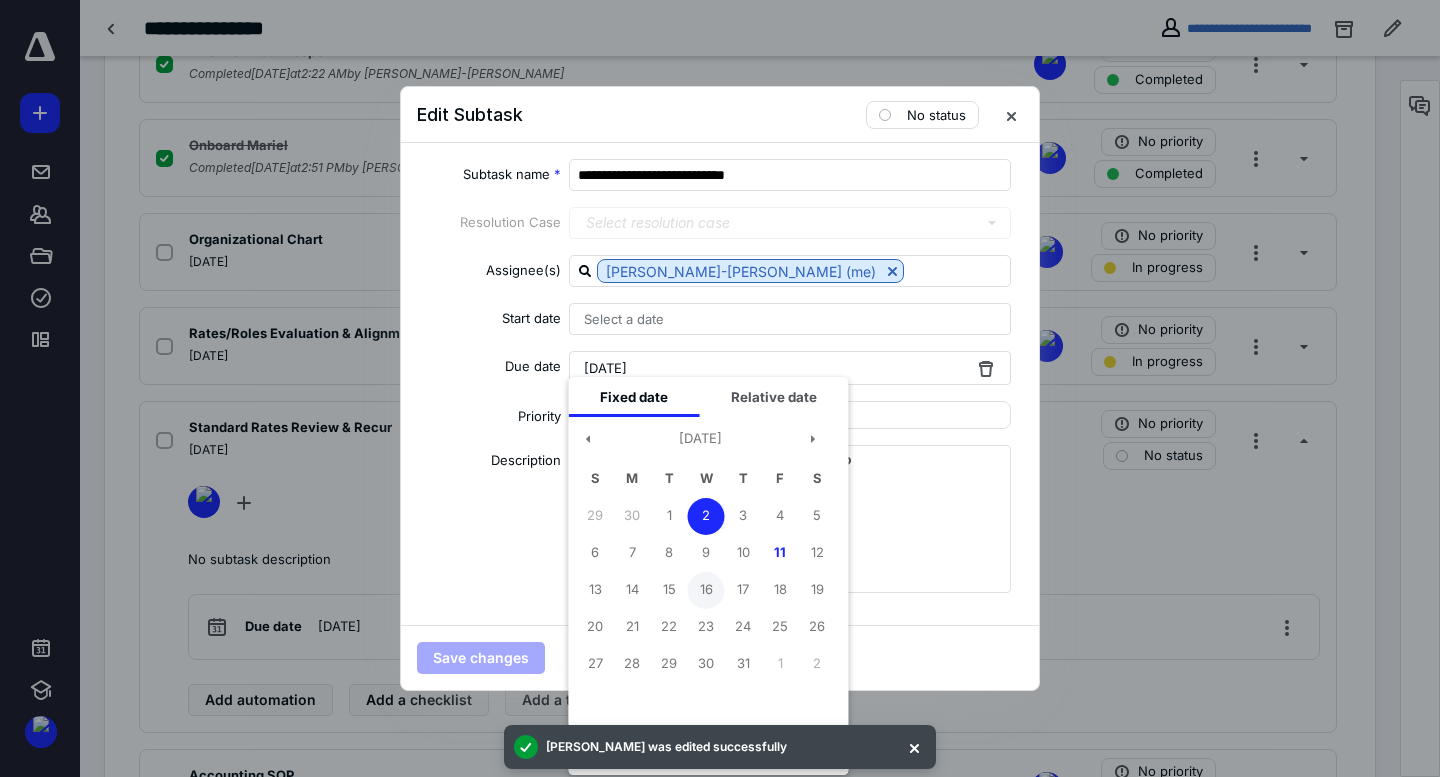 click on "16" at bounding box center (706, 590) 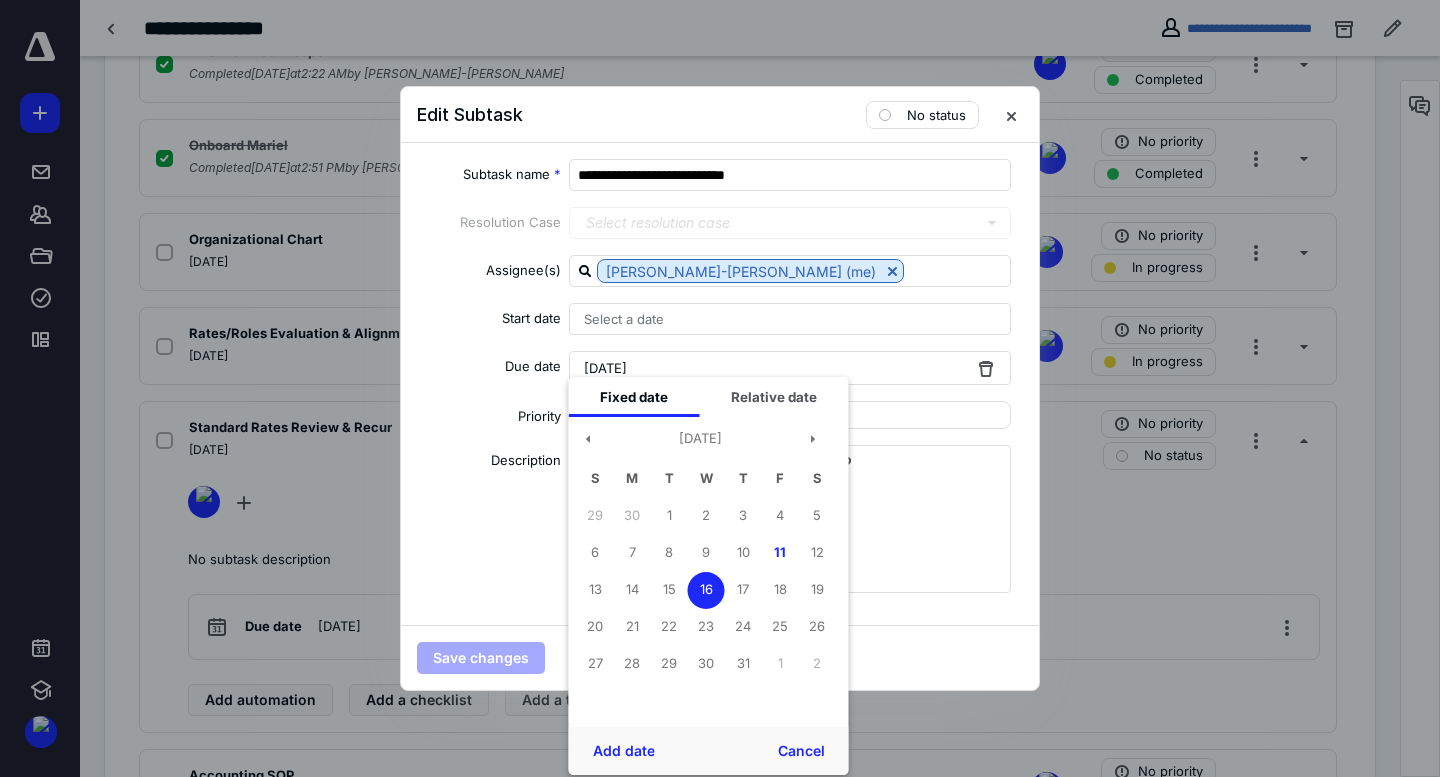 drag, startPoint x: 606, startPoint y: 753, endPoint x: 592, endPoint y: 729, distance: 27.784887 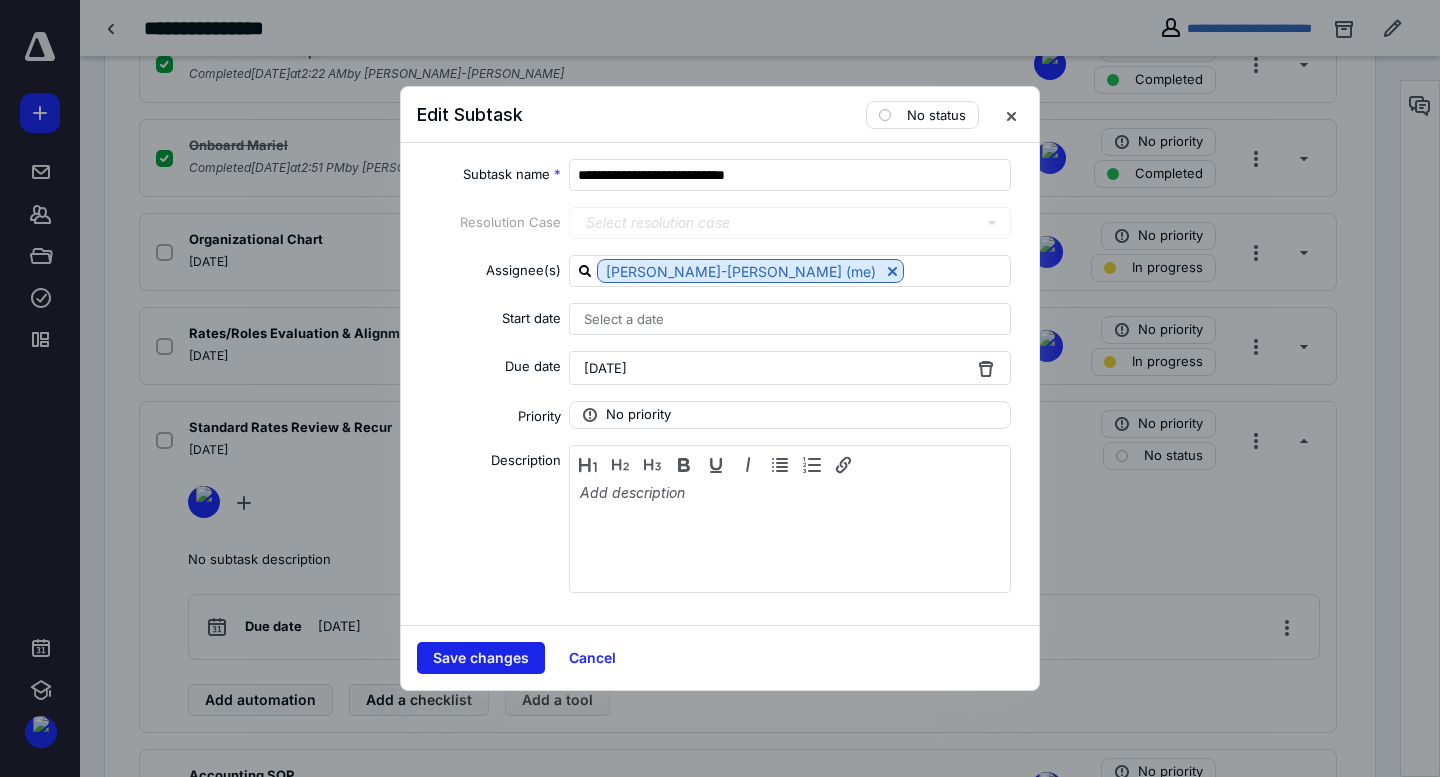 click on "Save changes" at bounding box center (481, 658) 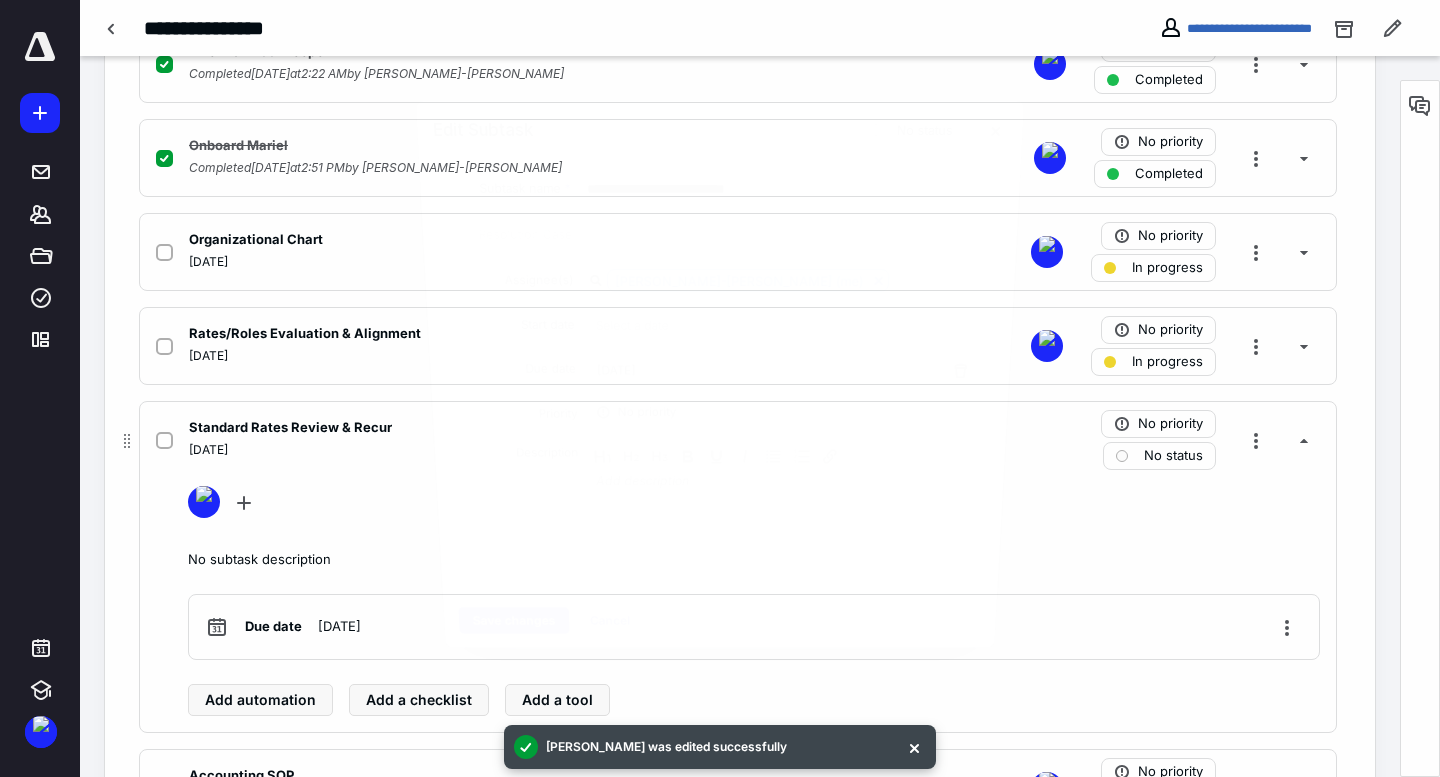 click on "[DATE]" at bounding box center (475, 450) 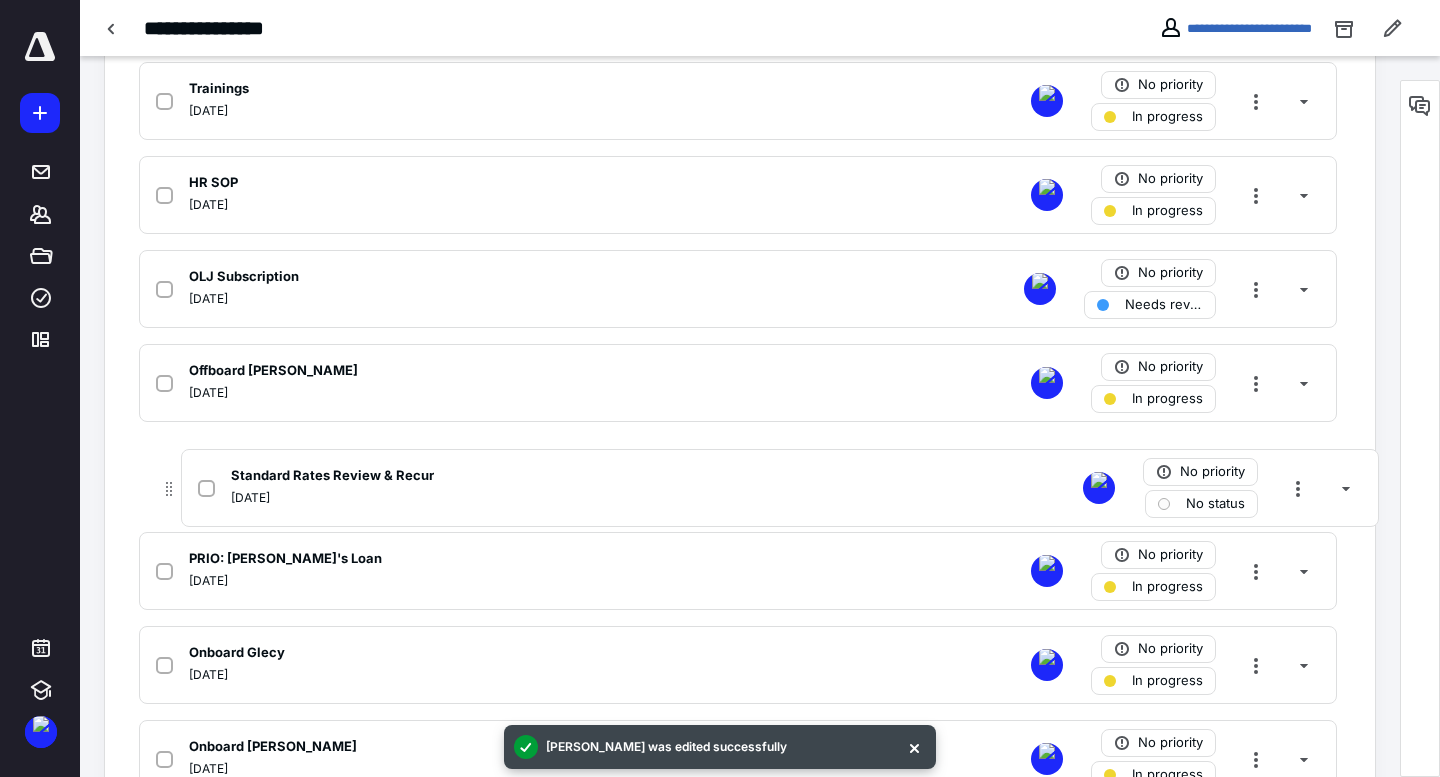 drag, startPoint x: 123, startPoint y: 447, endPoint x: 167, endPoint y: 477, distance: 53.25411 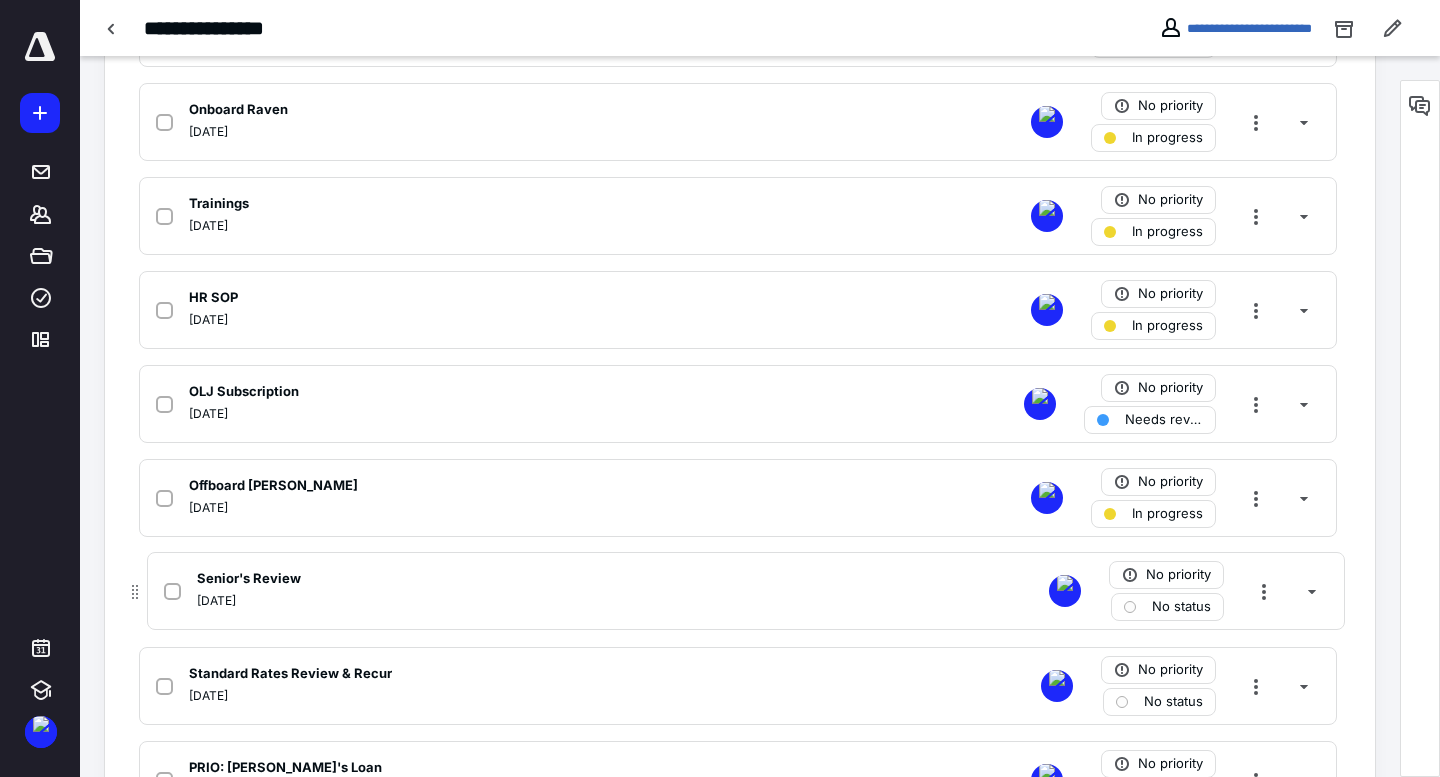 scroll, scrollTop: 1532, scrollLeft: 0, axis: vertical 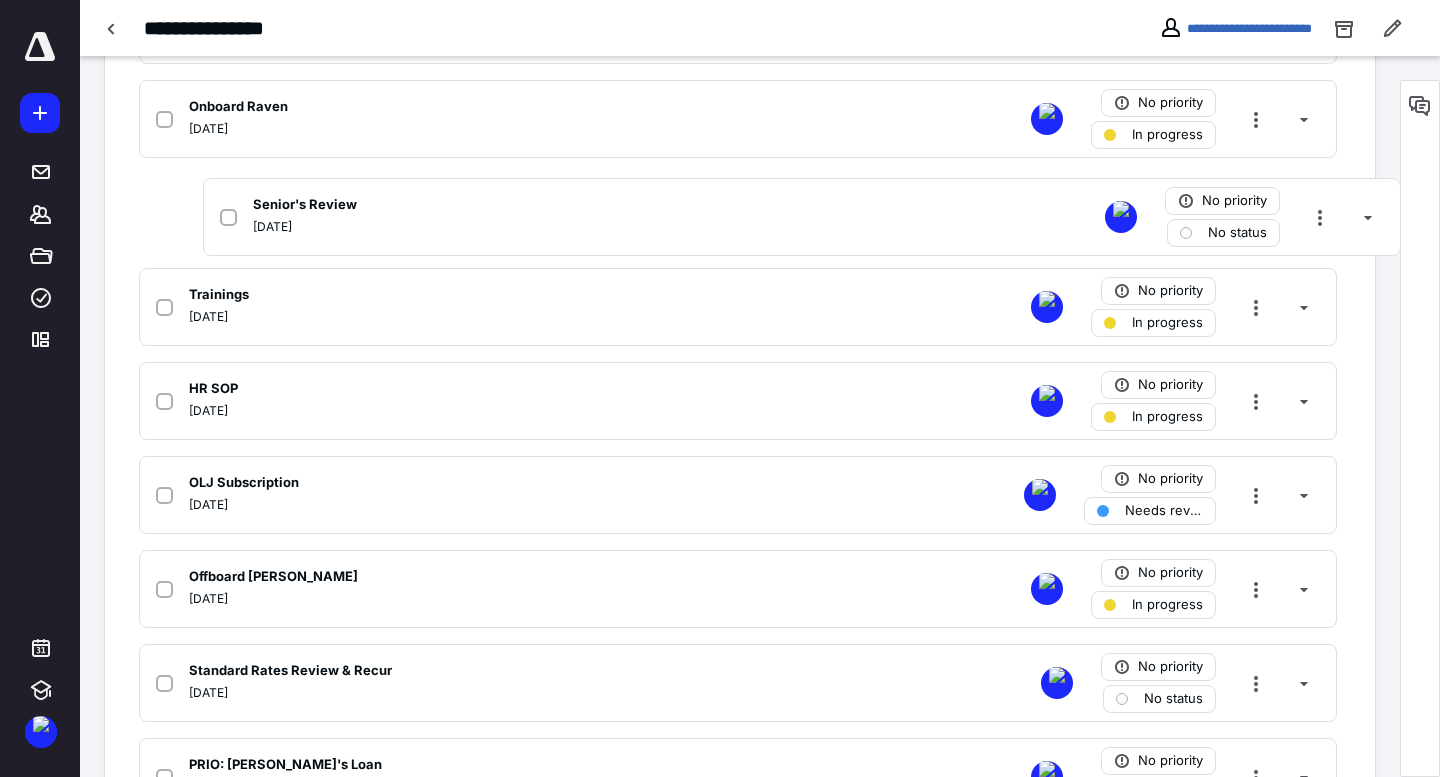 drag, startPoint x: 128, startPoint y: 356, endPoint x: 191, endPoint y: 224, distance: 146.26346 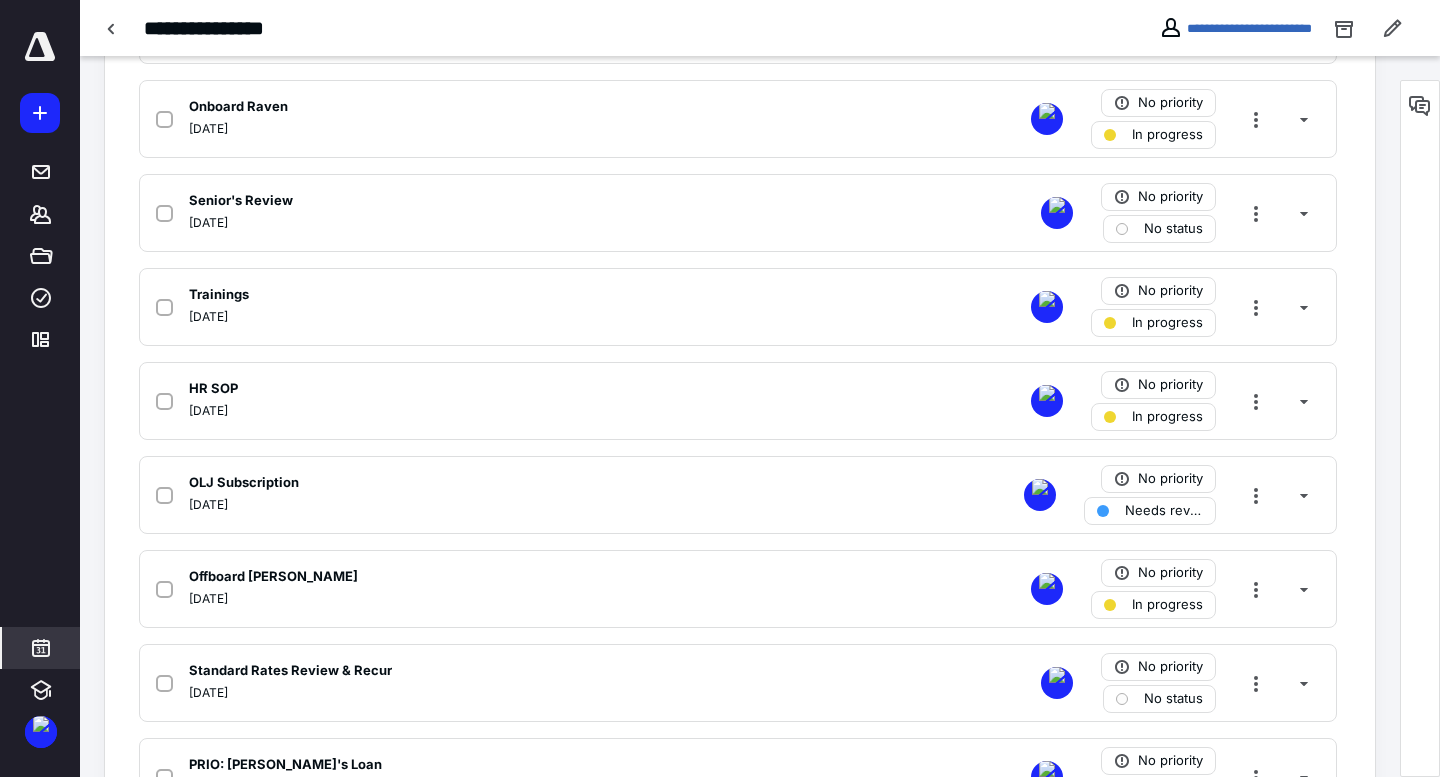 click 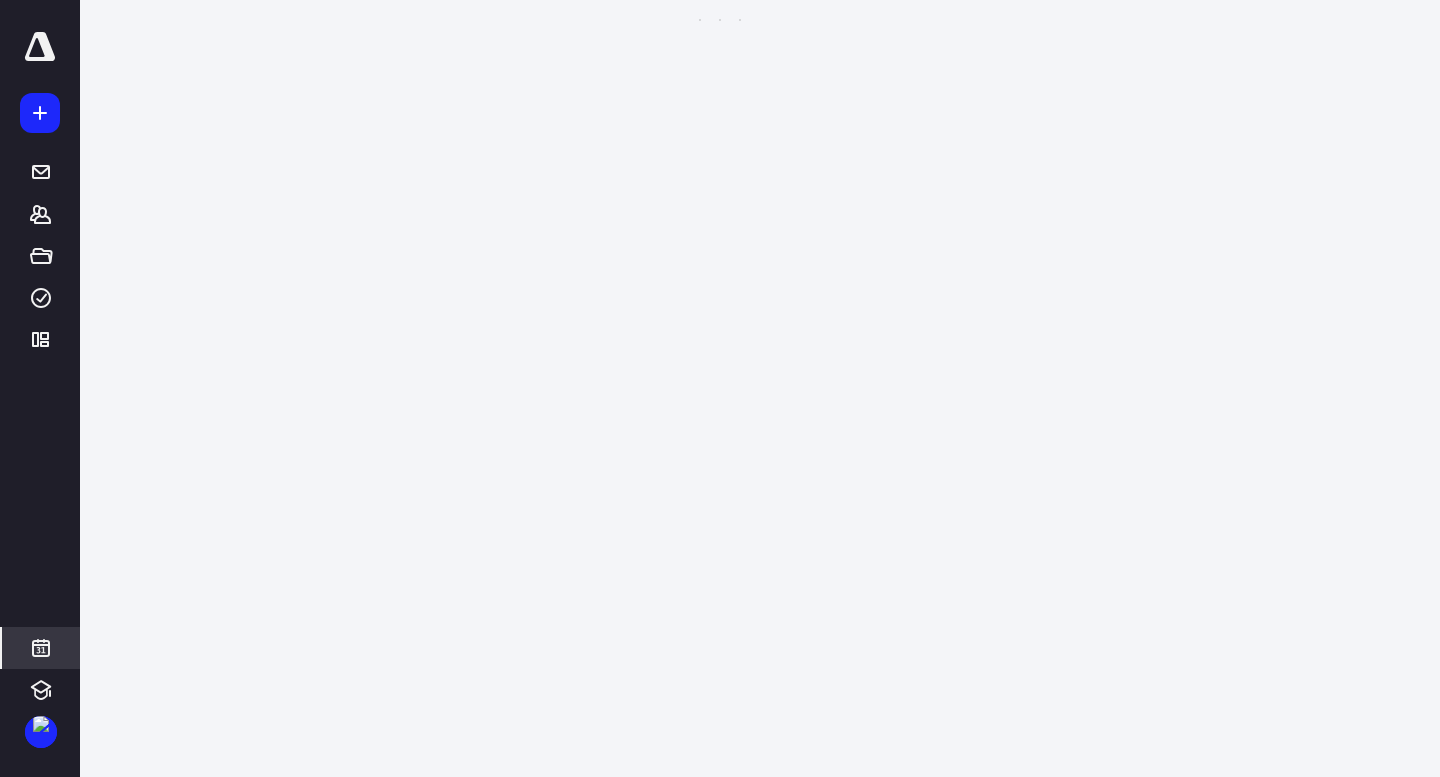scroll, scrollTop: 385, scrollLeft: 0, axis: vertical 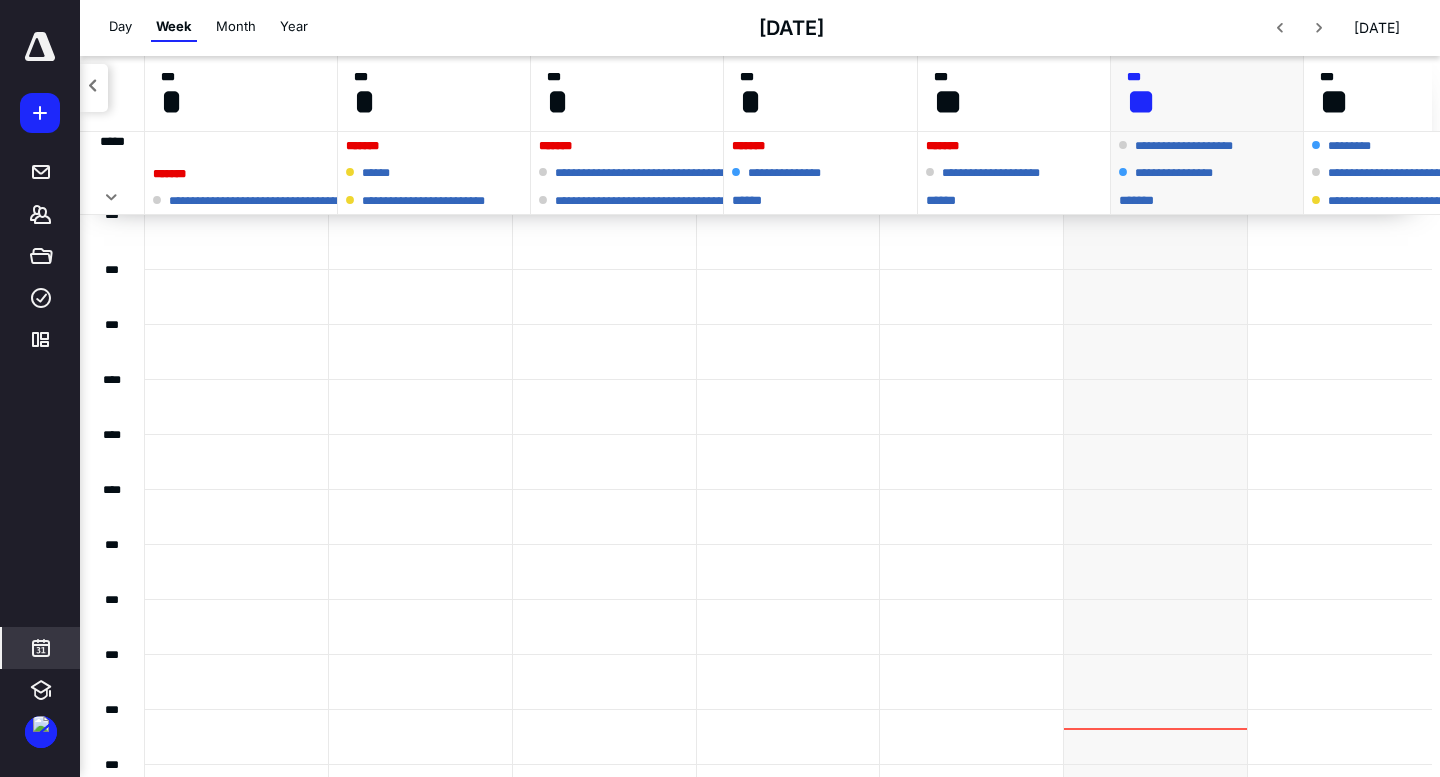 drag, startPoint x: 963, startPoint y: 202, endPoint x: 1002, endPoint y: 191, distance: 40.5216 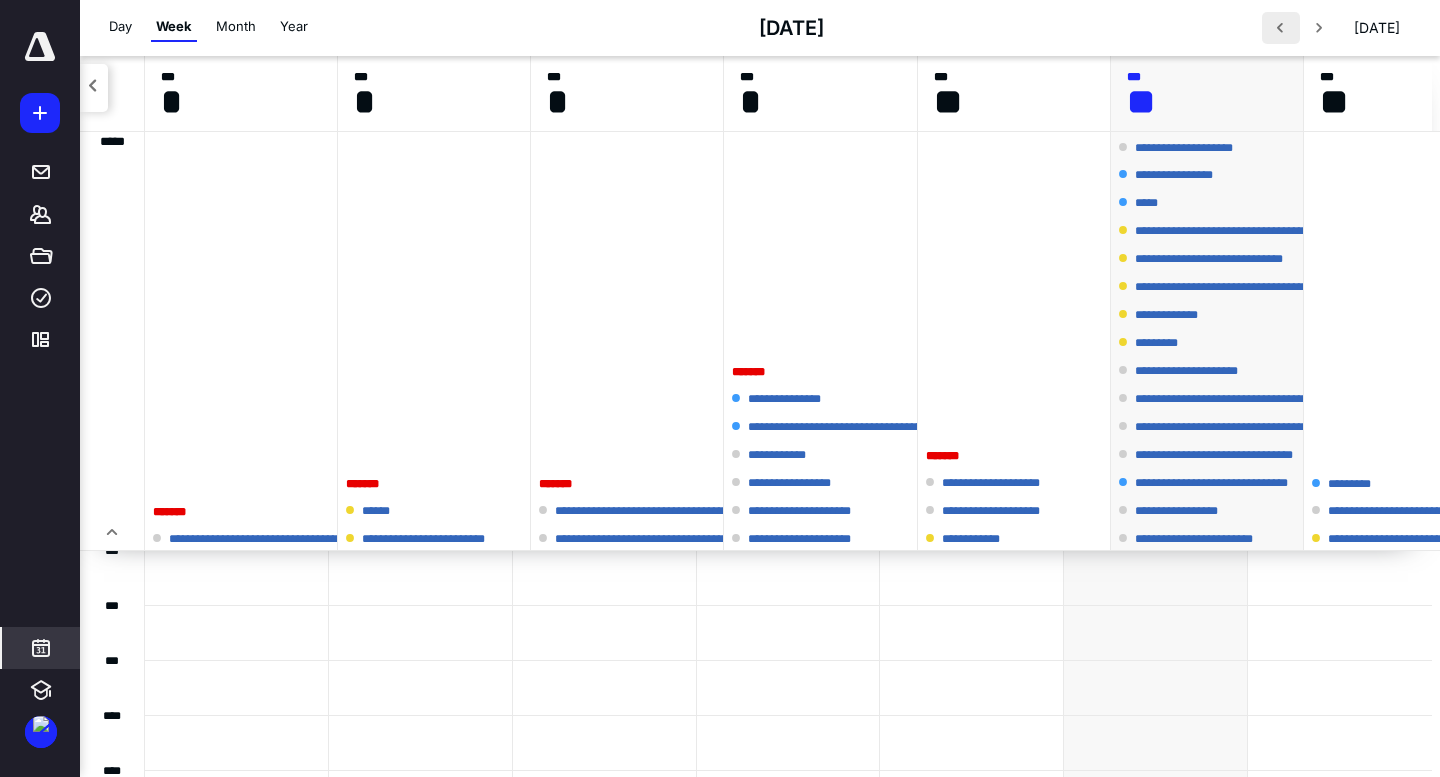 drag, startPoint x: 1305, startPoint y: 13, endPoint x: 1291, endPoint y: 21, distance: 16.124516 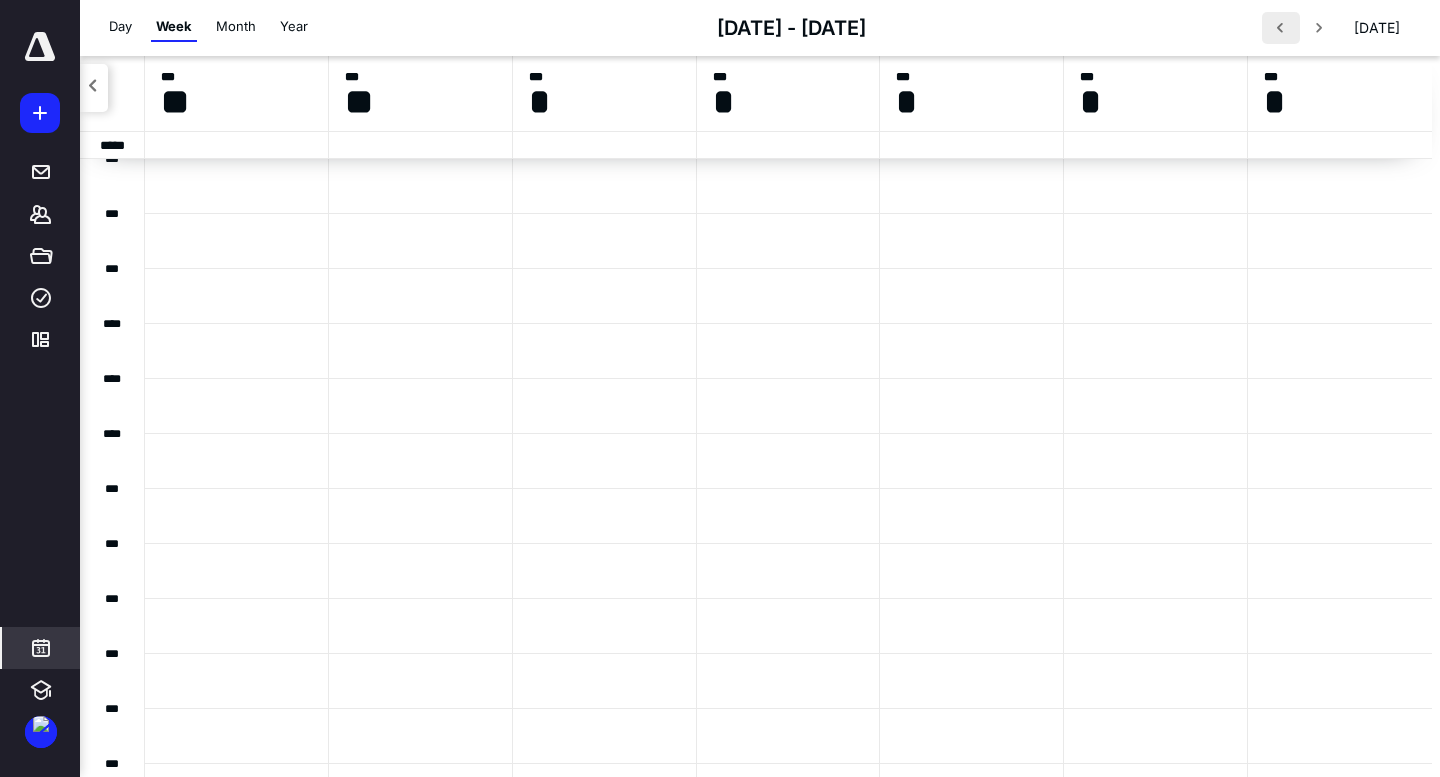 click at bounding box center (1281, 28) 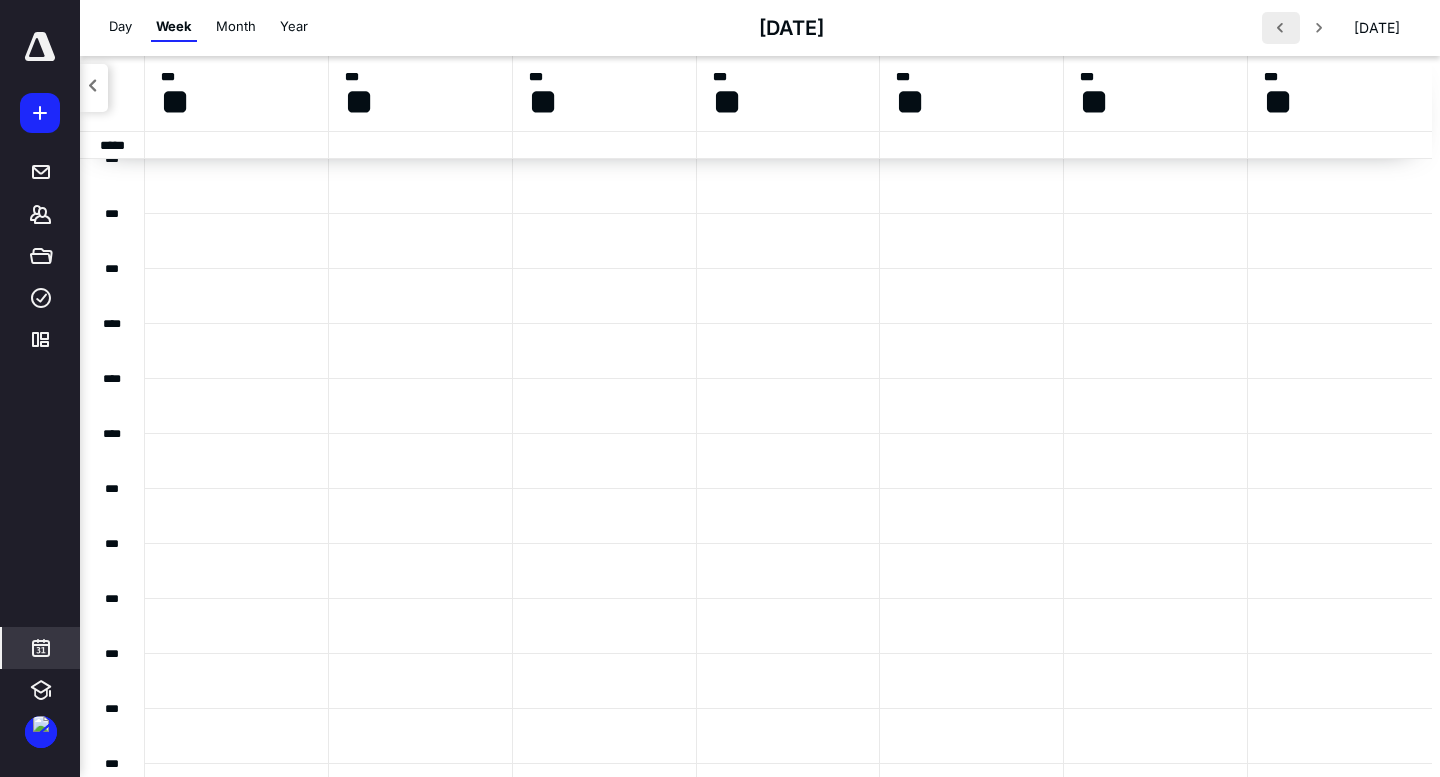 click at bounding box center [1281, 28] 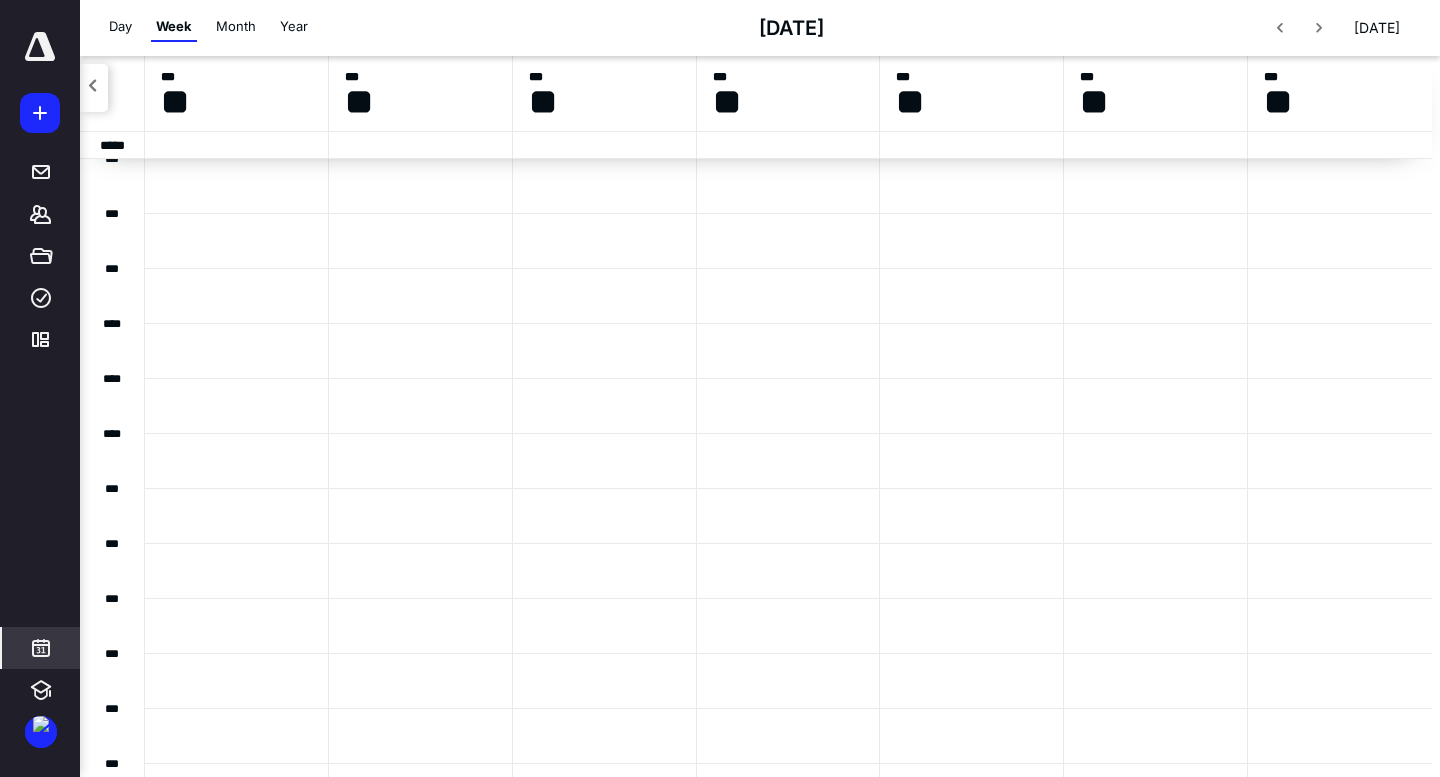 drag, startPoint x: 1326, startPoint y: 25, endPoint x: 1315, endPoint y: 46, distance: 23.70654 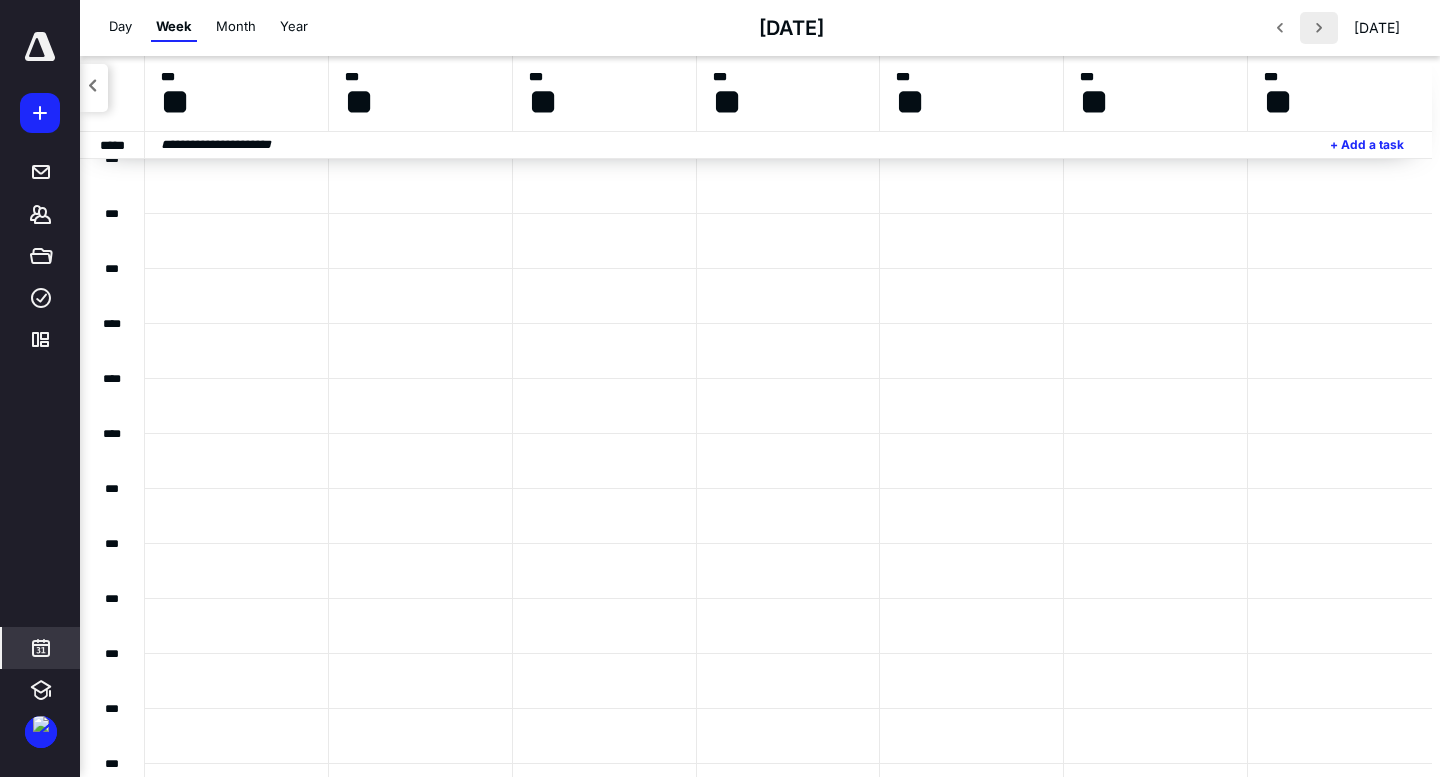 click at bounding box center (1319, 28) 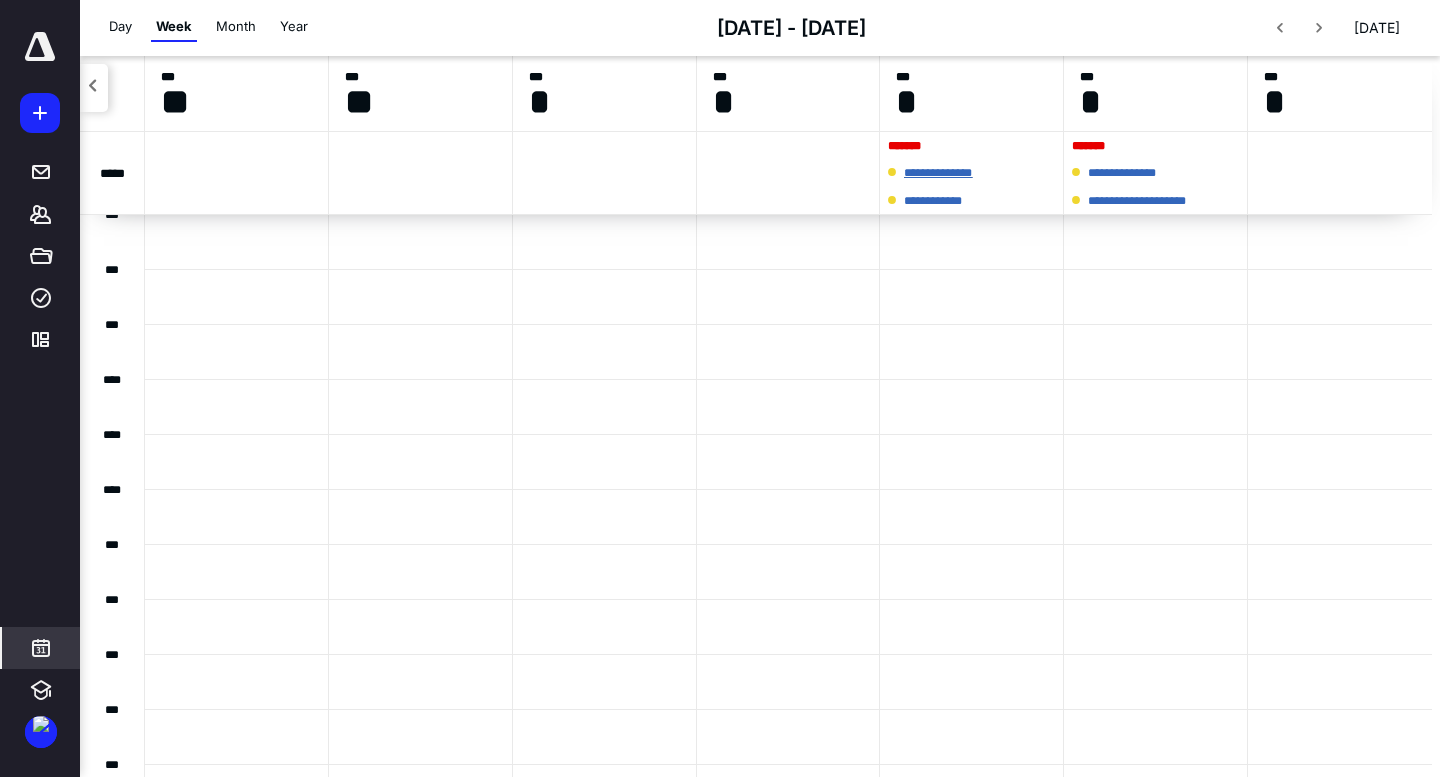 click on "**********" at bounding box center [950, 173] 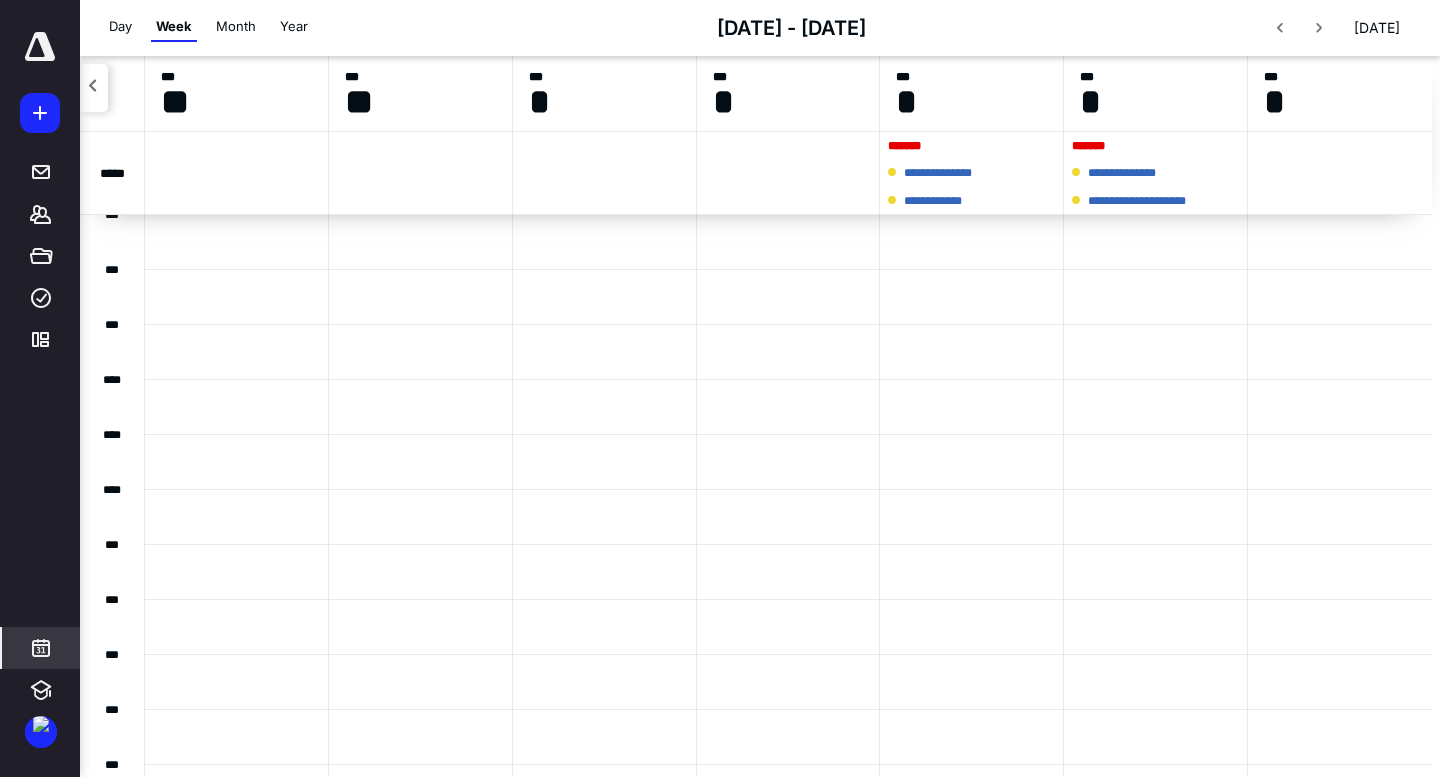 scroll, scrollTop: 0, scrollLeft: 0, axis: both 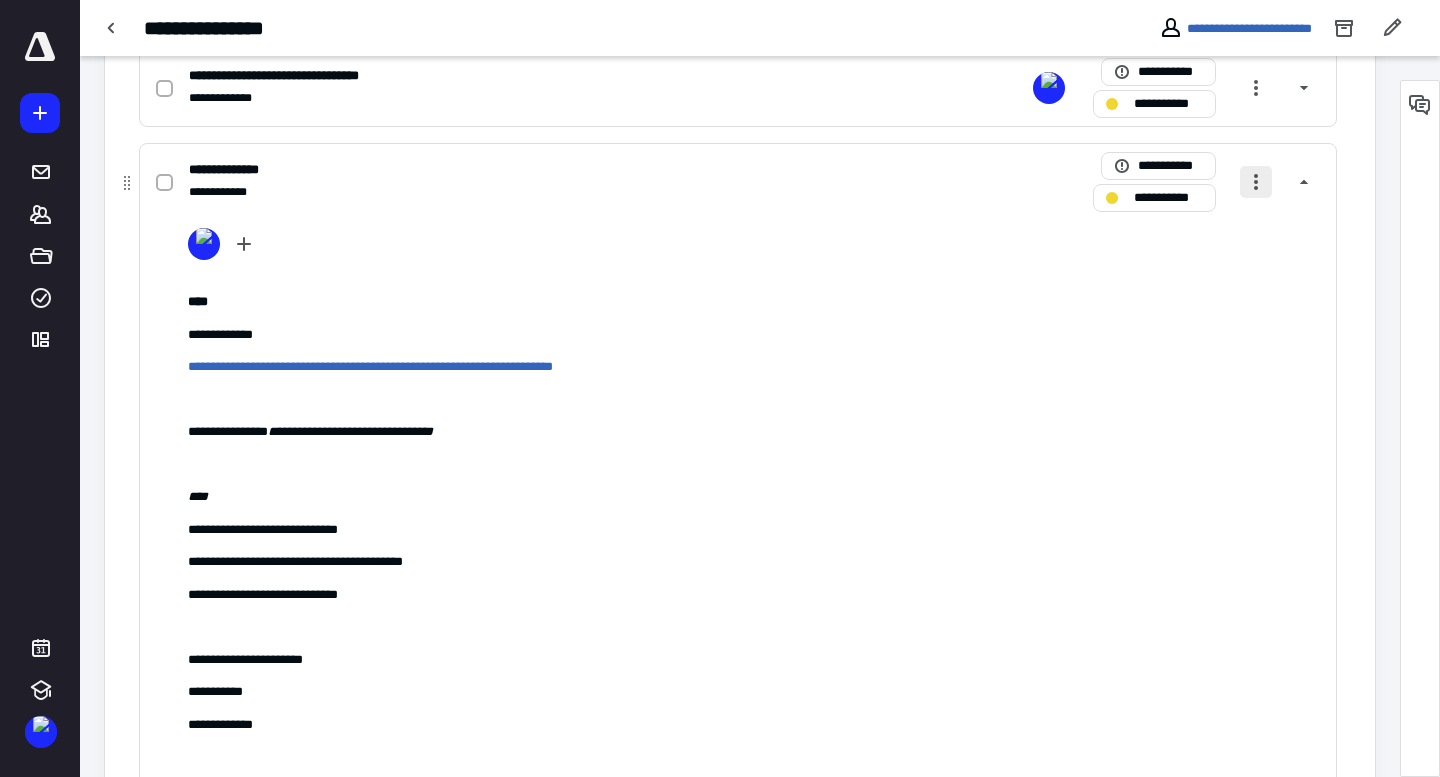 drag, startPoint x: 1261, startPoint y: 177, endPoint x: 1268, endPoint y: 196, distance: 20.248457 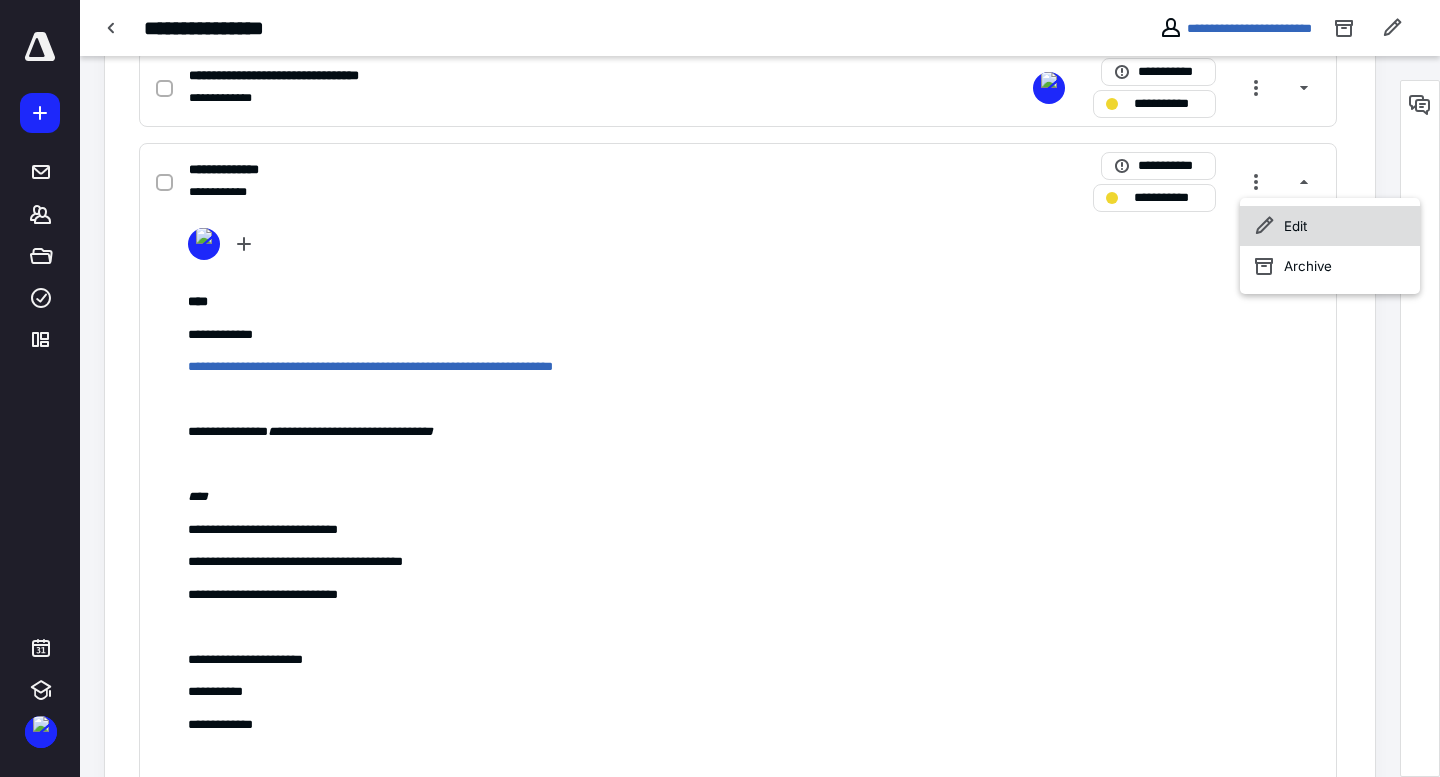 click on "Edit" at bounding box center [1330, 226] 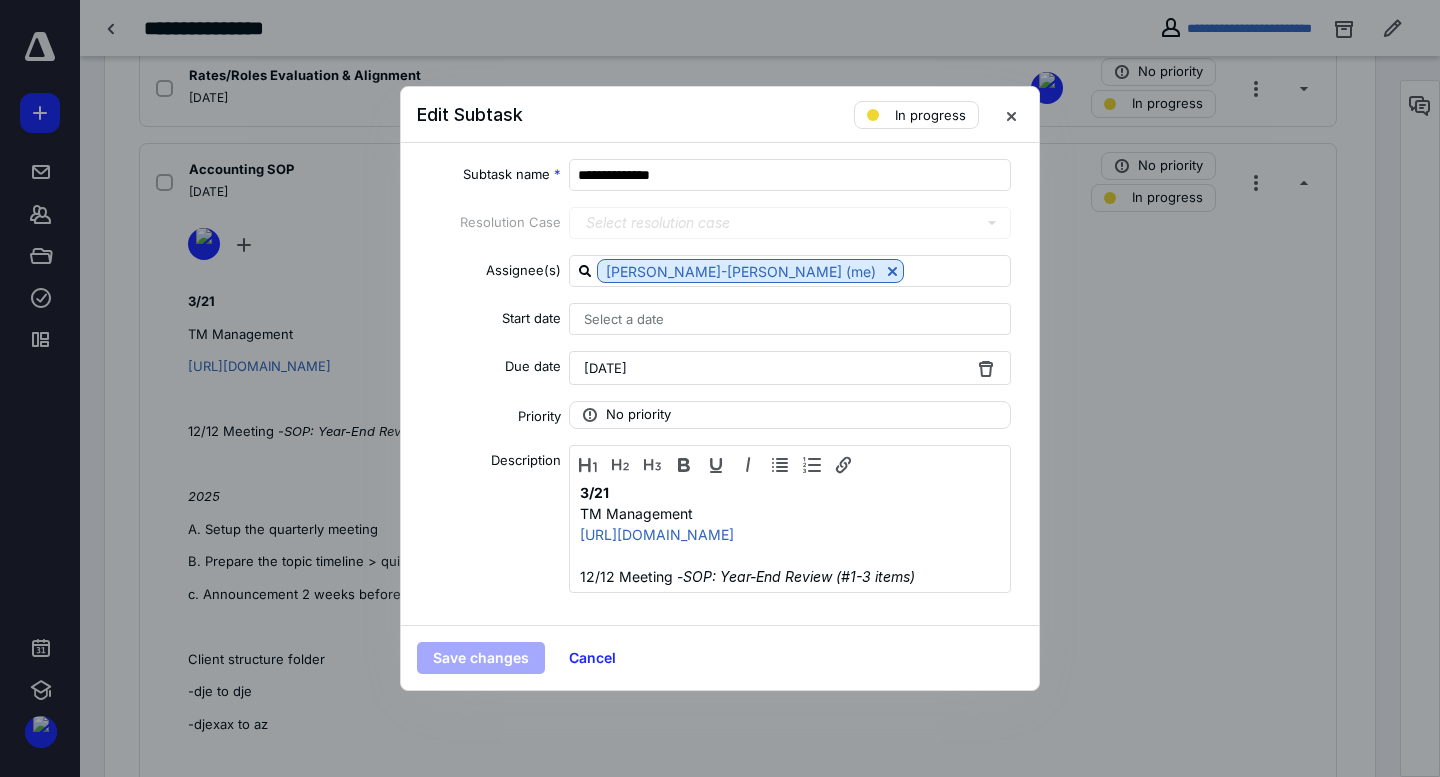 click on "[DATE]" at bounding box center (605, 368) 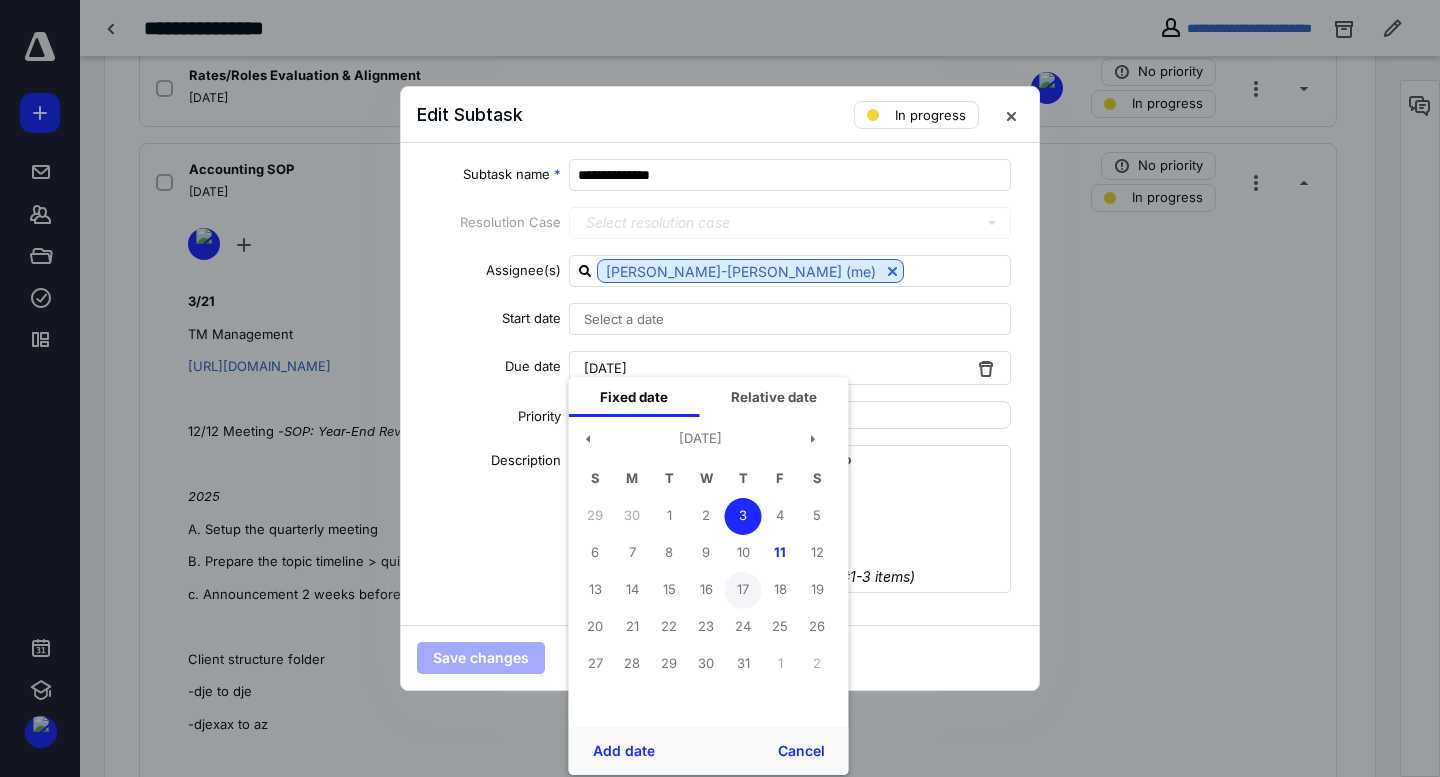 click on "17" at bounding box center [743, 590] 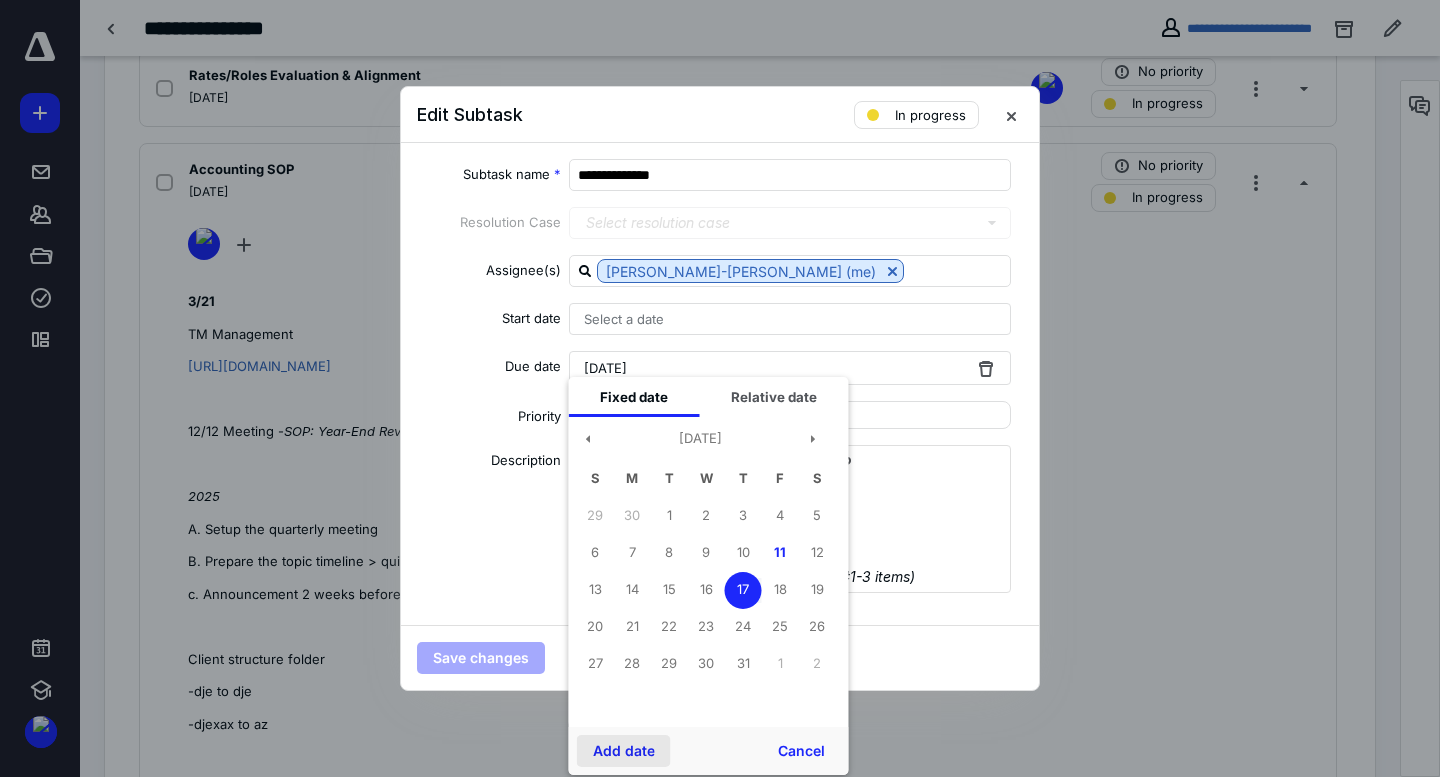 drag, startPoint x: 613, startPoint y: 770, endPoint x: 617, endPoint y: 749, distance: 21.377558 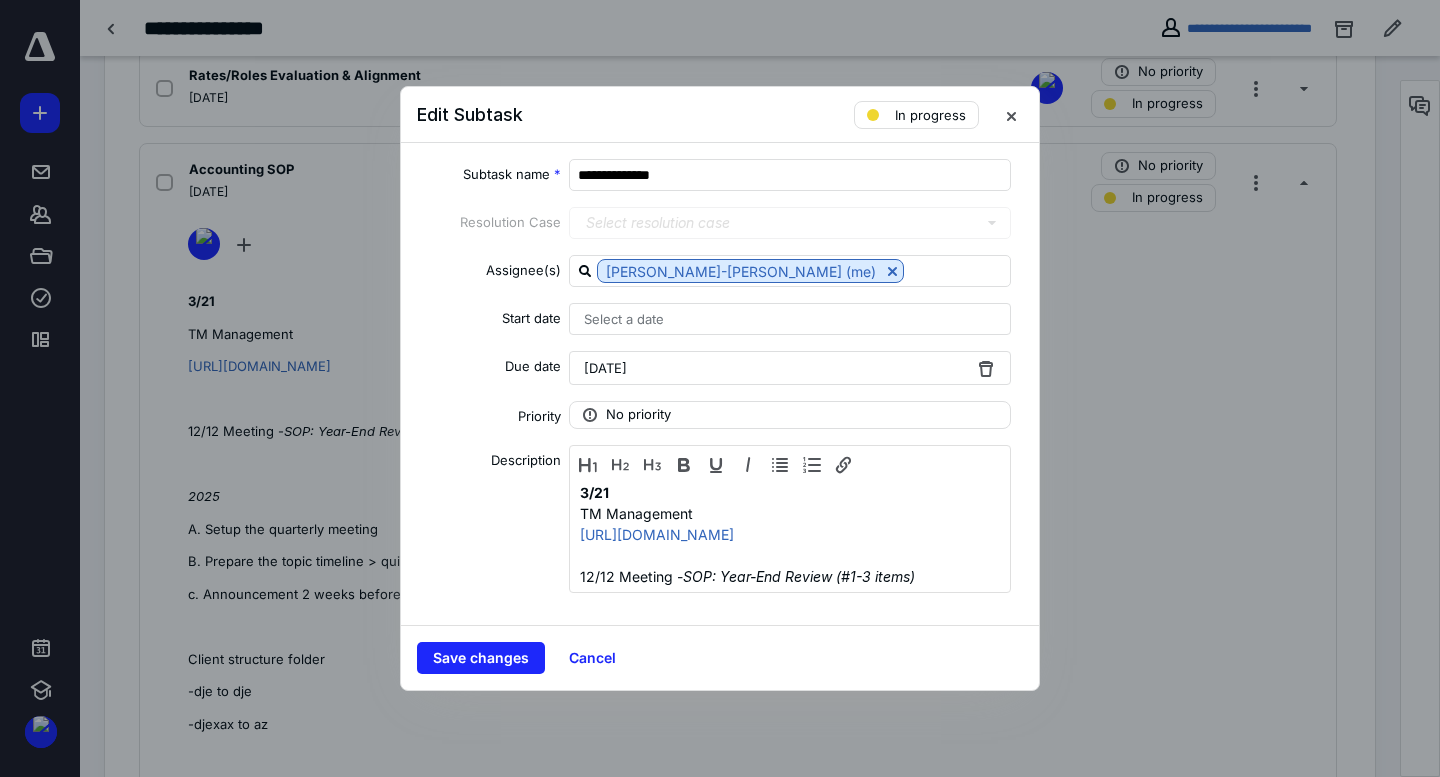 click on "Save changes Cancel" at bounding box center [720, 657] 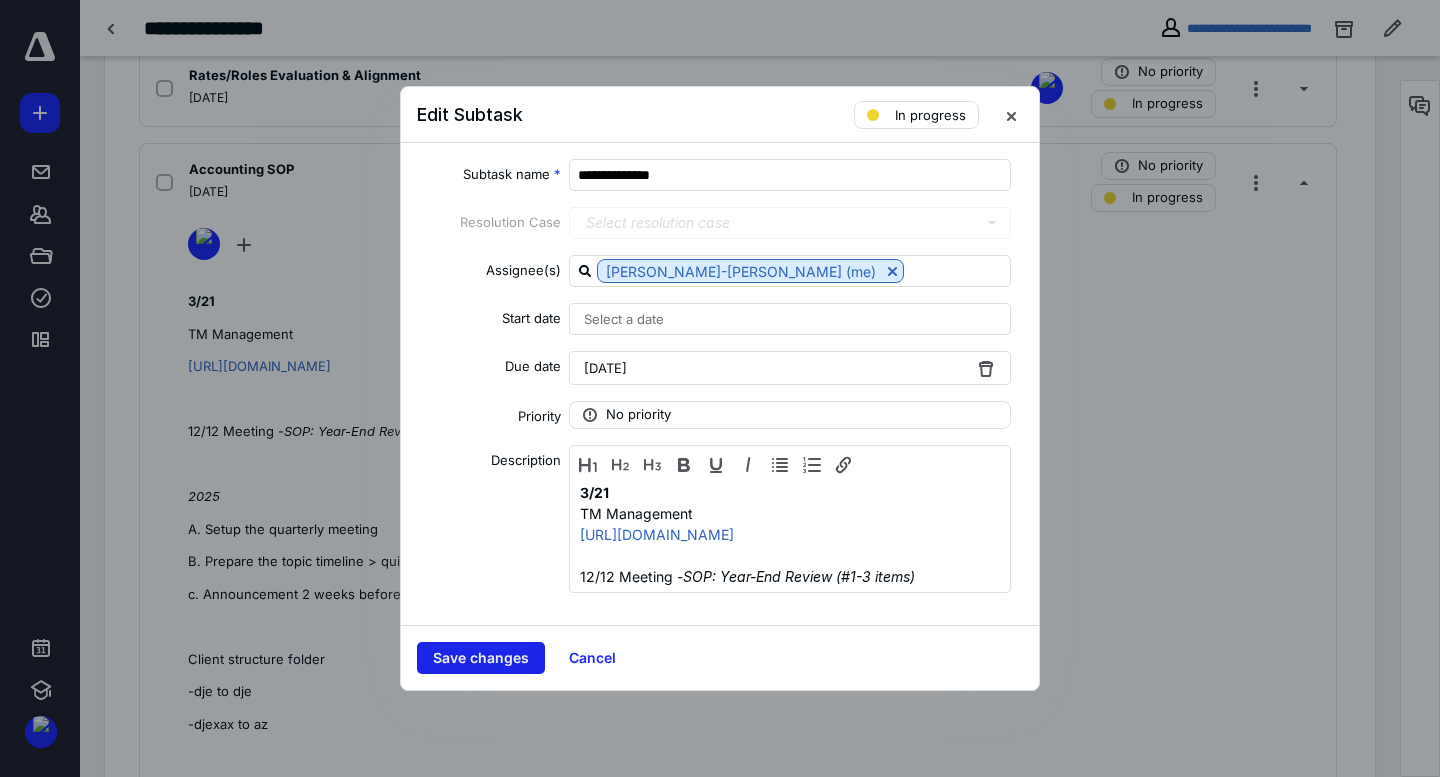 click on "Save changes" at bounding box center [481, 658] 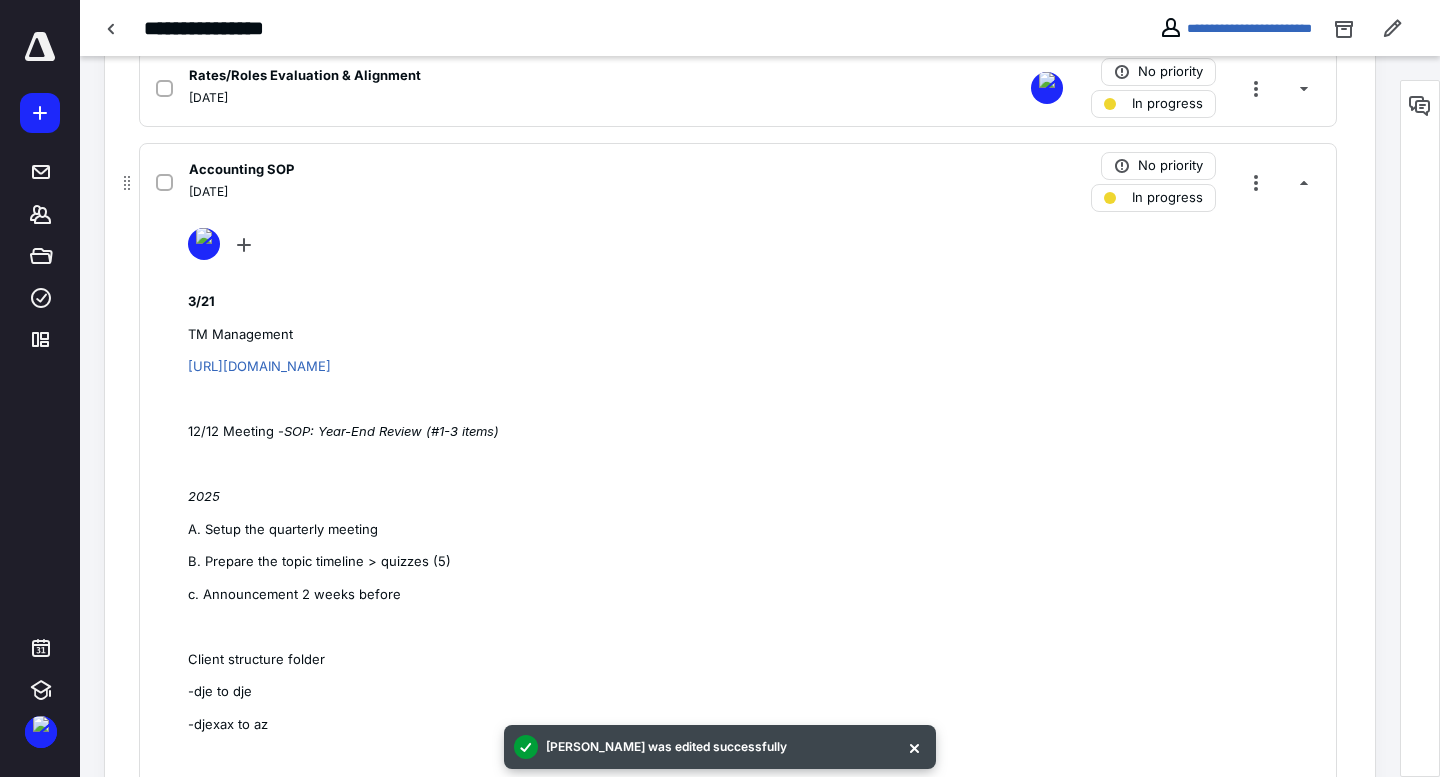 click on "[DATE]" at bounding box center (475, 192) 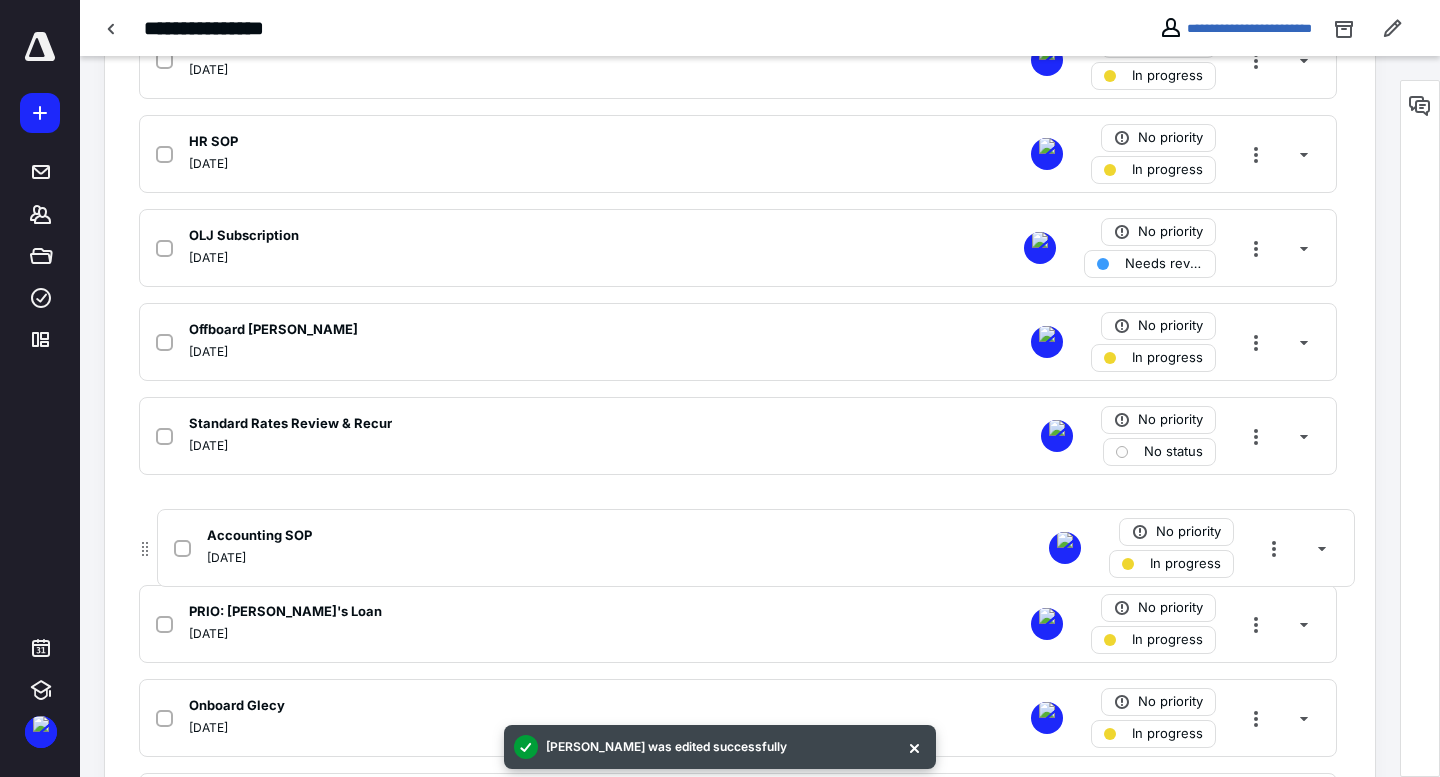scroll, scrollTop: 1687, scrollLeft: 0, axis: vertical 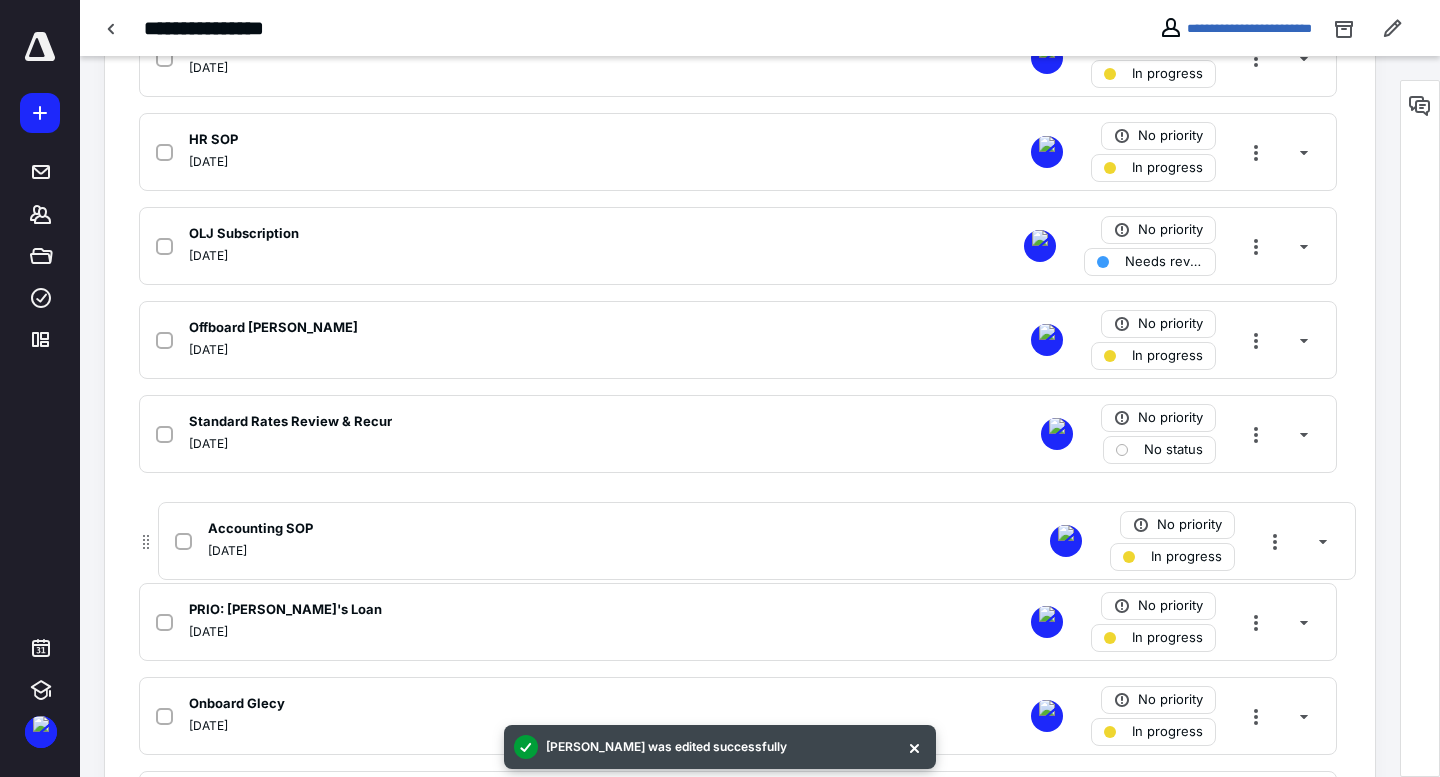 drag, startPoint x: 125, startPoint y: 188, endPoint x: 147, endPoint y: 553, distance: 365.6624 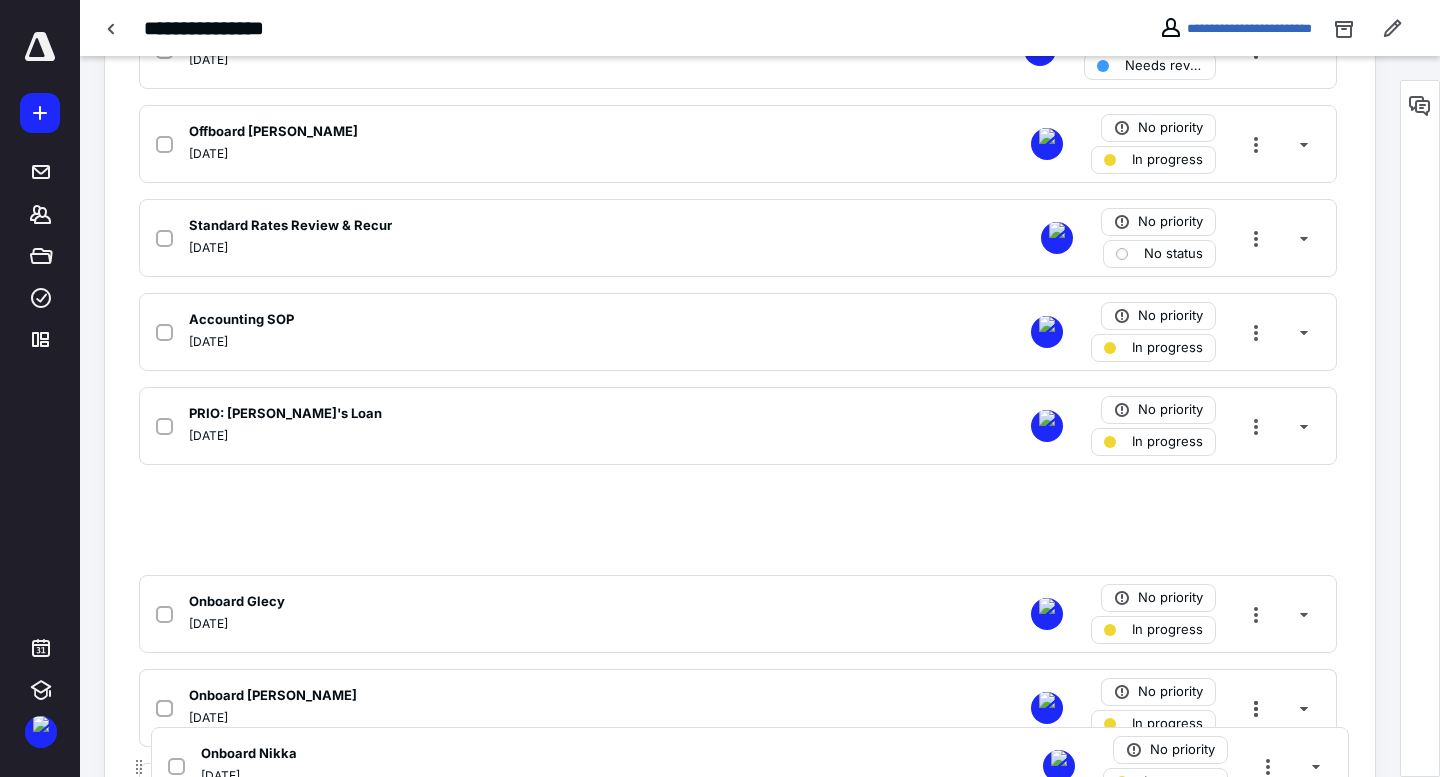scroll, scrollTop: 1825, scrollLeft: 0, axis: vertical 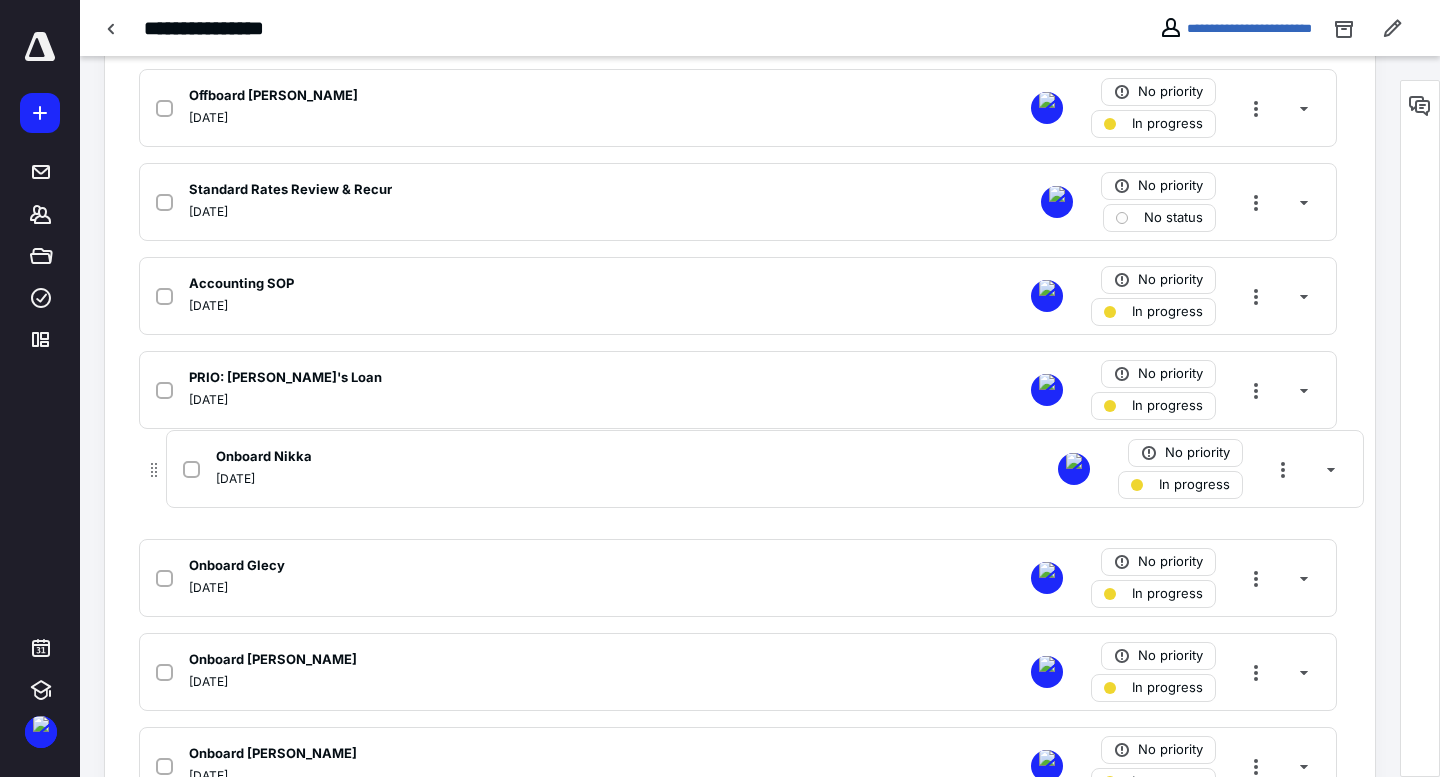 drag, startPoint x: 113, startPoint y: 314, endPoint x: 149, endPoint y: 479, distance: 168.88162 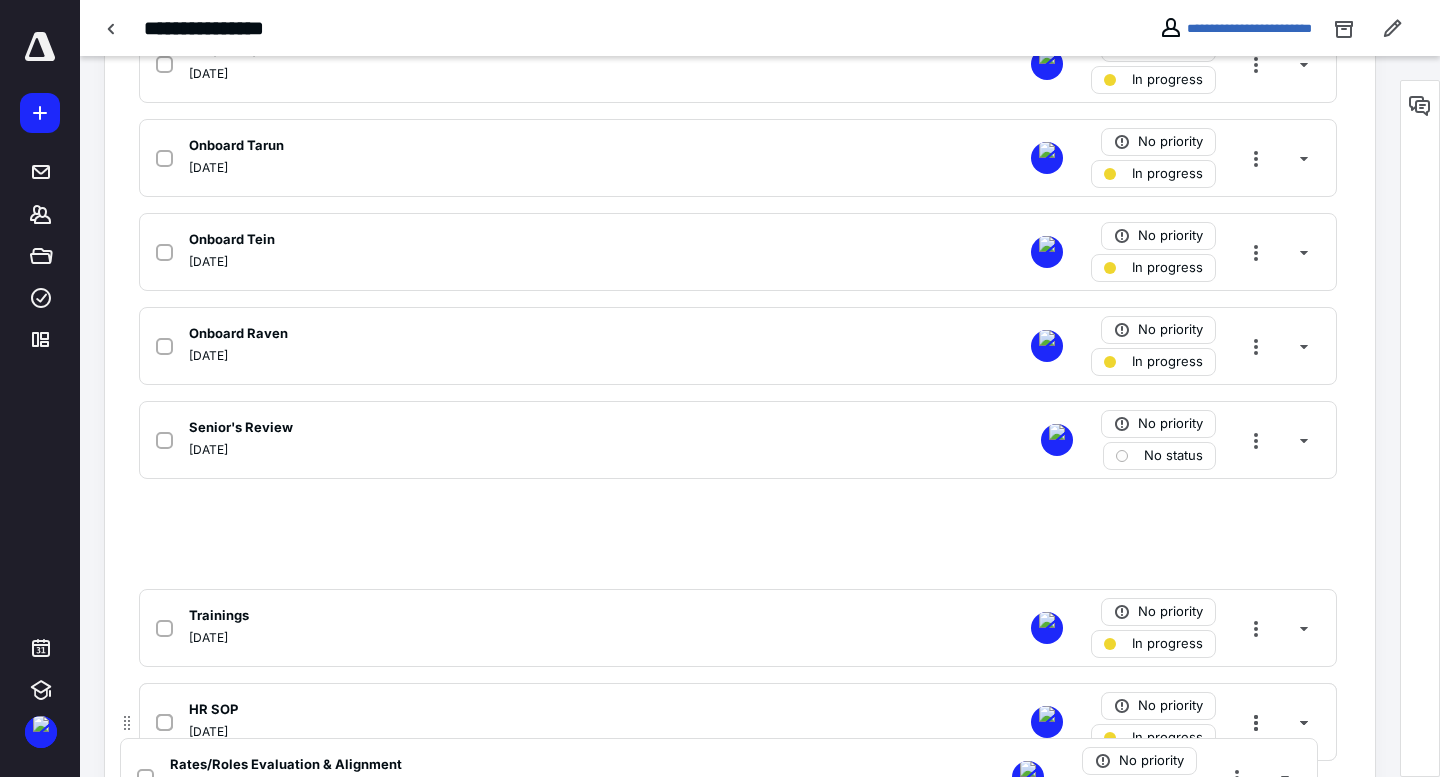 scroll, scrollTop: 1188, scrollLeft: 0, axis: vertical 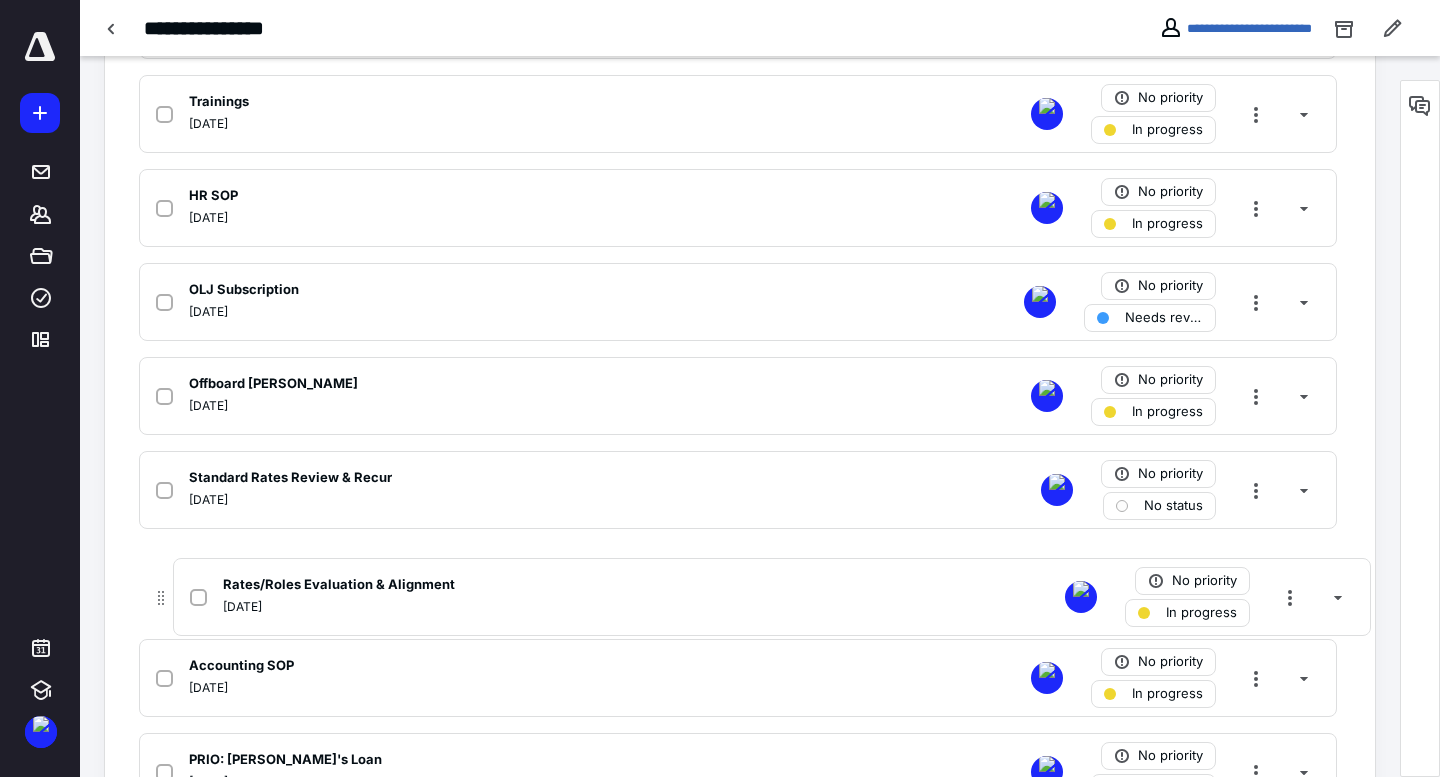 drag, startPoint x: 126, startPoint y: 259, endPoint x: 160, endPoint y: 596, distance: 338.7108 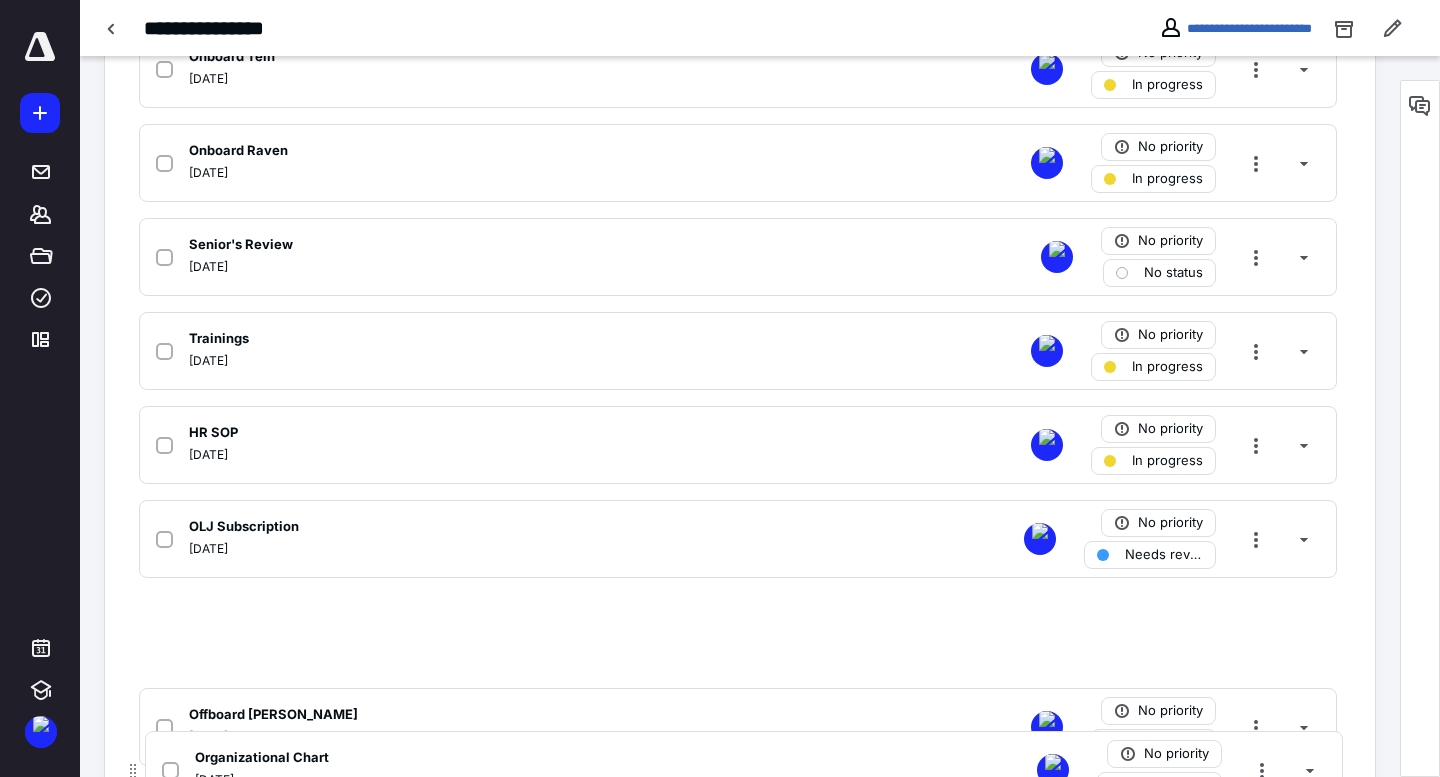 scroll, scrollTop: 1143, scrollLeft: 0, axis: vertical 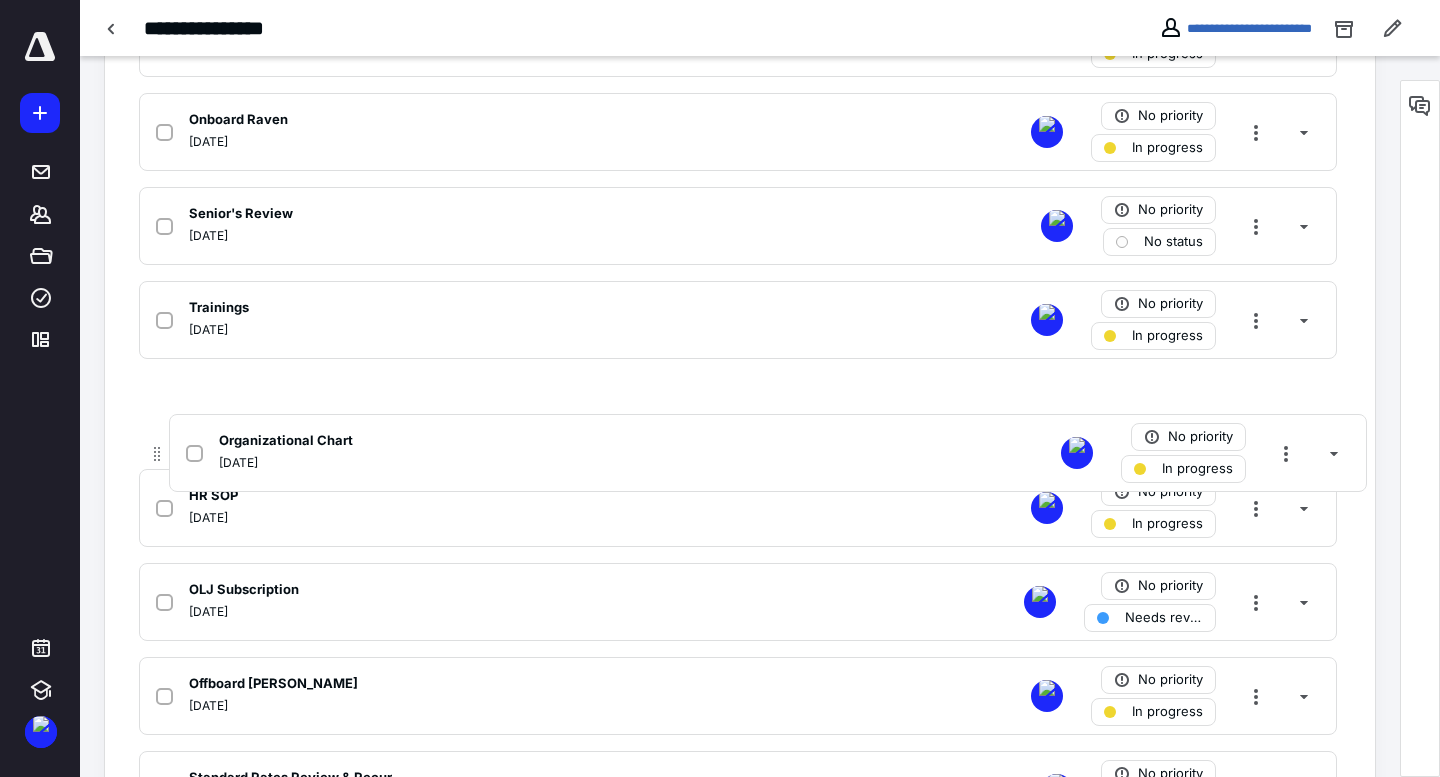 drag, startPoint x: 137, startPoint y: 410, endPoint x: 166, endPoint y: 459, distance: 56.938564 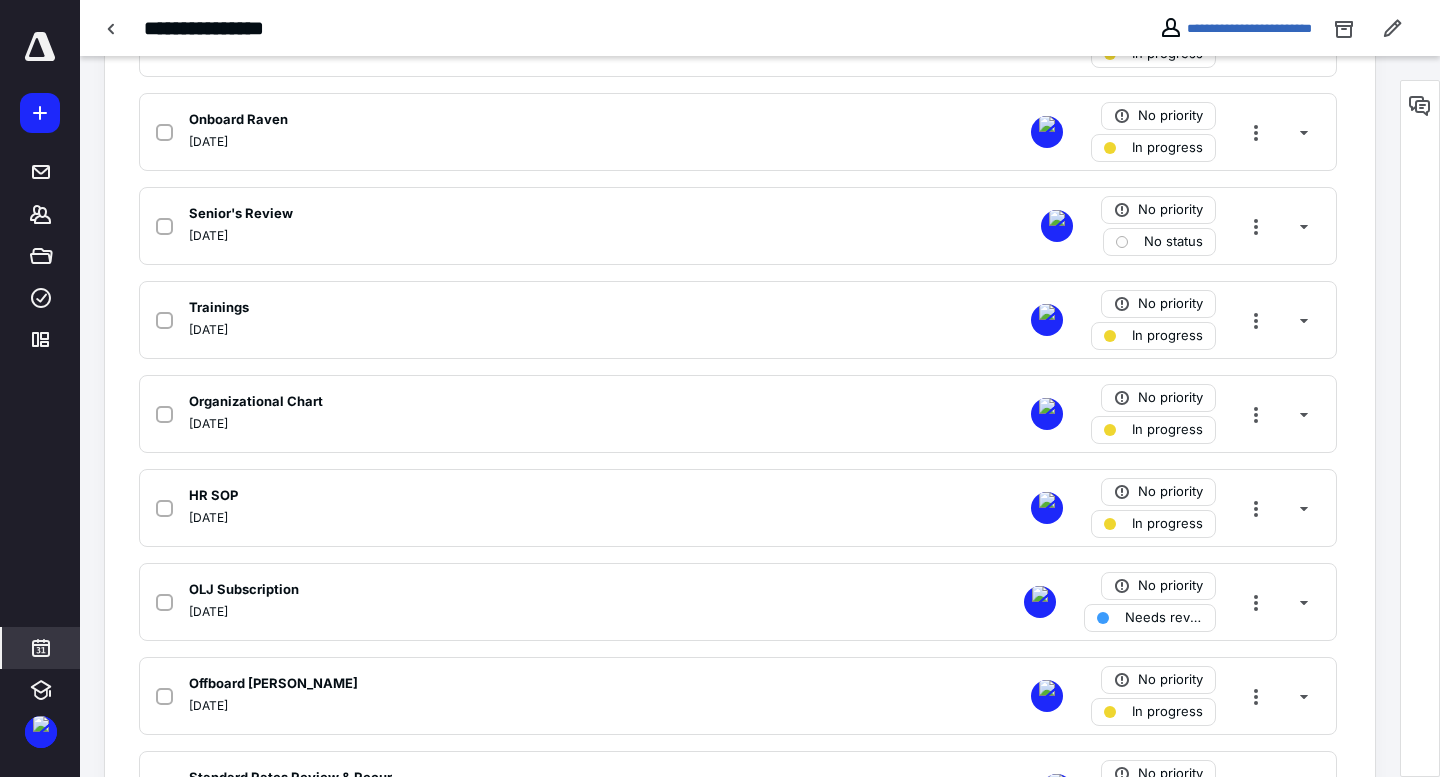 click 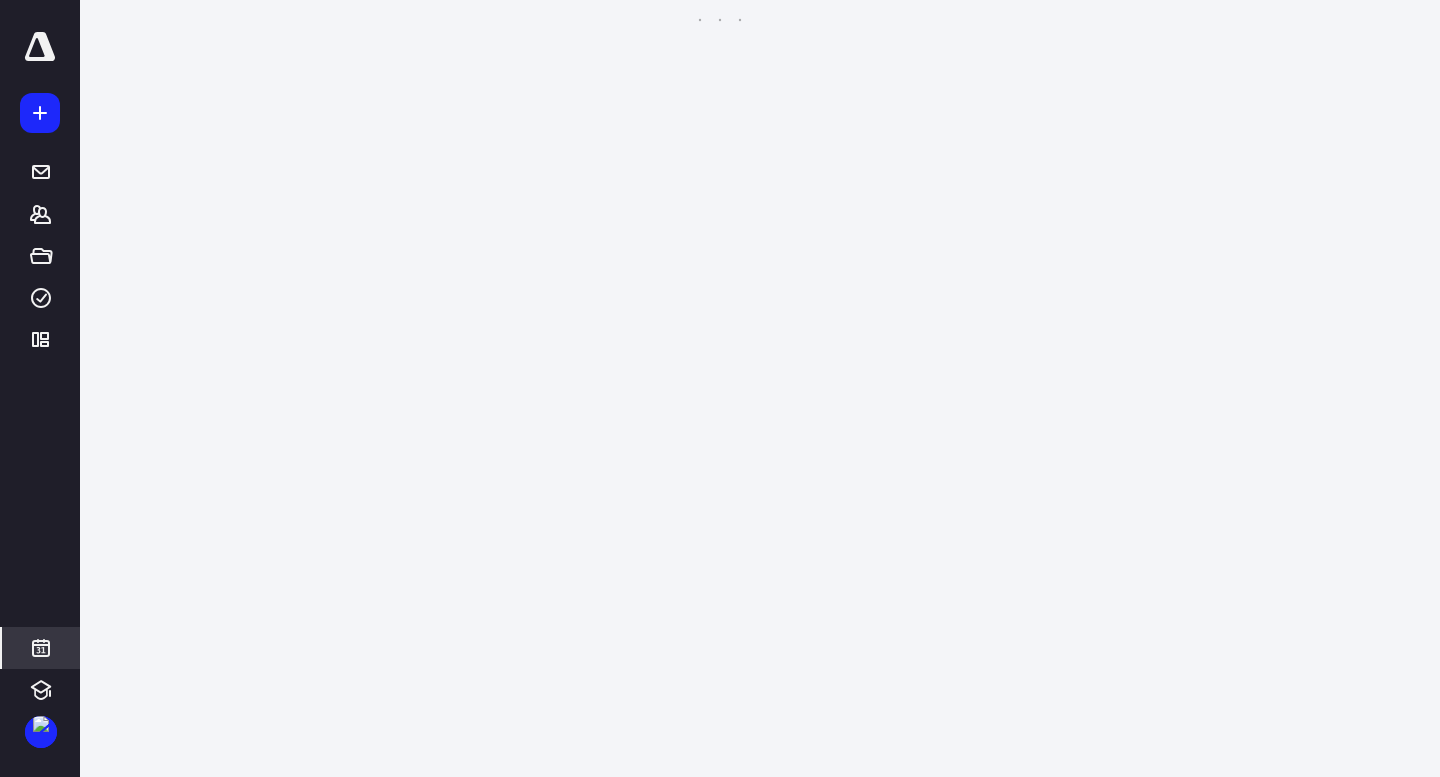 scroll, scrollTop: 385, scrollLeft: 0, axis: vertical 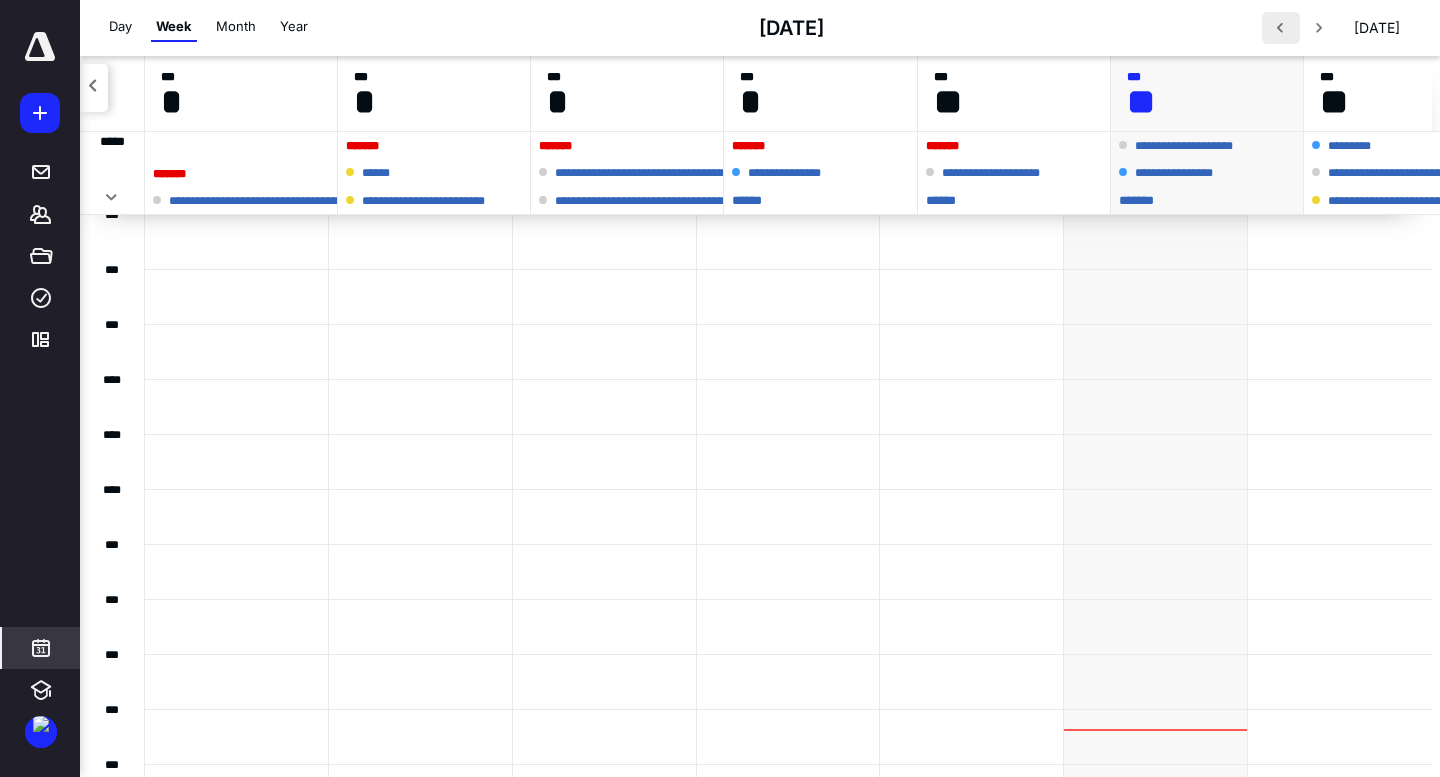 click at bounding box center [1281, 28] 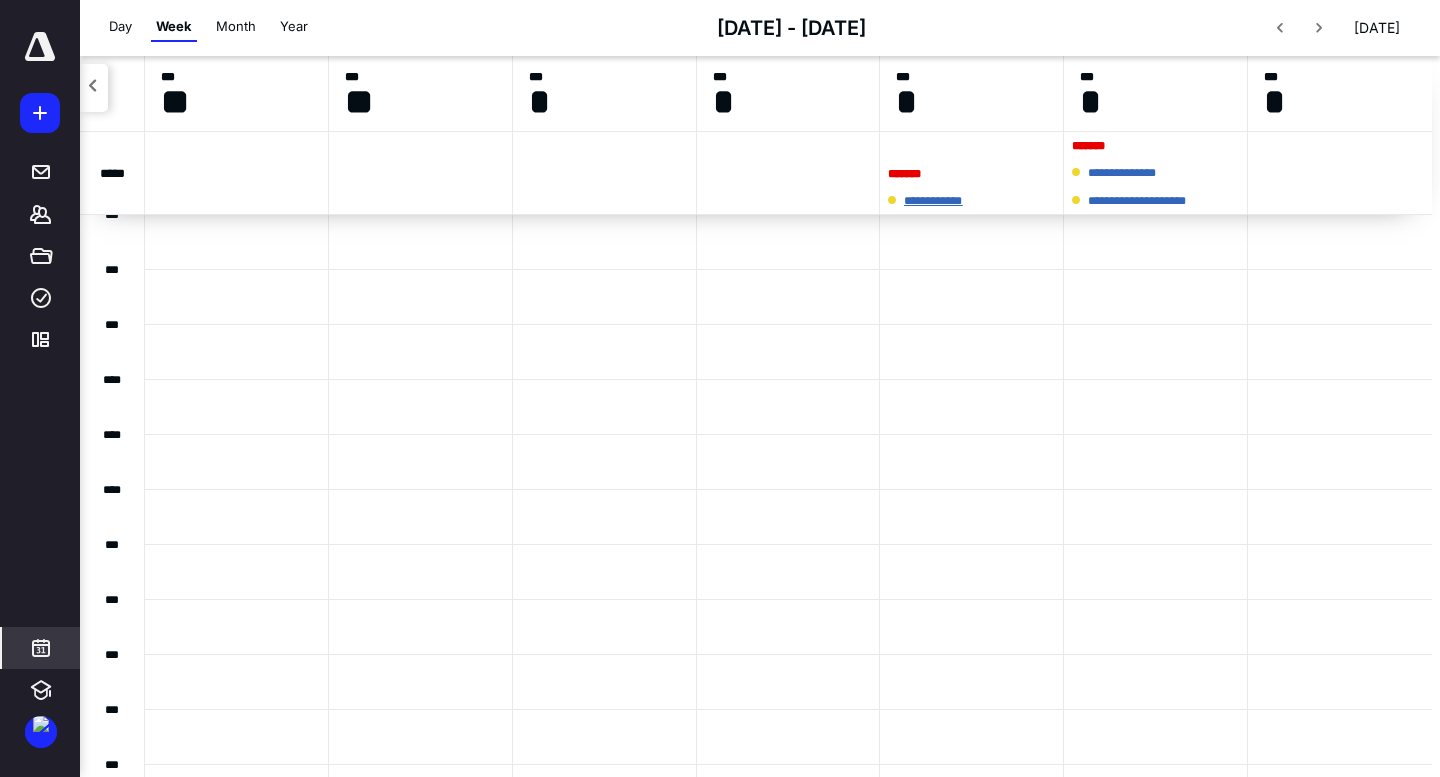 click on "**********" at bounding box center [943, 201] 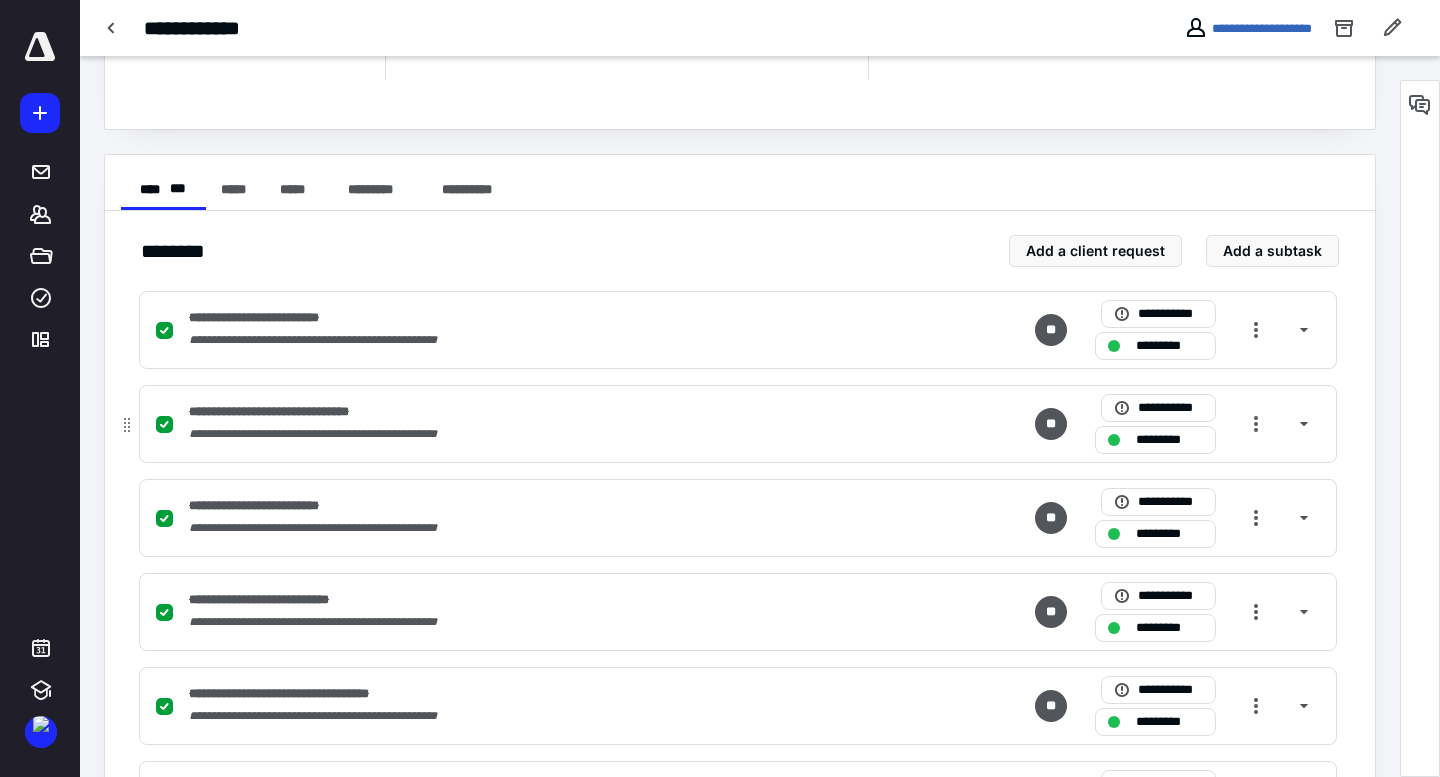 scroll, scrollTop: 398, scrollLeft: 0, axis: vertical 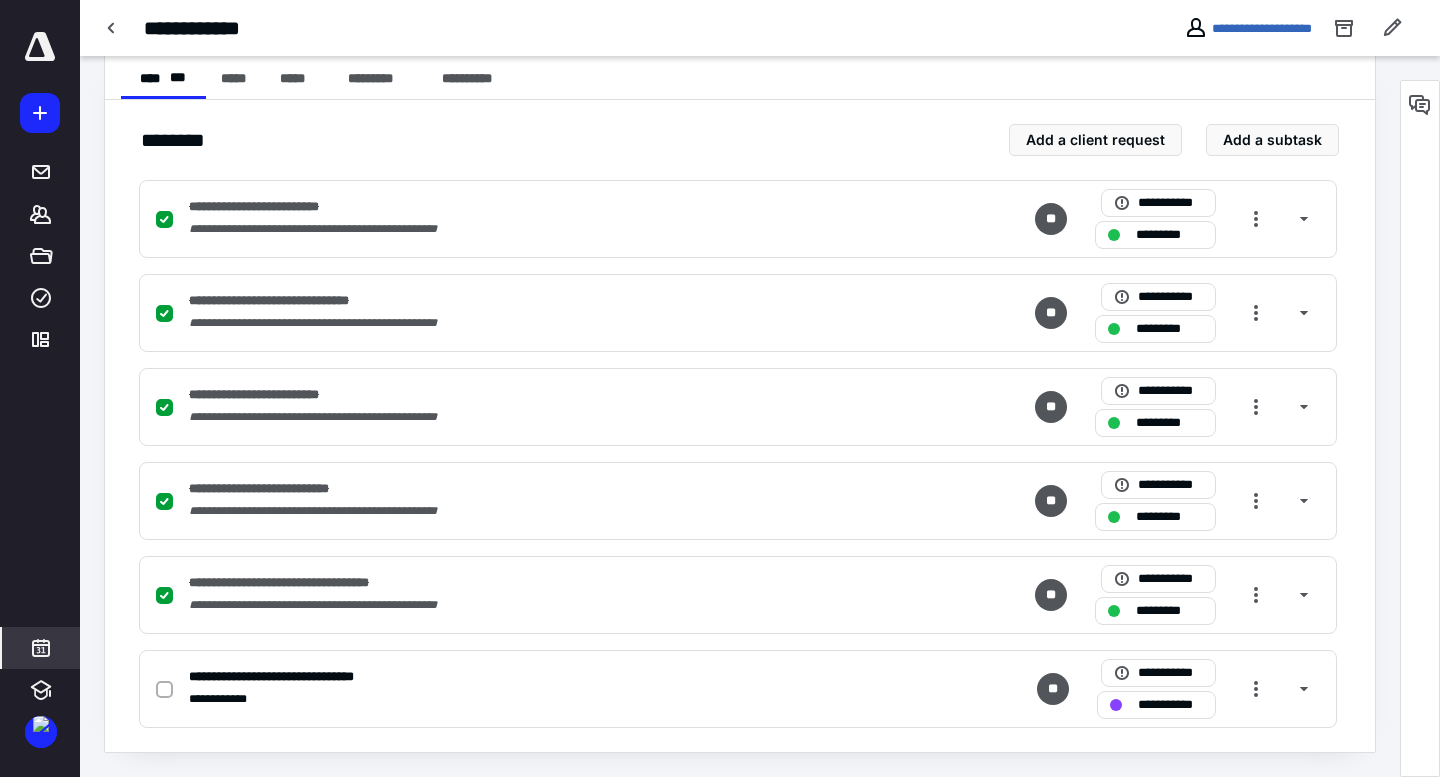 click 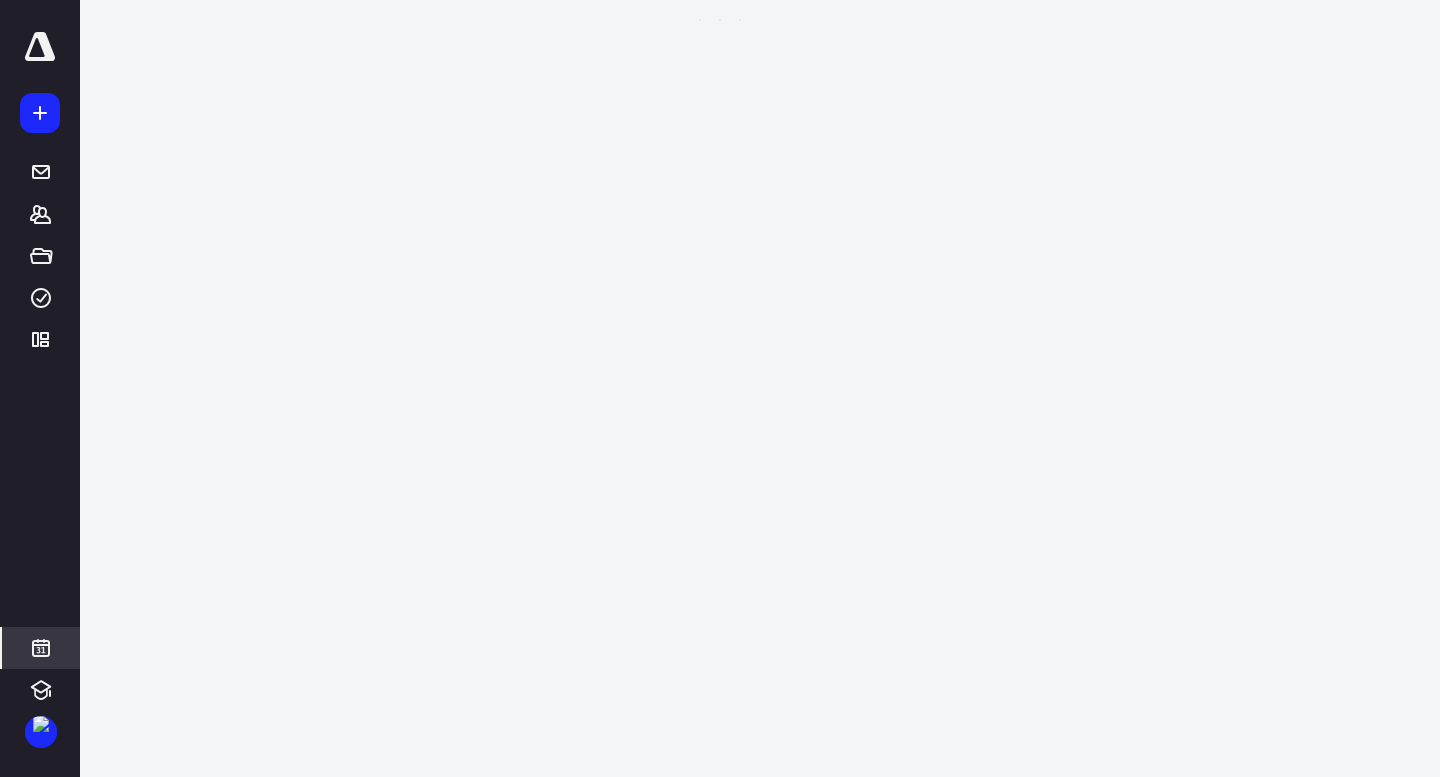 scroll, scrollTop: 385, scrollLeft: 0, axis: vertical 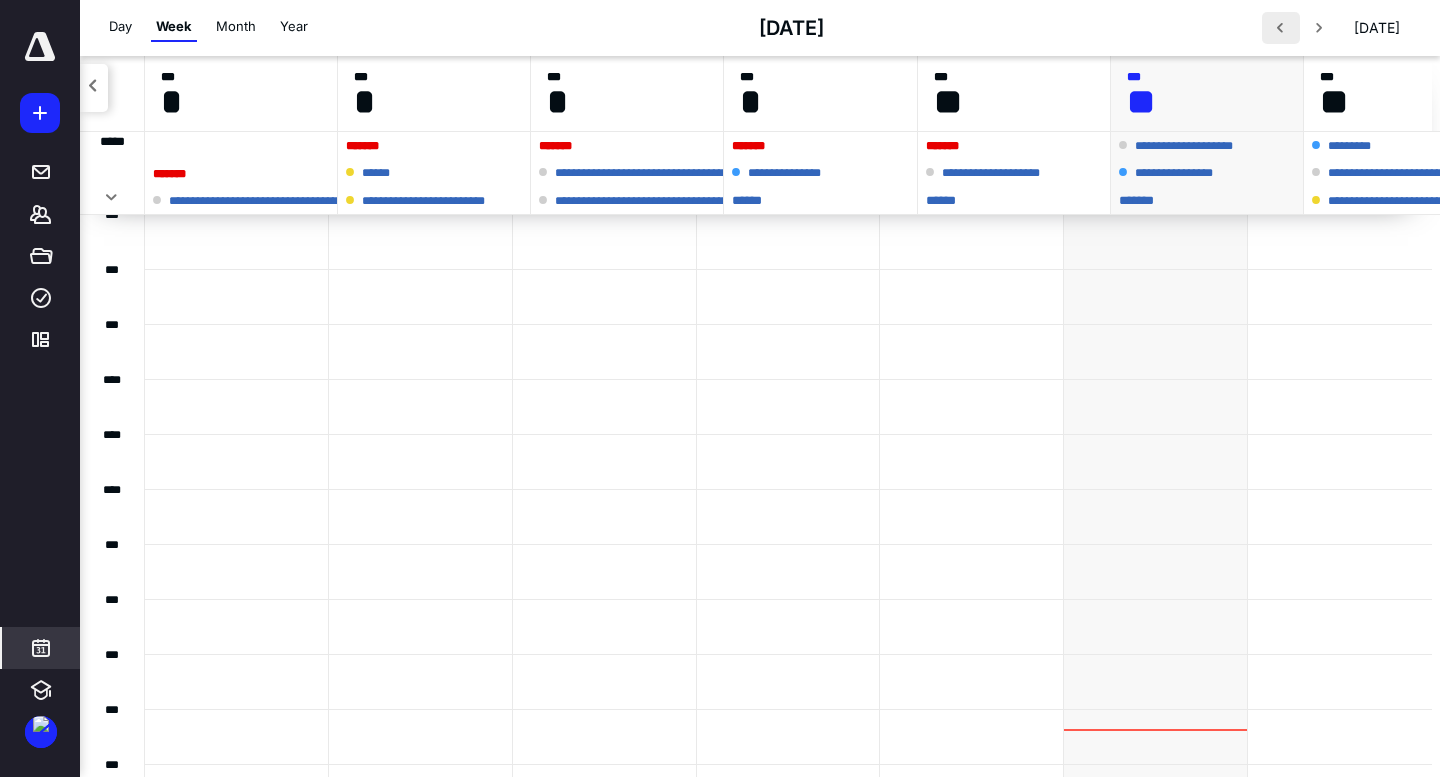 click at bounding box center (1281, 28) 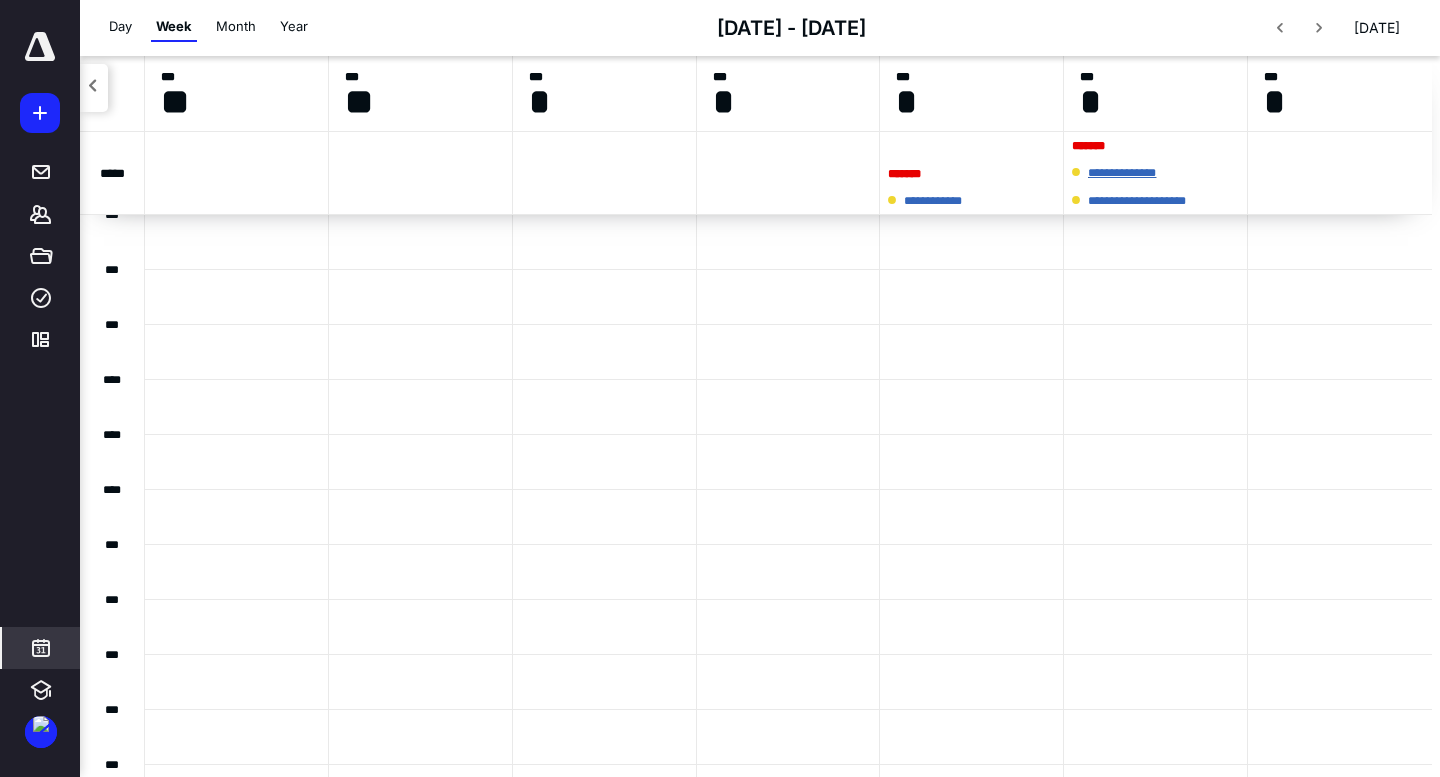 click on "**********" at bounding box center (1129, 173) 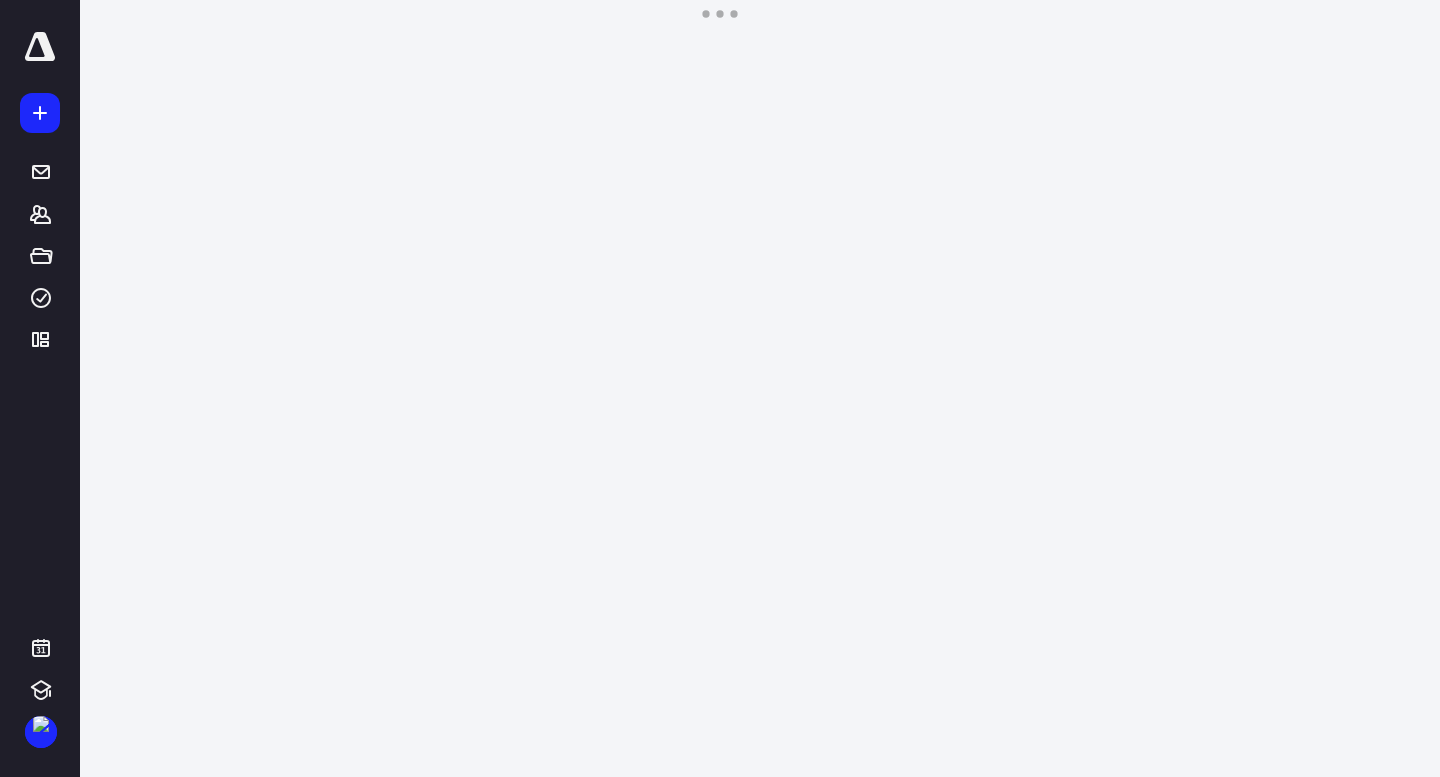 scroll, scrollTop: 0, scrollLeft: 0, axis: both 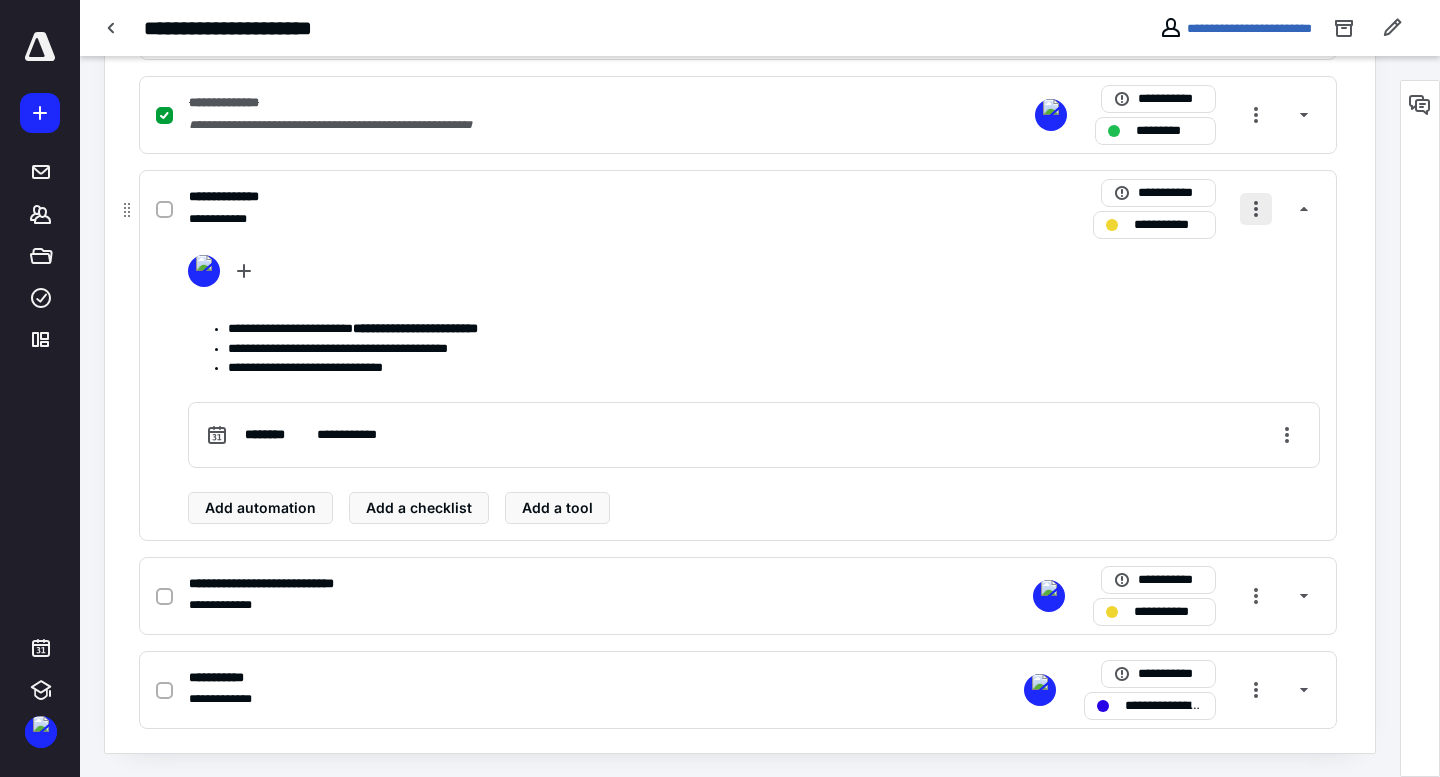 click at bounding box center (1256, 209) 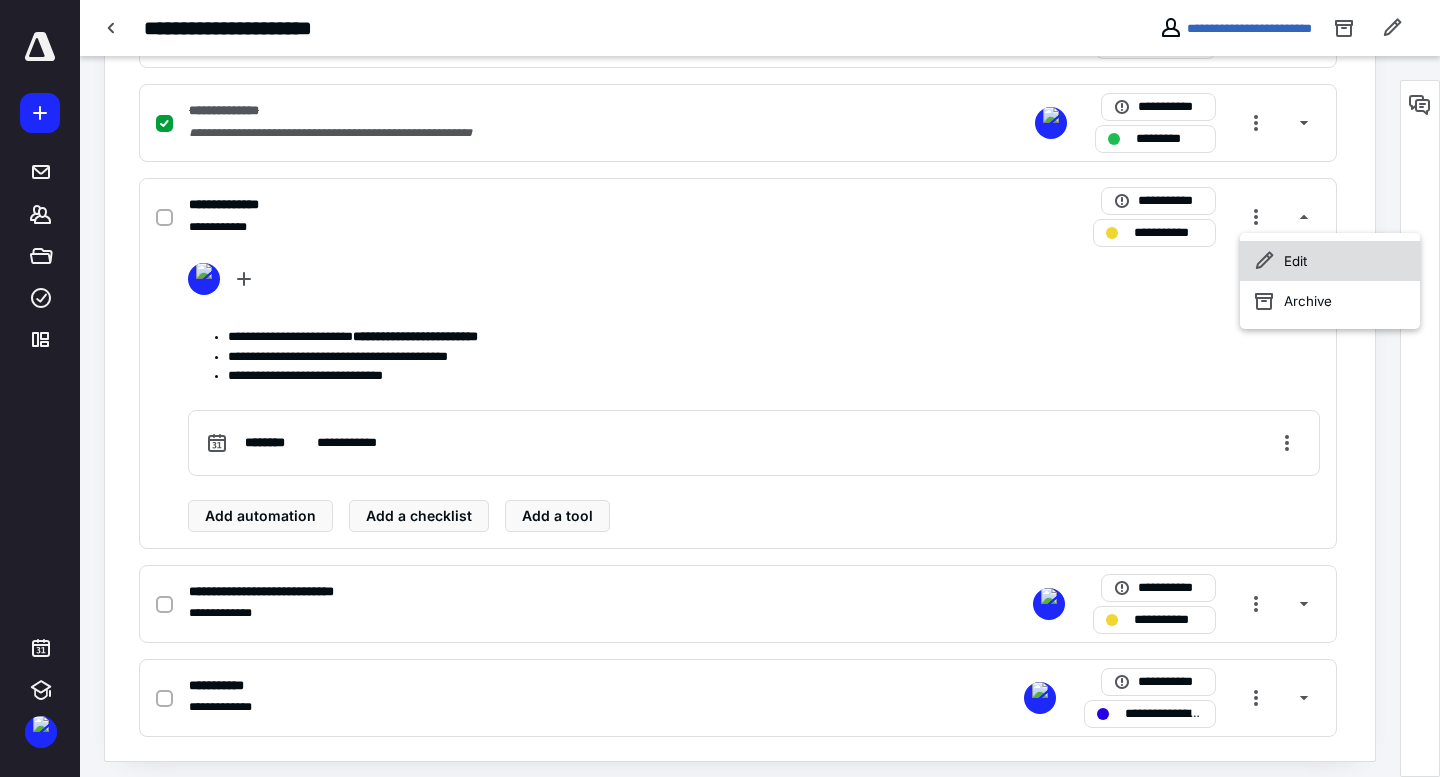 scroll, scrollTop: 584, scrollLeft: 0, axis: vertical 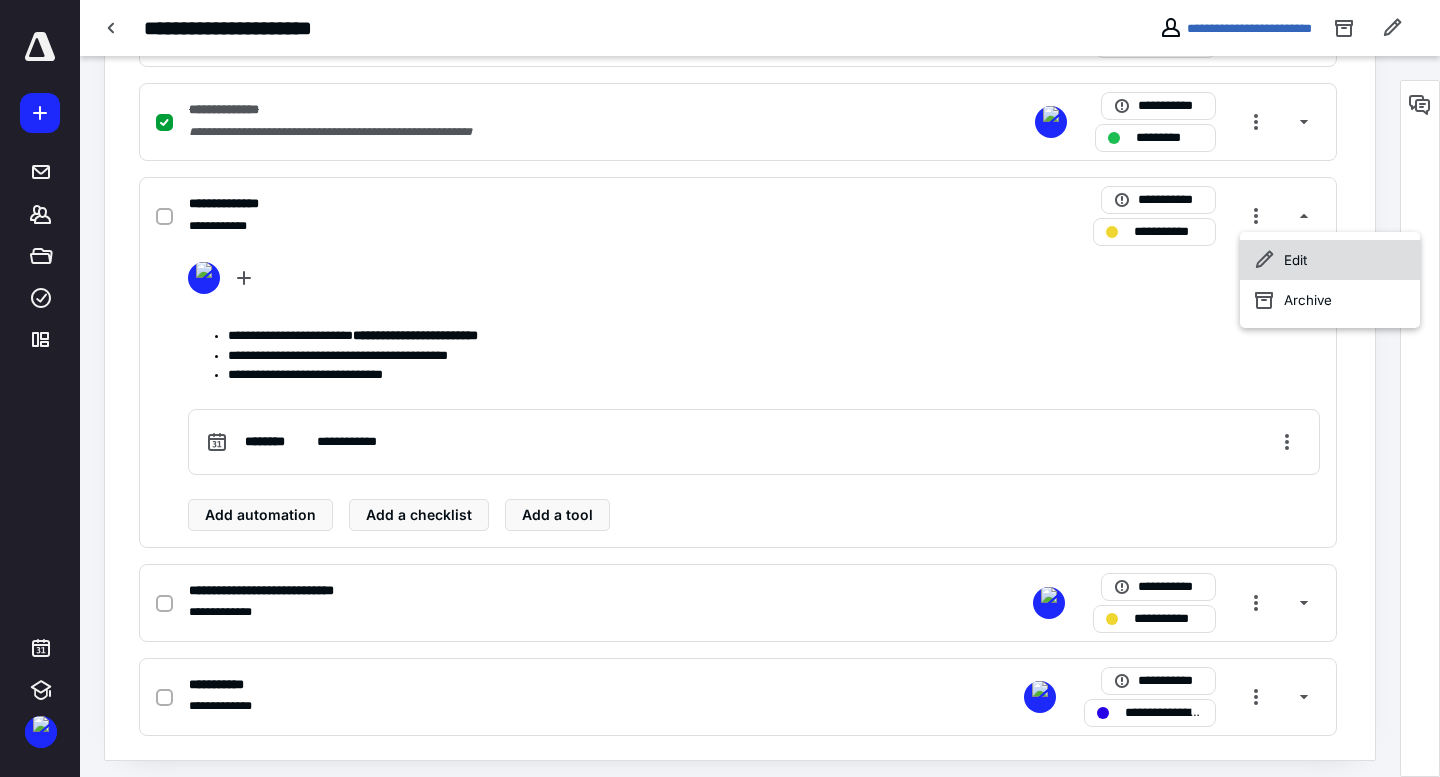 click on "Edit" at bounding box center [1330, 260] 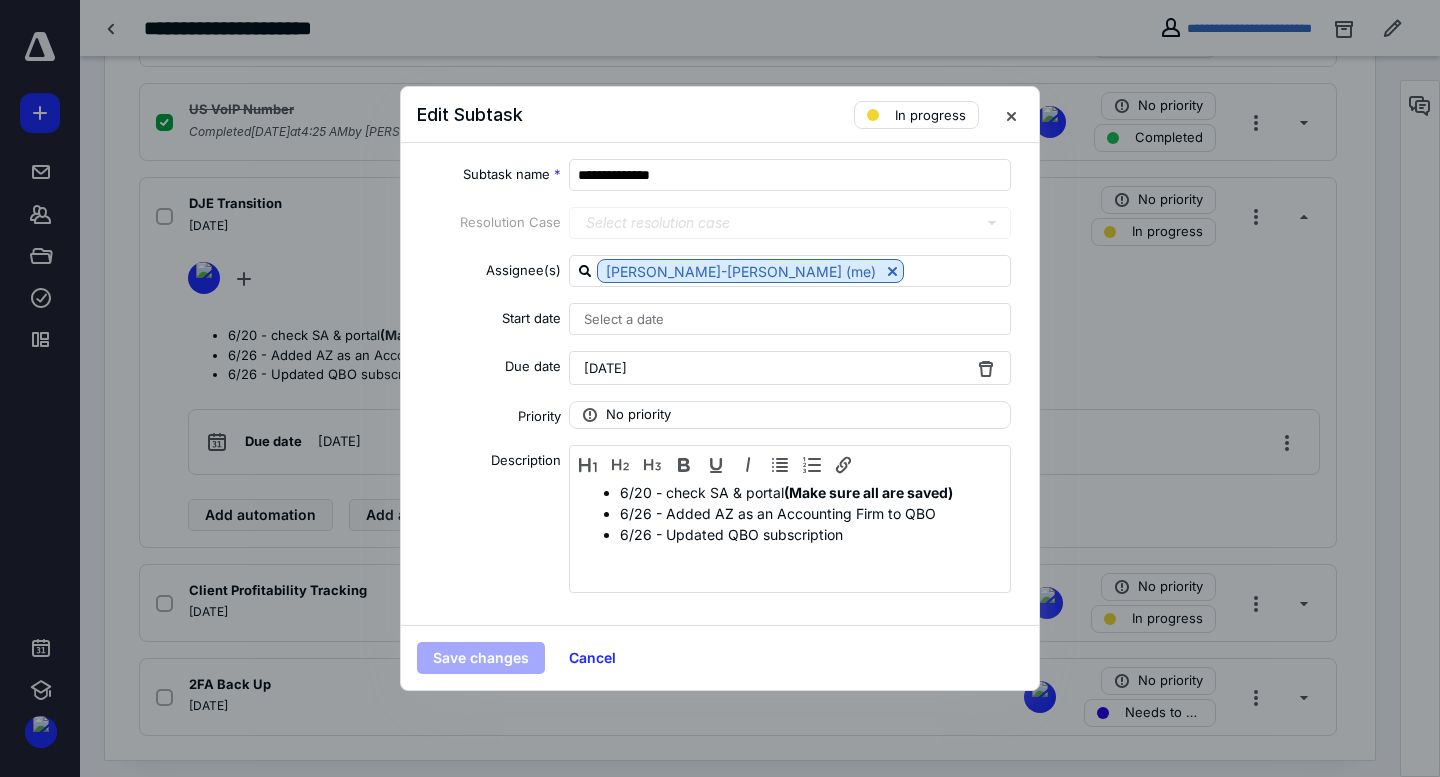 click on "[DATE]" at bounding box center [605, 368] 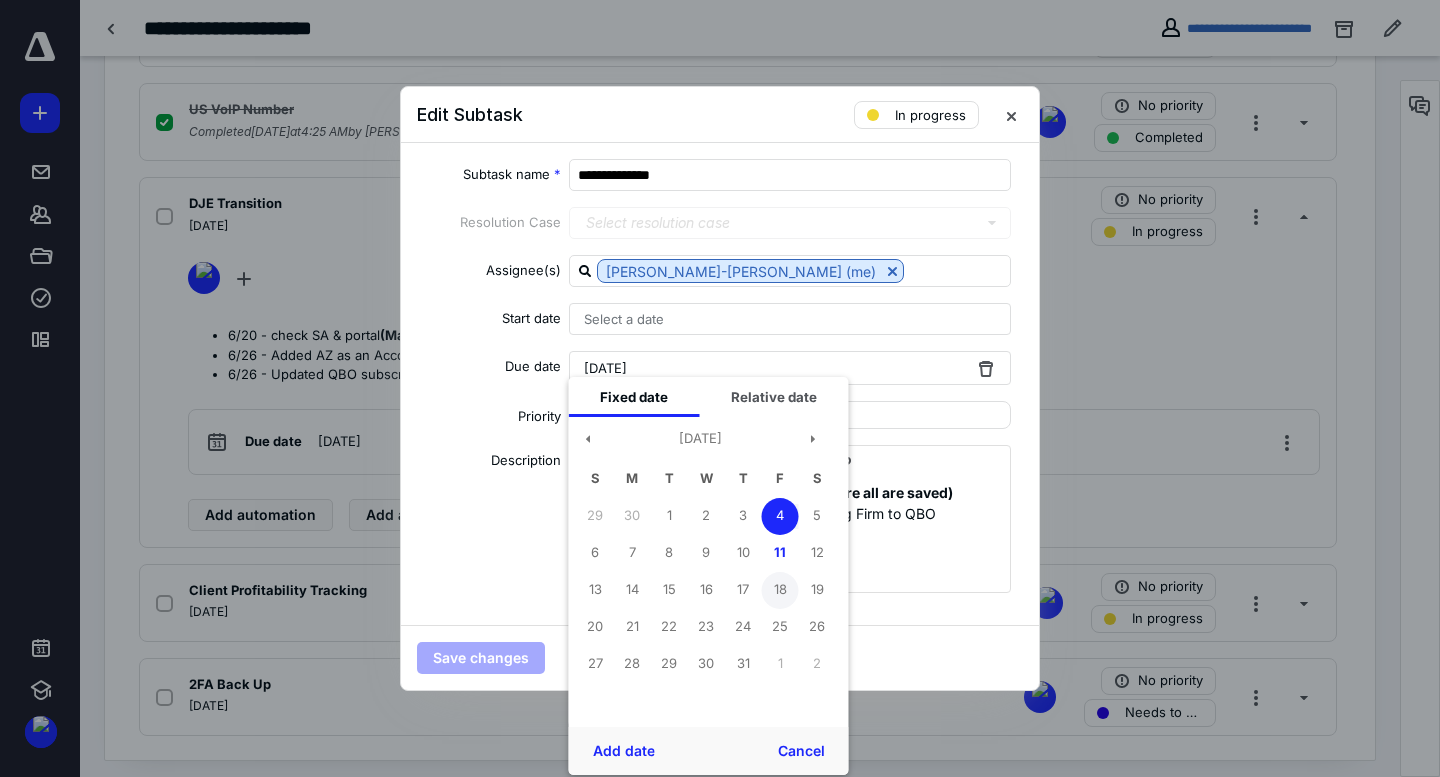 click on "18" at bounding box center [780, 590] 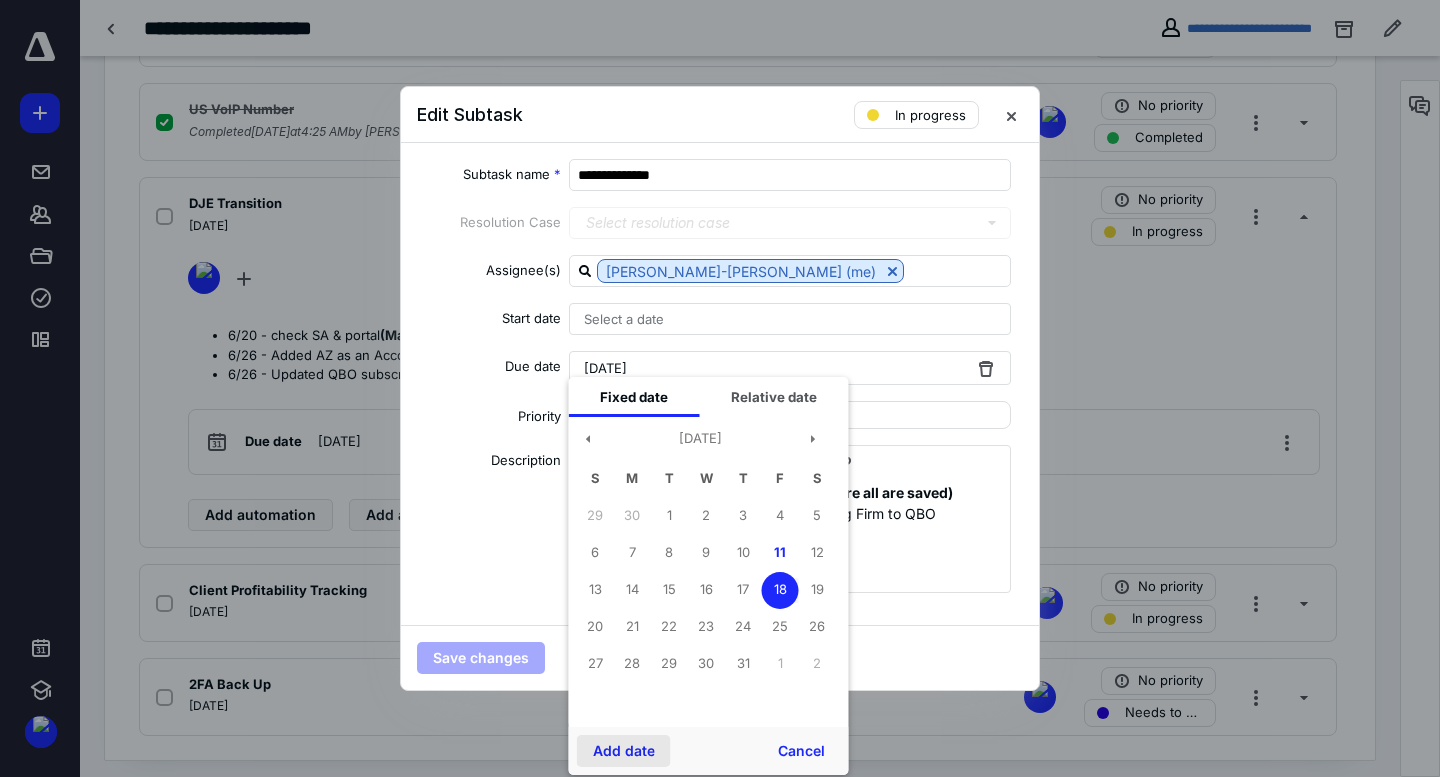 click on "Add date" at bounding box center [624, 751] 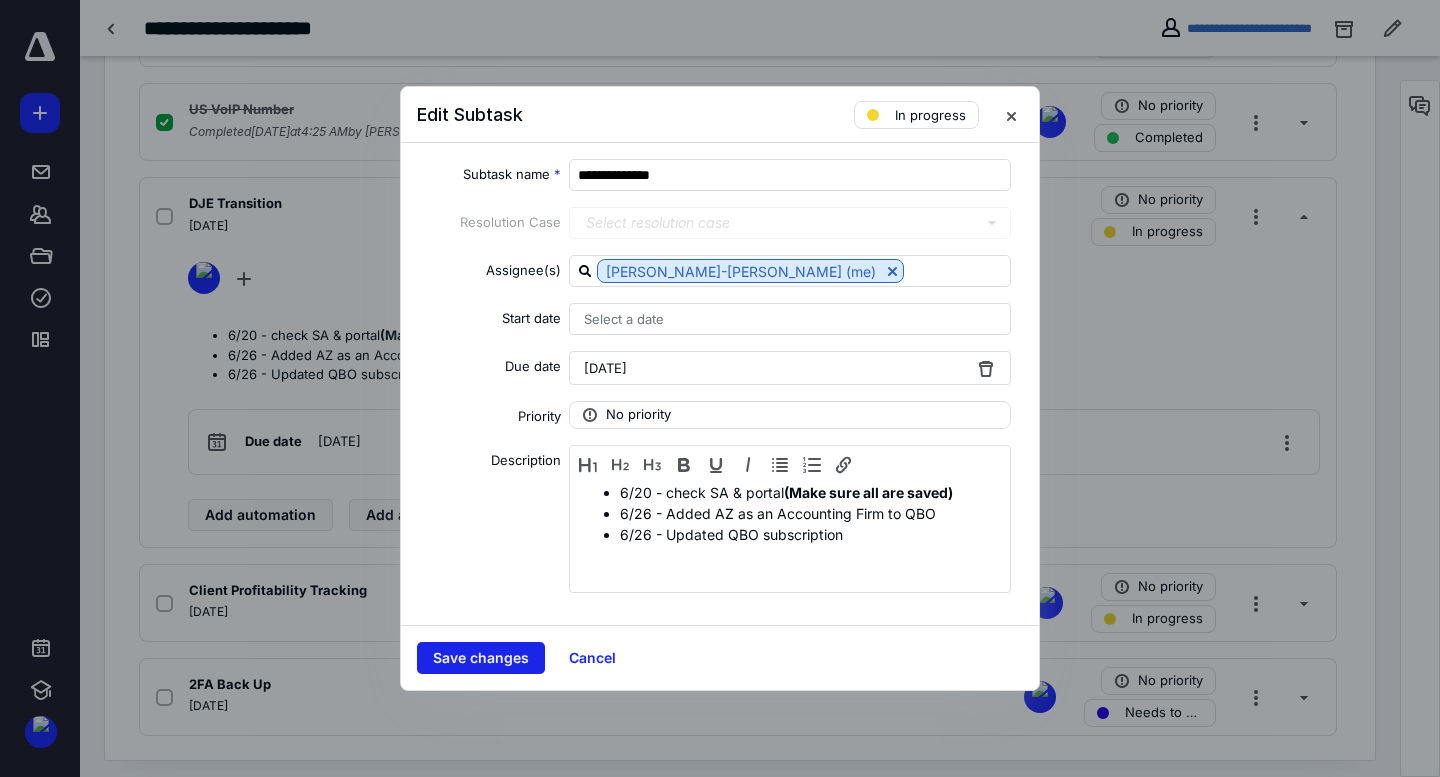 drag, startPoint x: 532, startPoint y: 620, endPoint x: 507, endPoint y: 650, distance: 39.051247 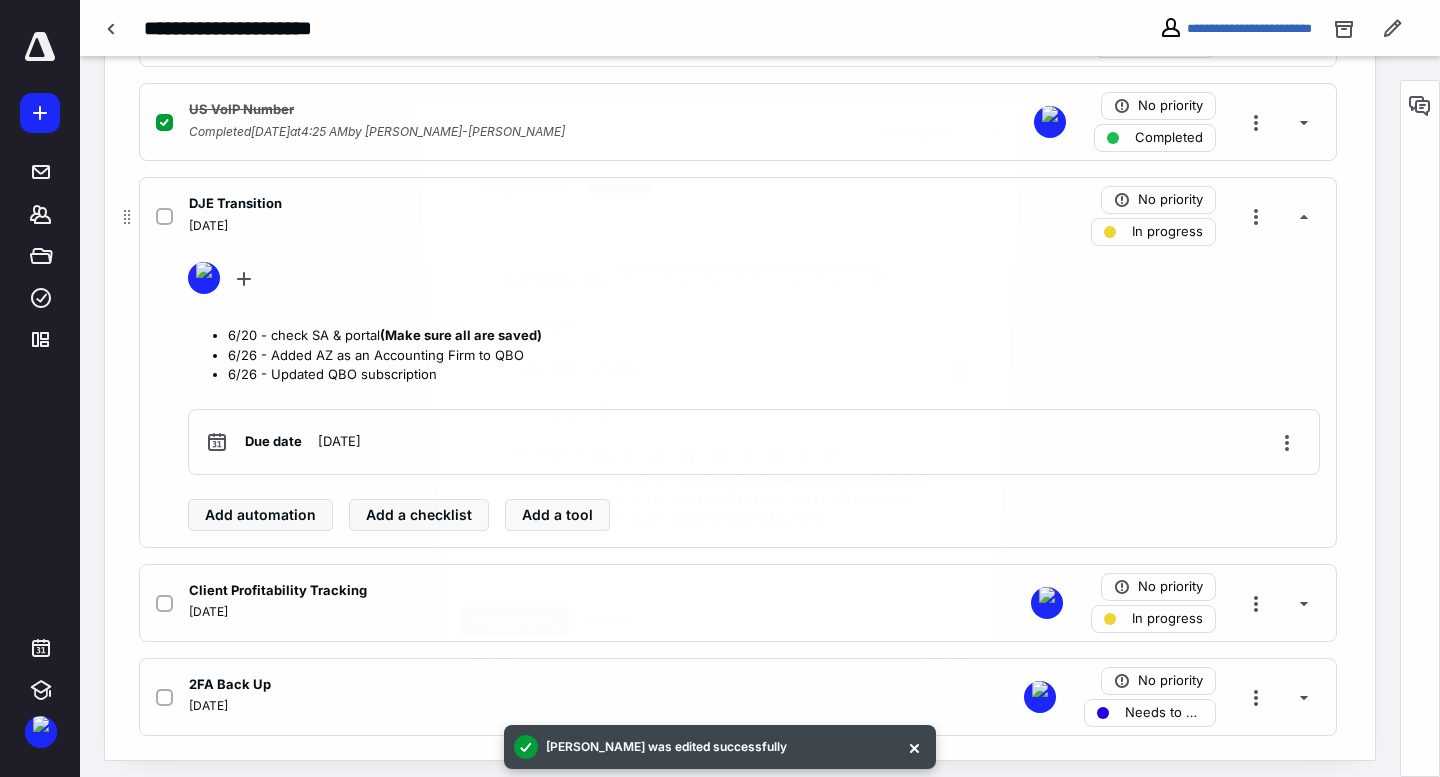 click on "DJE Transition [DATE] No priority In progress" at bounding box center [738, 216] 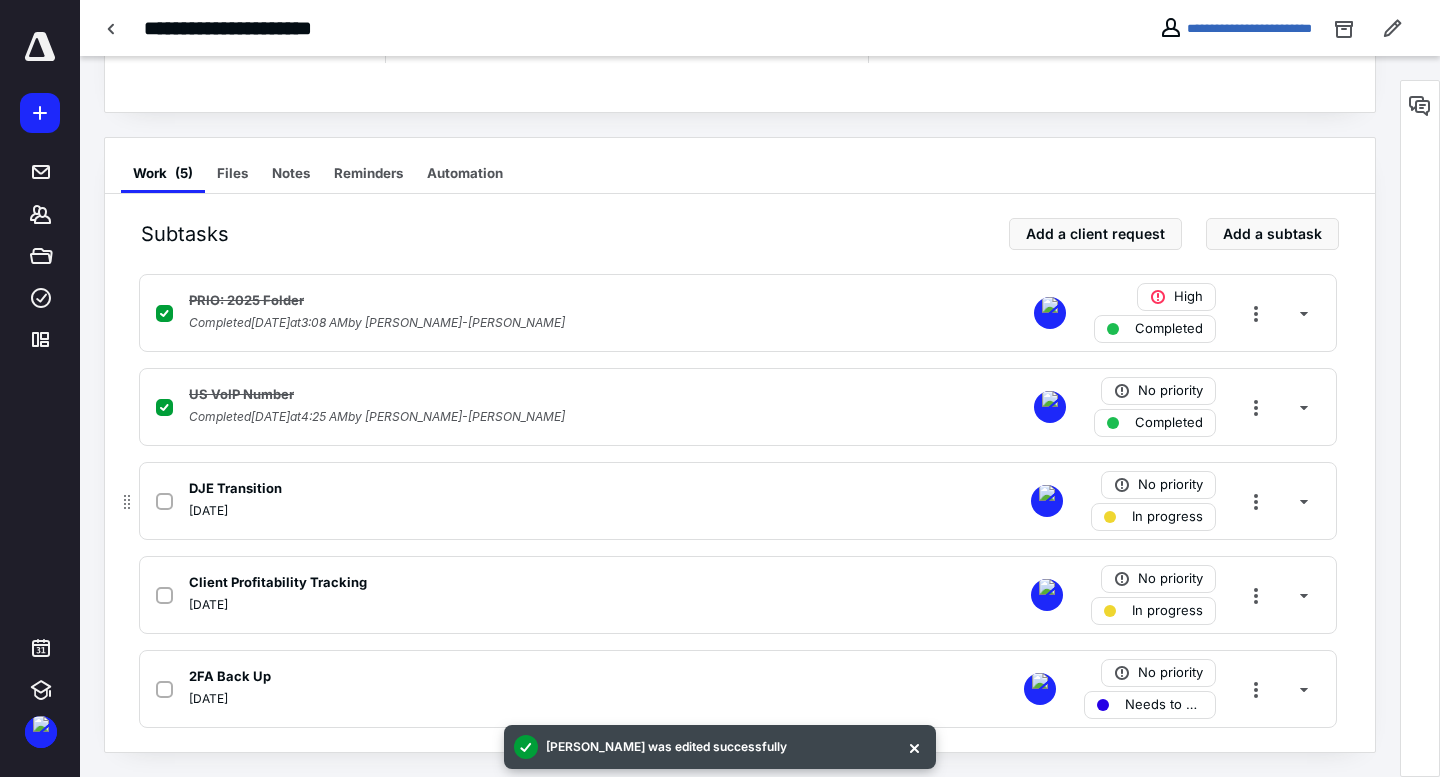 scroll, scrollTop: 304, scrollLeft: 0, axis: vertical 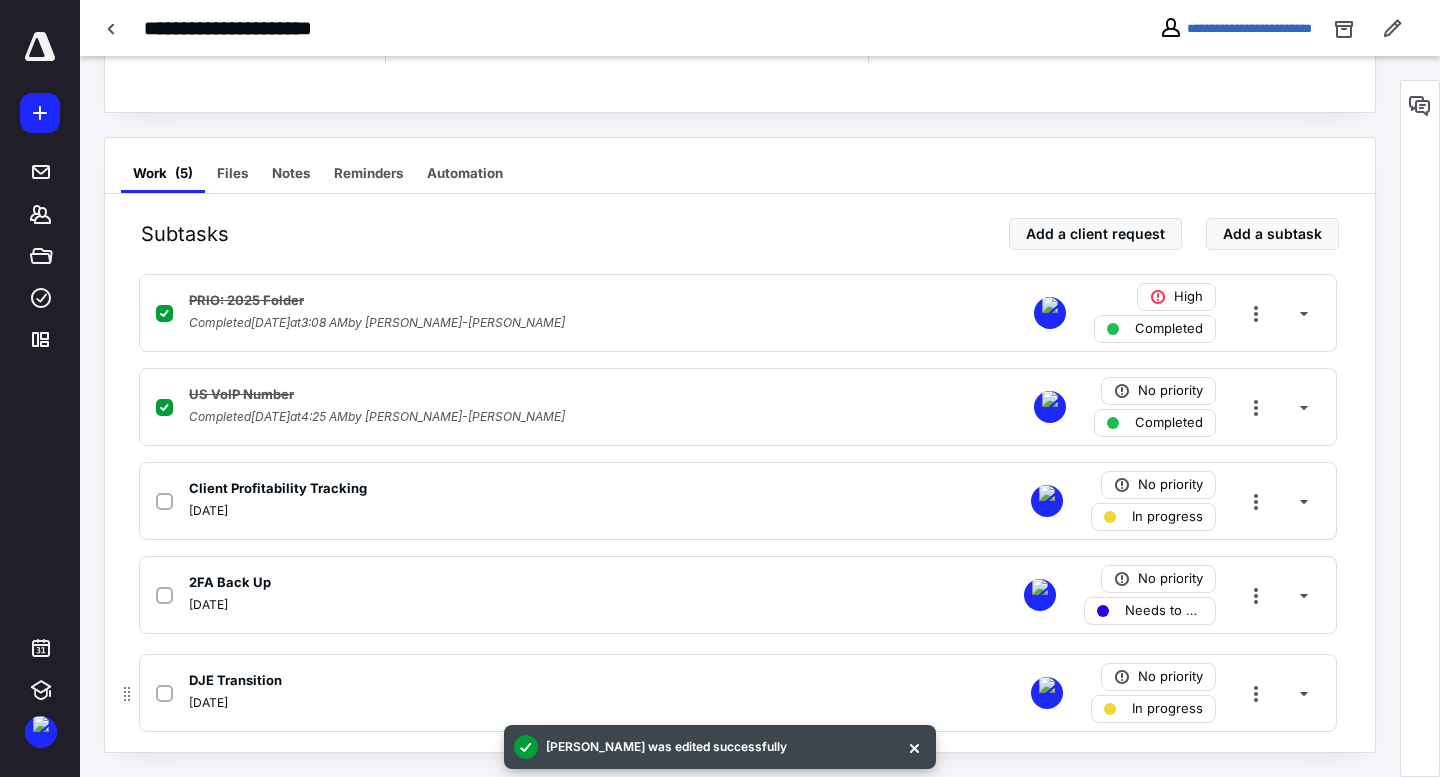 drag, startPoint x: 130, startPoint y: 503, endPoint x: 128, endPoint y: 702, distance: 199.01006 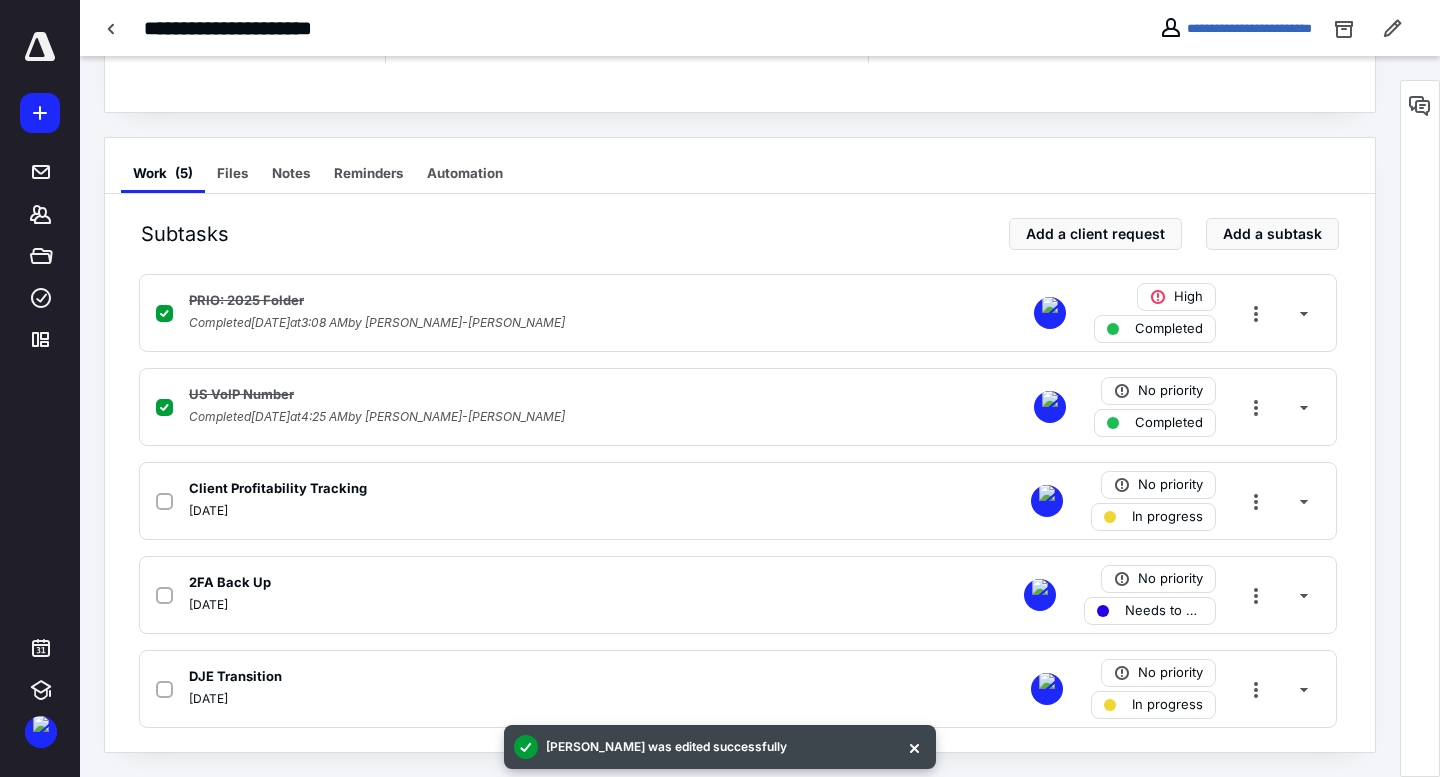 click on "**********" at bounding box center (40, 388) 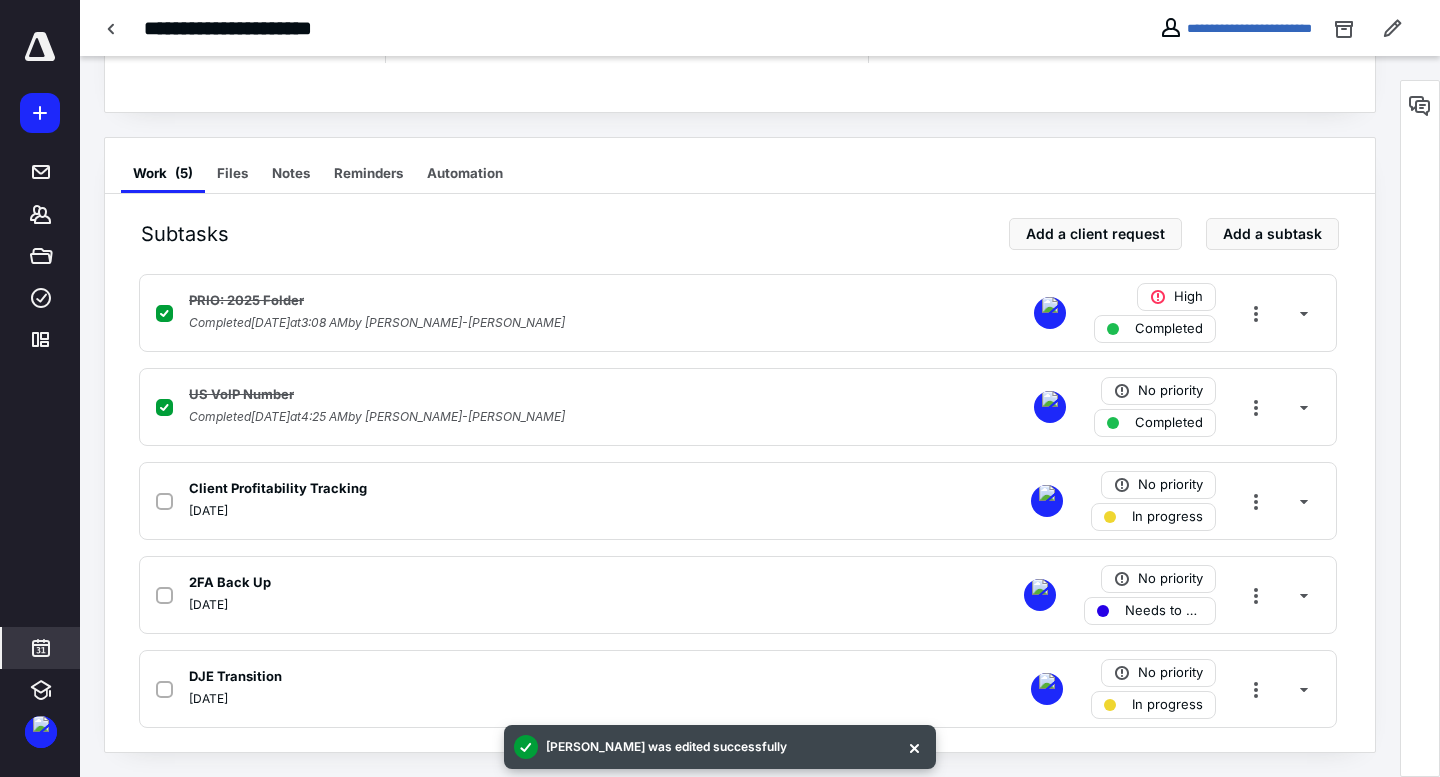 click 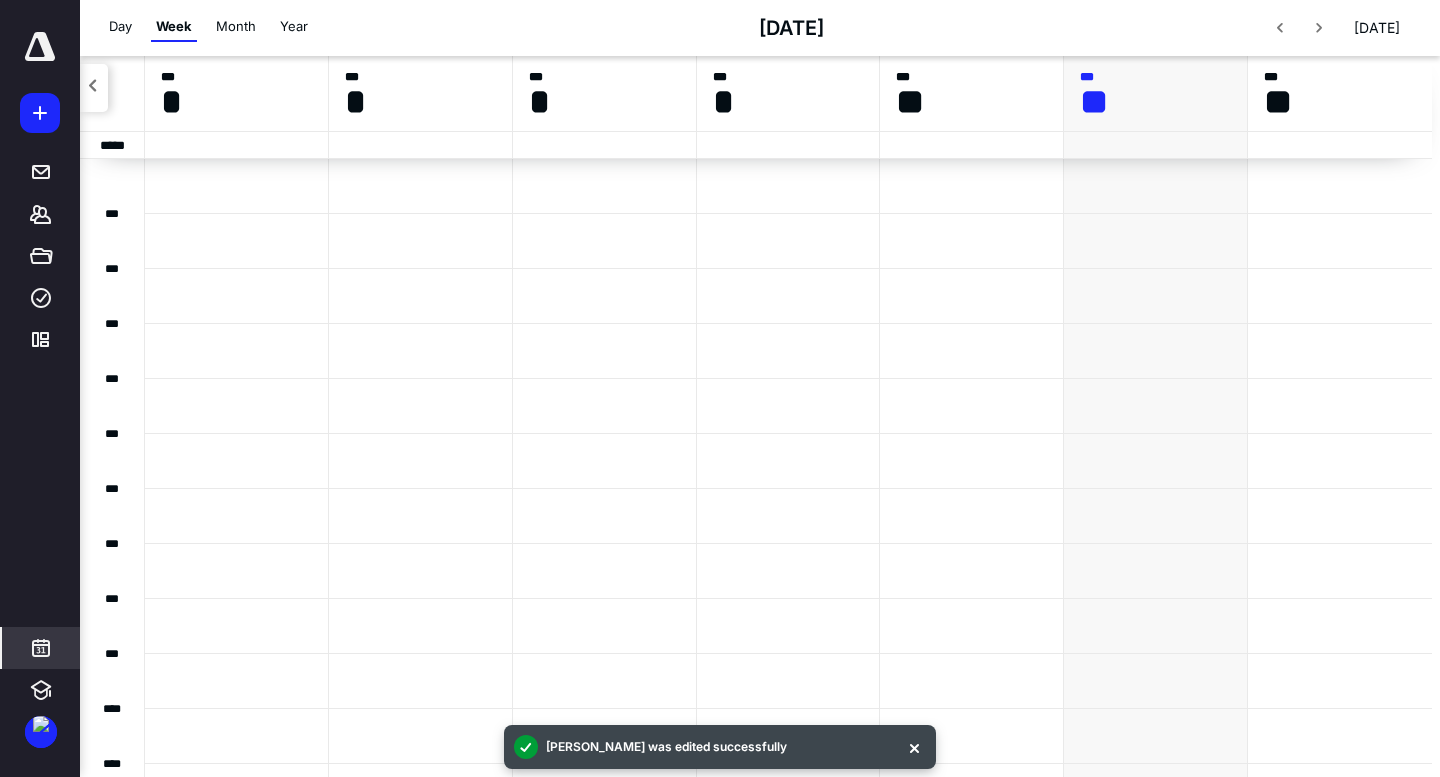 scroll, scrollTop: 385, scrollLeft: 0, axis: vertical 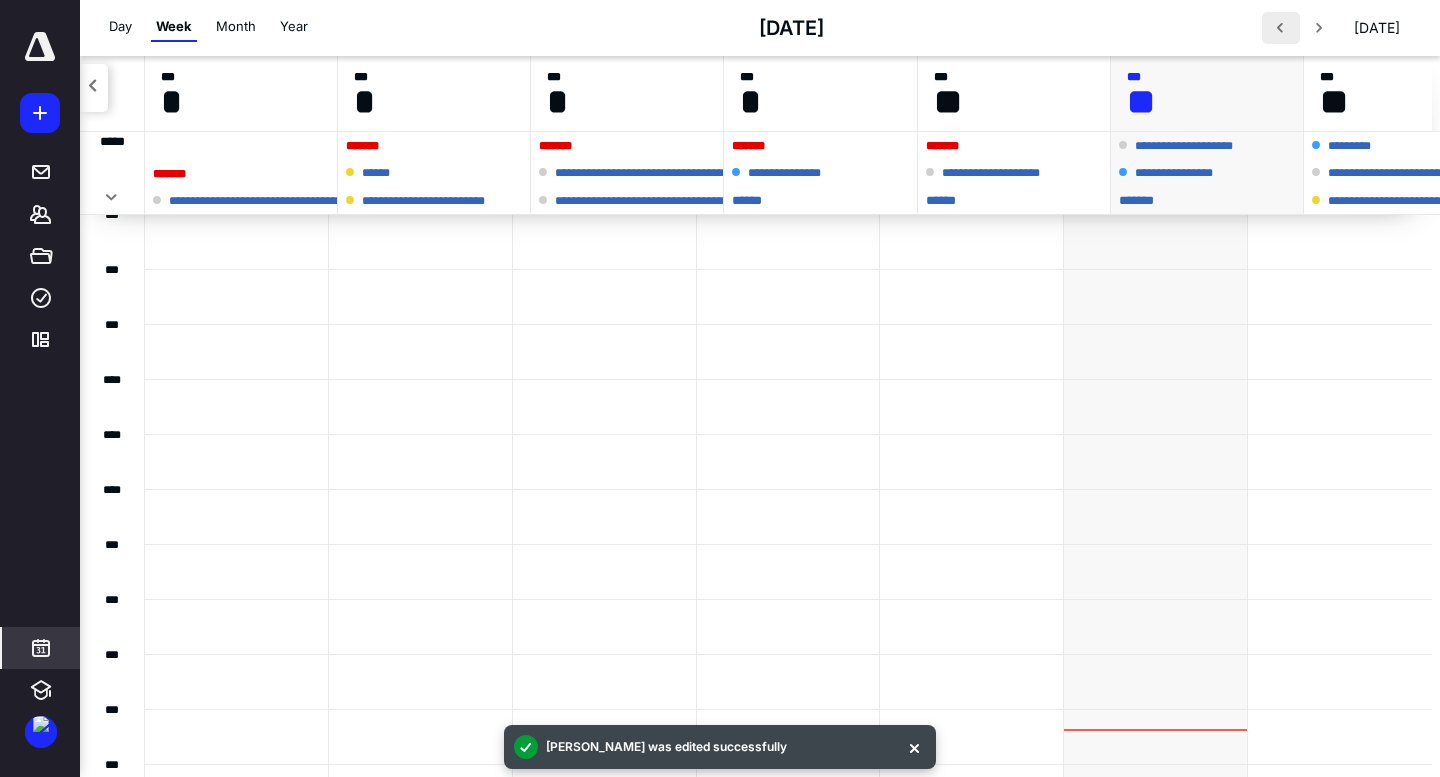 click at bounding box center [1281, 28] 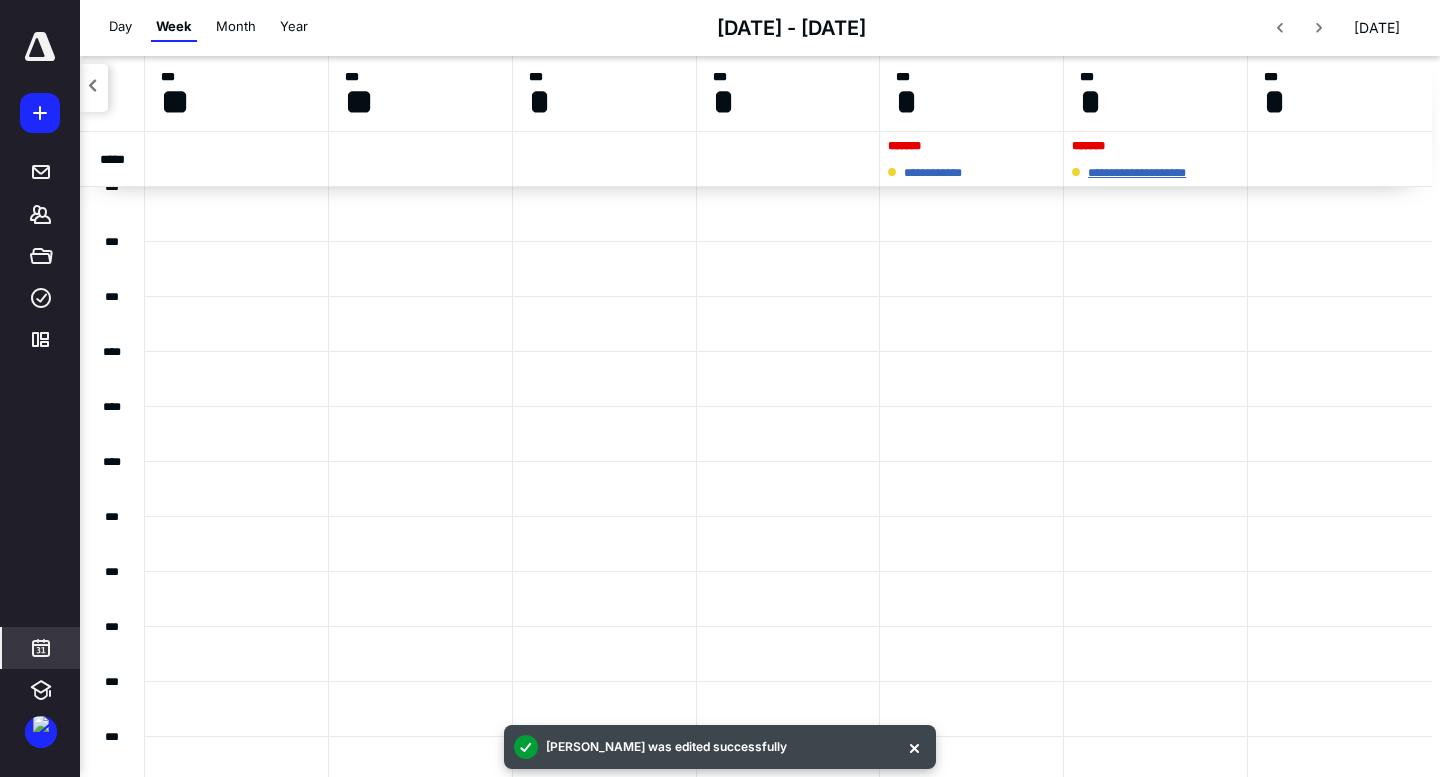 click on "**********" at bounding box center [1152, 173] 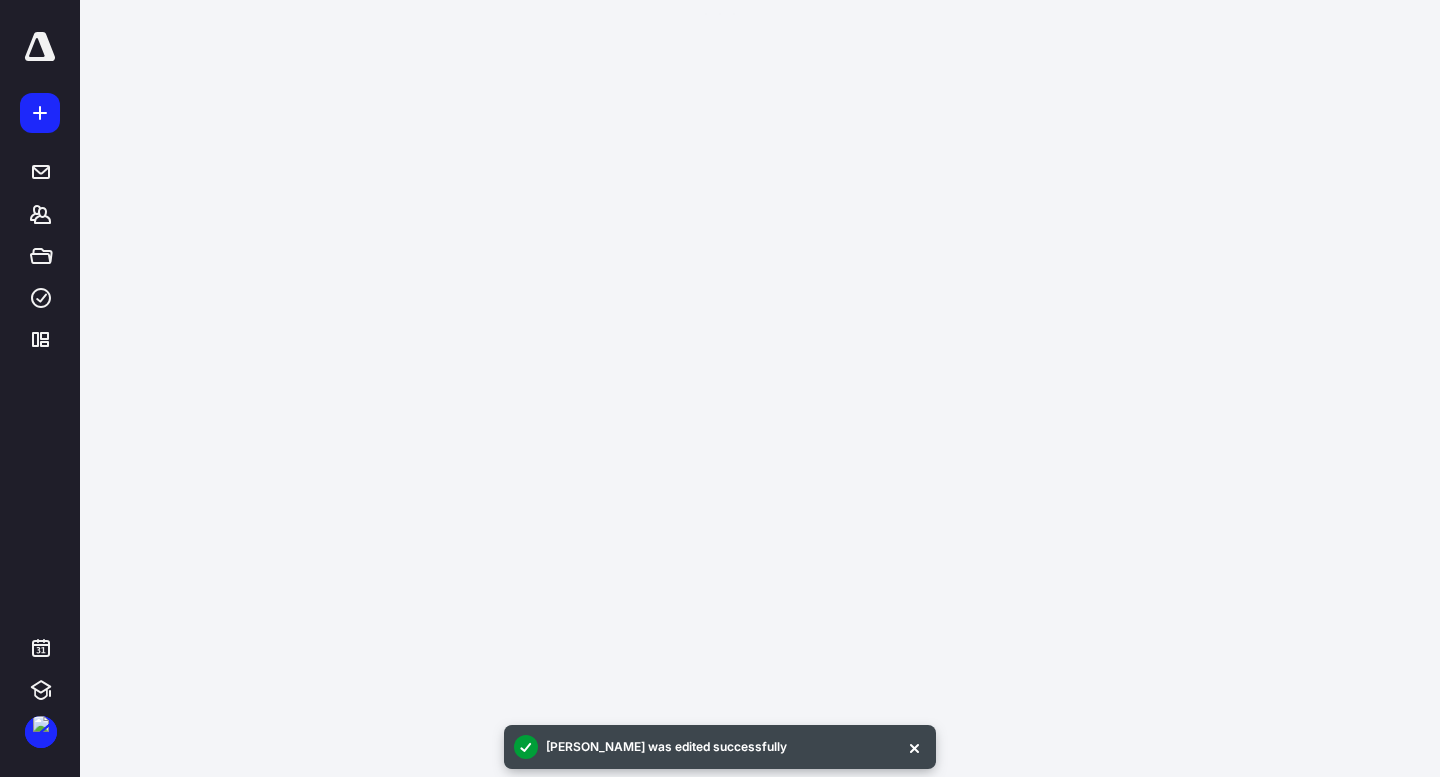 scroll, scrollTop: 0, scrollLeft: 0, axis: both 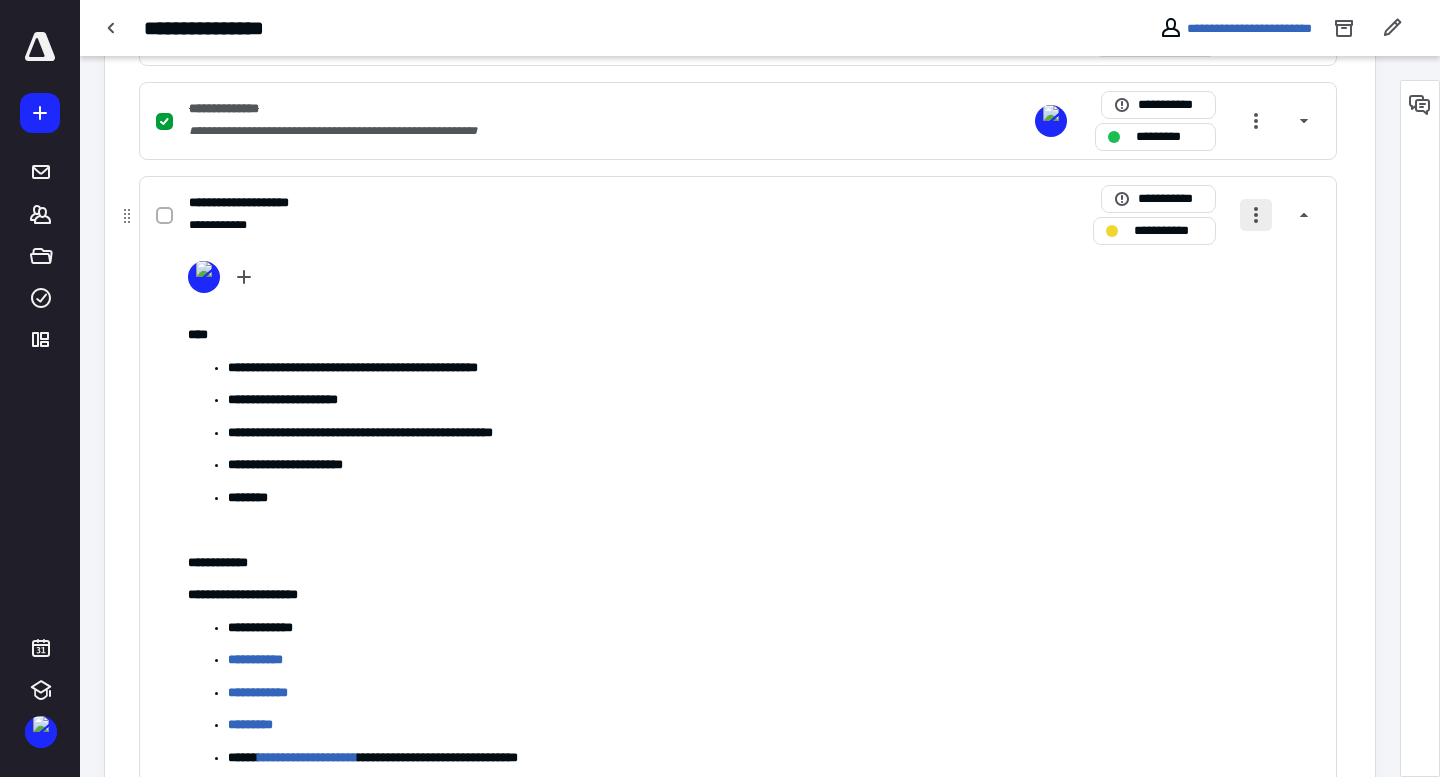 click at bounding box center (1256, 215) 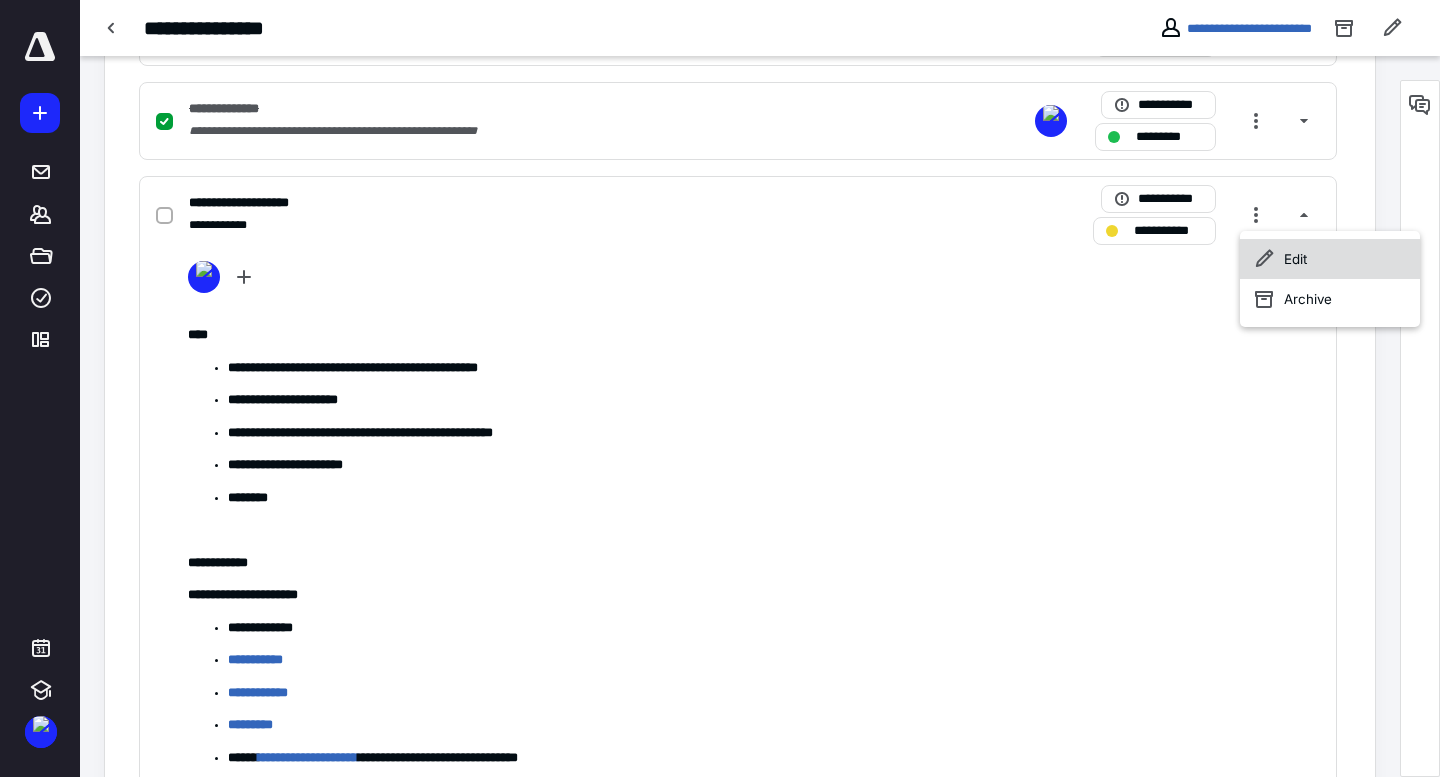 click on "Edit" at bounding box center [1330, 259] 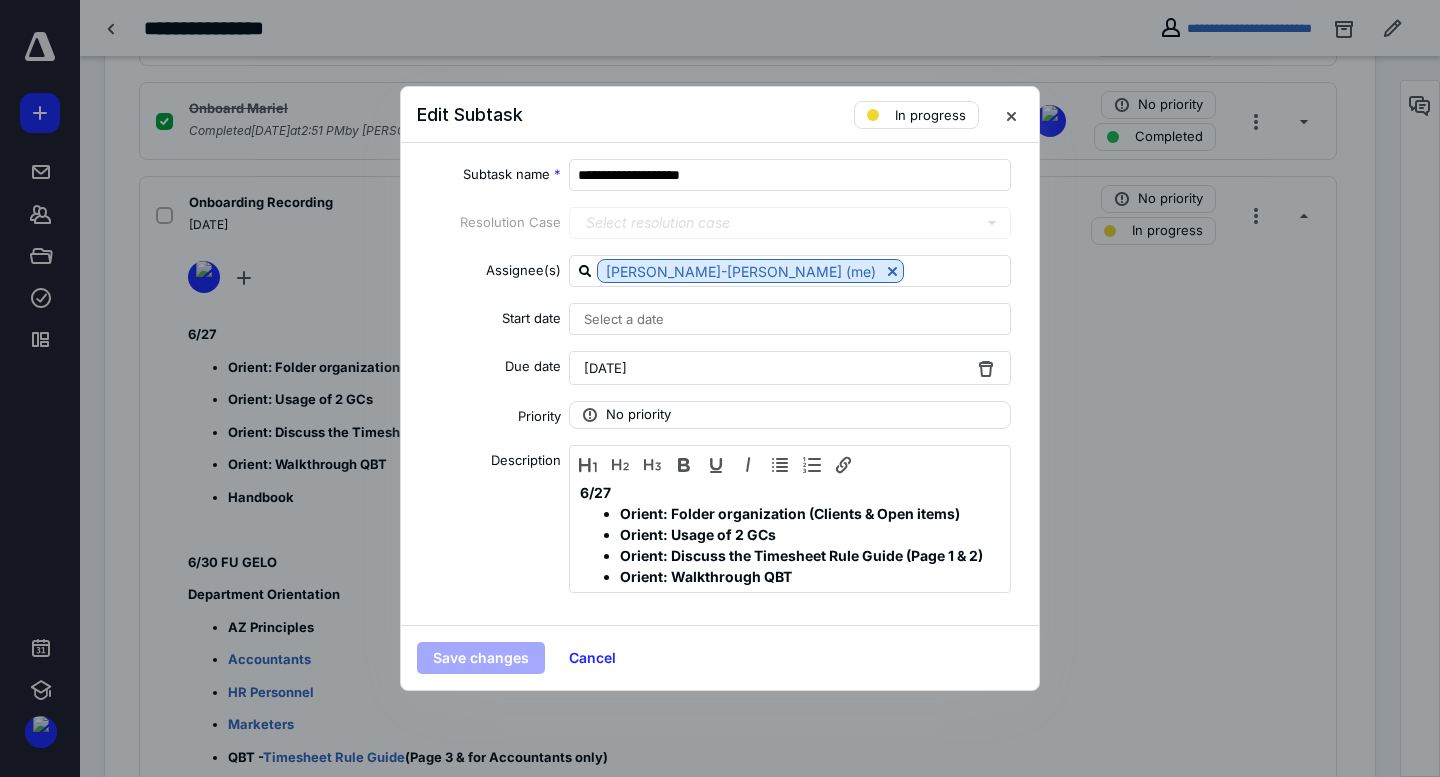 click on "[DATE]" at bounding box center (790, 368) 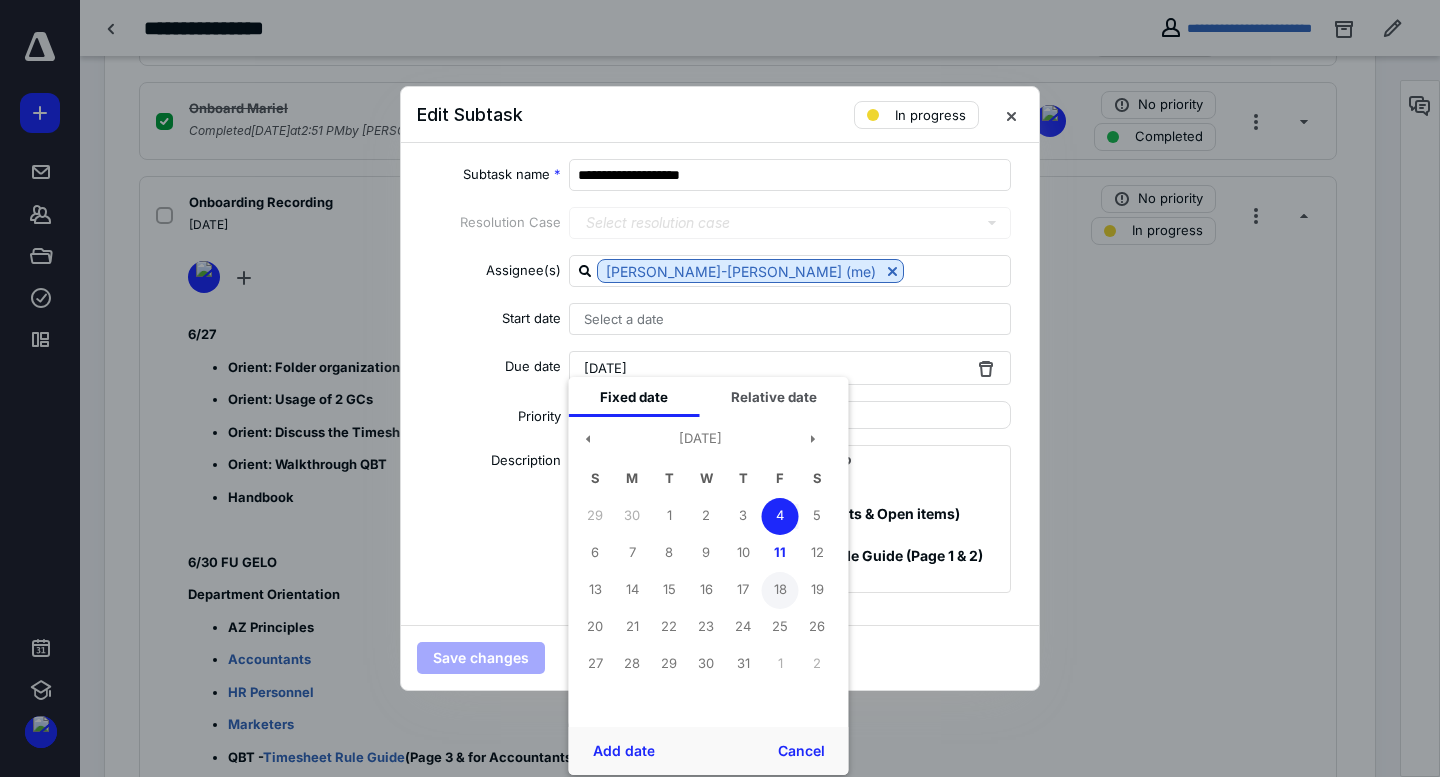 click on "18" at bounding box center [780, 590] 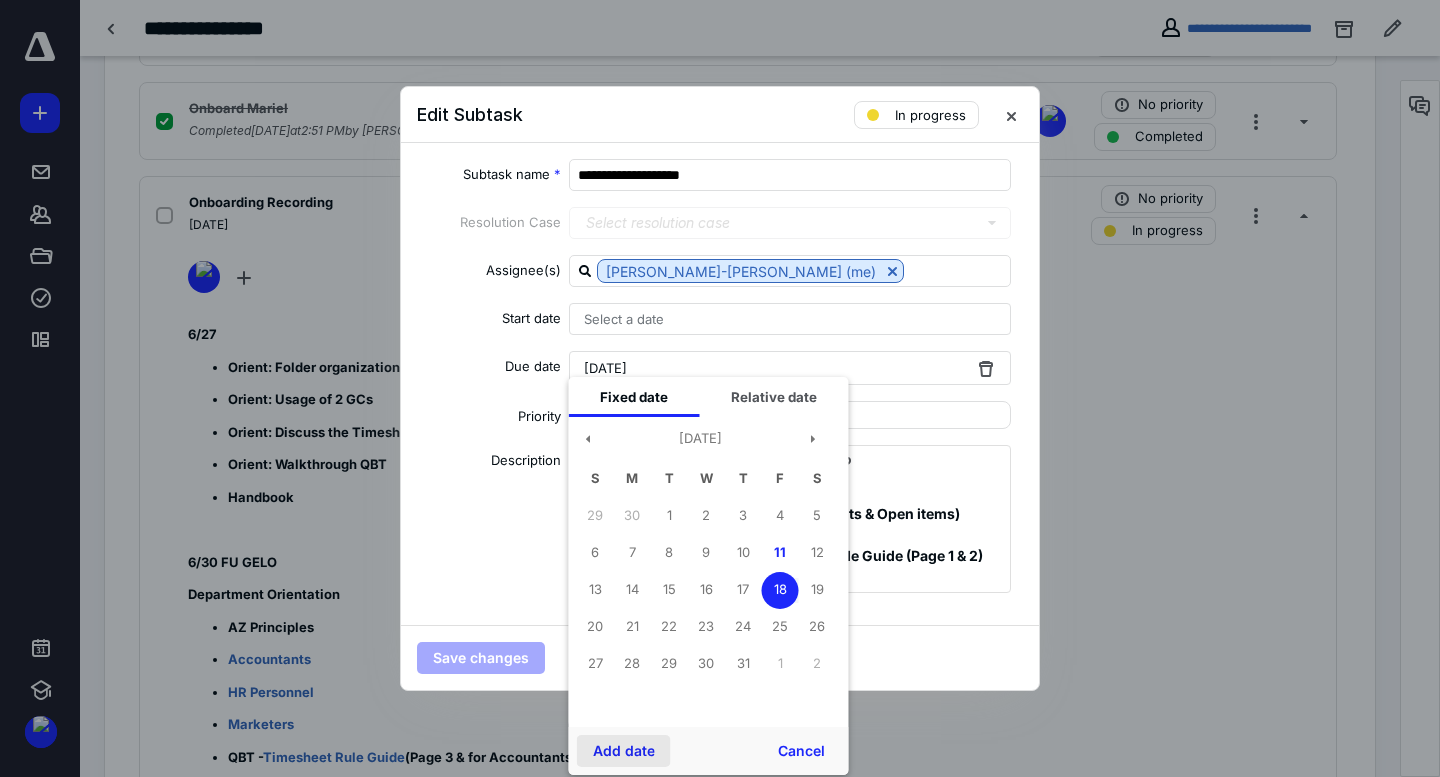 click on "Add date" at bounding box center (624, 751) 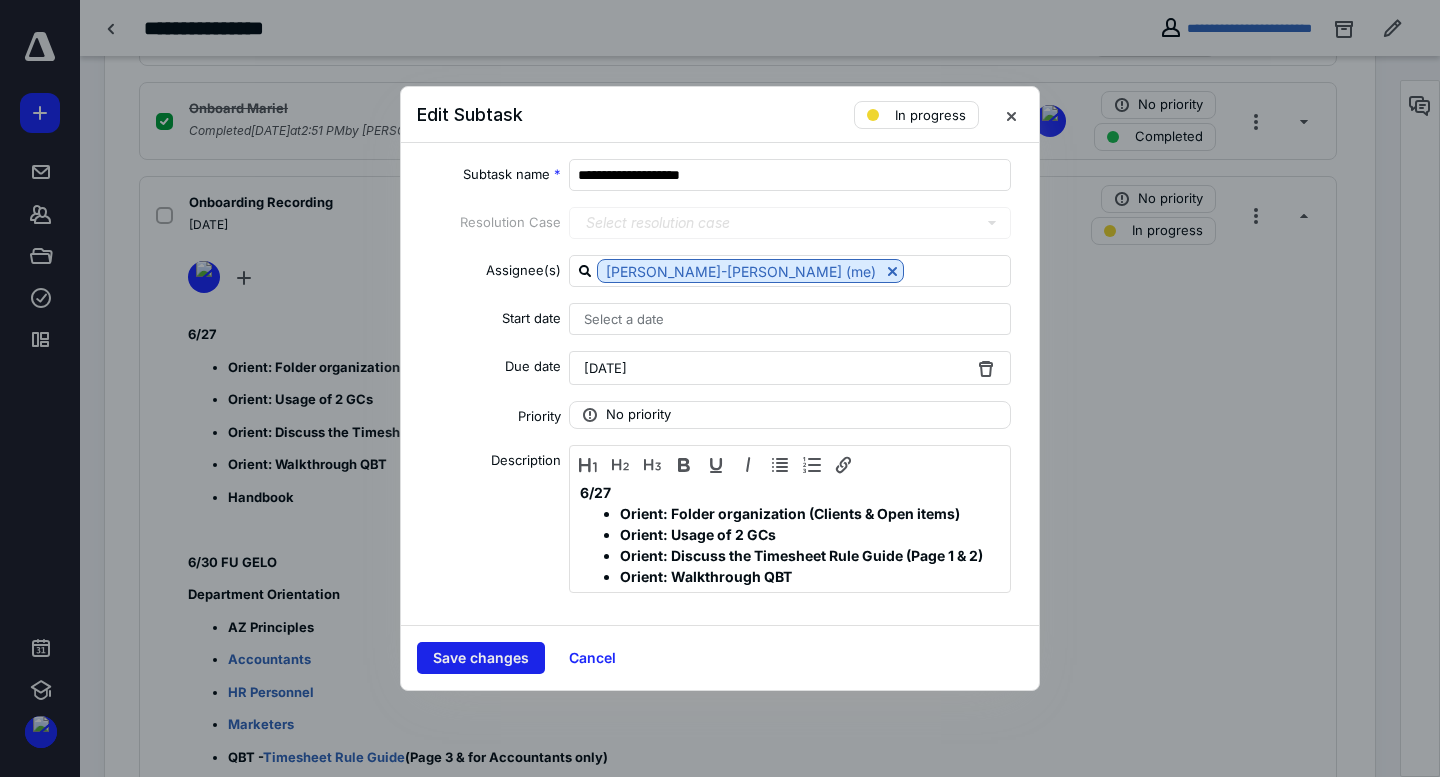 click on "Save changes" at bounding box center (481, 658) 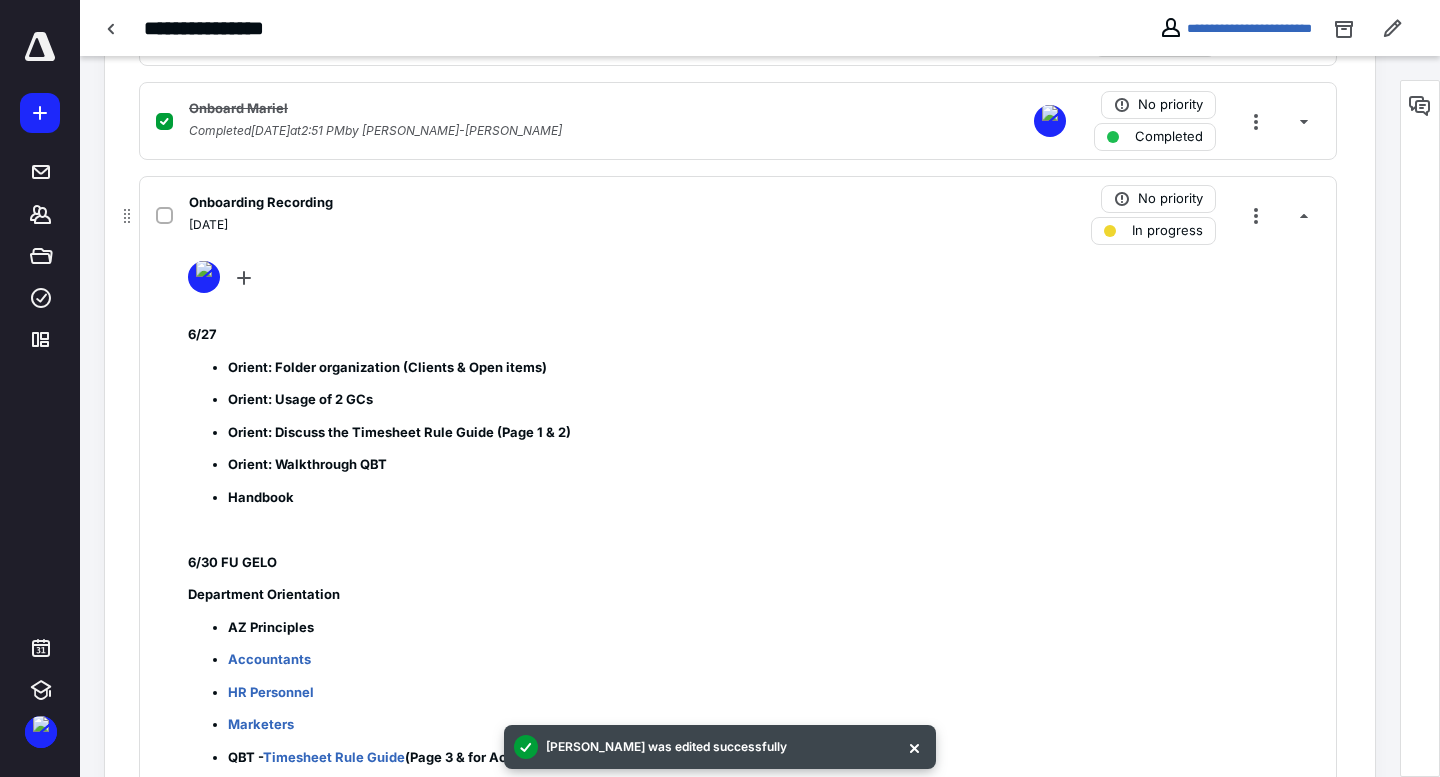 click on "Onboarding Recording" at bounding box center (261, 203) 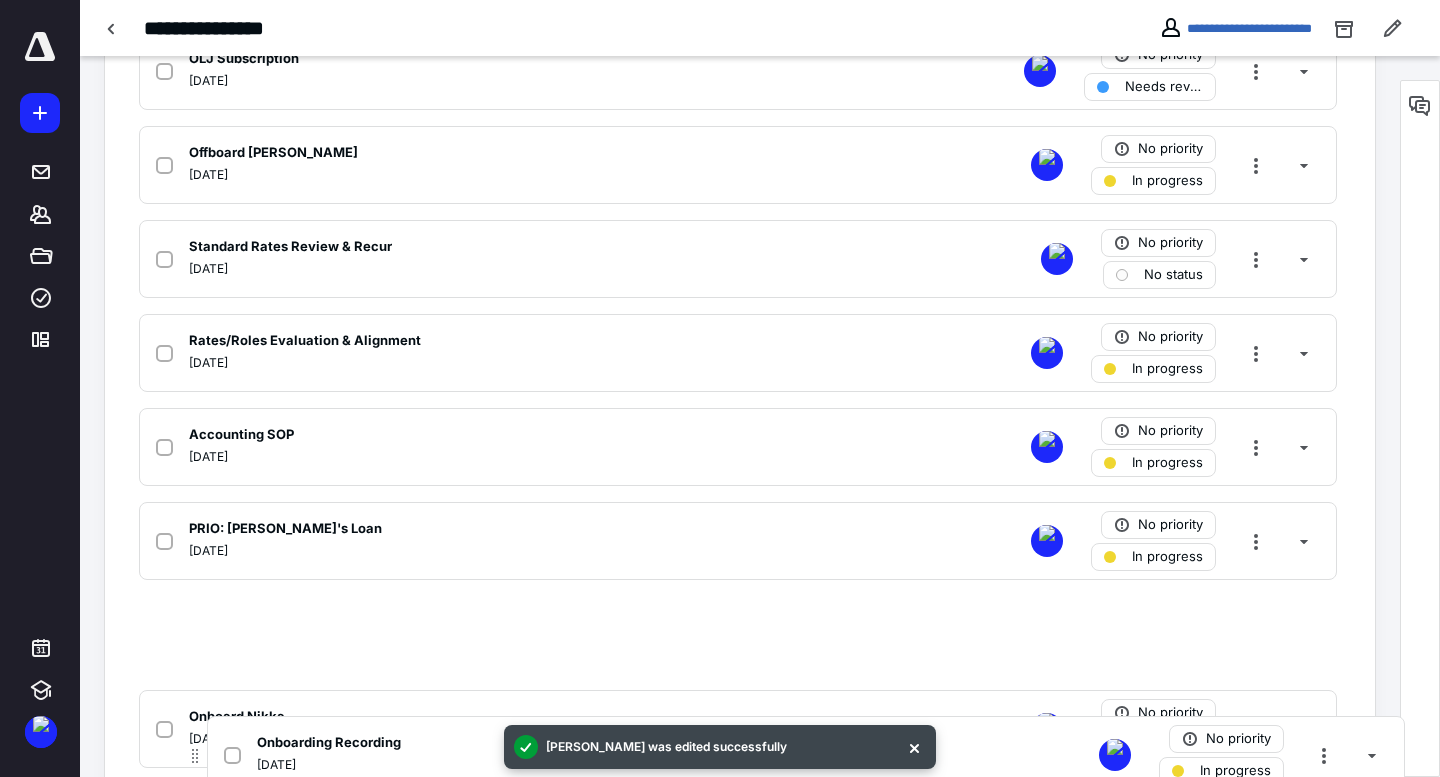 scroll, scrollTop: 1583, scrollLeft: 0, axis: vertical 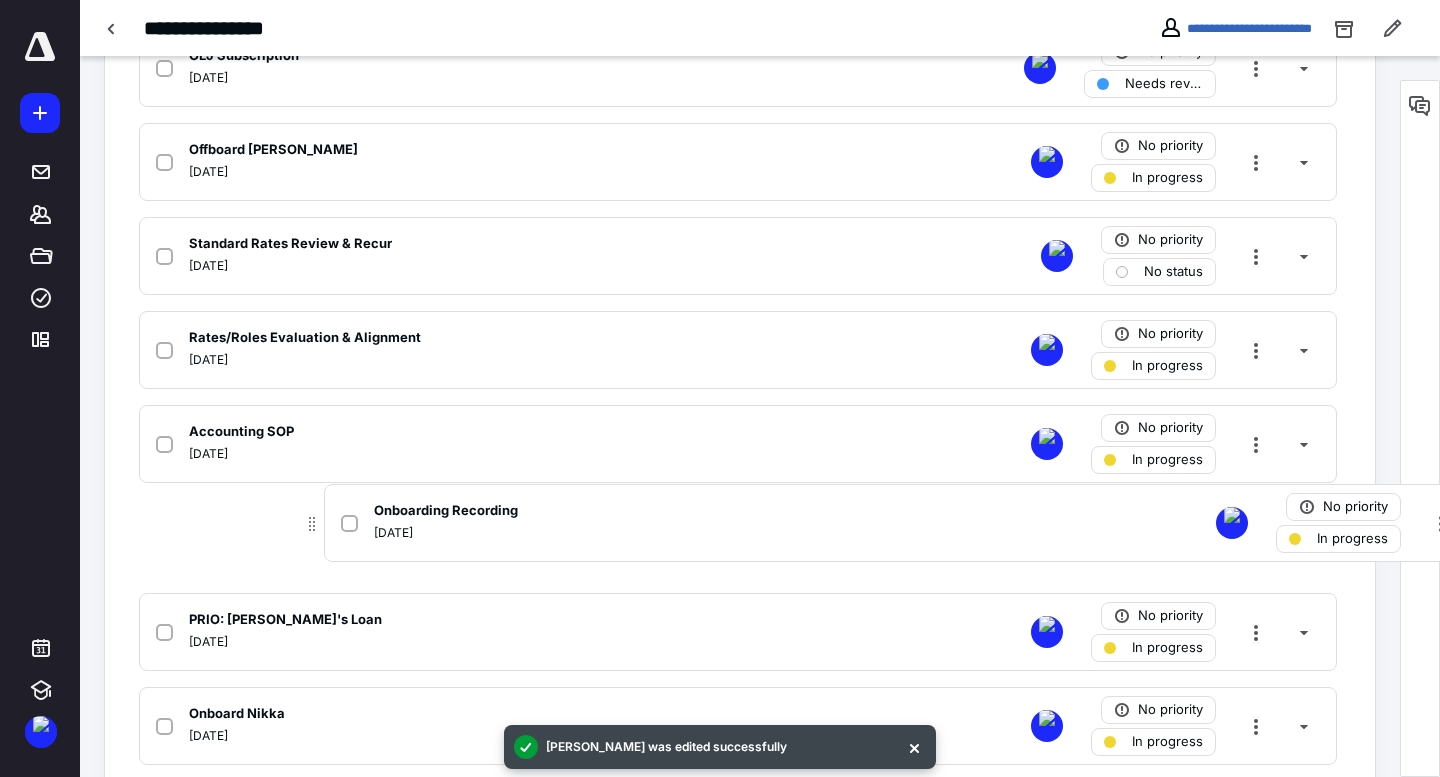 drag, startPoint x: 130, startPoint y: 215, endPoint x: 308, endPoint y: 536, distance: 367.04904 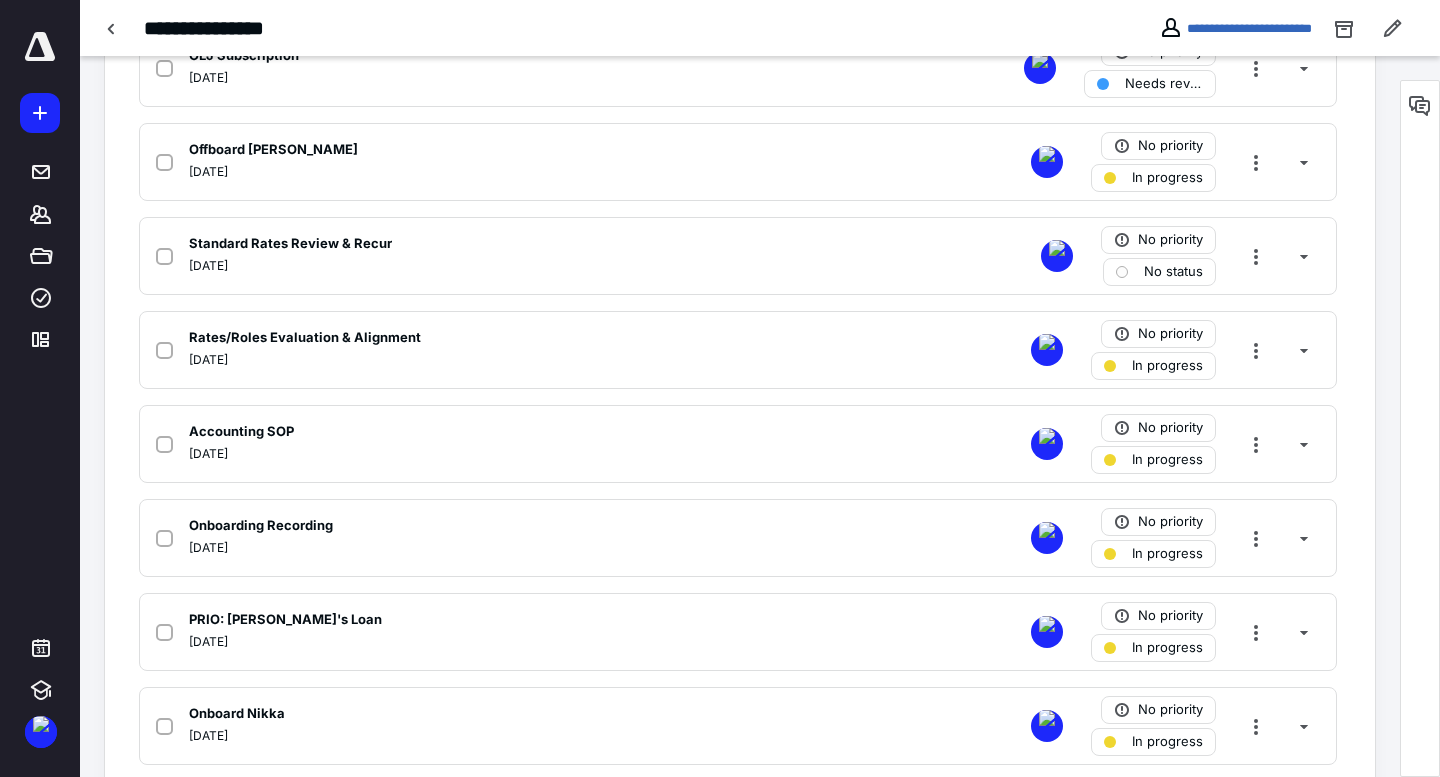 scroll, scrollTop: 1584, scrollLeft: 0, axis: vertical 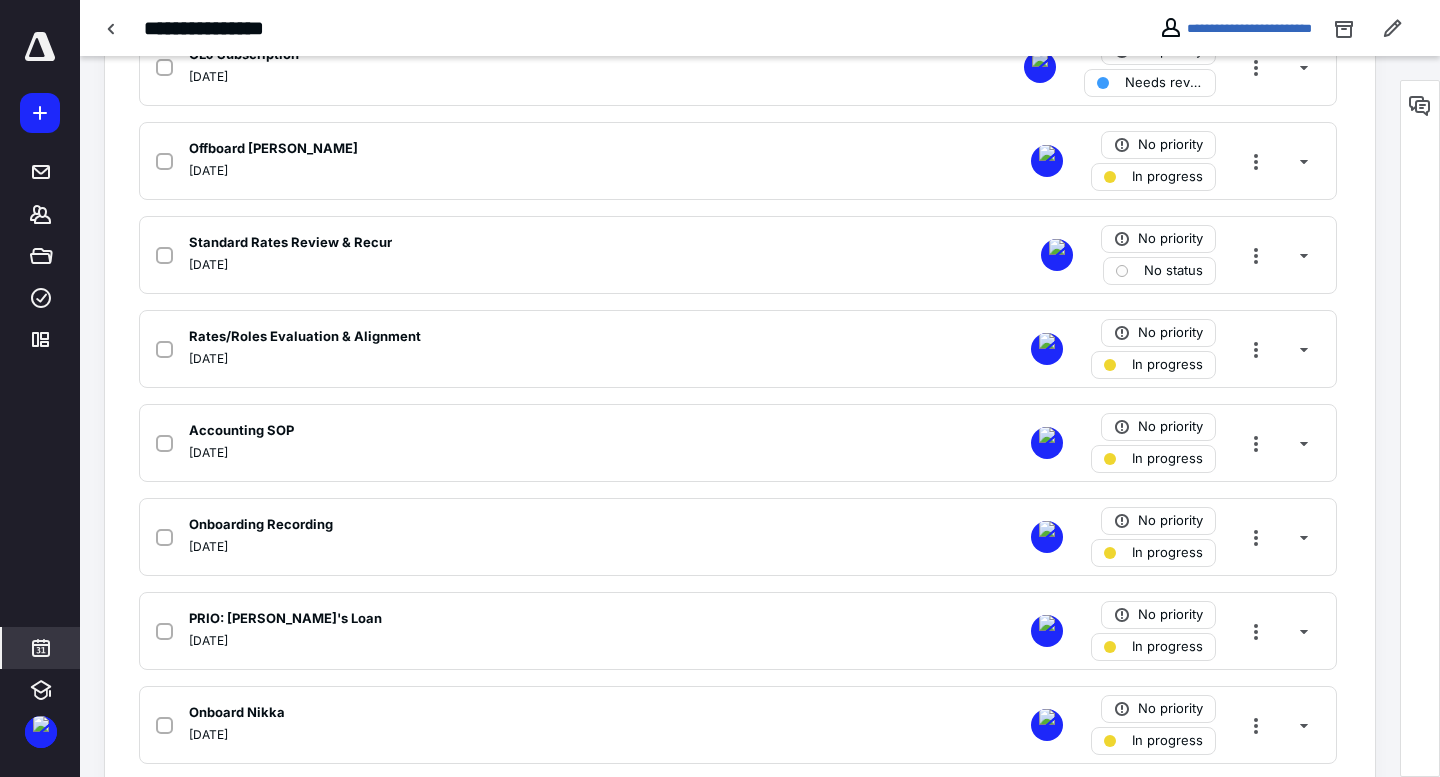 click at bounding box center [41, 648] 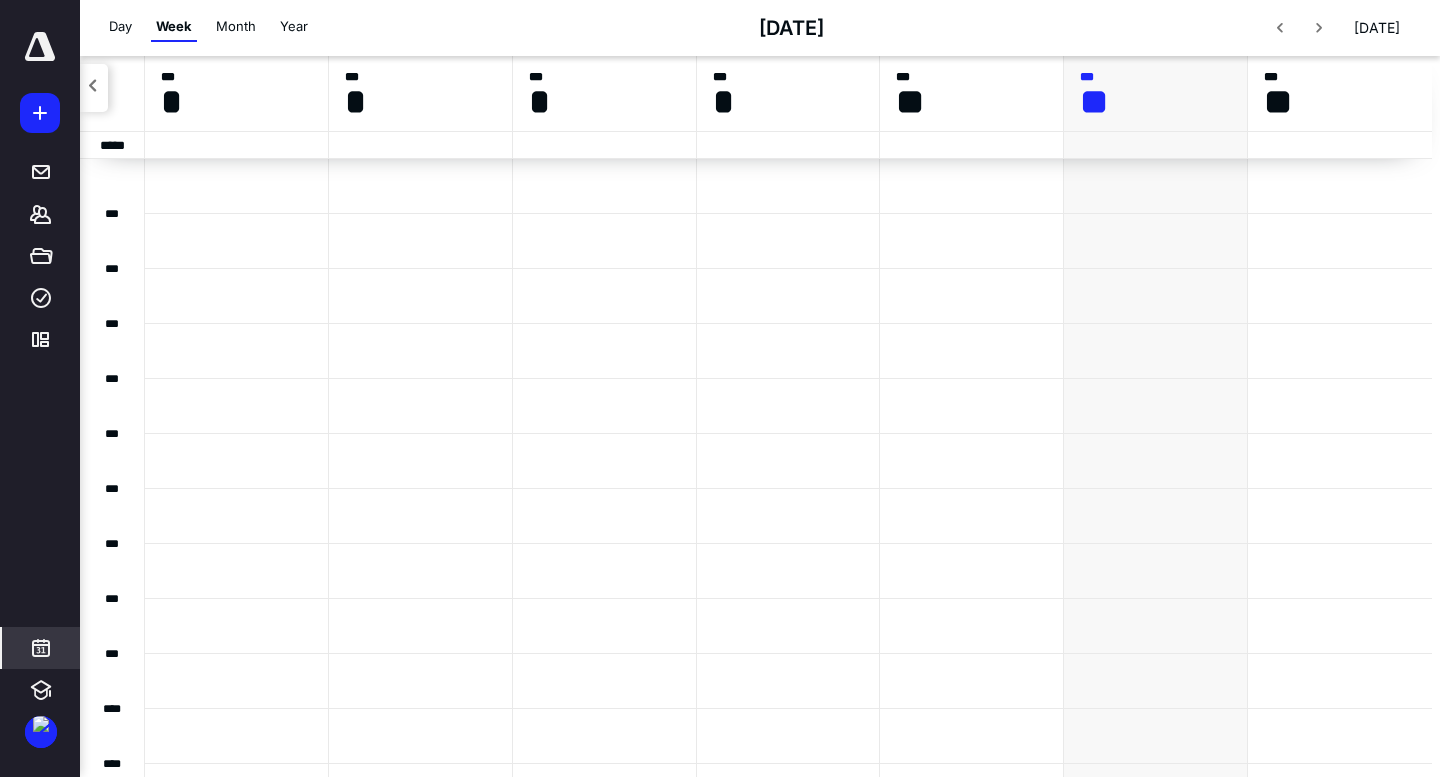 scroll, scrollTop: 385, scrollLeft: 0, axis: vertical 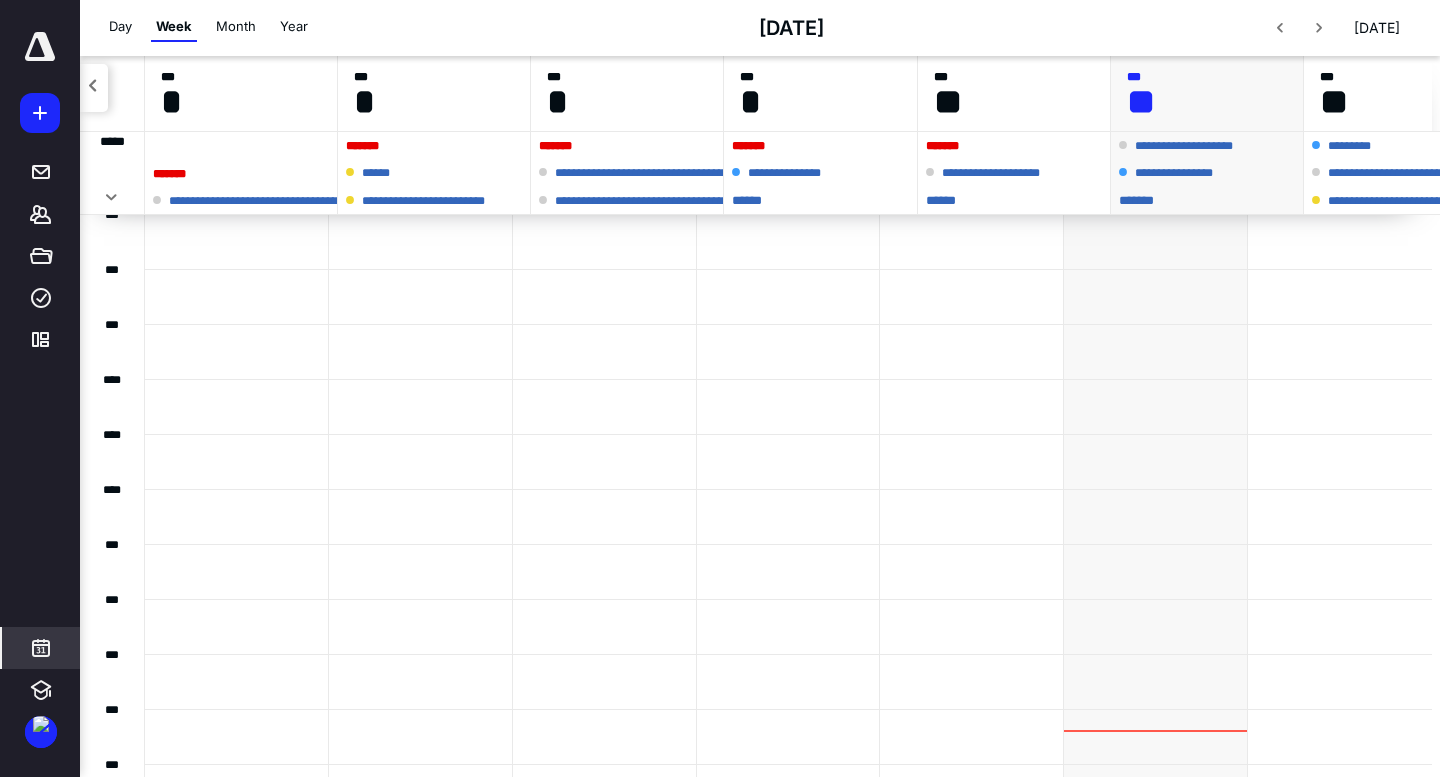 drag, startPoint x: 1277, startPoint y: 31, endPoint x: 1236, endPoint y: 46, distance: 43.65776 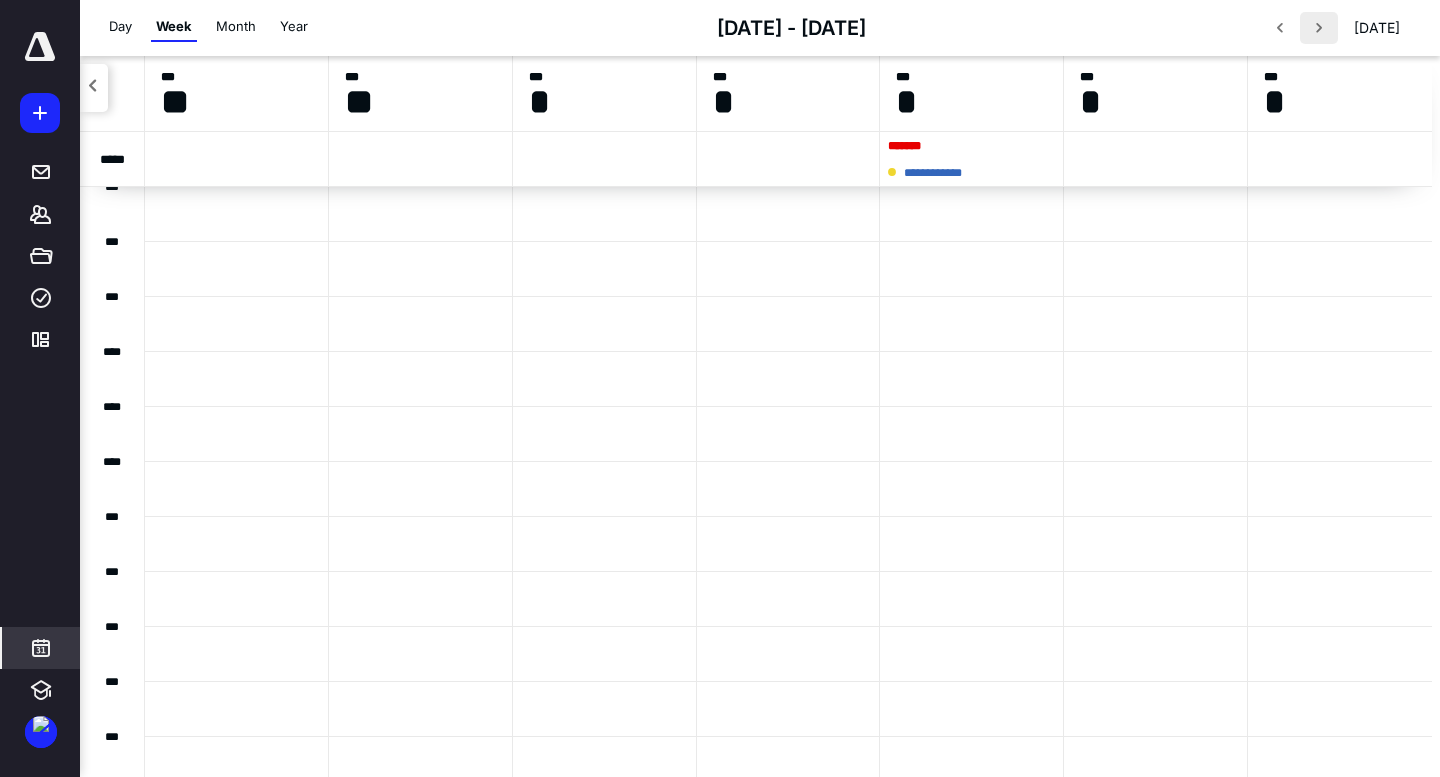 click at bounding box center [1319, 28] 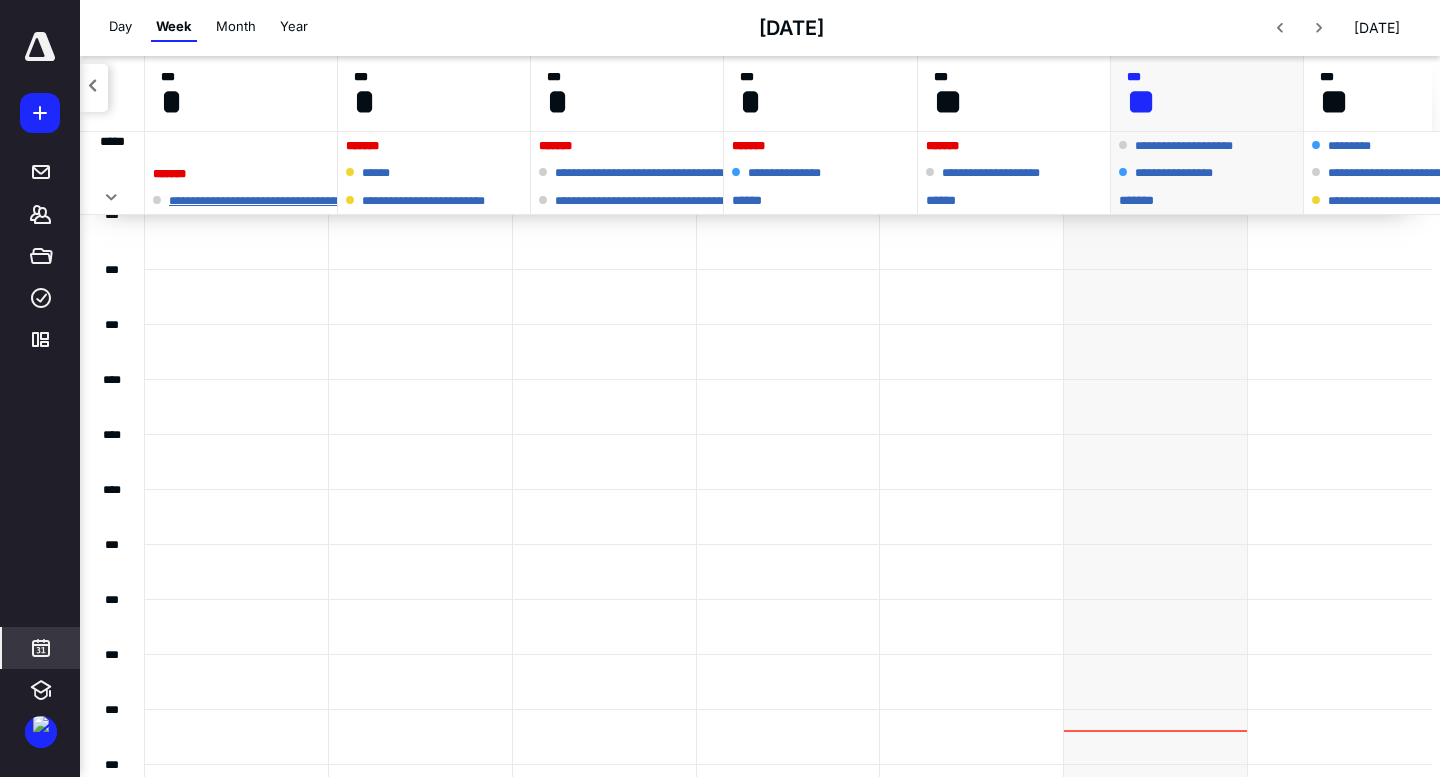 click on "**********" at bounding box center (286, 201) 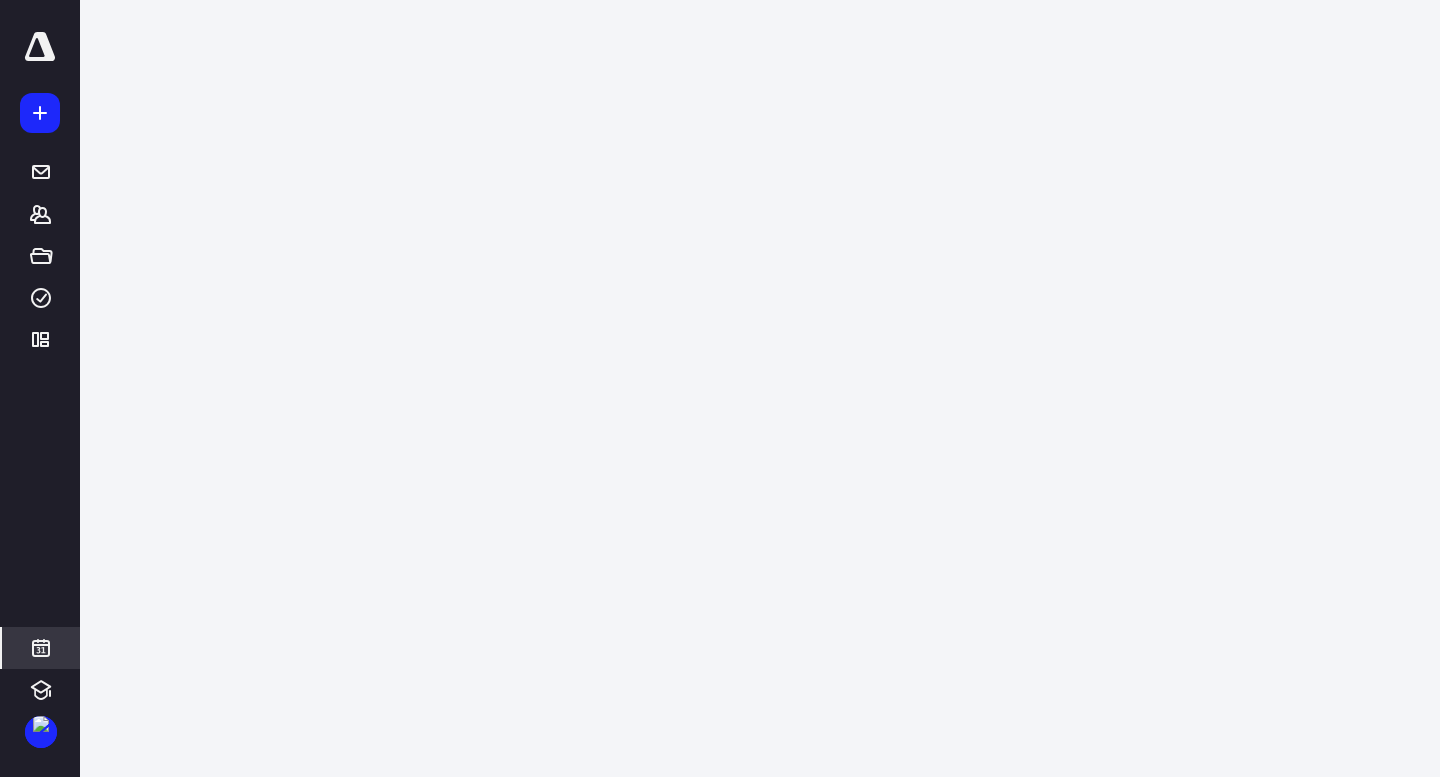 scroll, scrollTop: 0, scrollLeft: 0, axis: both 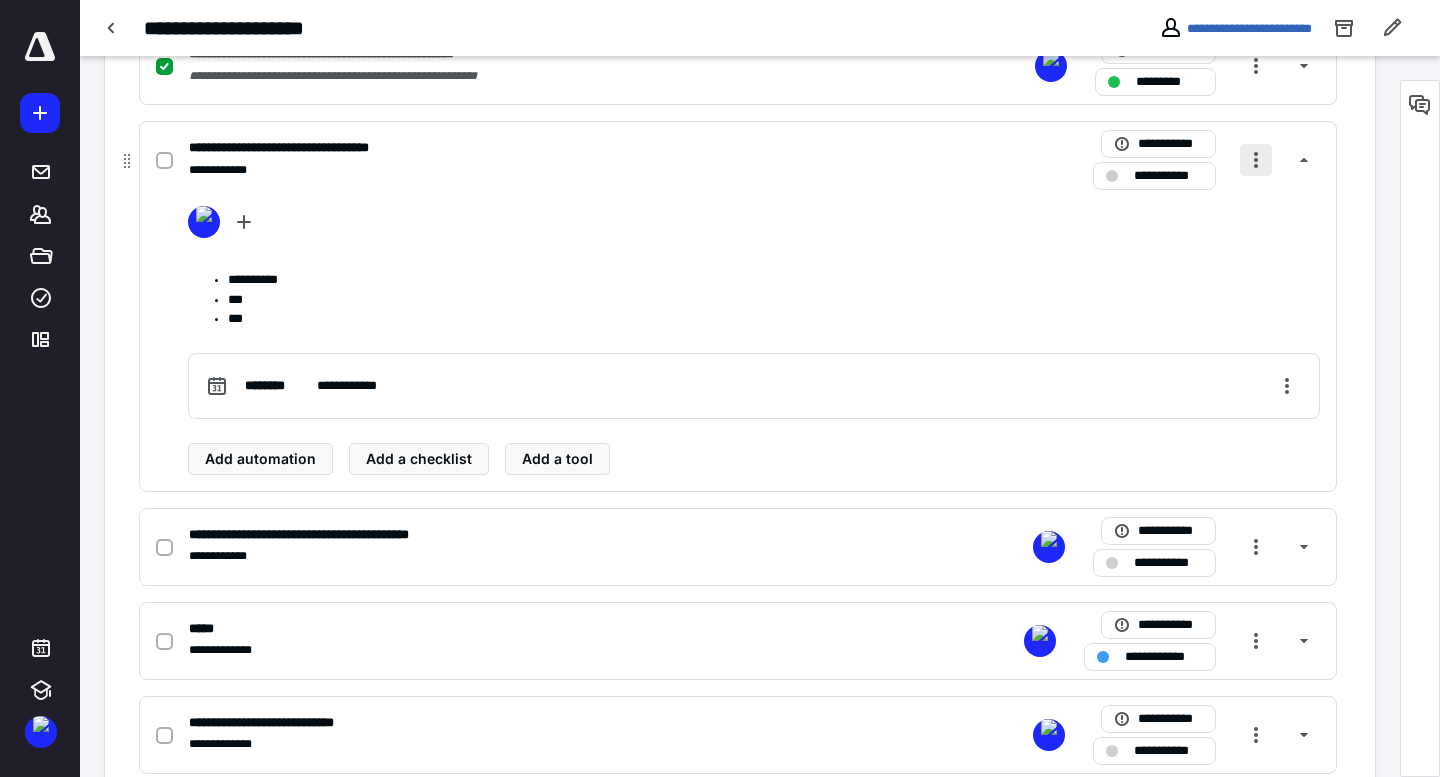 click at bounding box center [1256, 160] 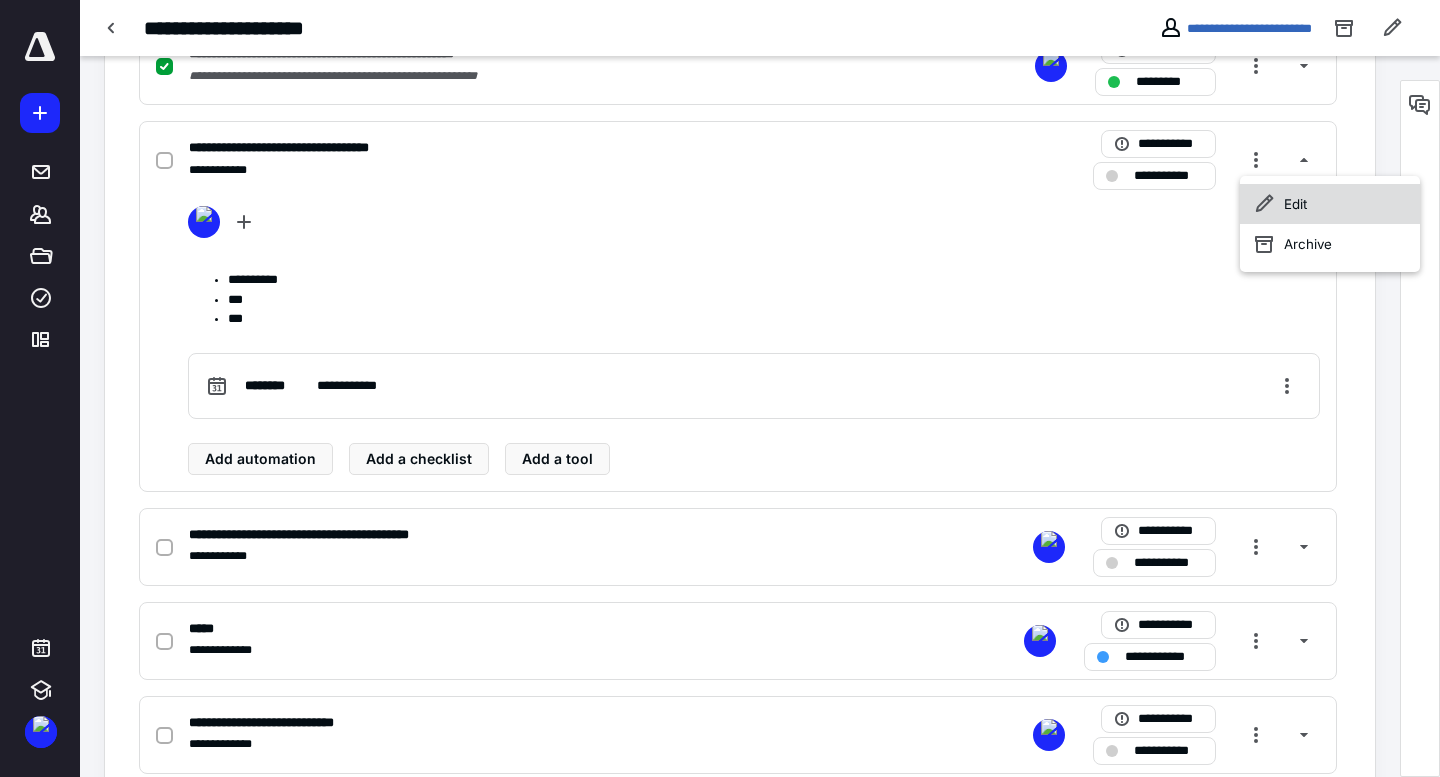 drag, startPoint x: 1255, startPoint y: 169, endPoint x: 1281, endPoint y: 202, distance: 42.0119 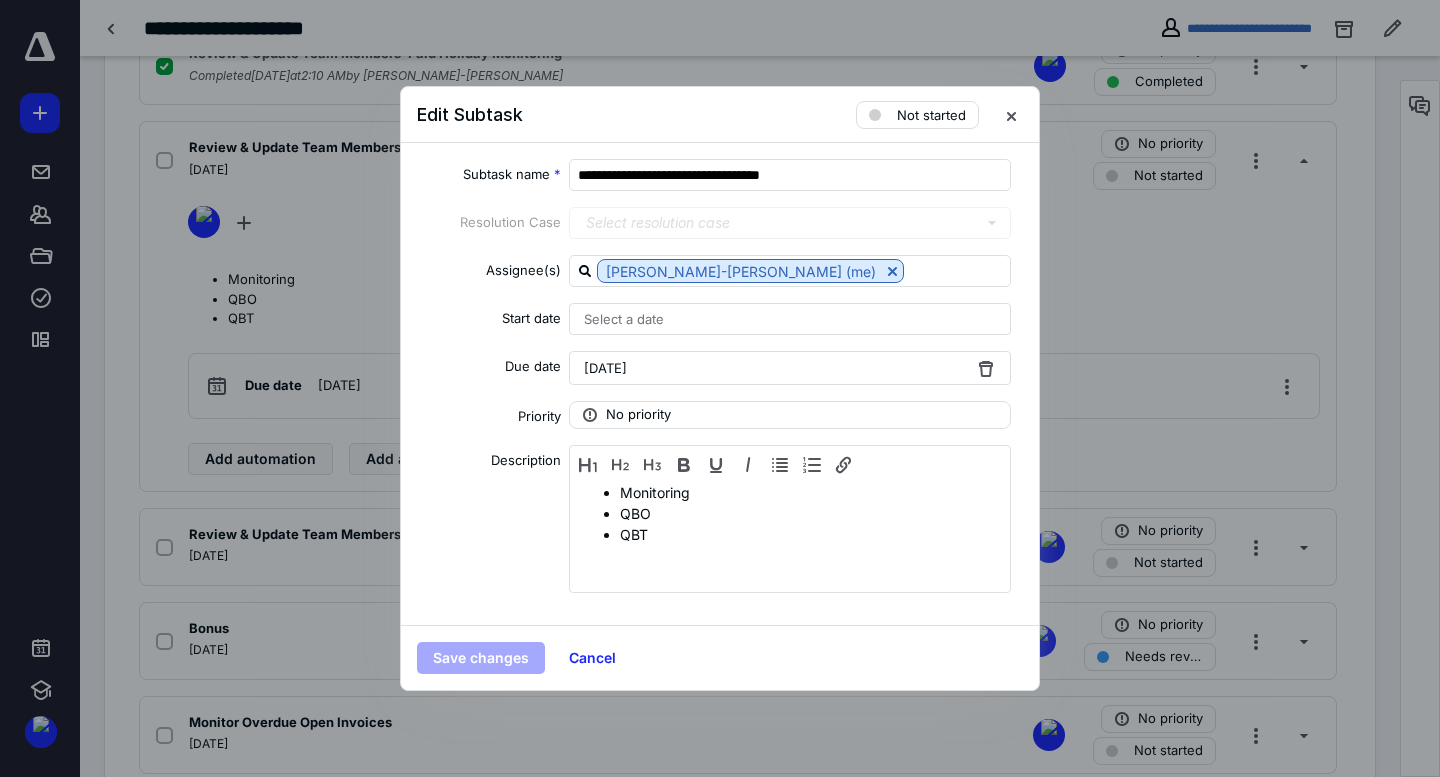 click on "[DATE]" at bounding box center (605, 368) 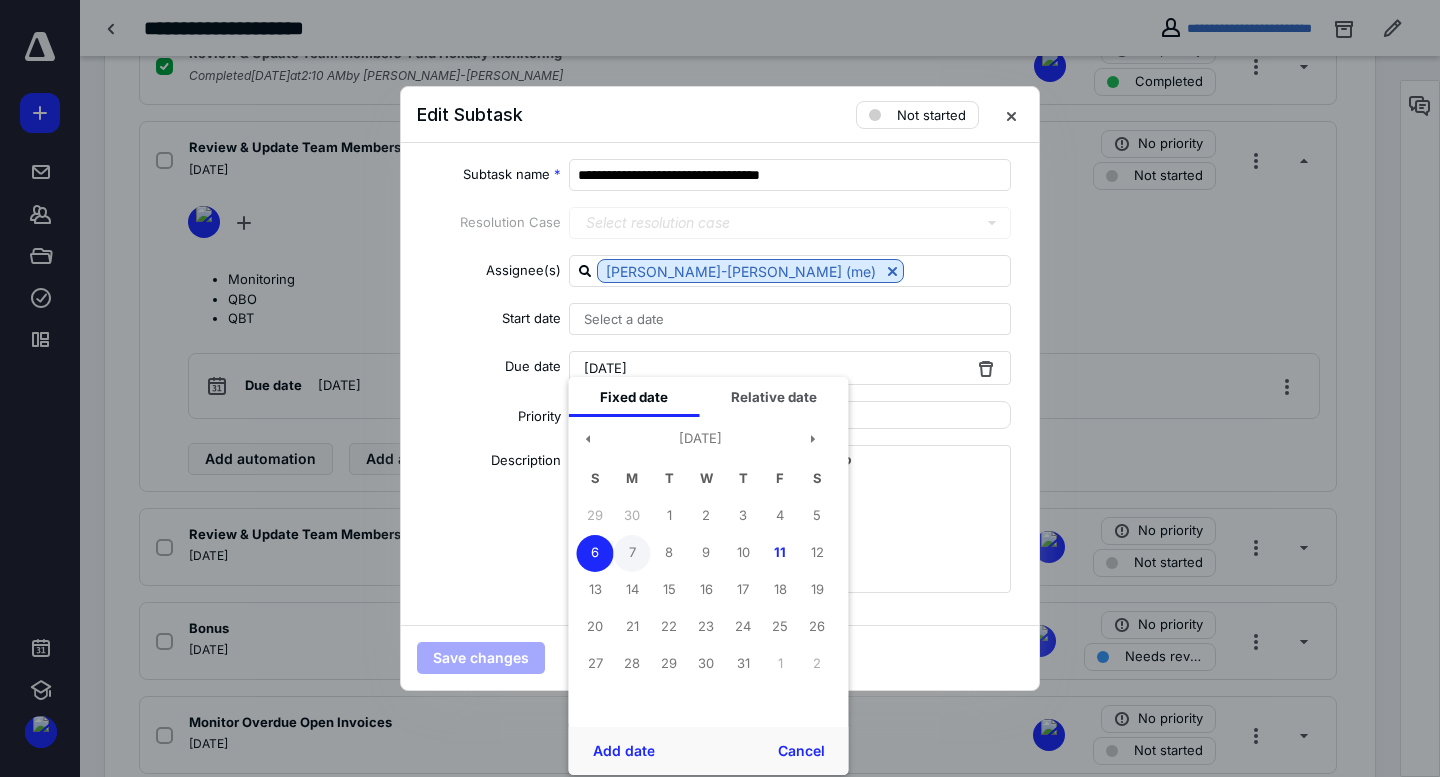 click on "7" at bounding box center (632, 553) 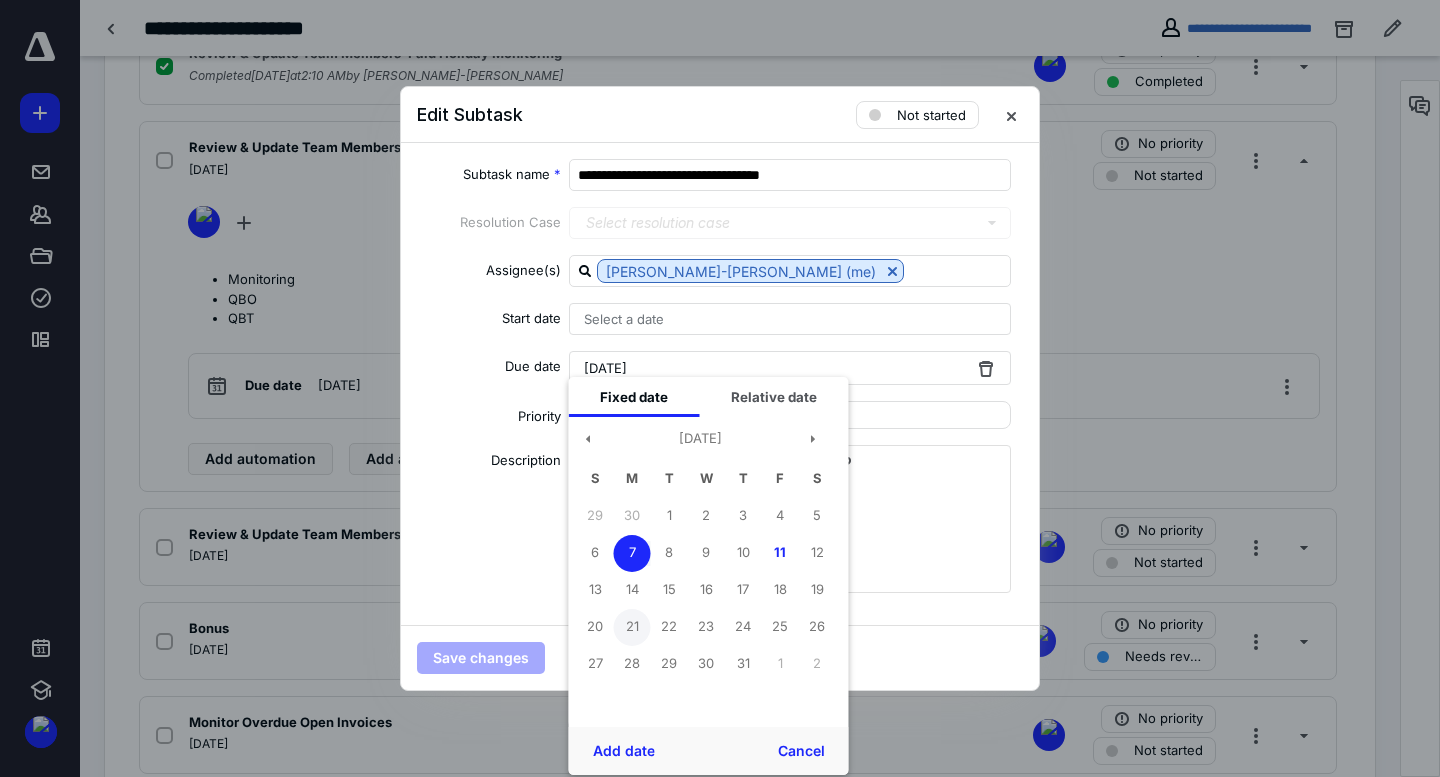 click on "21" at bounding box center (632, 627) 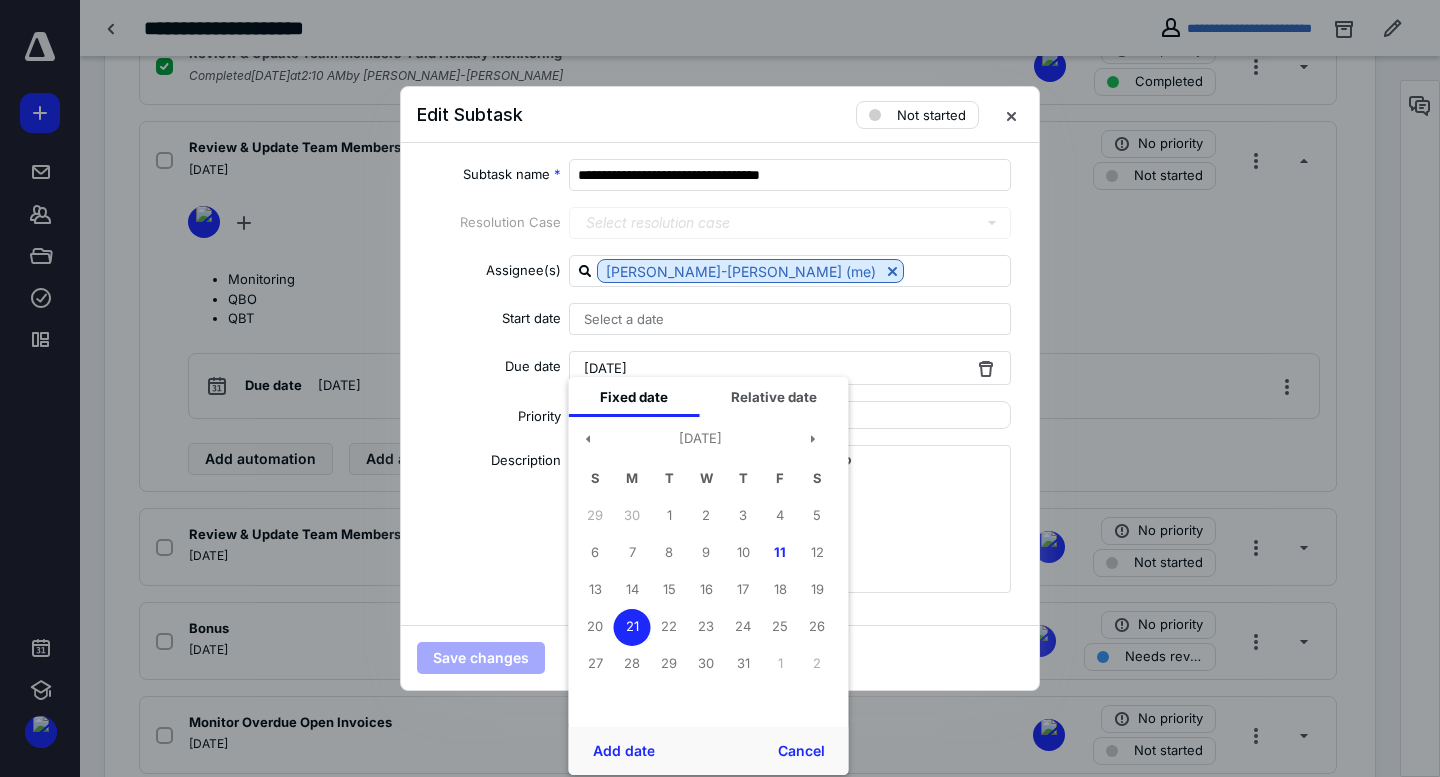 drag, startPoint x: 628, startPoint y: 741, endPoint x: 455, endPoint y: 652, distance: 194.55077 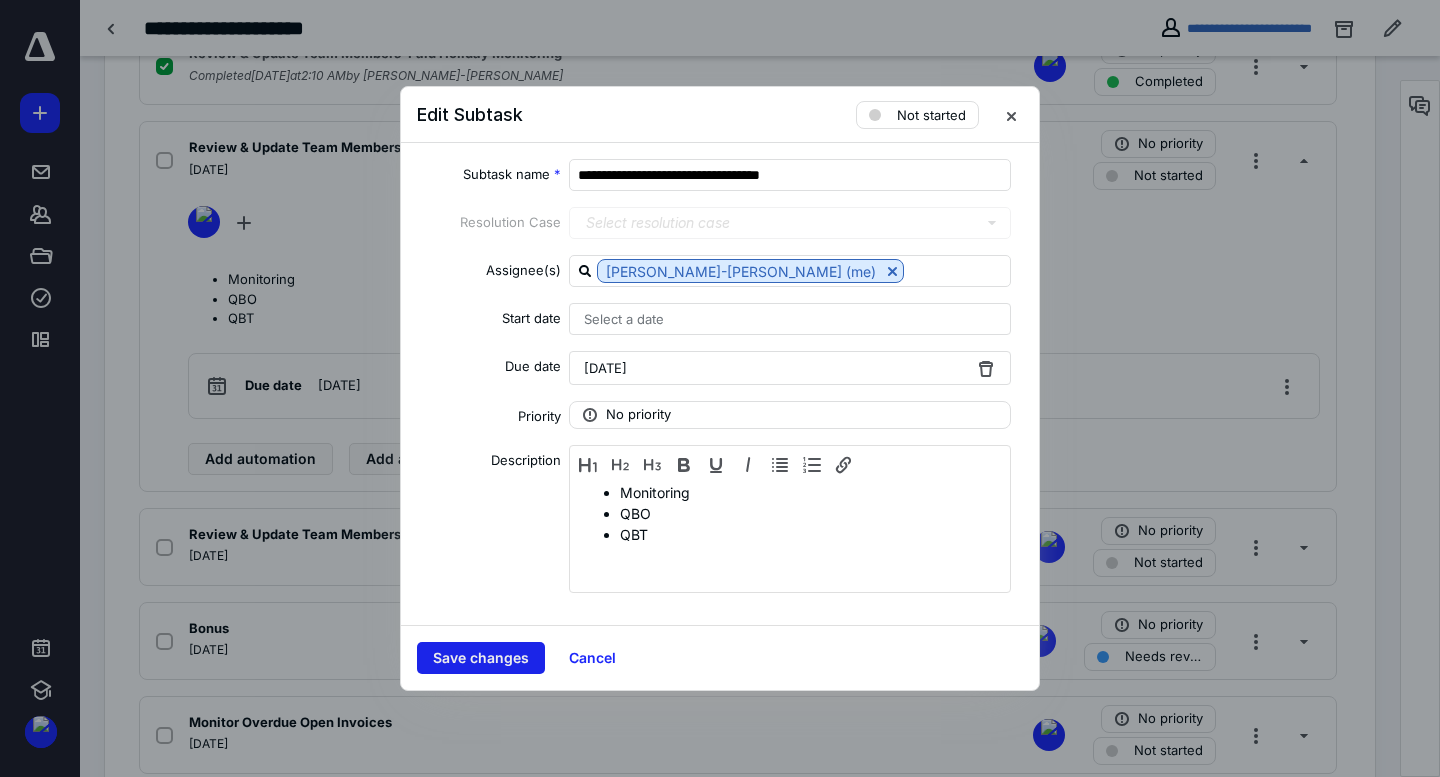 click on "Save changes" at bounding box center (481, 658) 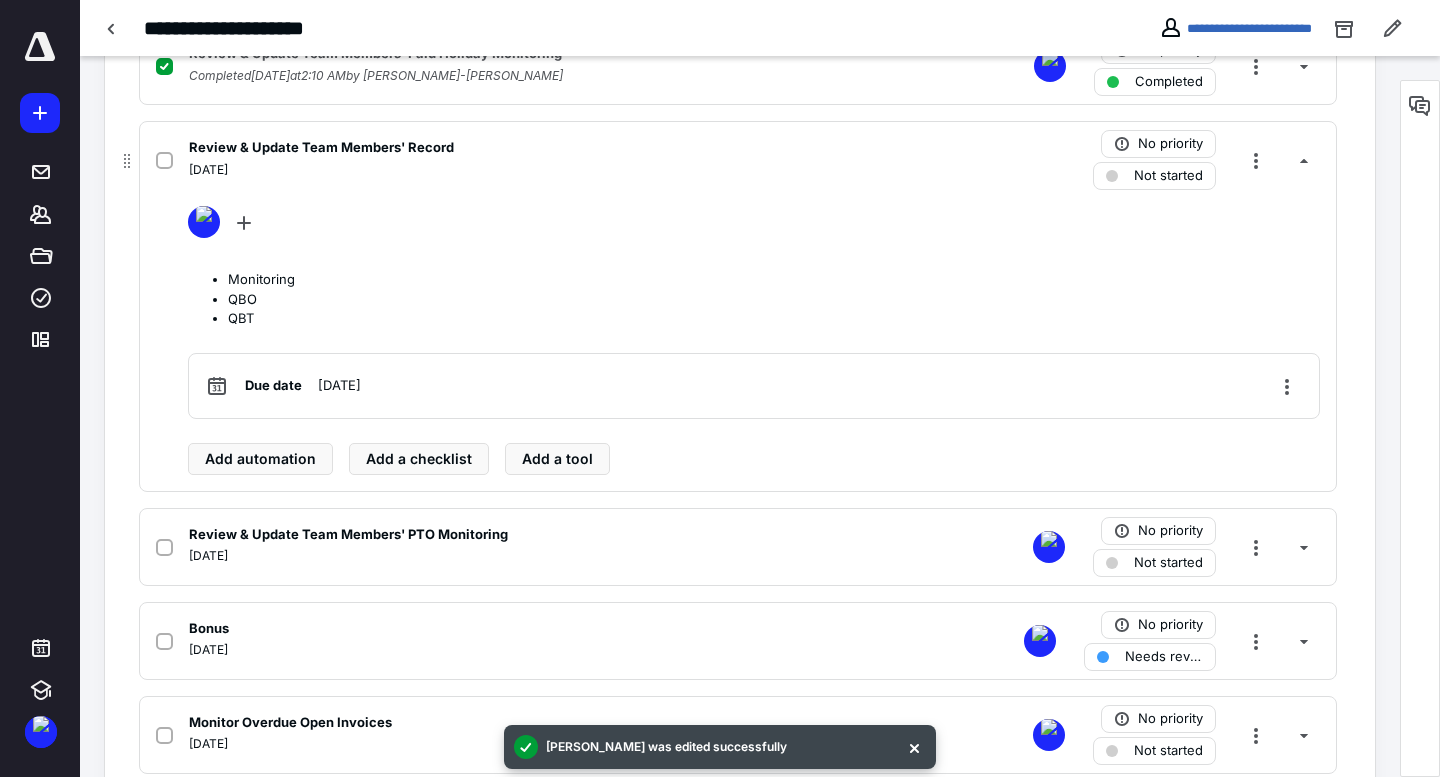 click on "[DATE]" at bounding box center (208, 170) 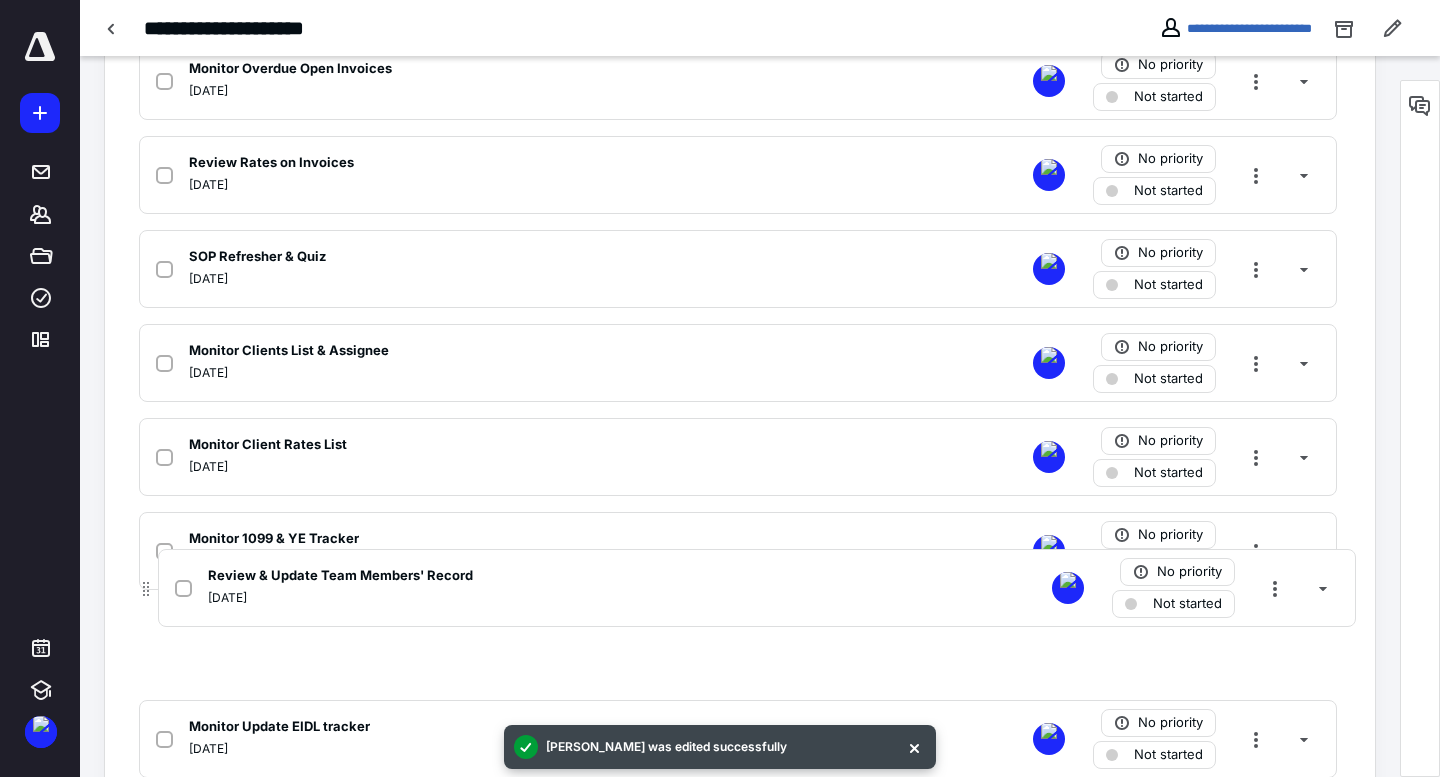 scroll, scrollTop: 871, scrollLeft: 0, axis: vertical 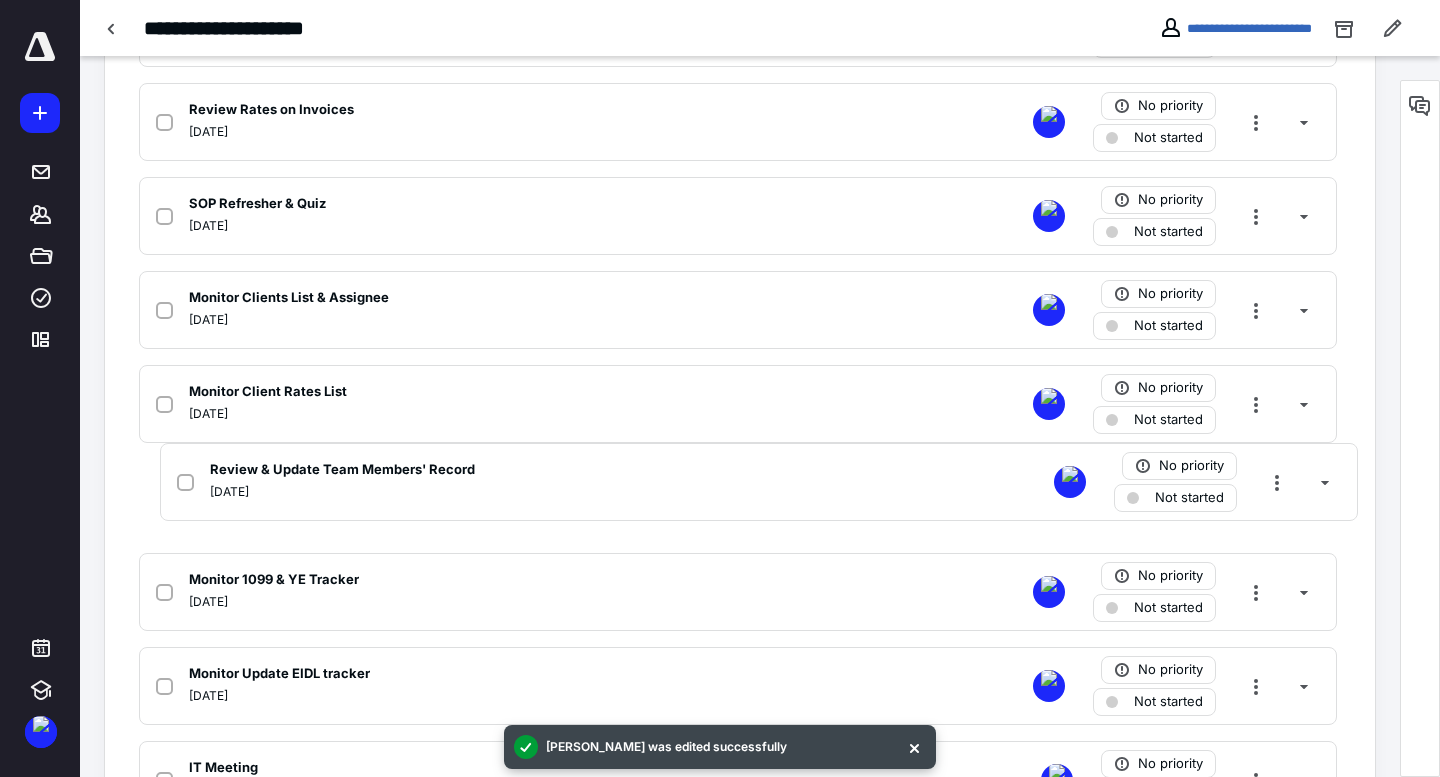 drag, startPoint x: 123, startPoint y: 159, endPoint x: 143, endPoint y: 445, distance: 286.69846 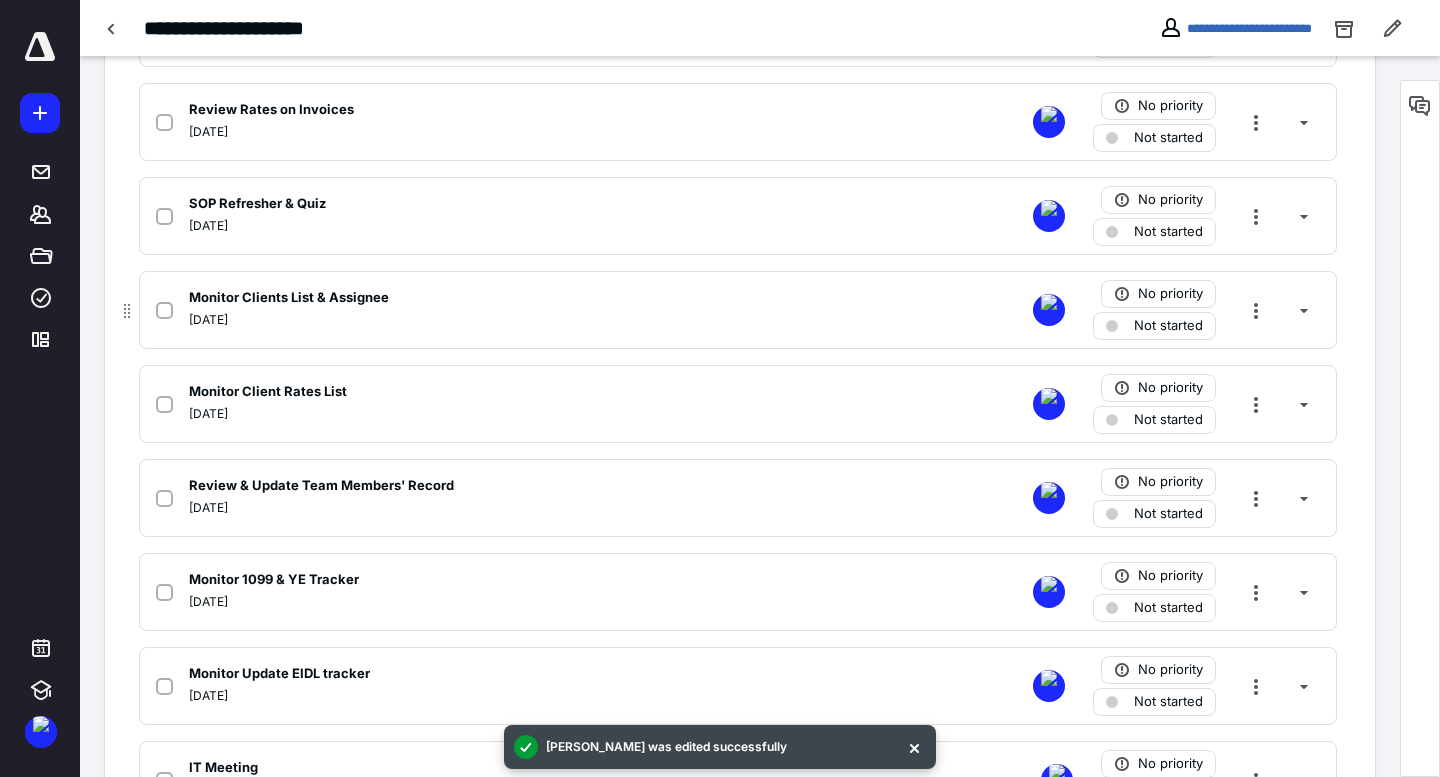 click 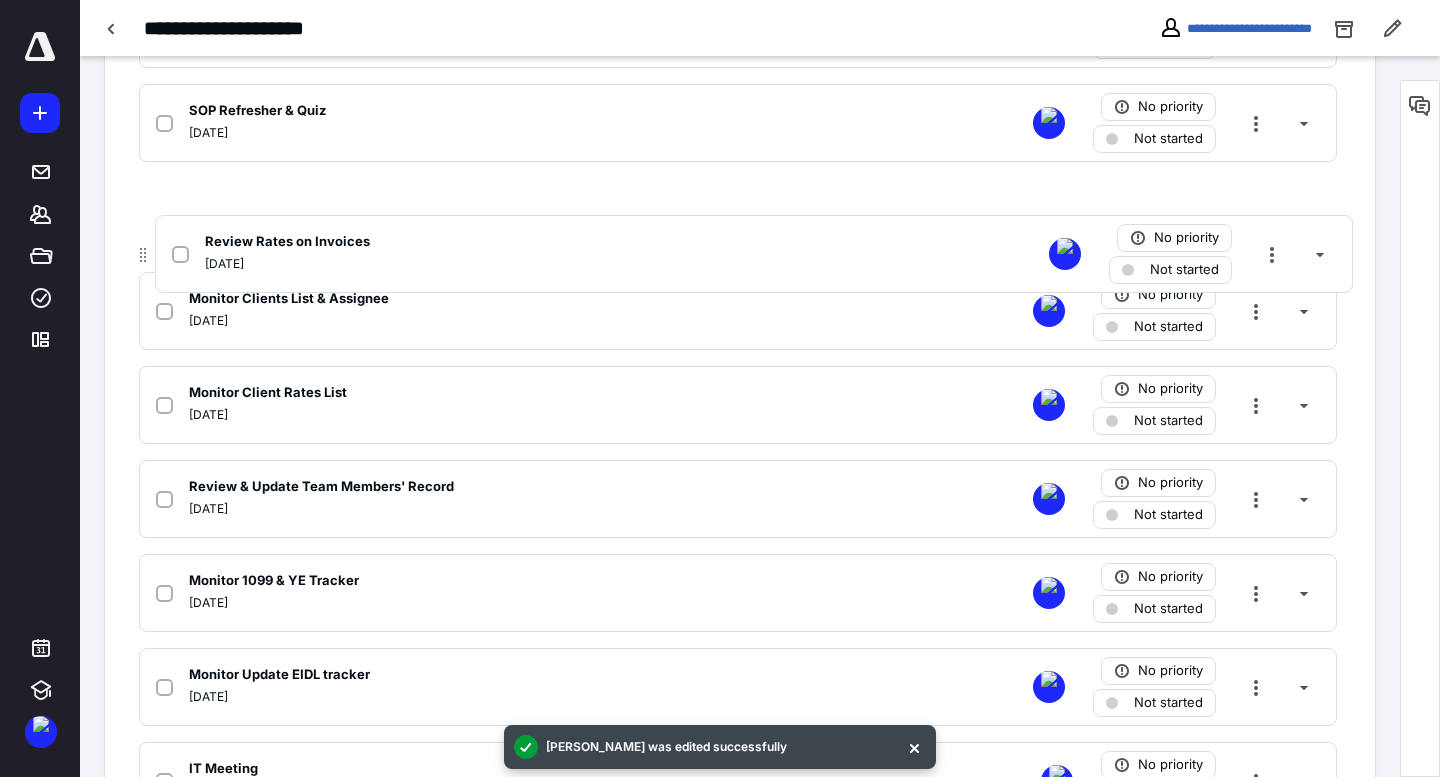 drag, startPoint x: 125, startPoint y: 120, endPoint x: 140, endPoint y: 253, distance: 133.84319 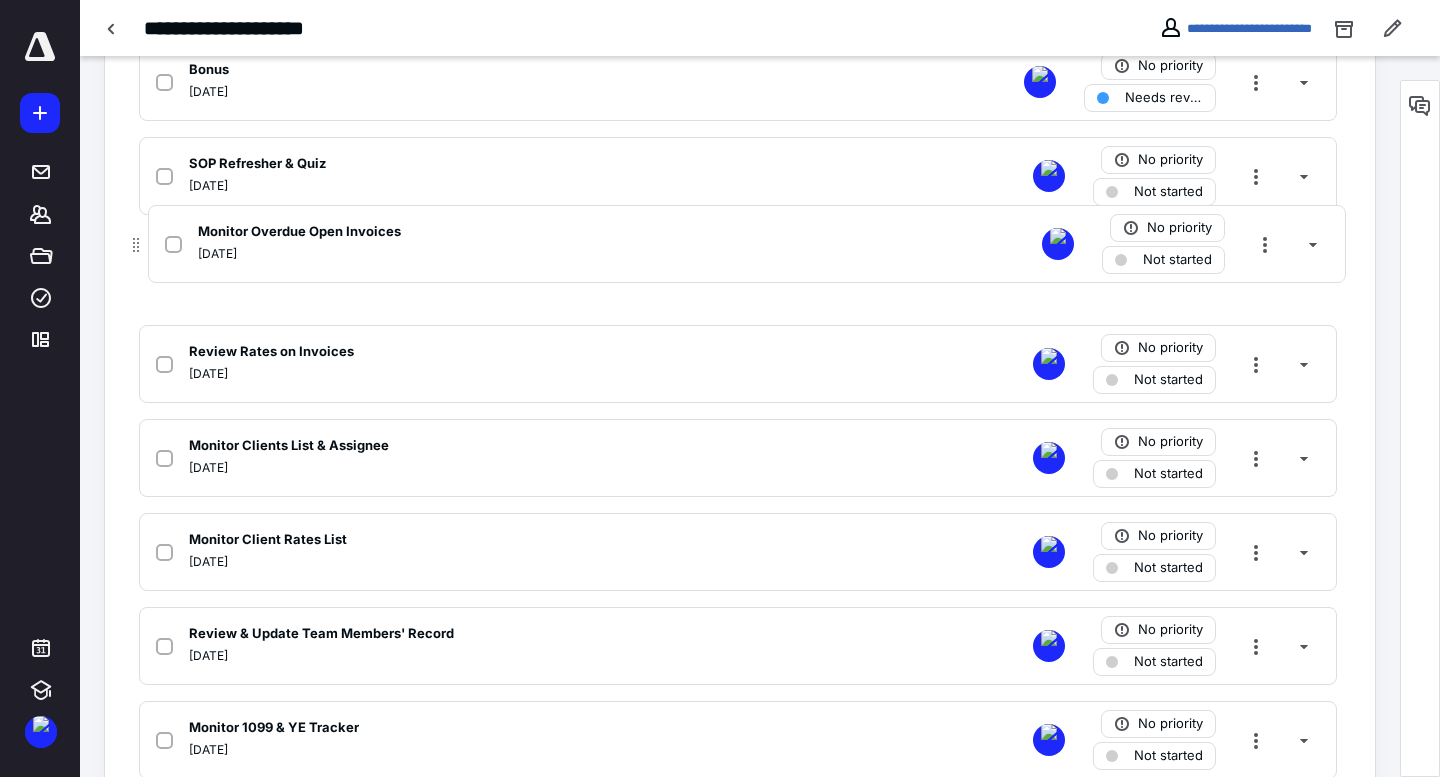 scroll, scrollTop: 722, scrollLeft: 0, axis: vertical 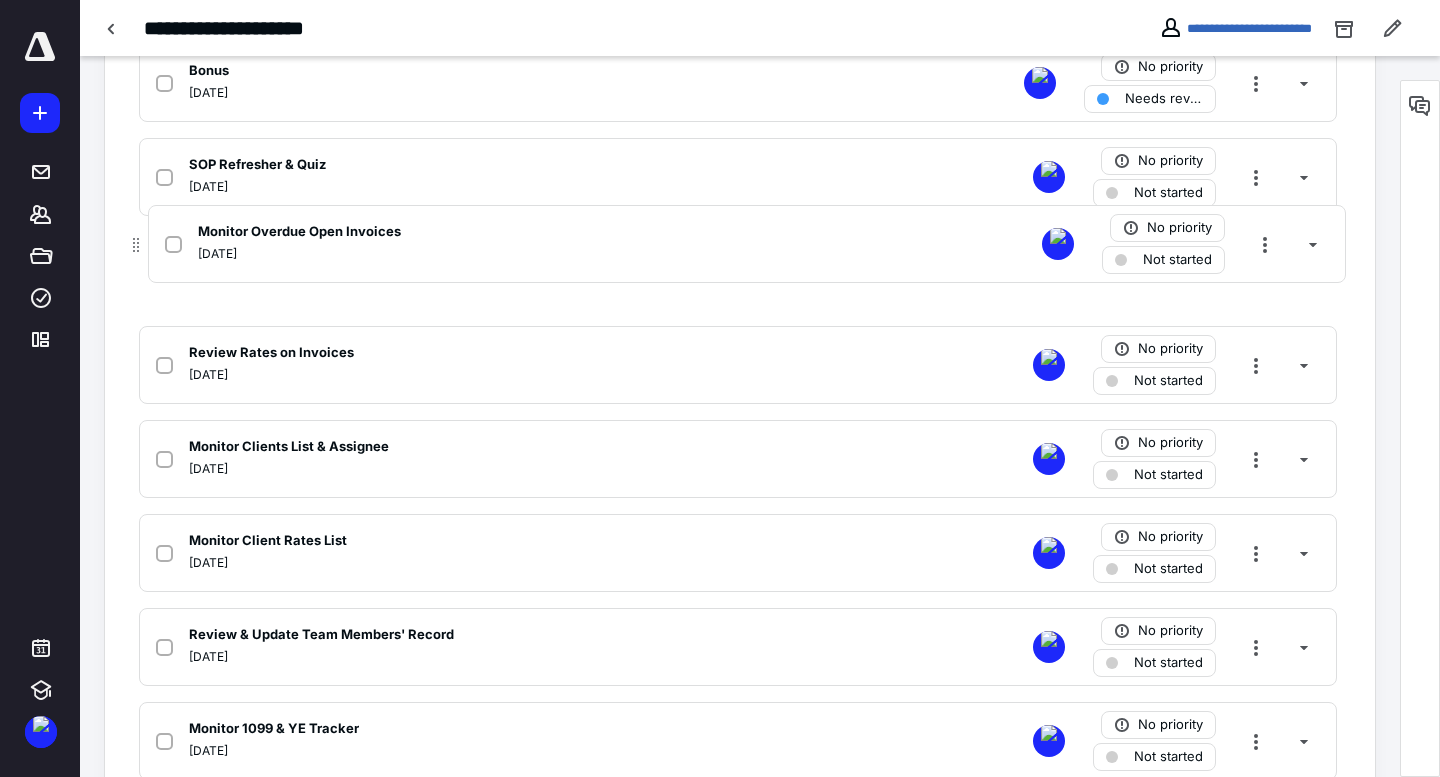 drag, startPoint x: 119, startPoint y: 172, endPoint x: 128, endPoint y: 266, distance: 94.42987 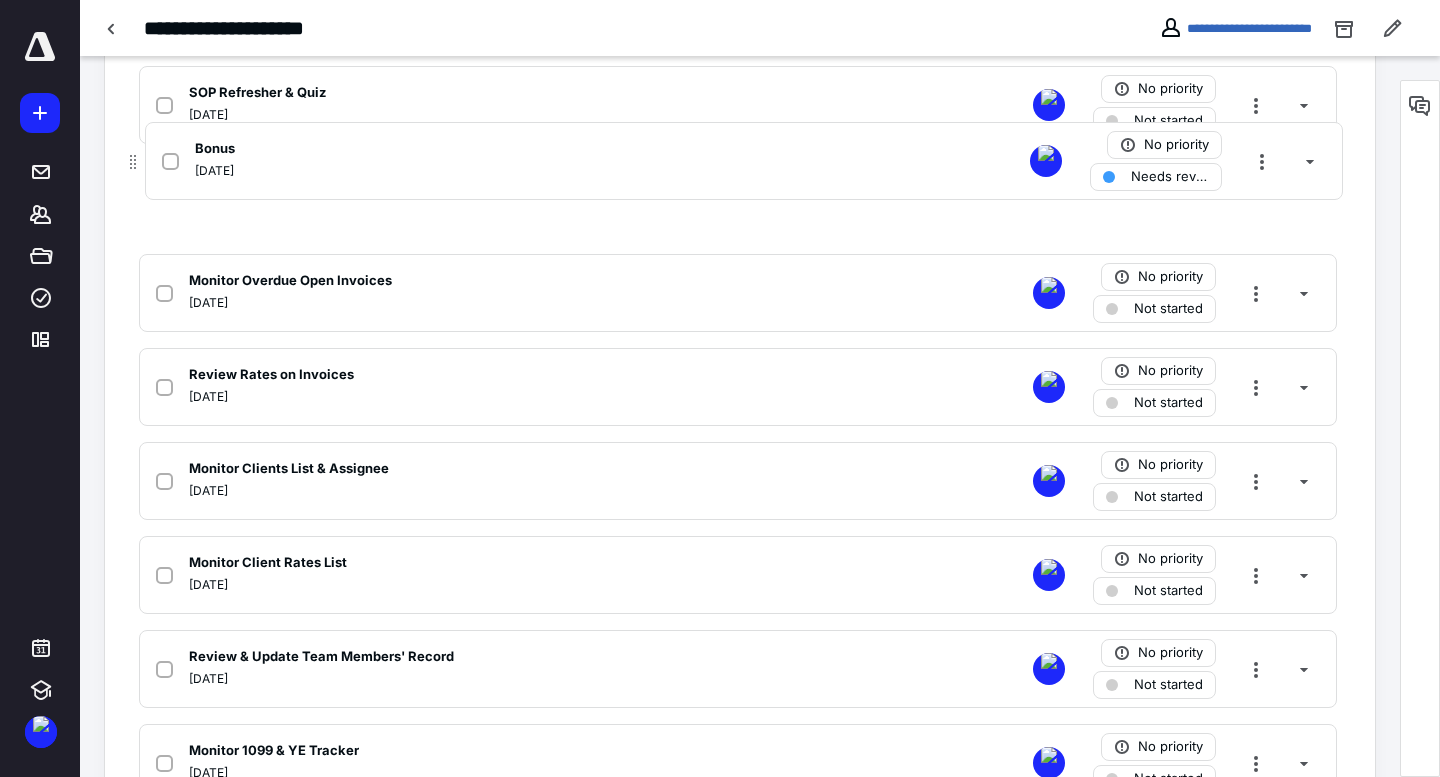 drag, startPoint x: 128, startPoint y: 118, endPoint x: 136, endPoint y: 173, distance: 55.578773 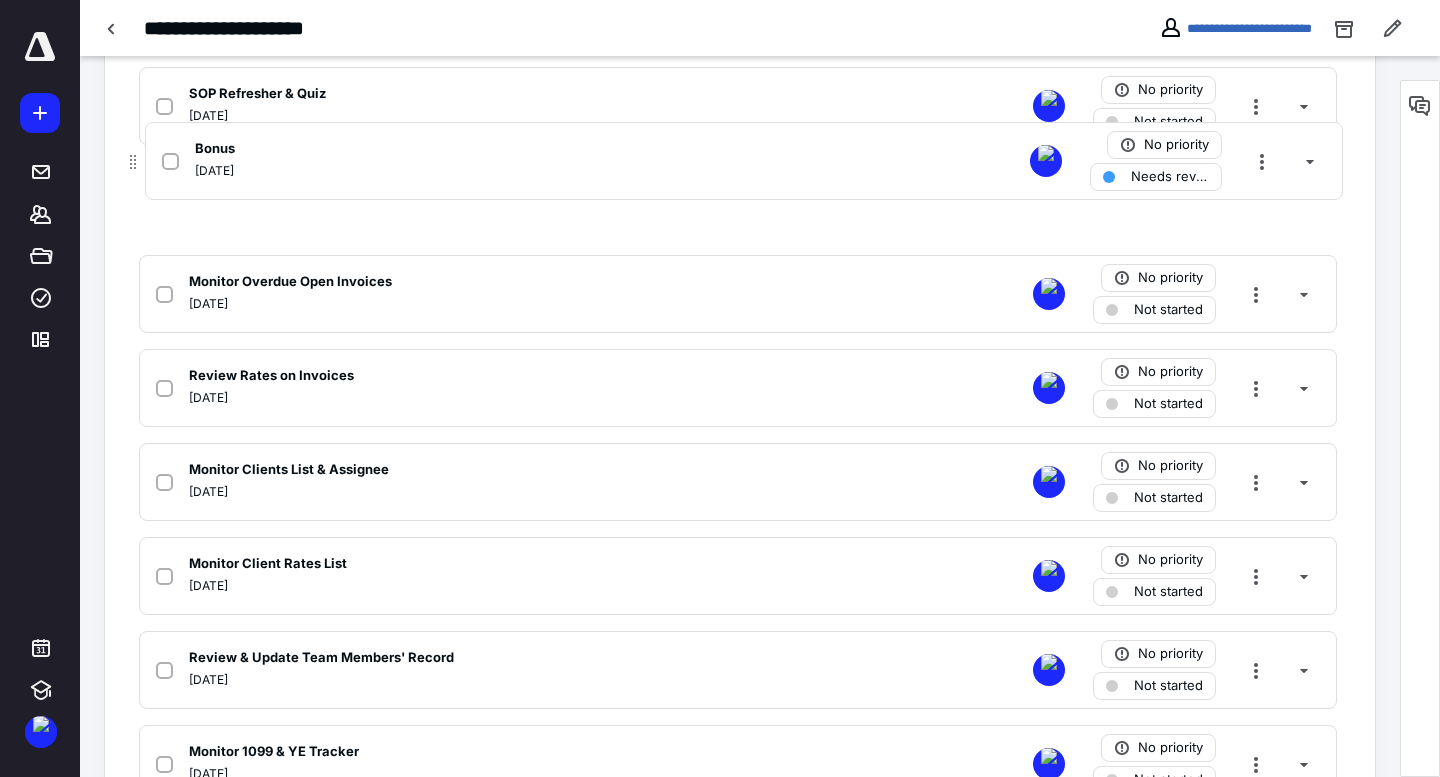 click 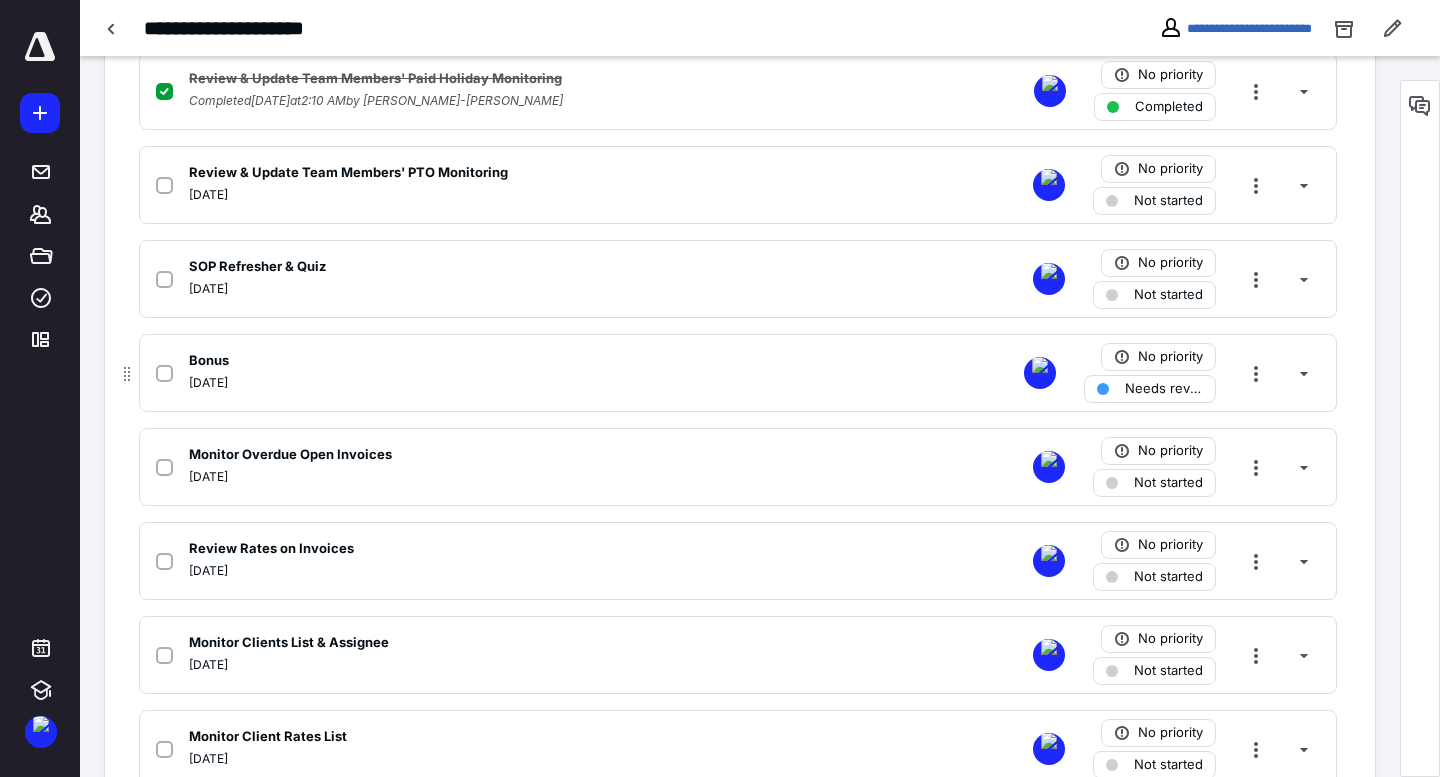 scroll, scrollTop: 524, scrollLeft: 0, axis: vertical 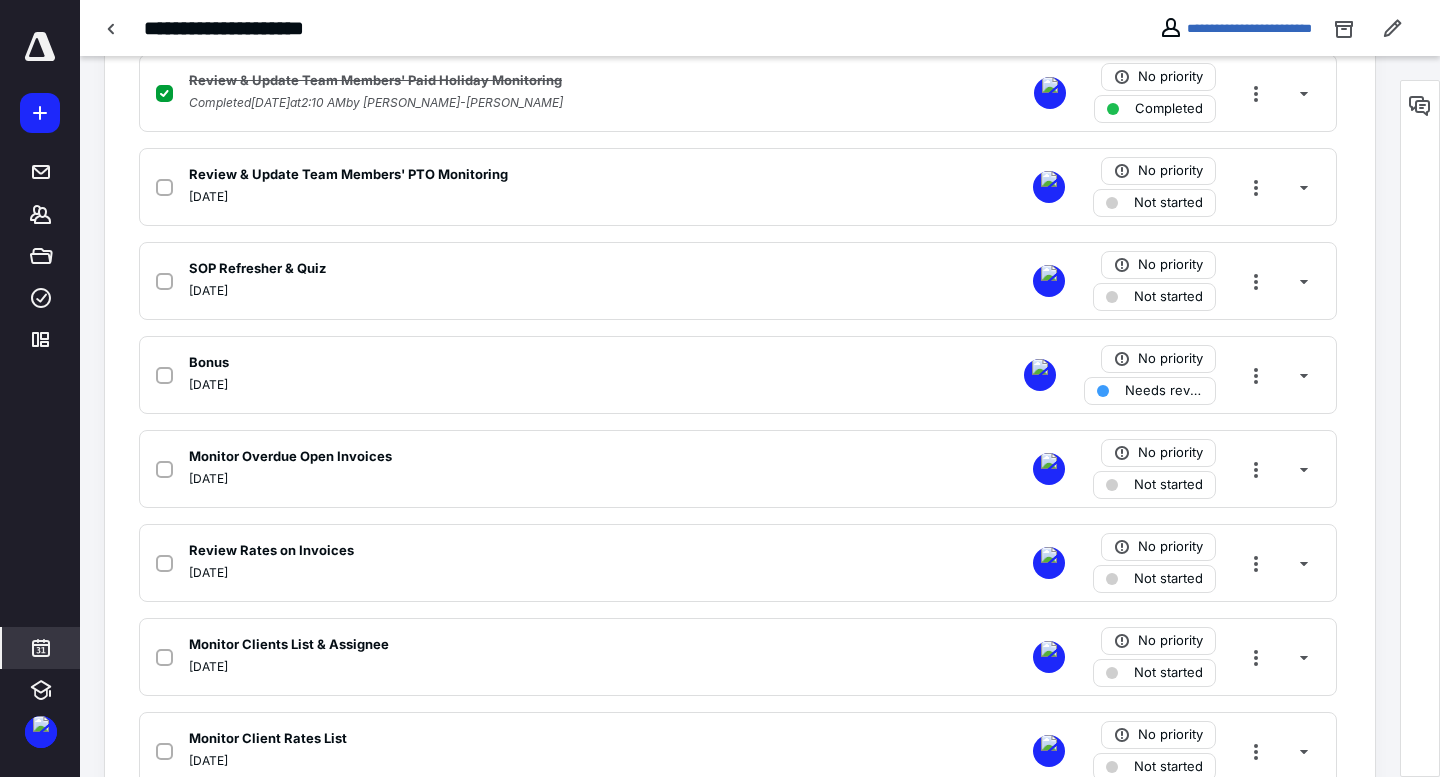 click at bounding box center [41, 648] 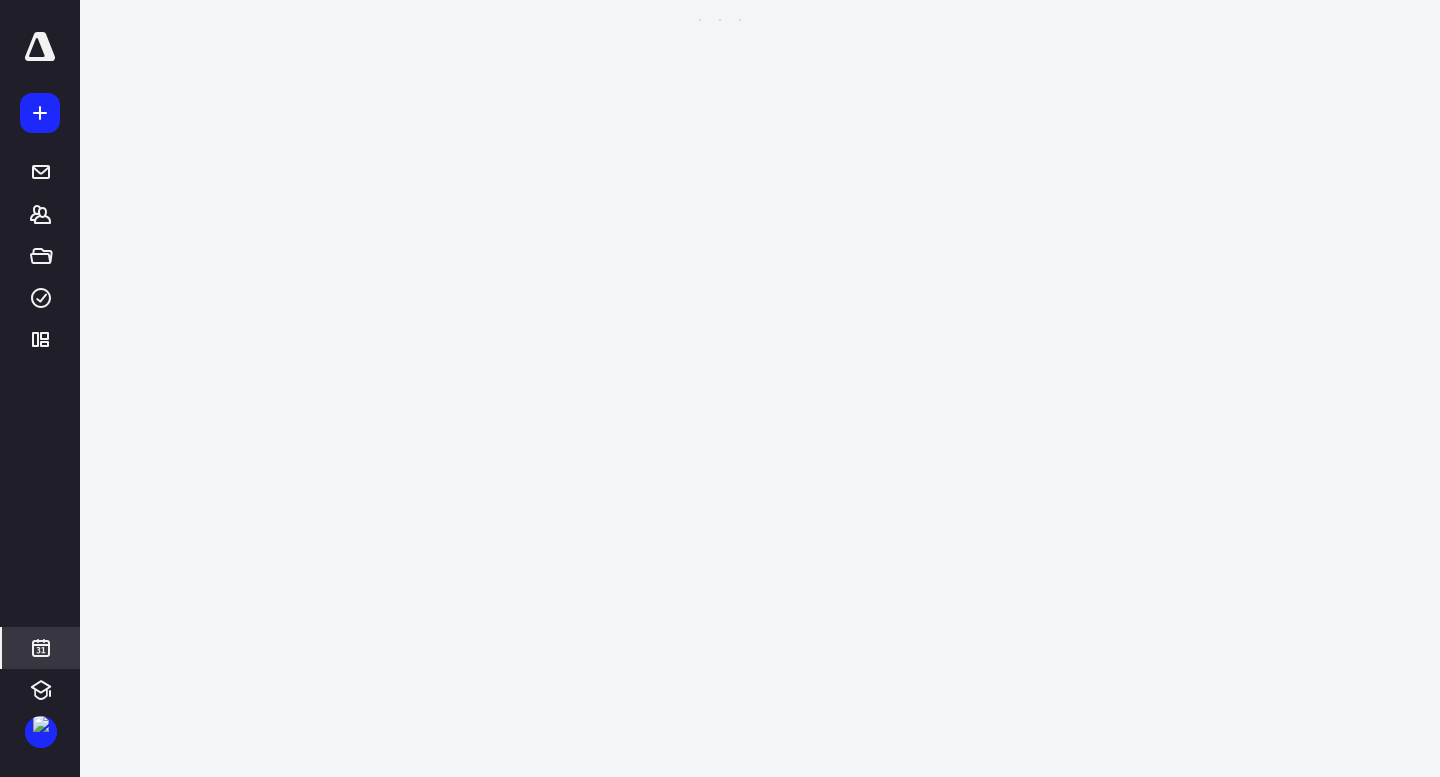 scroll, scrollTop: 385, scrollLeft: 0, axis: vertical 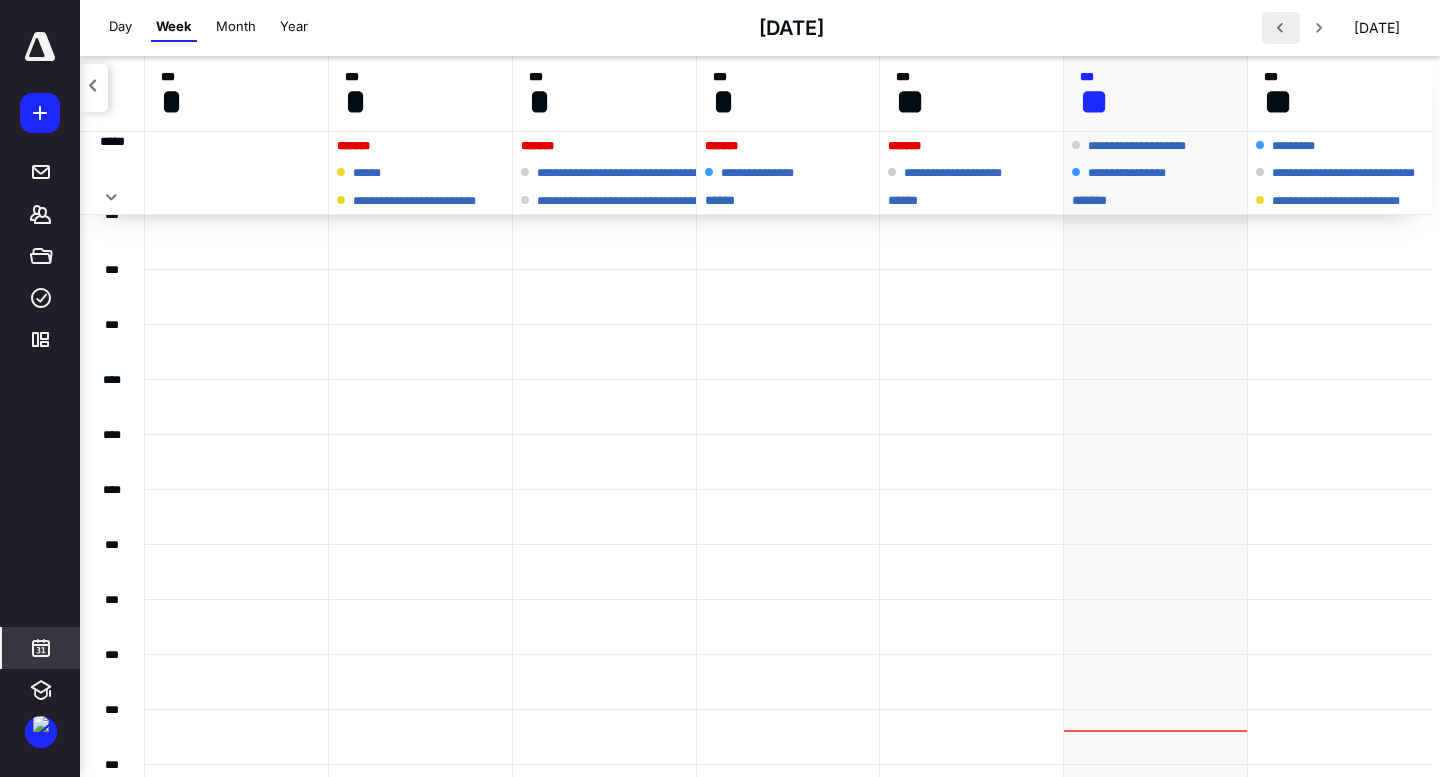 click at bounding box center (1281, 28) 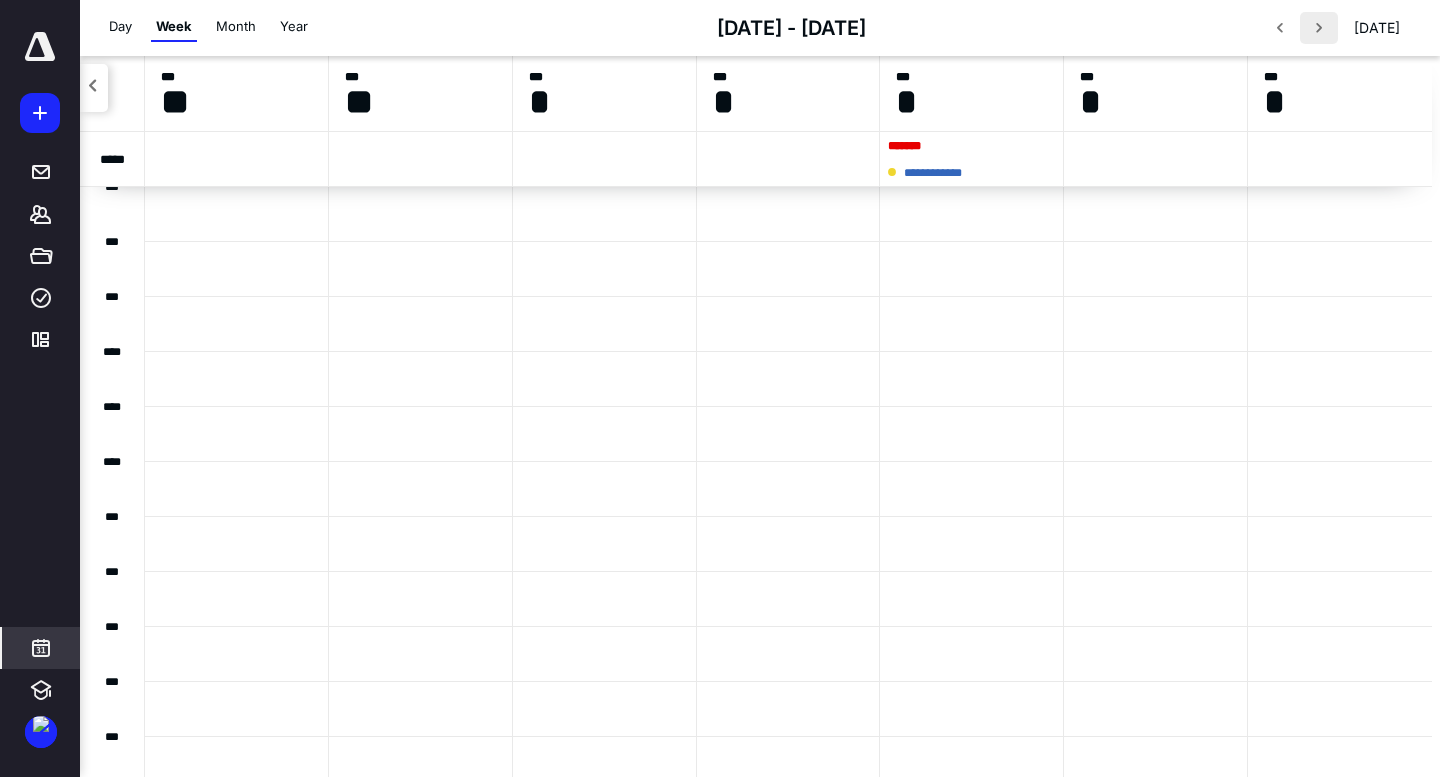 click at bounding box center [1319, 28] 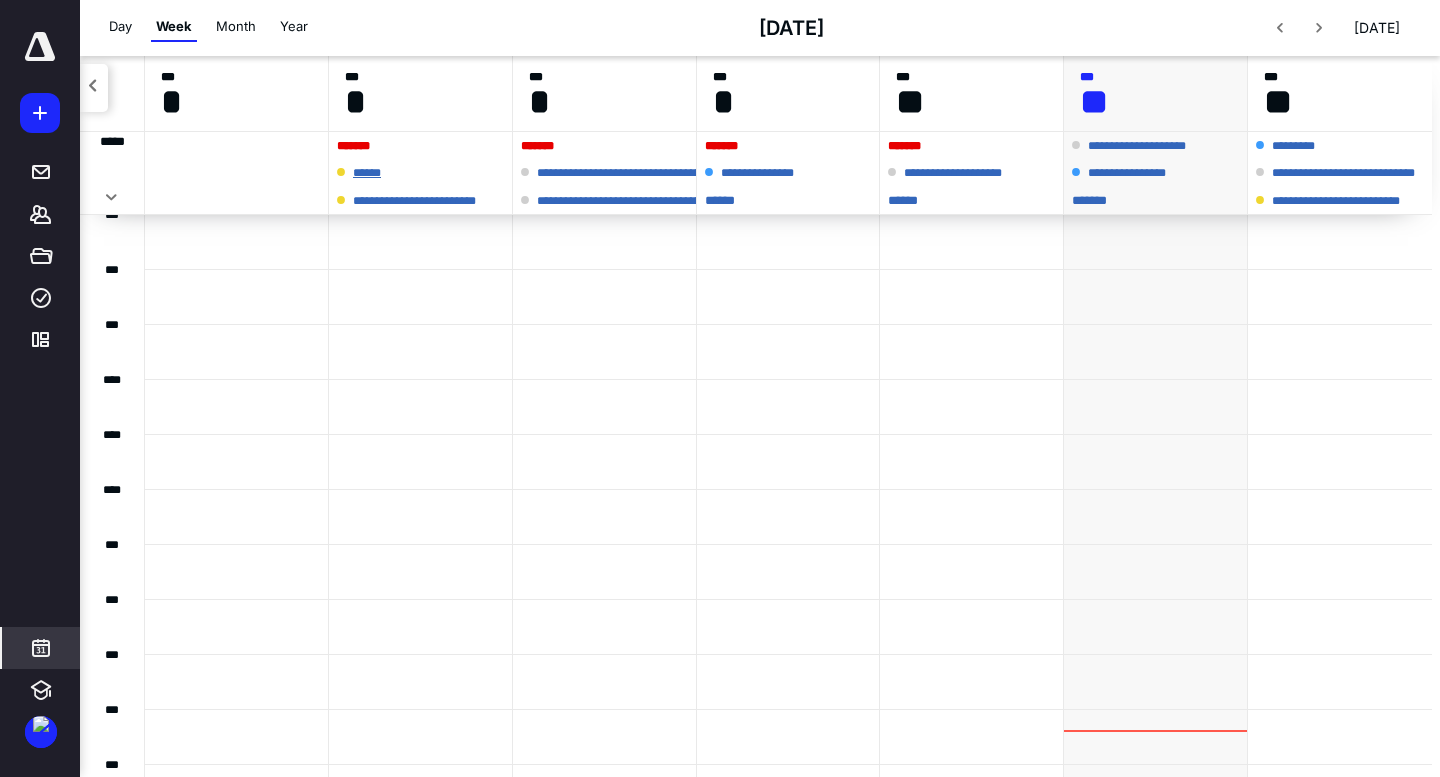 click on "**********" at bounding box center [420, 173] 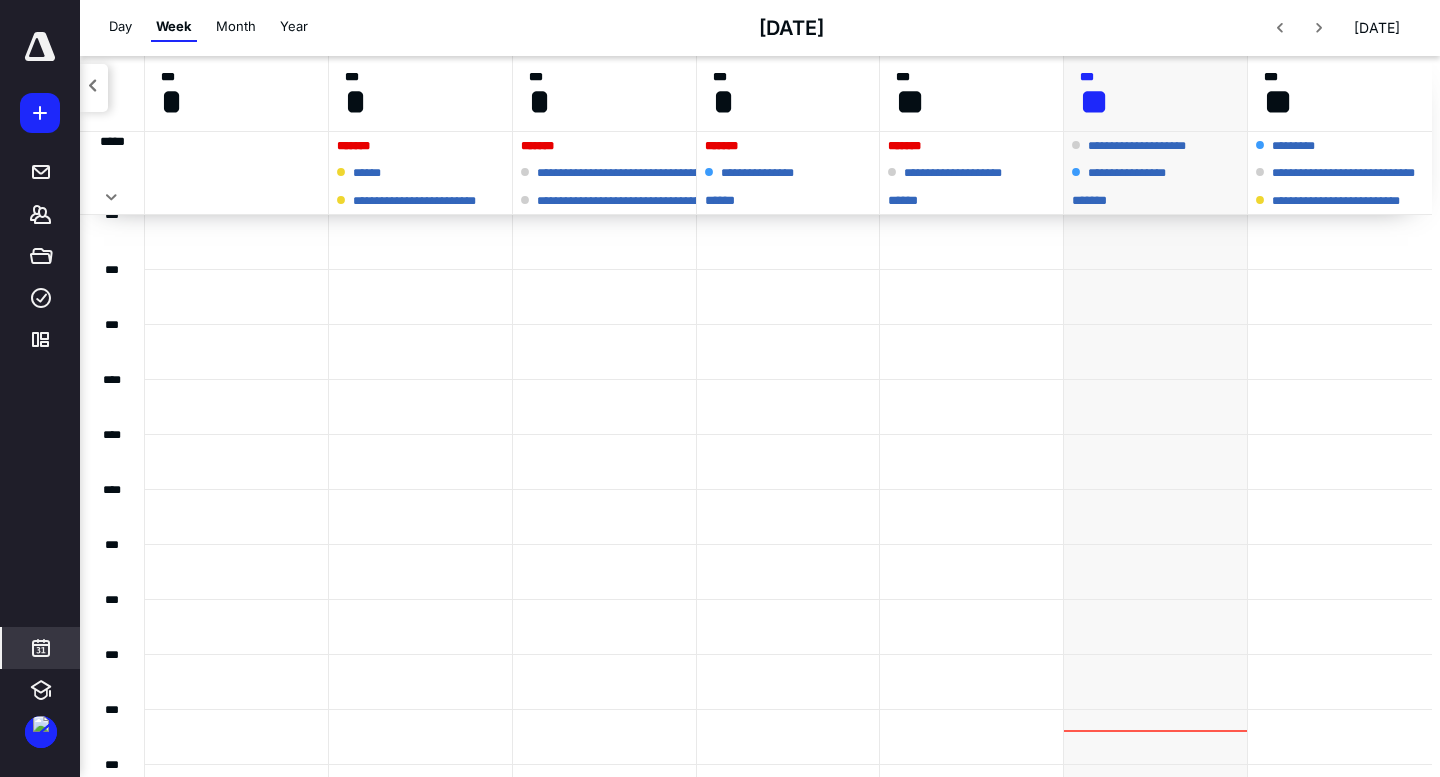 scroll, scrollTop: 0, scrollLeft: 0, axis: both 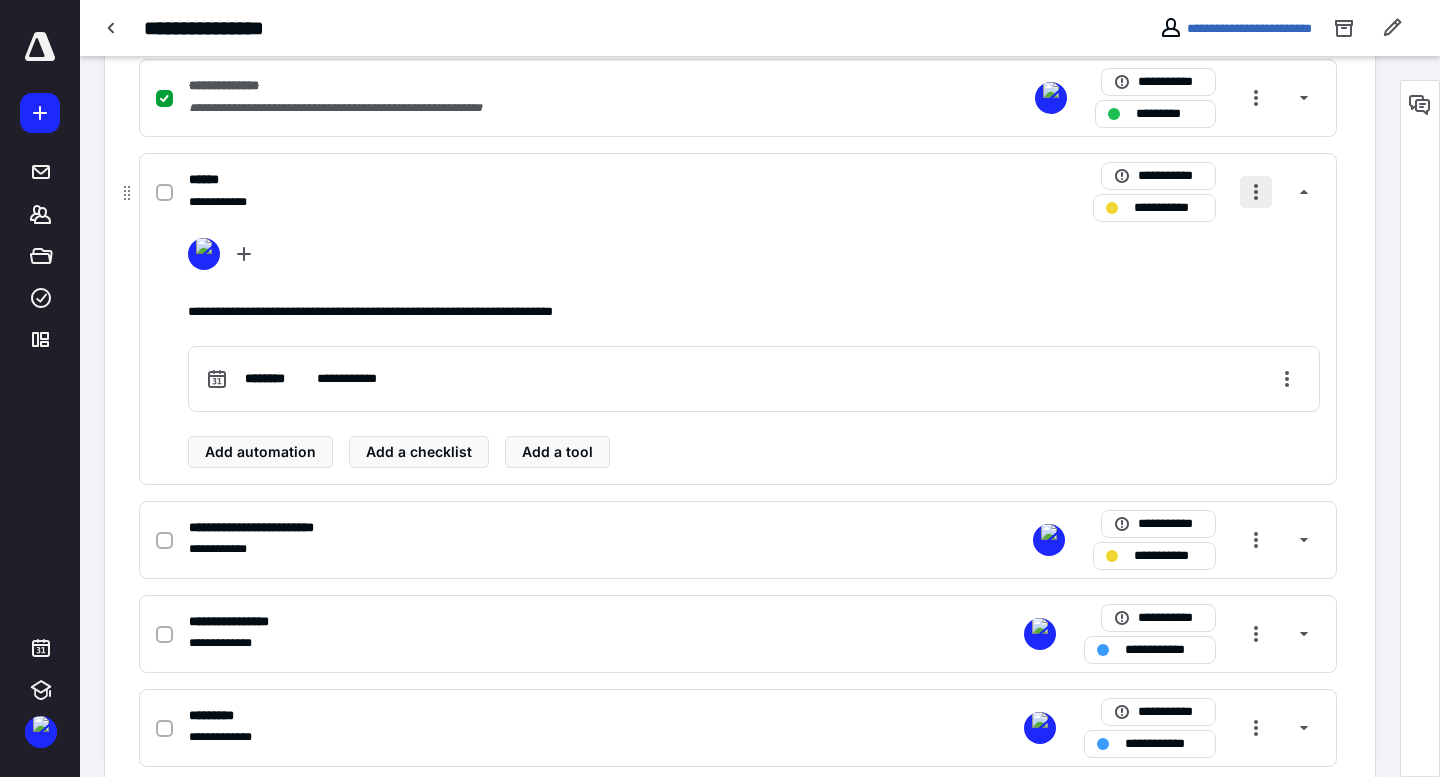 drag, startPoint x: 1267, startPoint y: 182, endPoint x: 1262, endPoint y: 196, distance: 14.866069 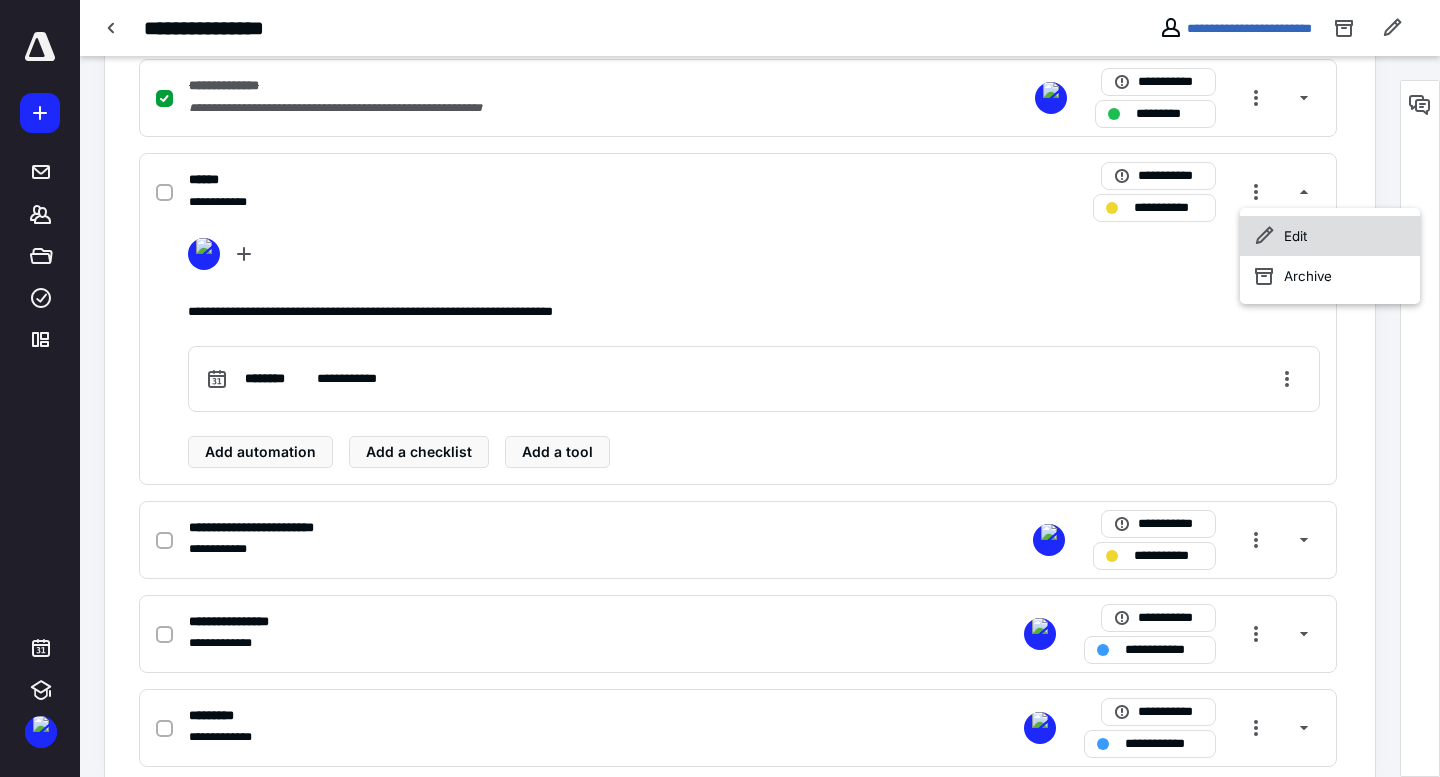 click on "Edit" at bounding box center (1330, 236) 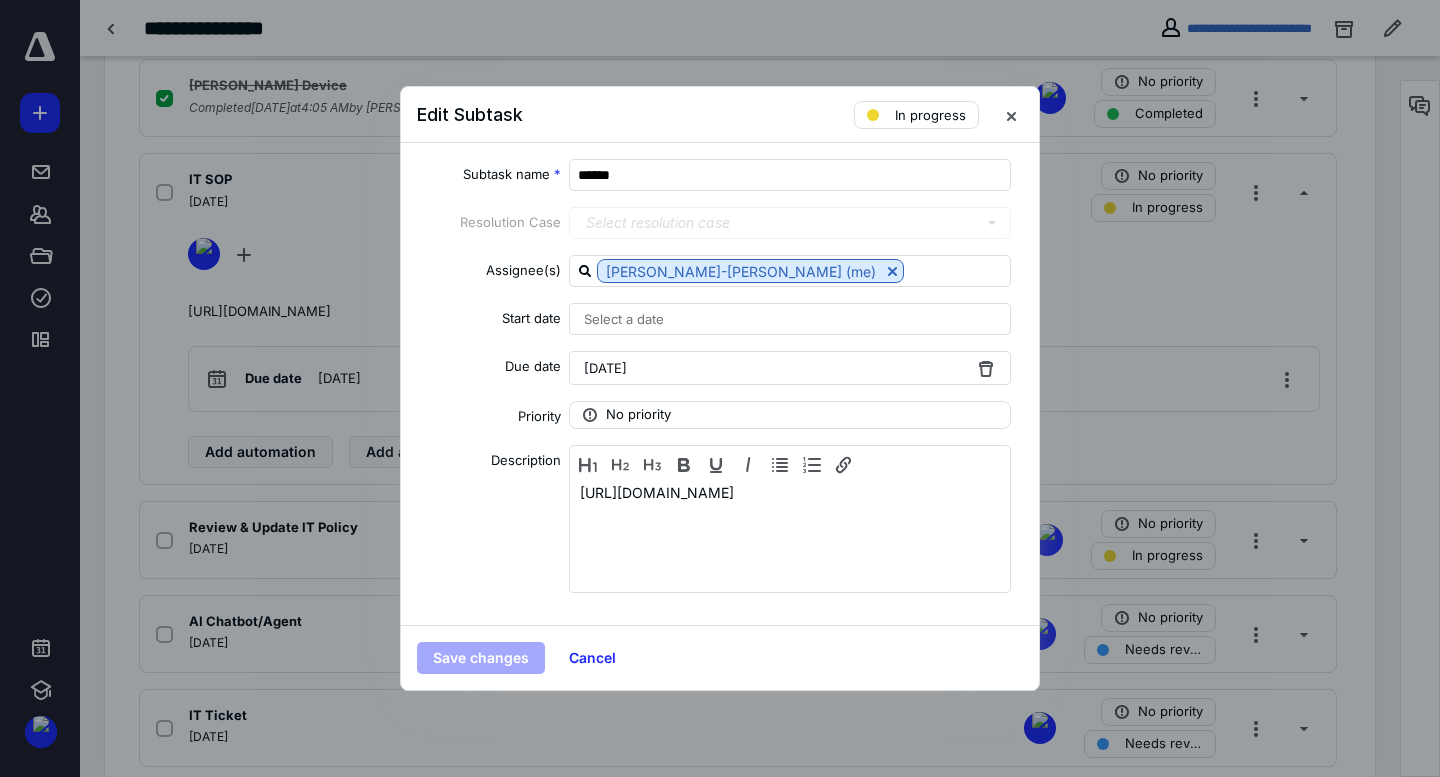 click on "[DATE]" at bounding box center (605, 368) 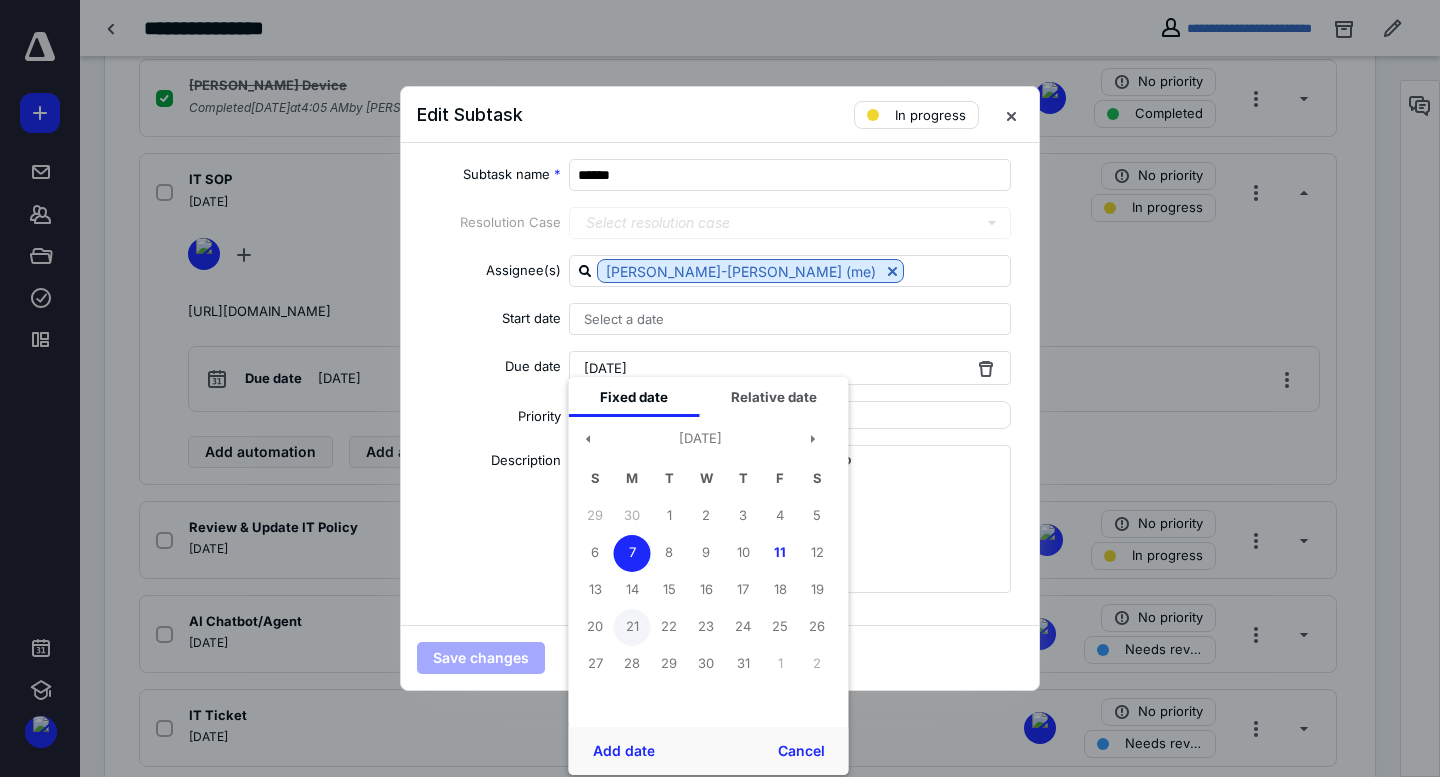 click on "21" at bounding box center (632, 627) 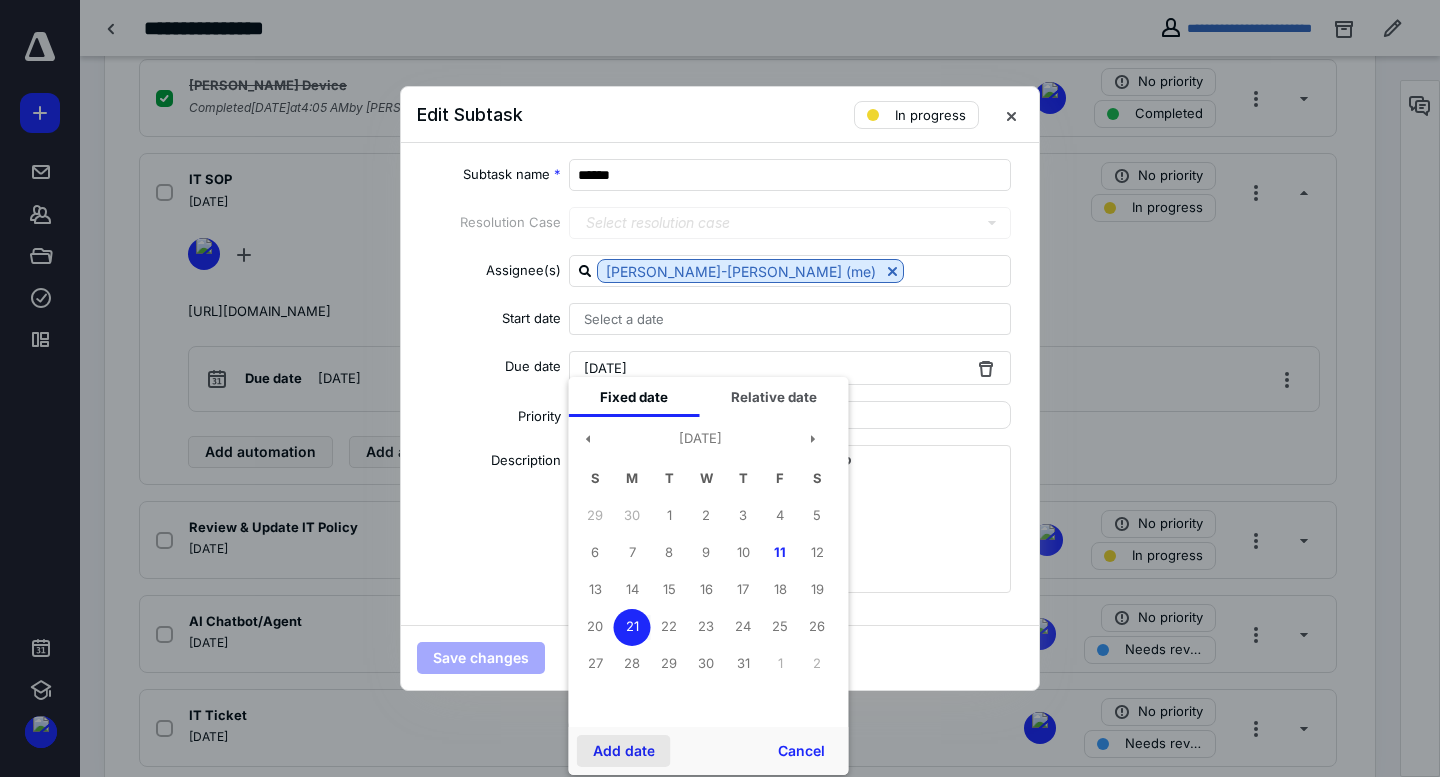click on "Add date" at bounding box center [624, 751] 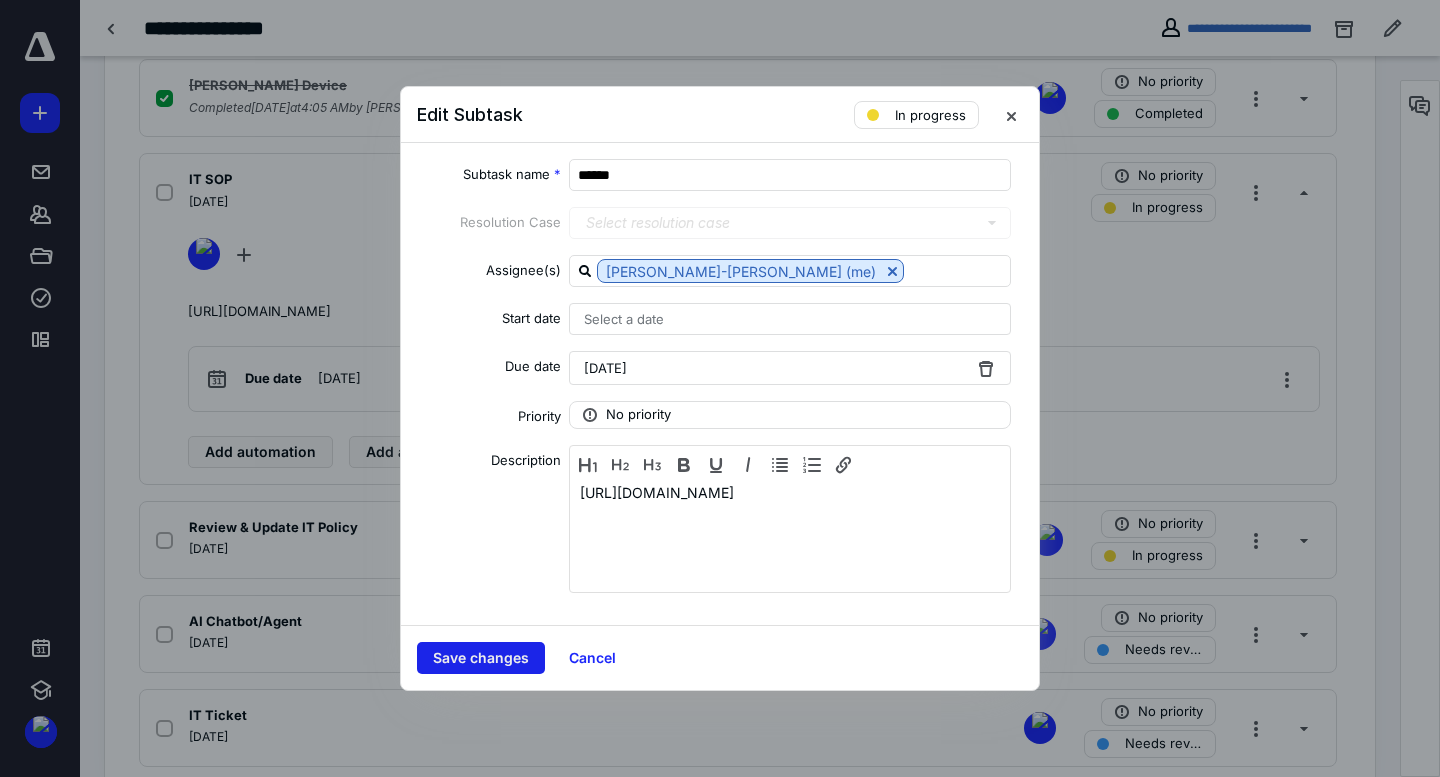 click on "Save changes" at bounding box center [481, 658] 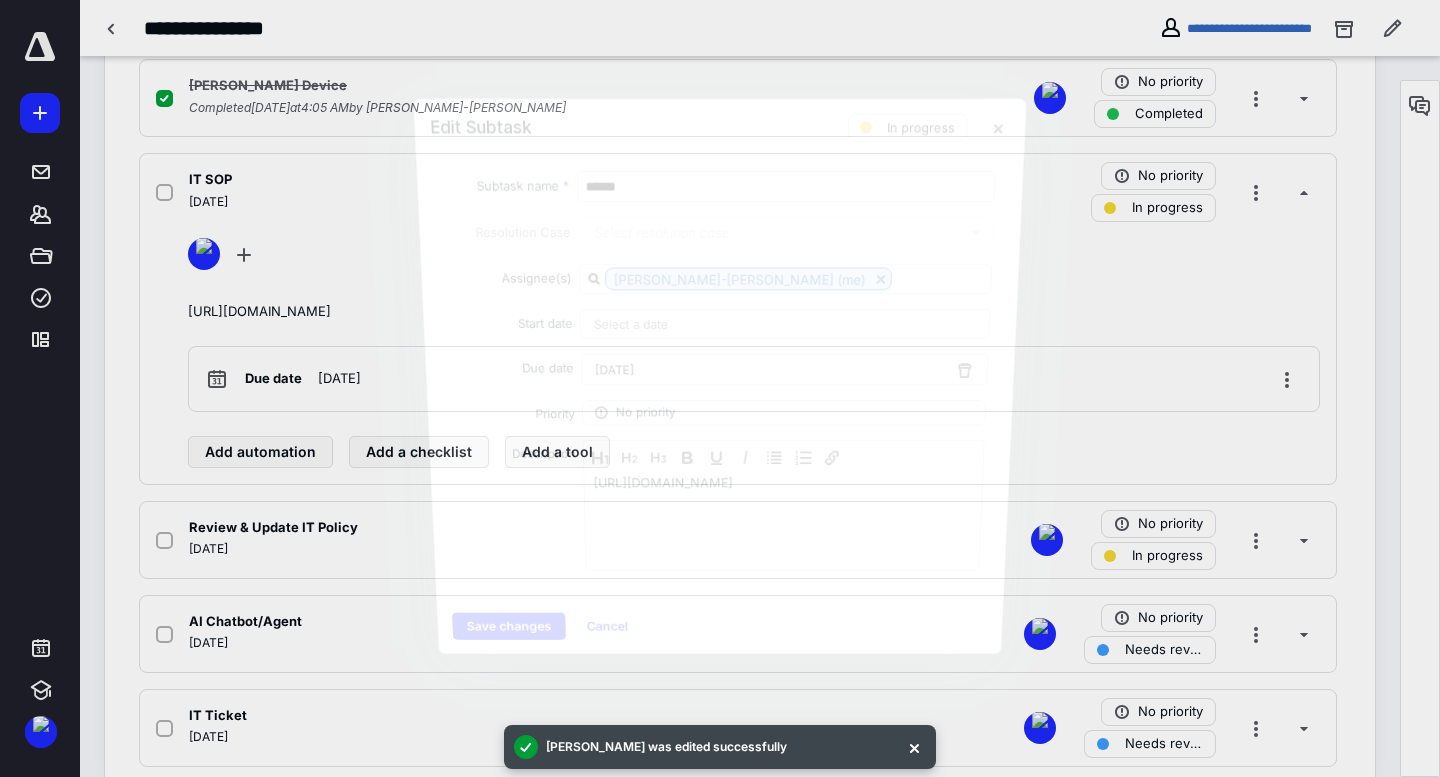 click on "[DATE]" at bounding box center (208, 202) 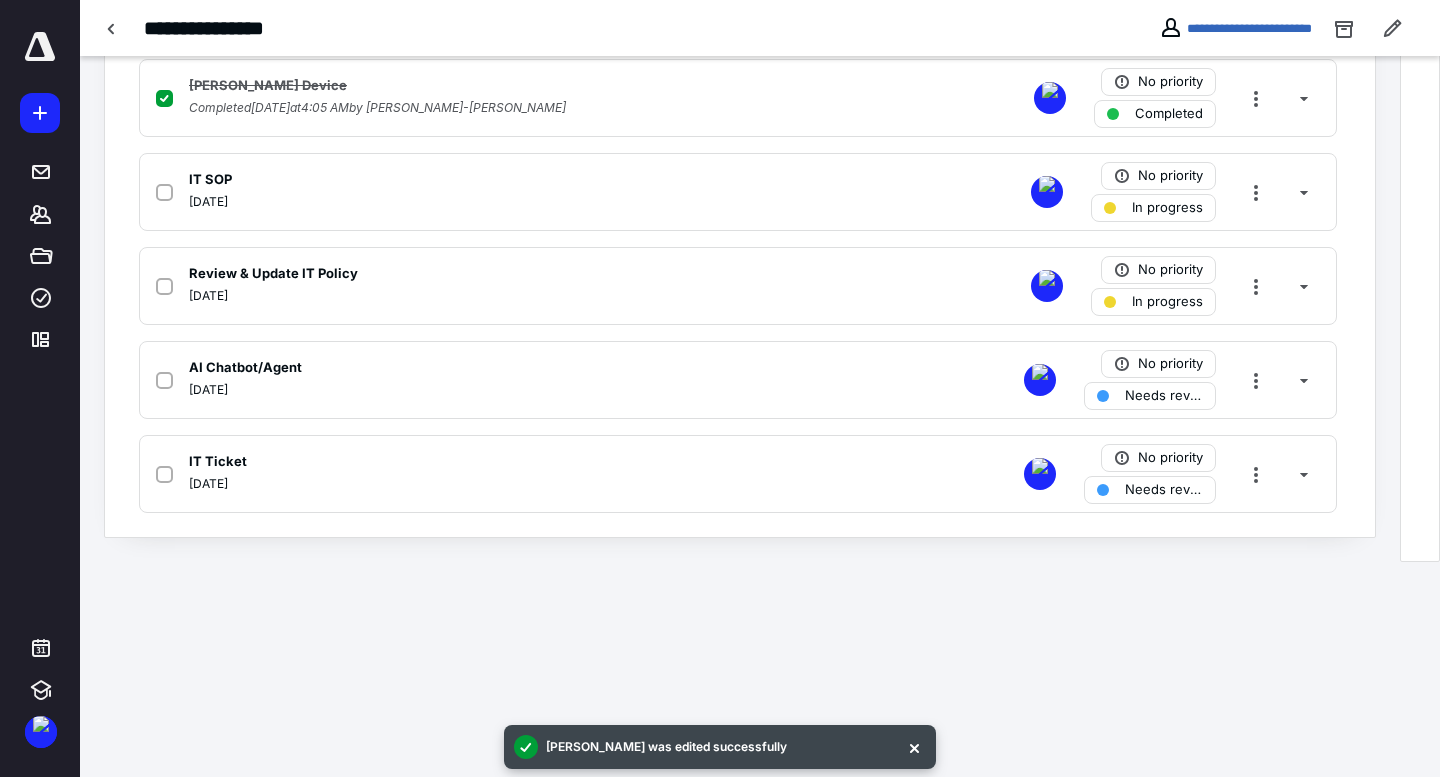 scroll, scrollTop: 492, scrollLeft: 0, axis: vertical 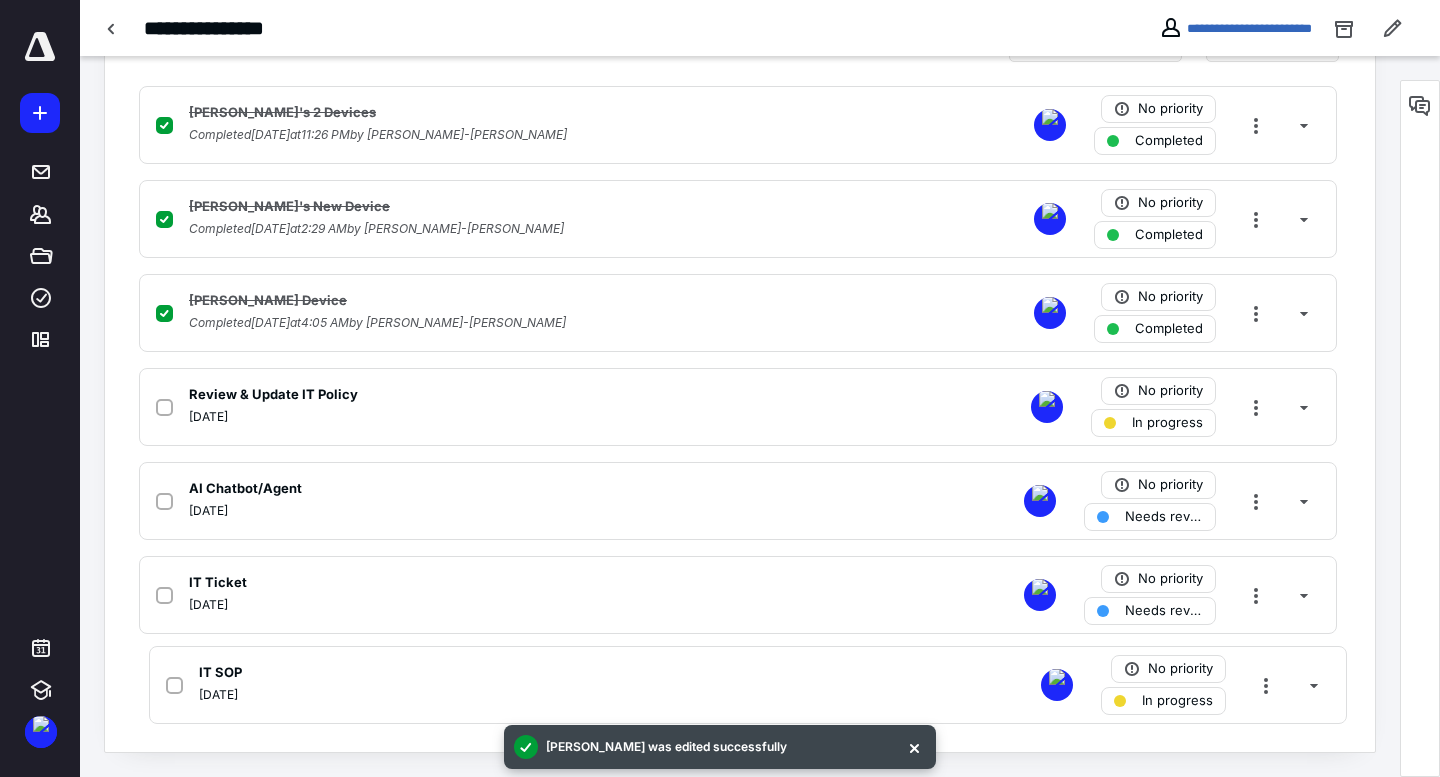 drag, startPoint x: 124, startPoint y: 405, endPoint x: 146, endPoint y: 675, distance: 270.8948 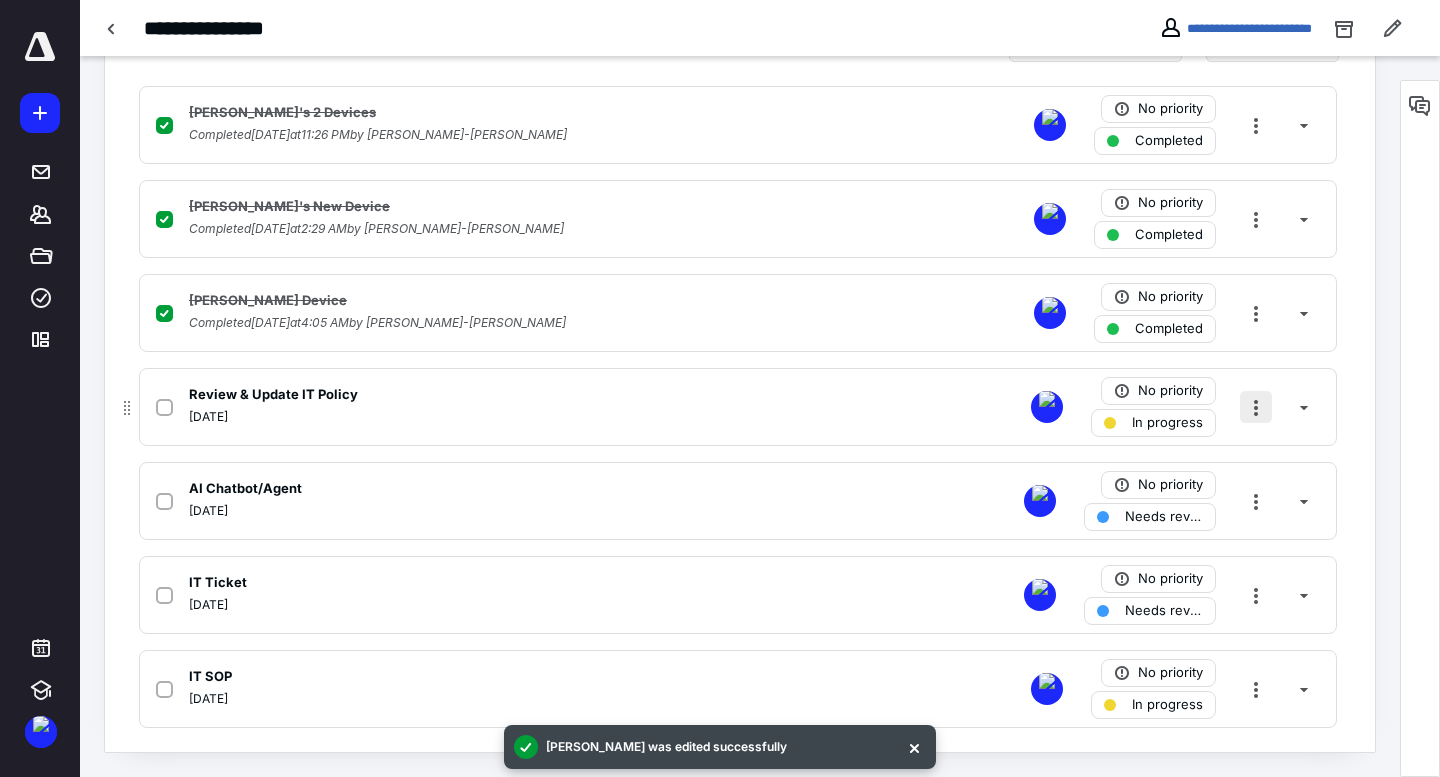 click at bounding box center [1256, 407] 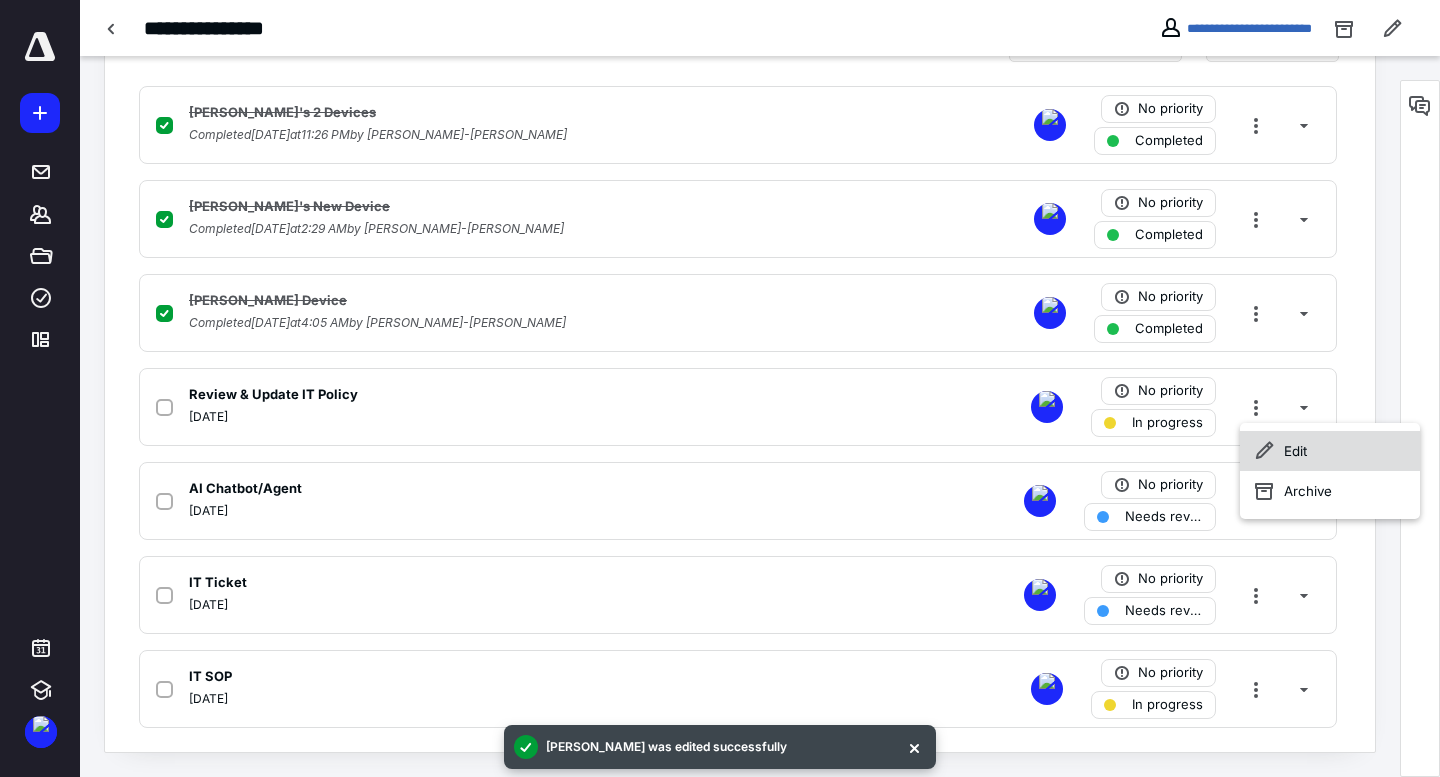 click on "Edit" at bounding box center (1330, 451) 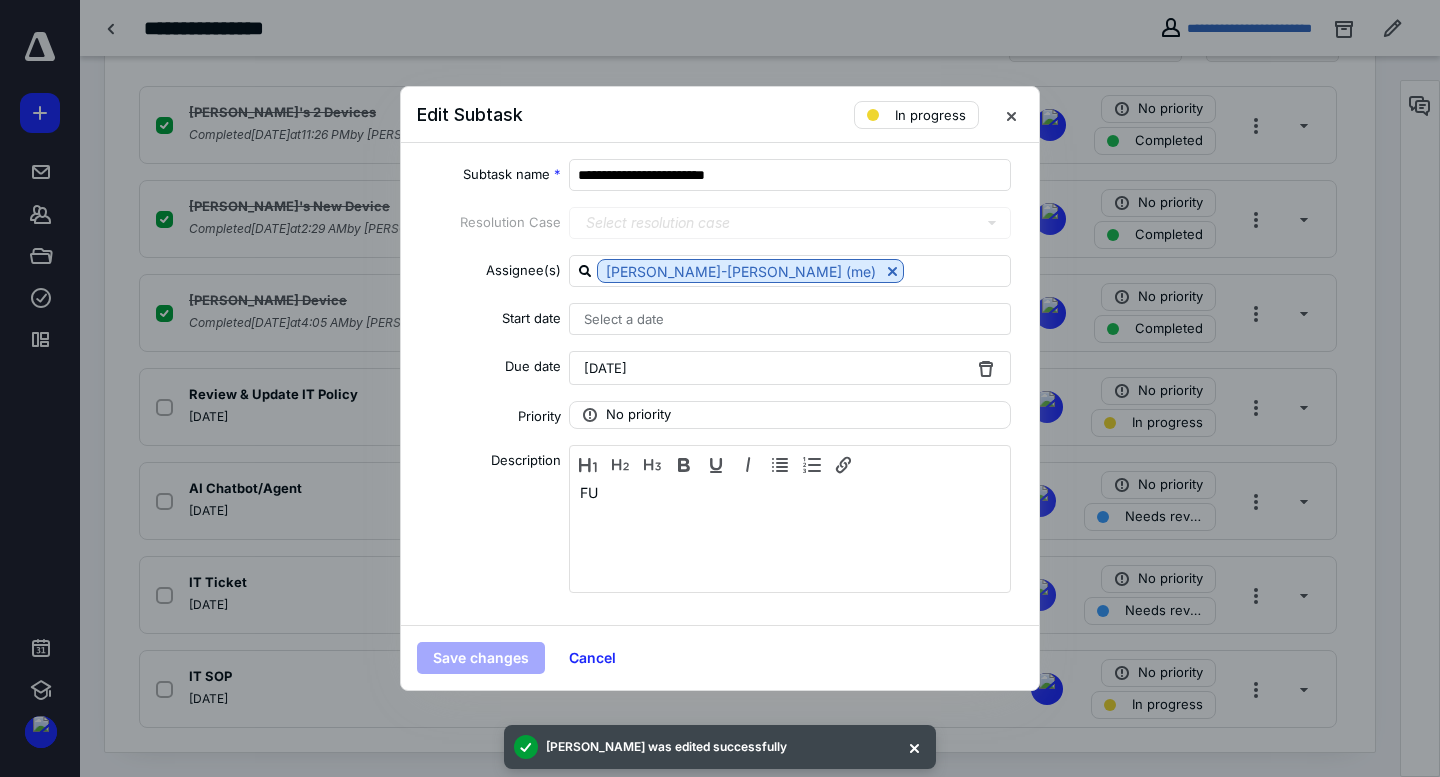 click on "[DATE]" at bounding box center (605, 368) 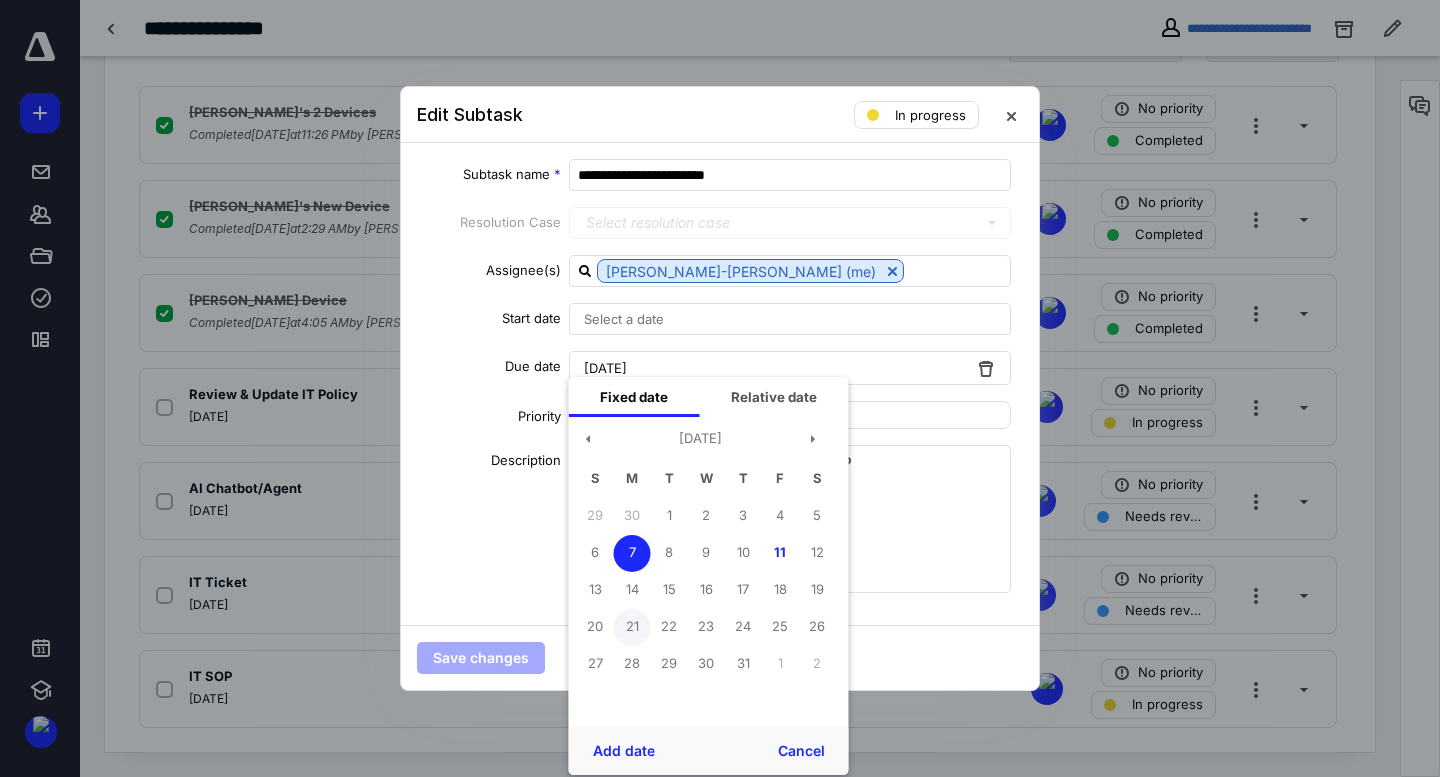 click on "21" at bounding box center [632, 627] 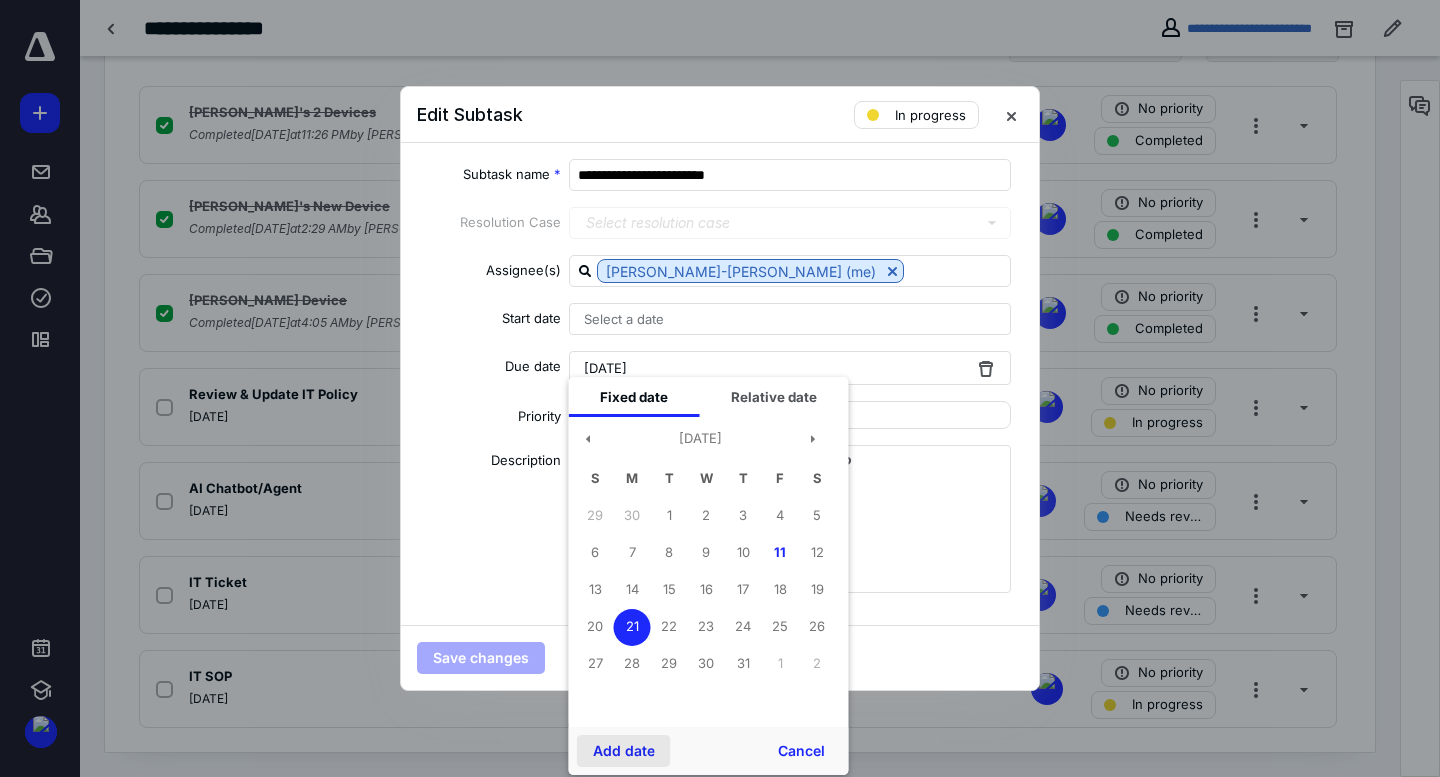 click on "Add date" at bounding box center [624, 751] 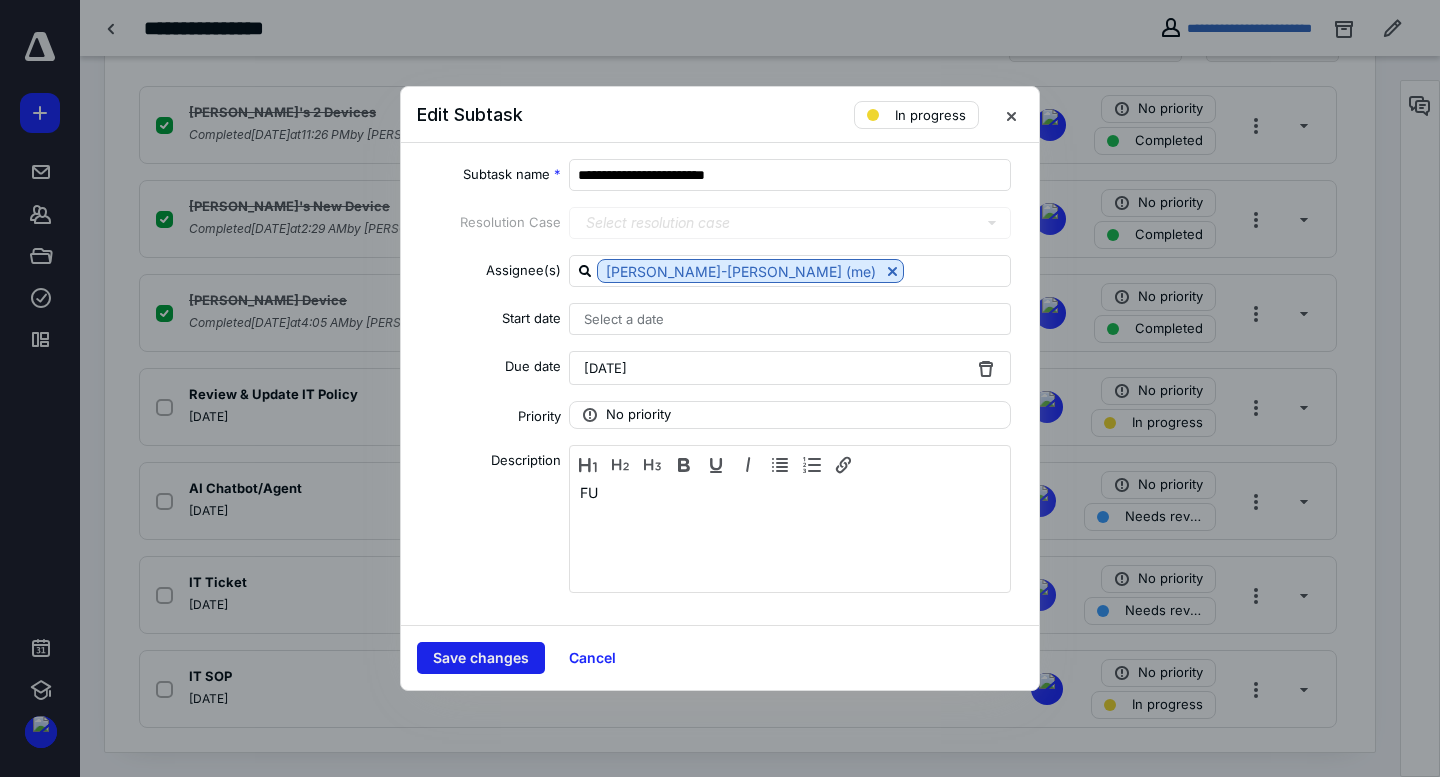 click on "Save changes" at bounding box center (481, 658) 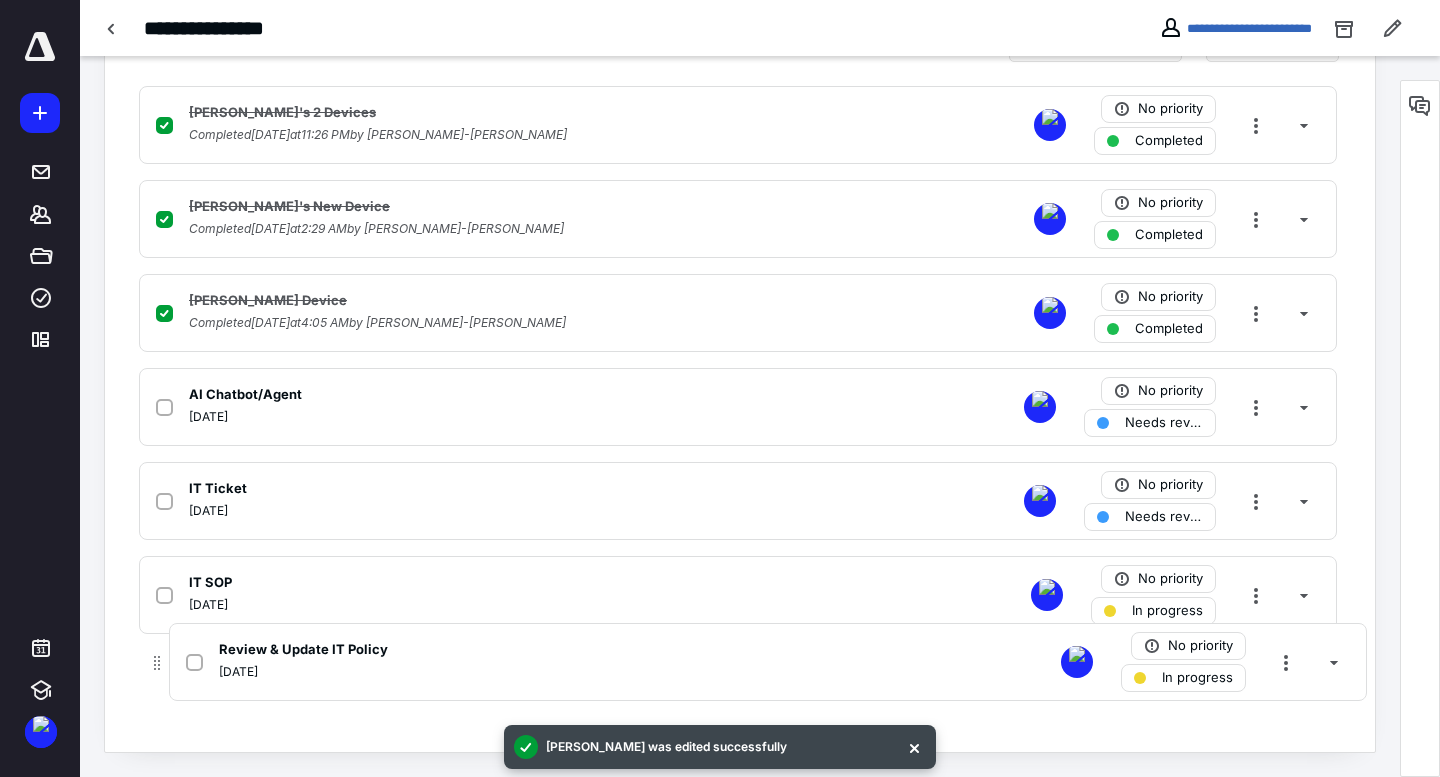 drag, startPoint x: 133, startPoint y: 415, endPoint x: 163, endPoint y: 677, distance: 263.71198 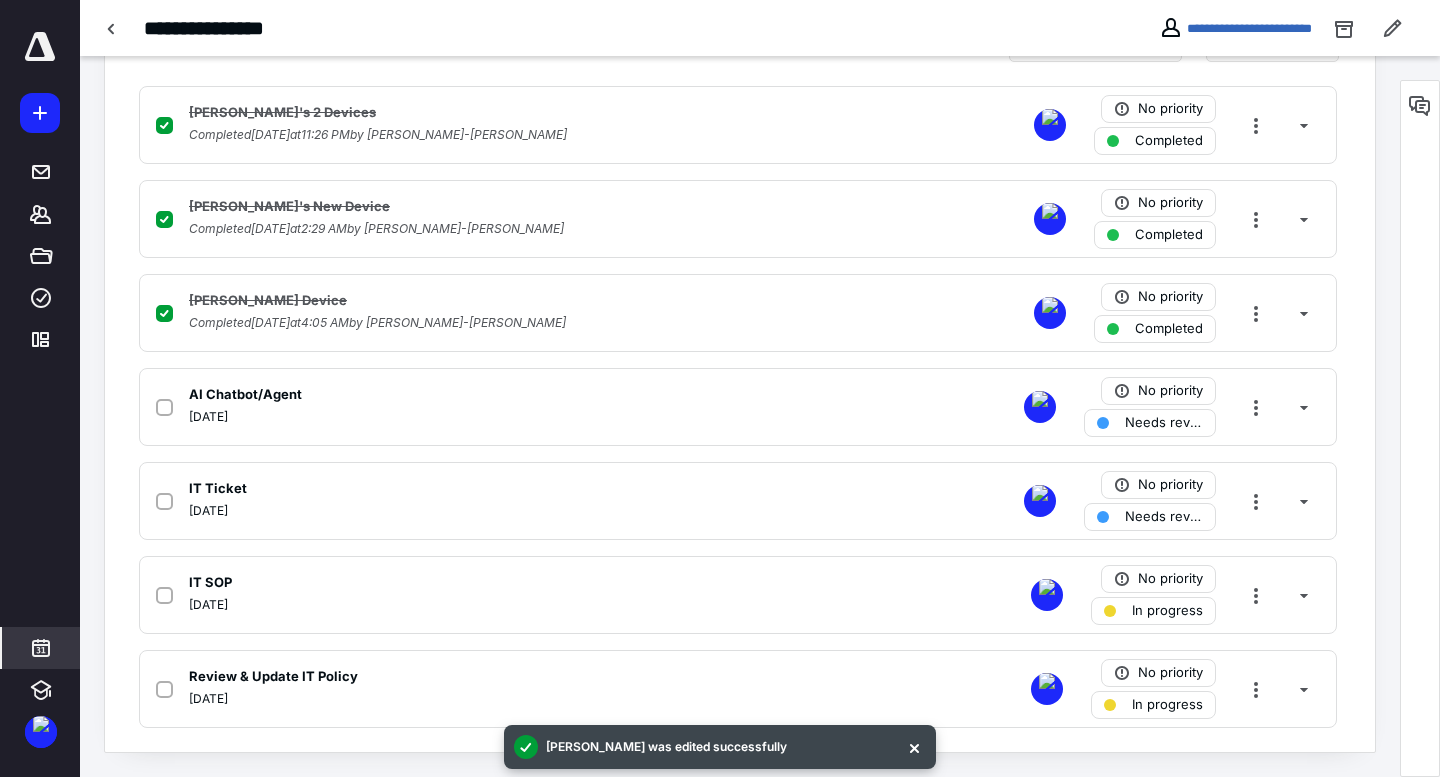 click 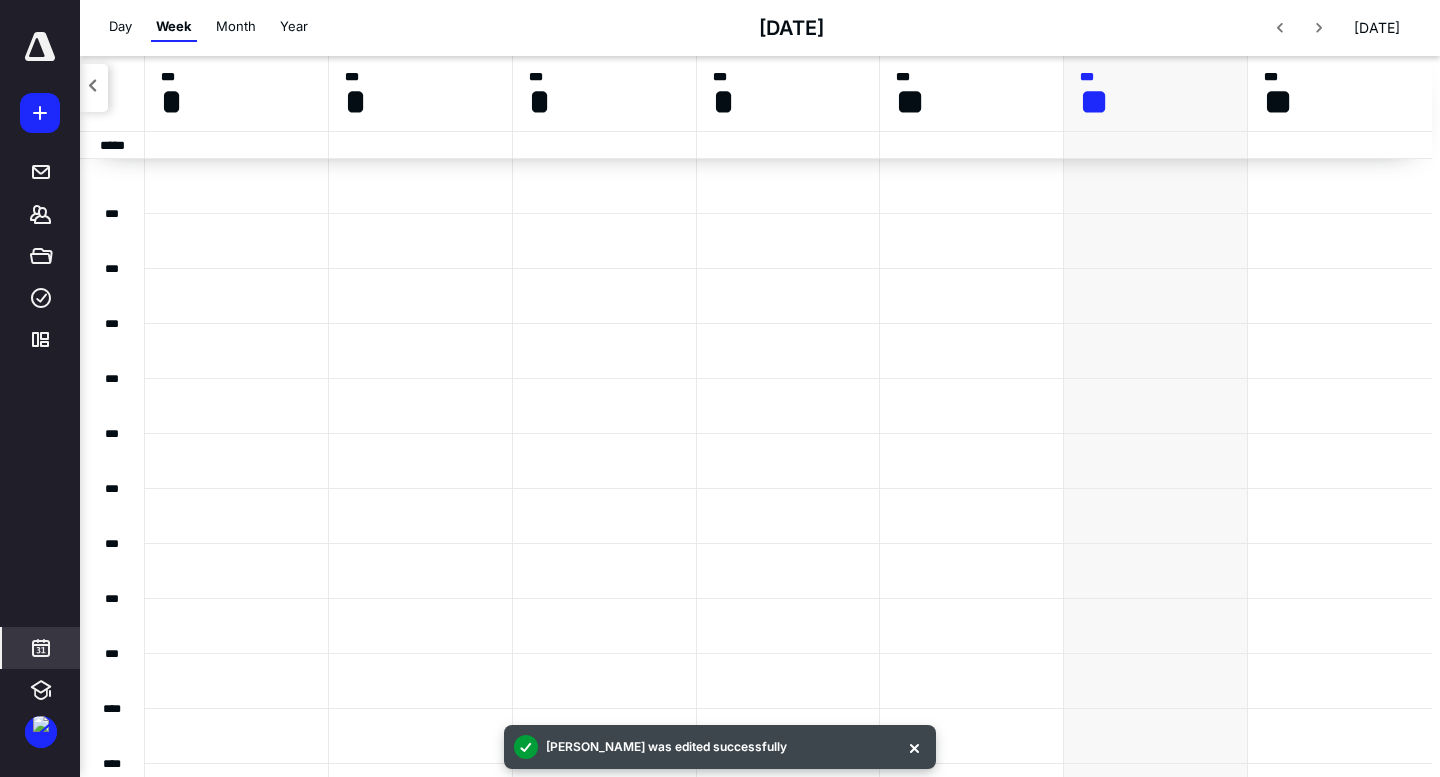 scroll, scrollTop: 385, scrollLeft: 0, axis: vertical 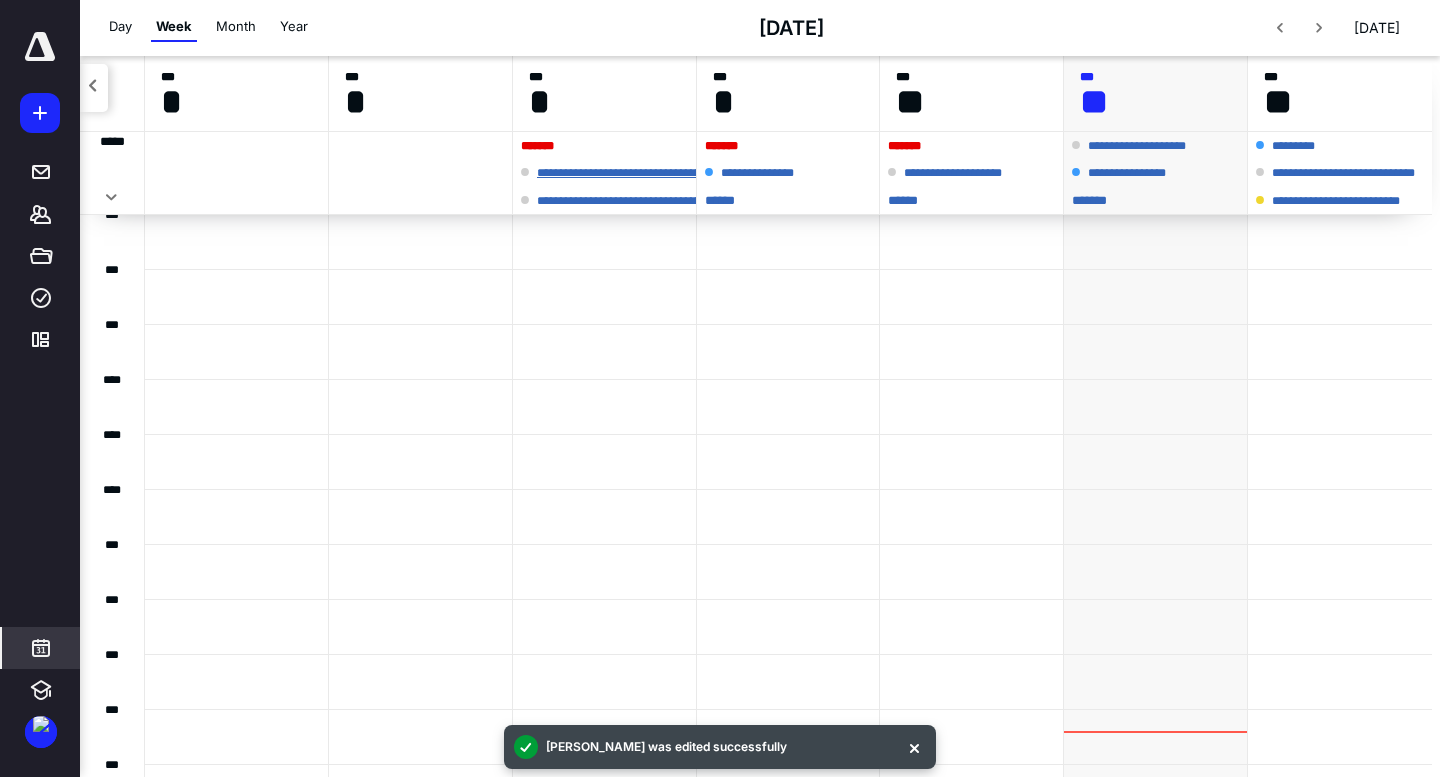 click on "**********" at bounding box center (660, 173) 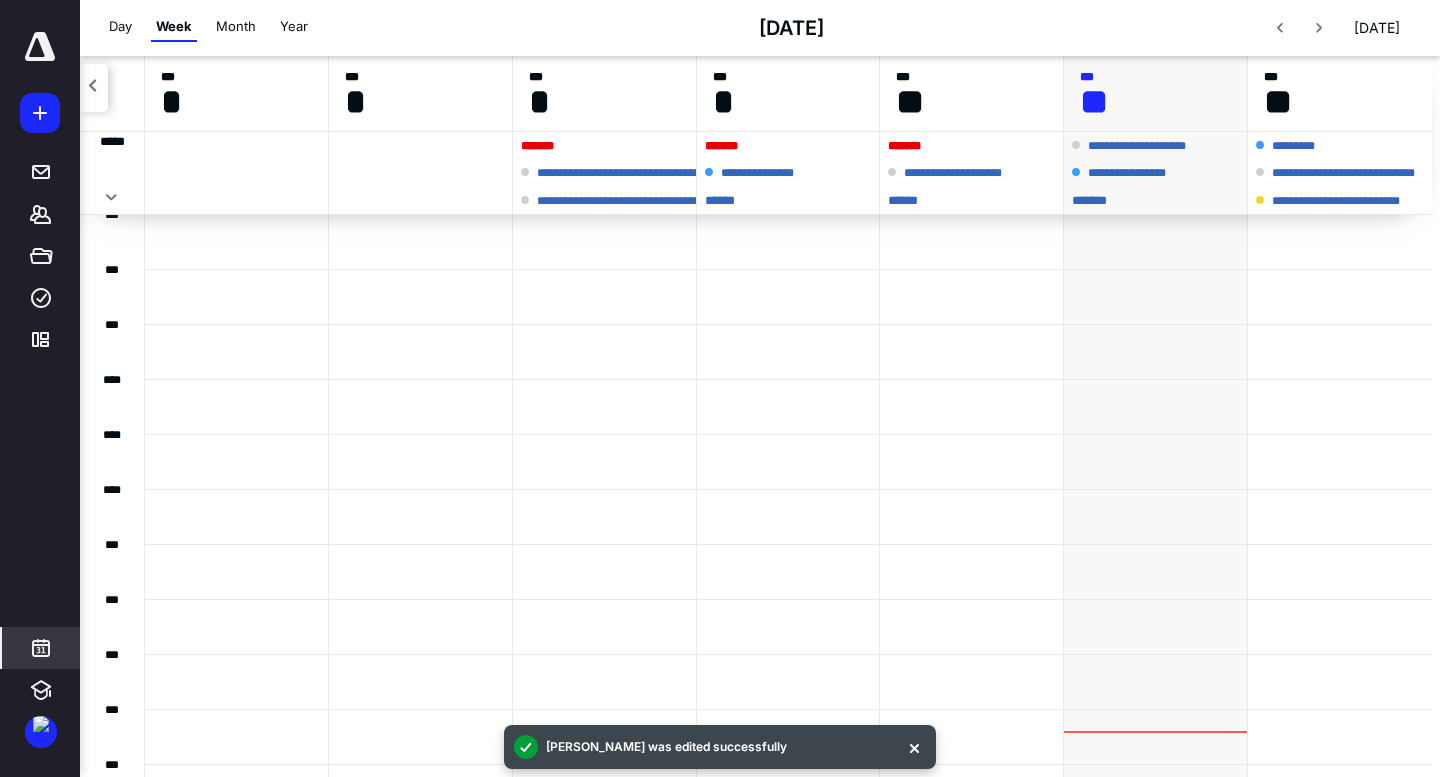 scroll, scrollTop: 0, scrollLeft: 0, axis: both 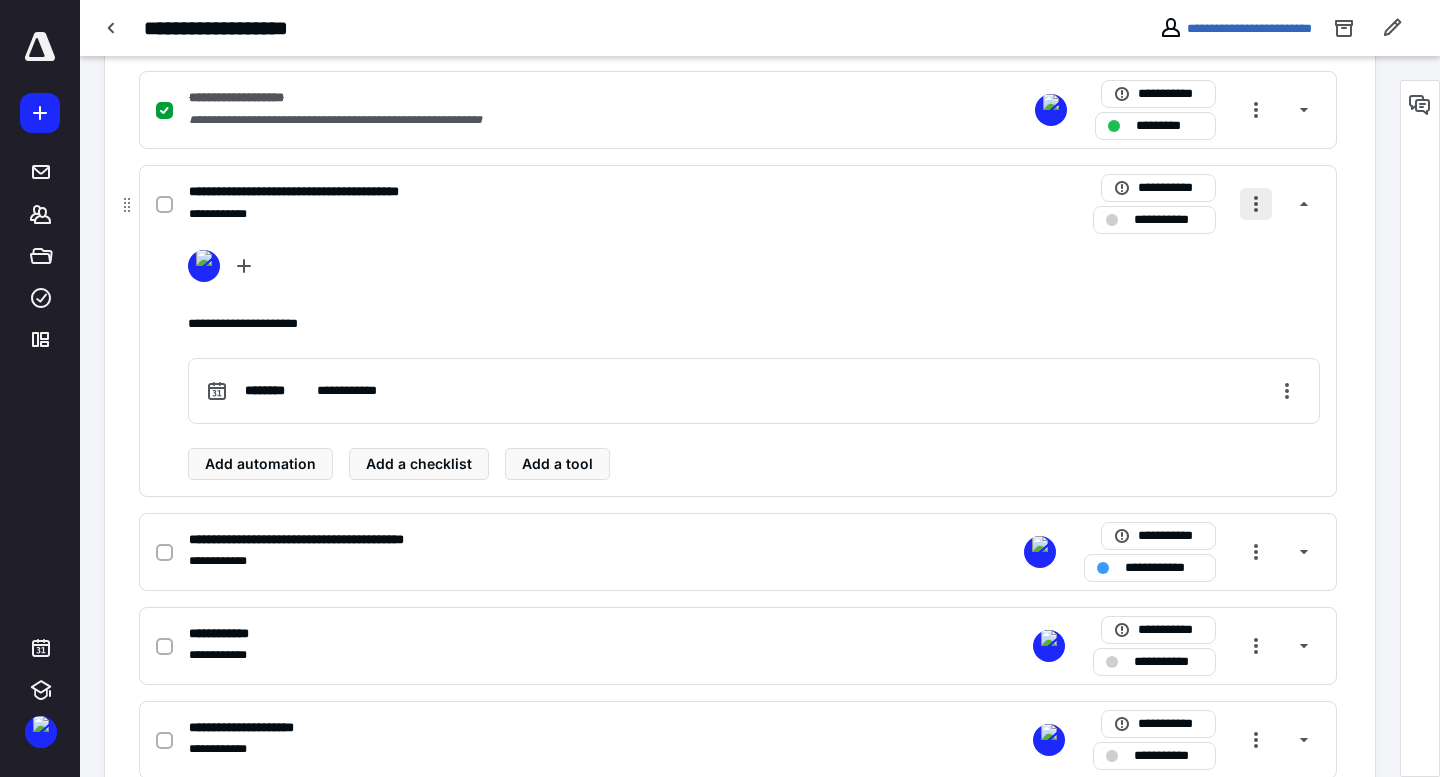 click at bounding box center (1256, 204) 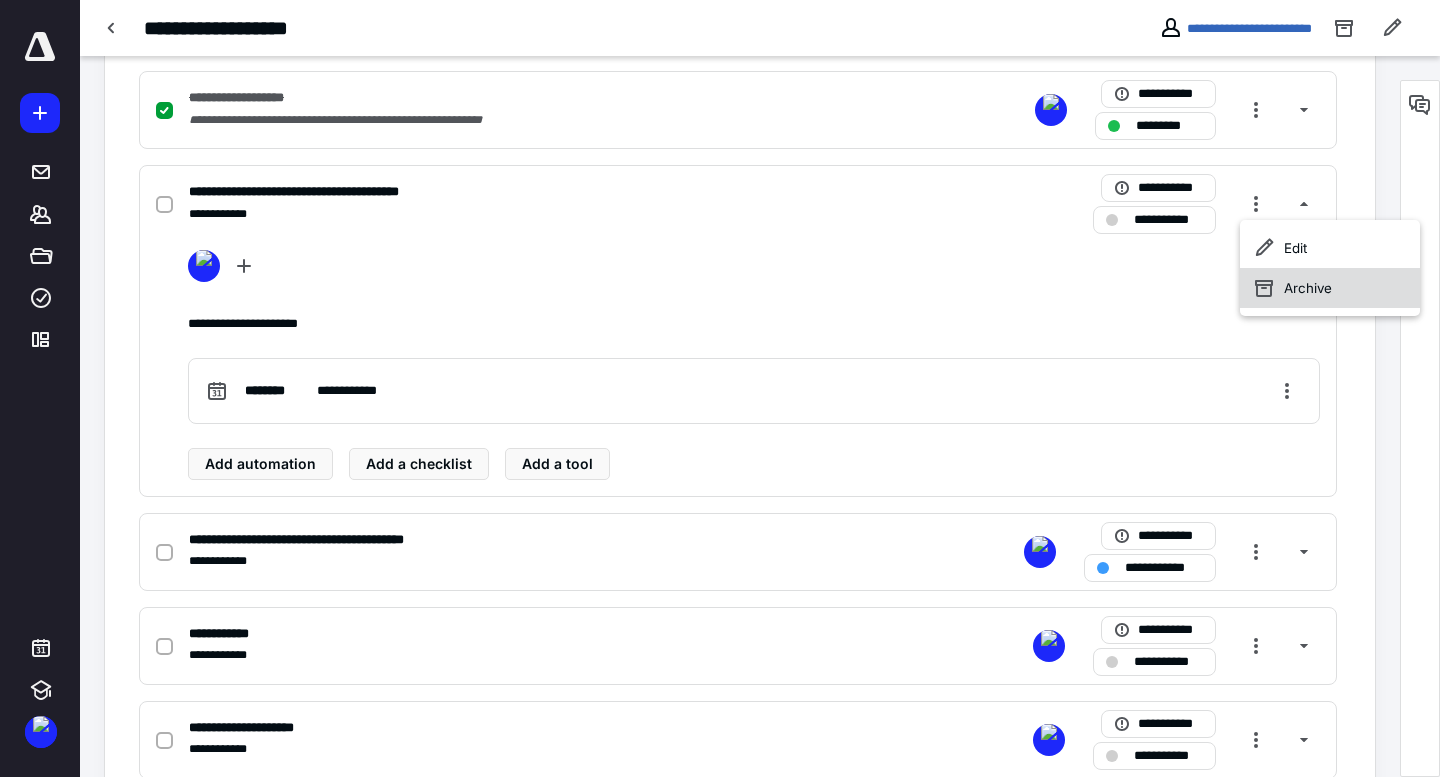 click on "Archive" at bounding box center [1330, 288] 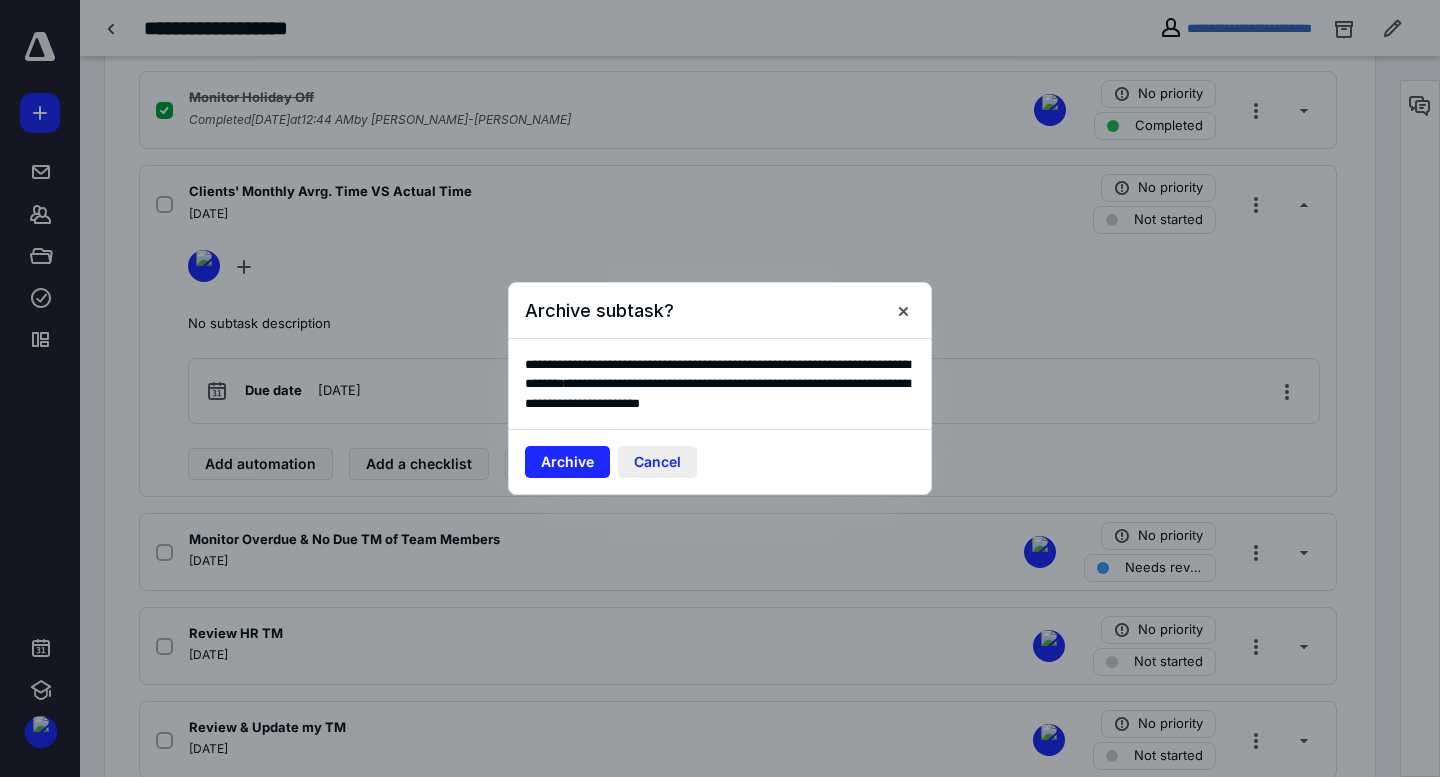 click on "Cancel" at bounding box center [657, 462] 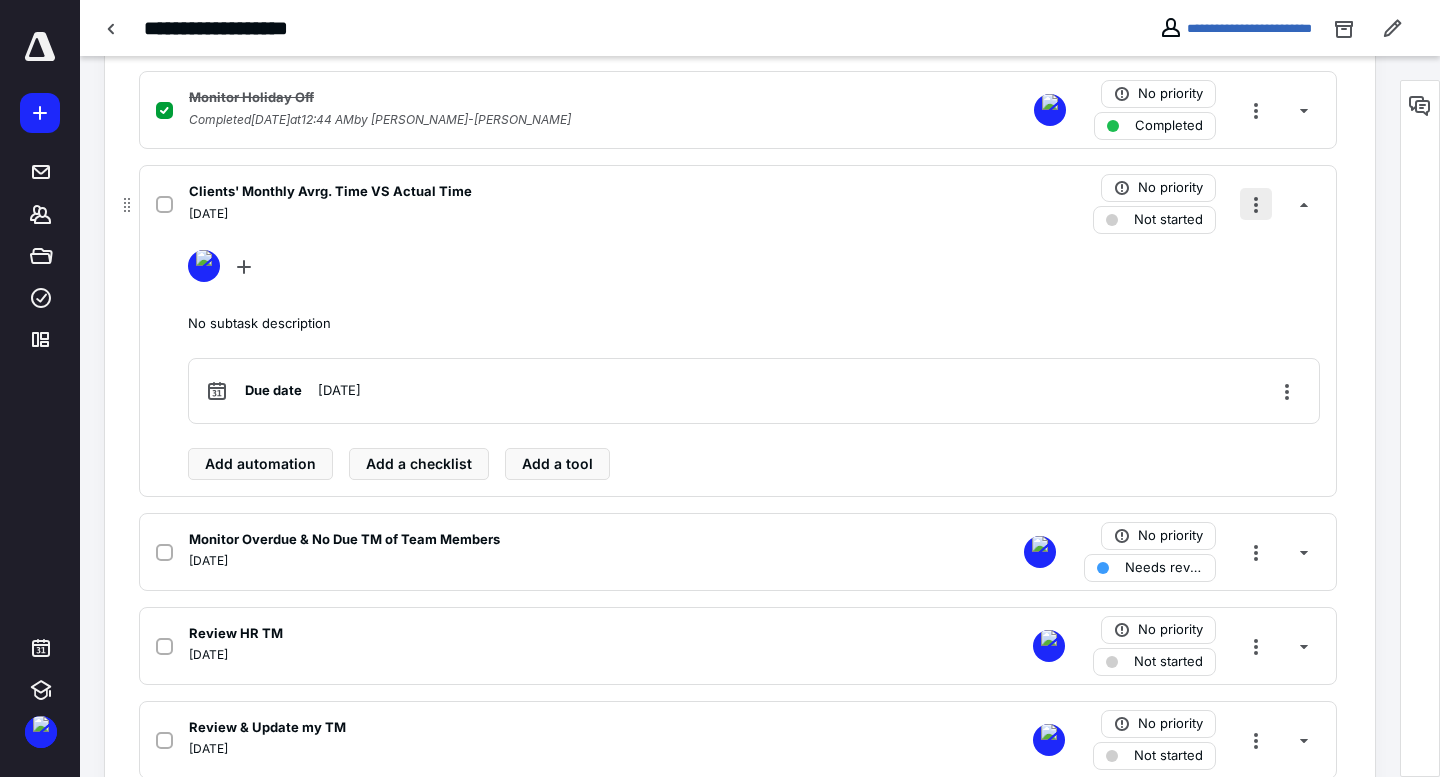 click at bounding box center [1256, 204] 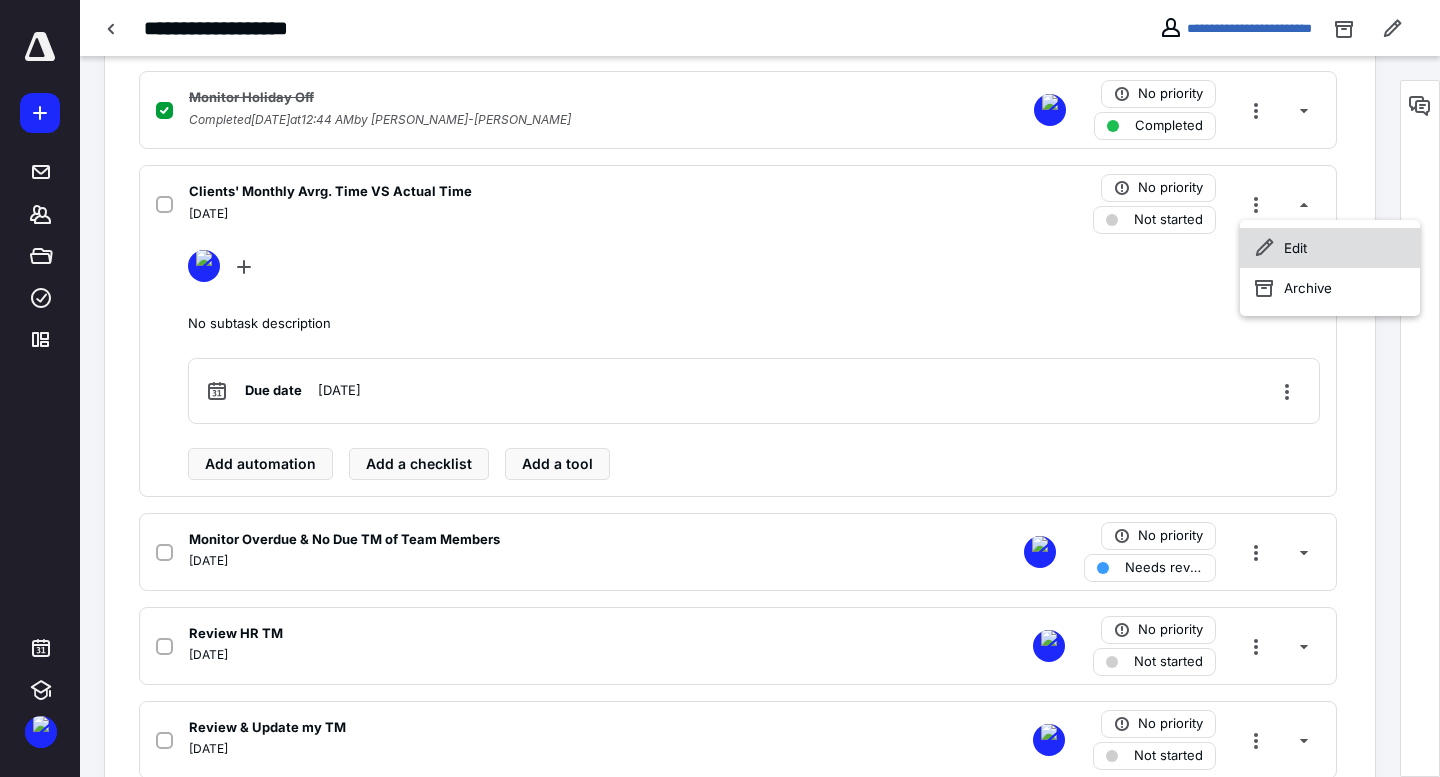 click on "Edit" at bounding box center (1330, 248) 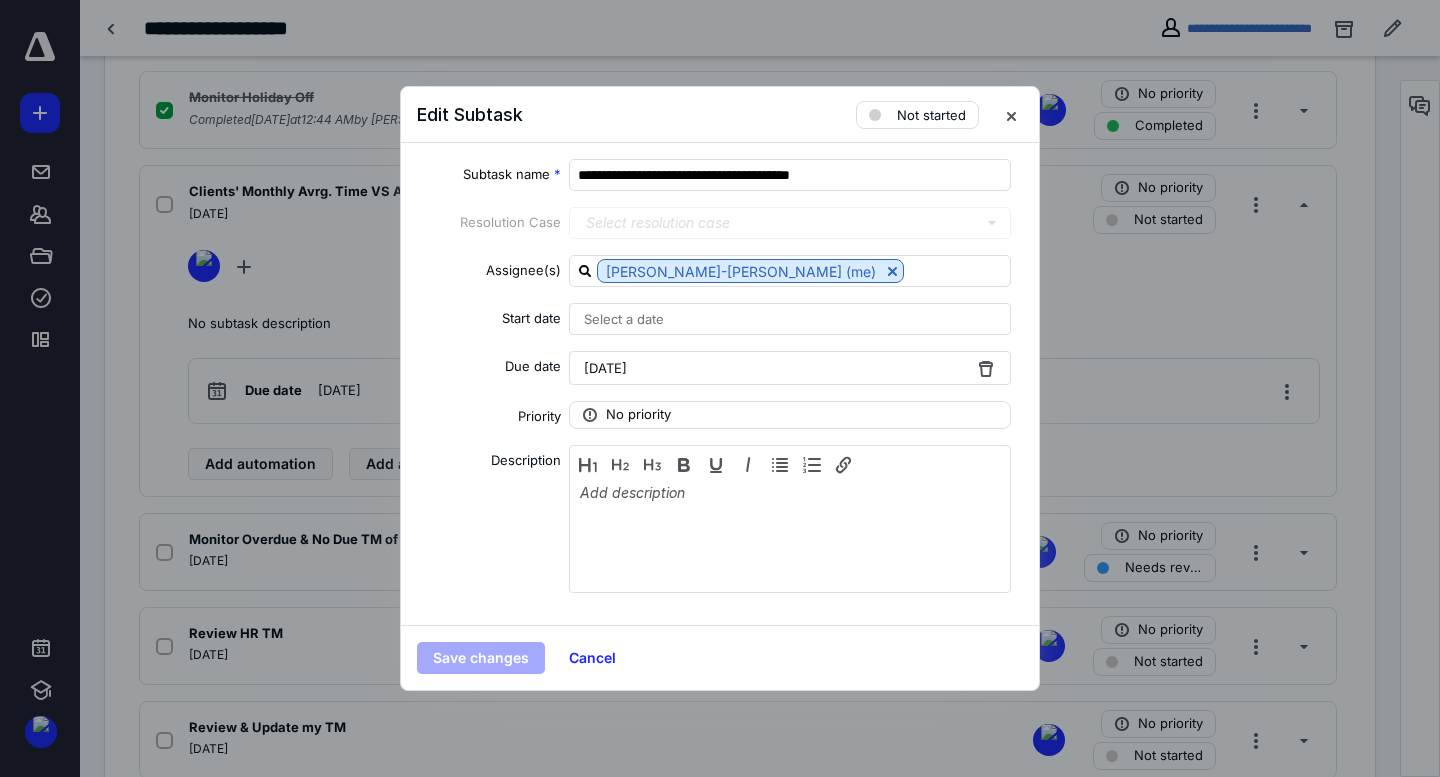 click on "[DATE]" at bounding box center (605, 368) 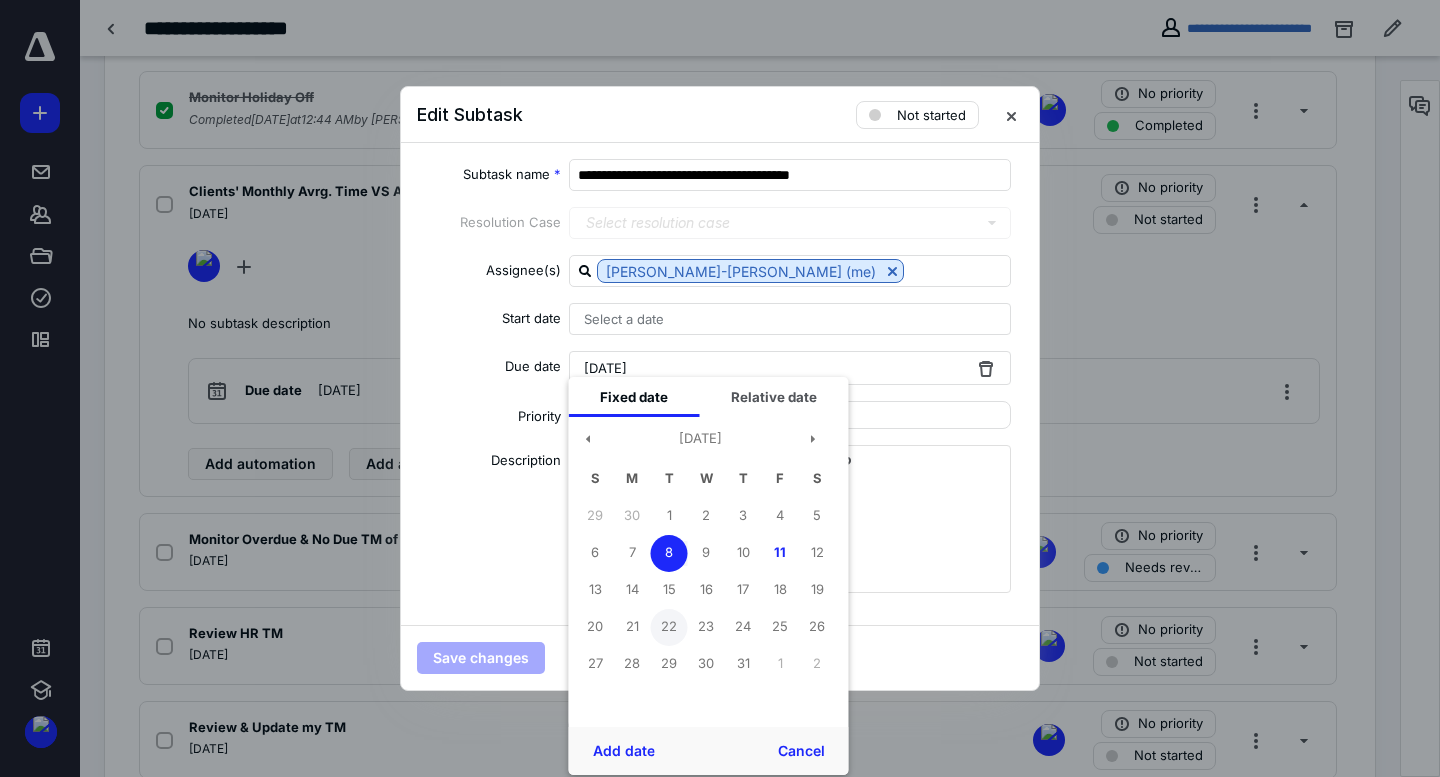 click on "22" at bounding box center (669, 627) 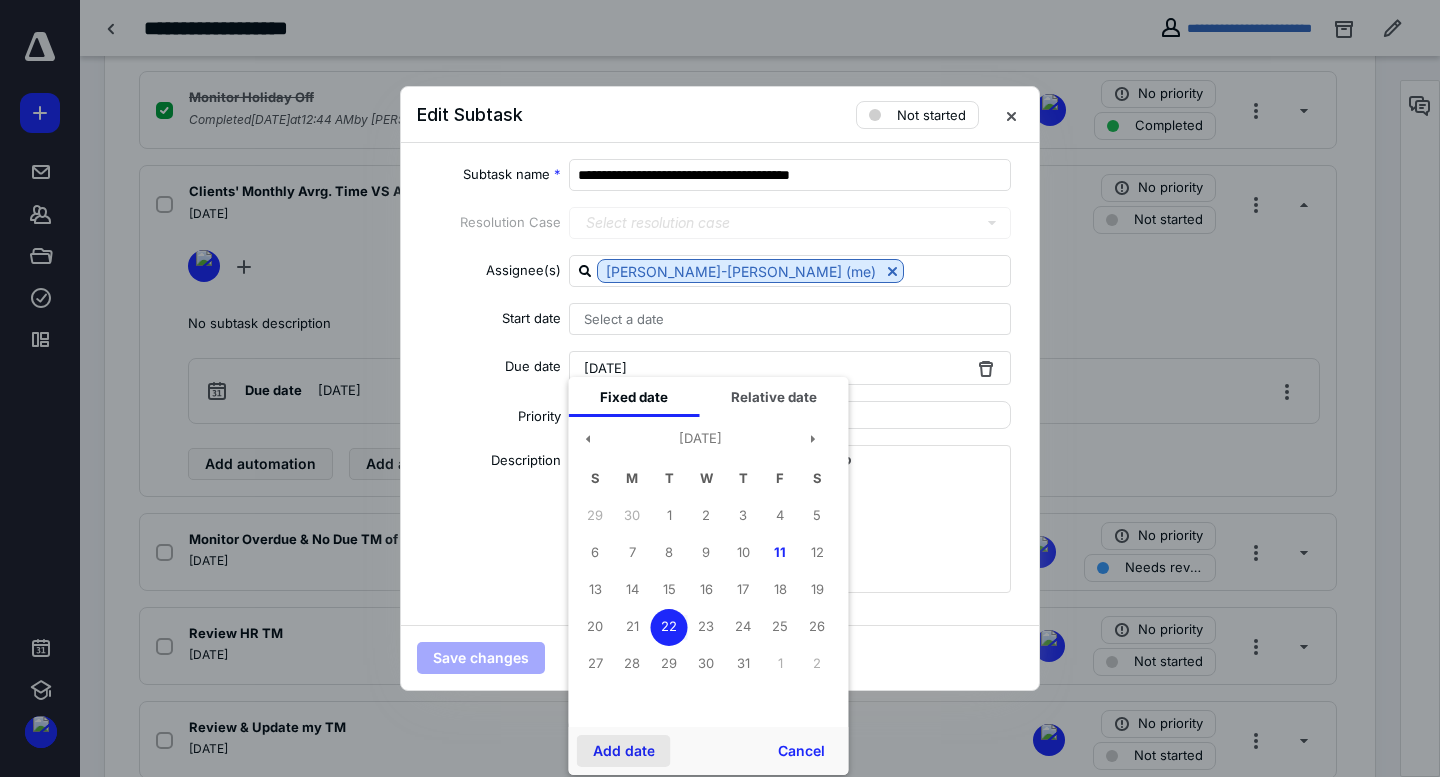 click on "Add date" at bounding box center (624, 751) 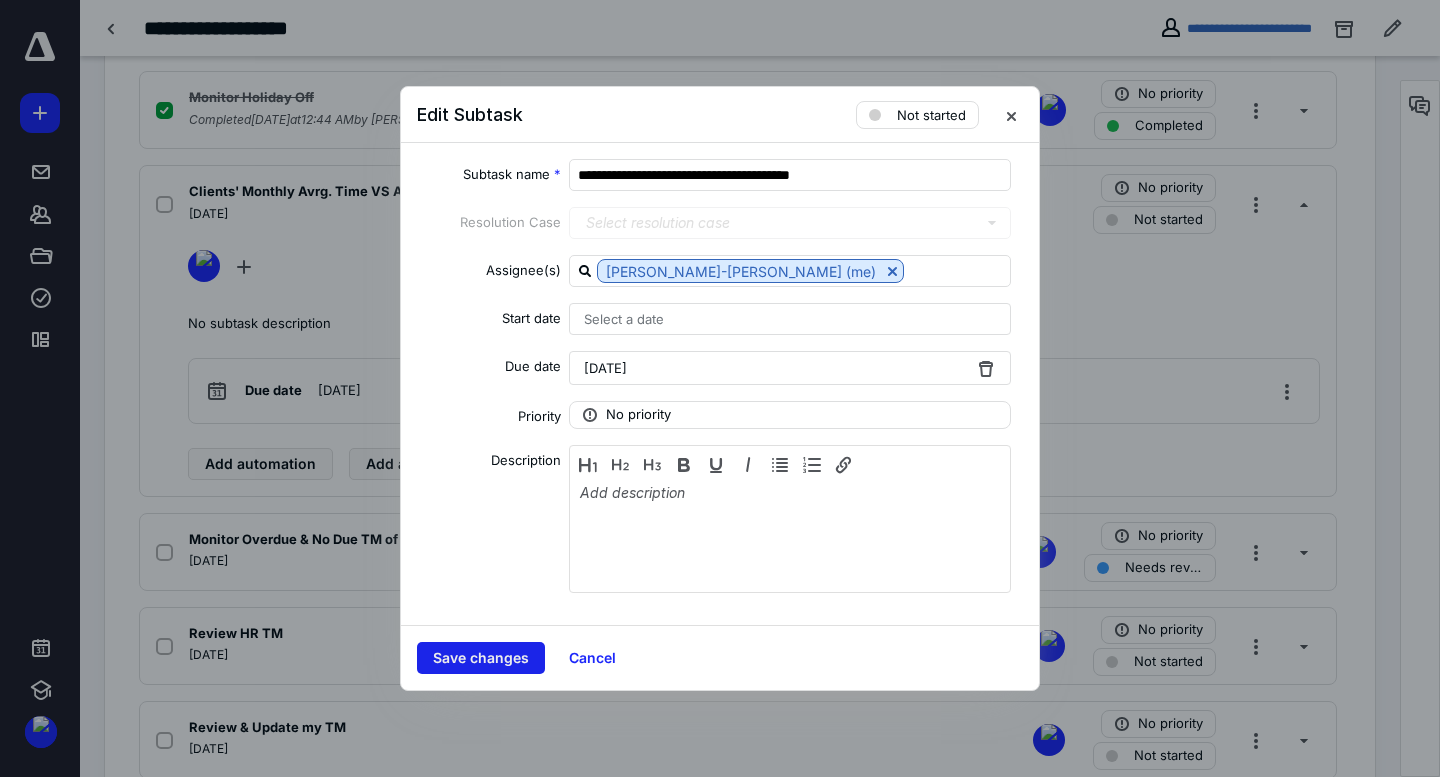 click on "Save changes" at bounding box center [481, 658] 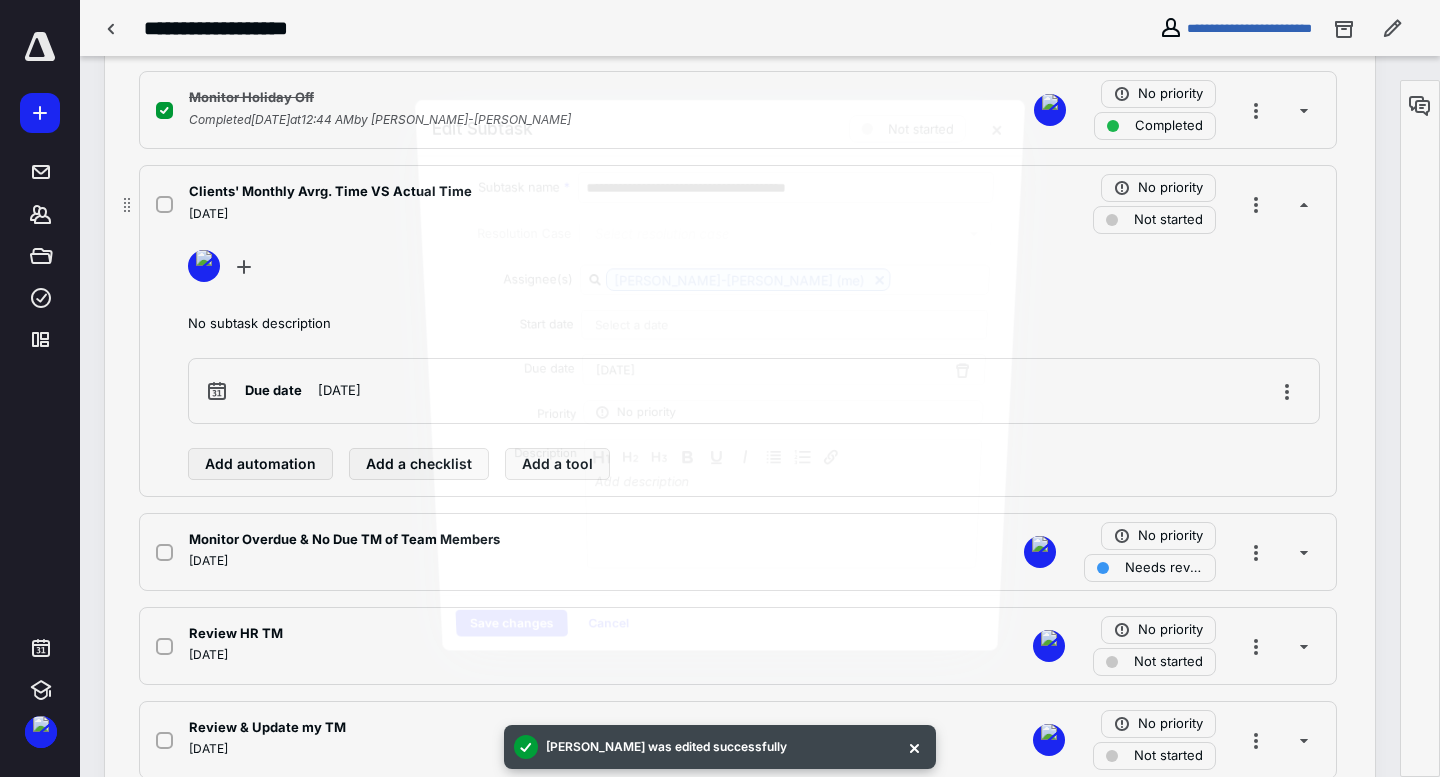 click on "Clients' Monthly Avrg. Time VS Actual Time" at bounding box center [330, 192] 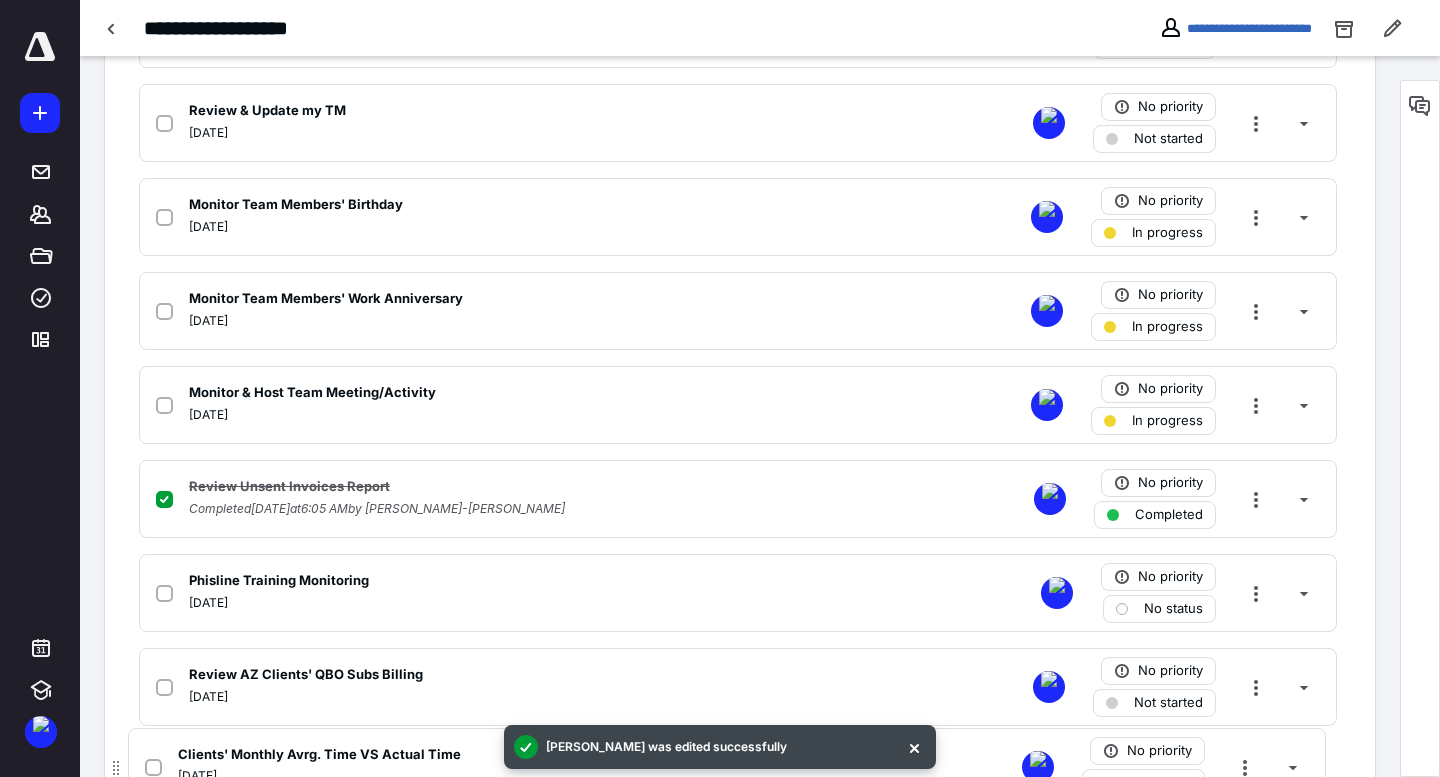scroll, scrollTop: 962, scrollLeft: 0, axis: vertical 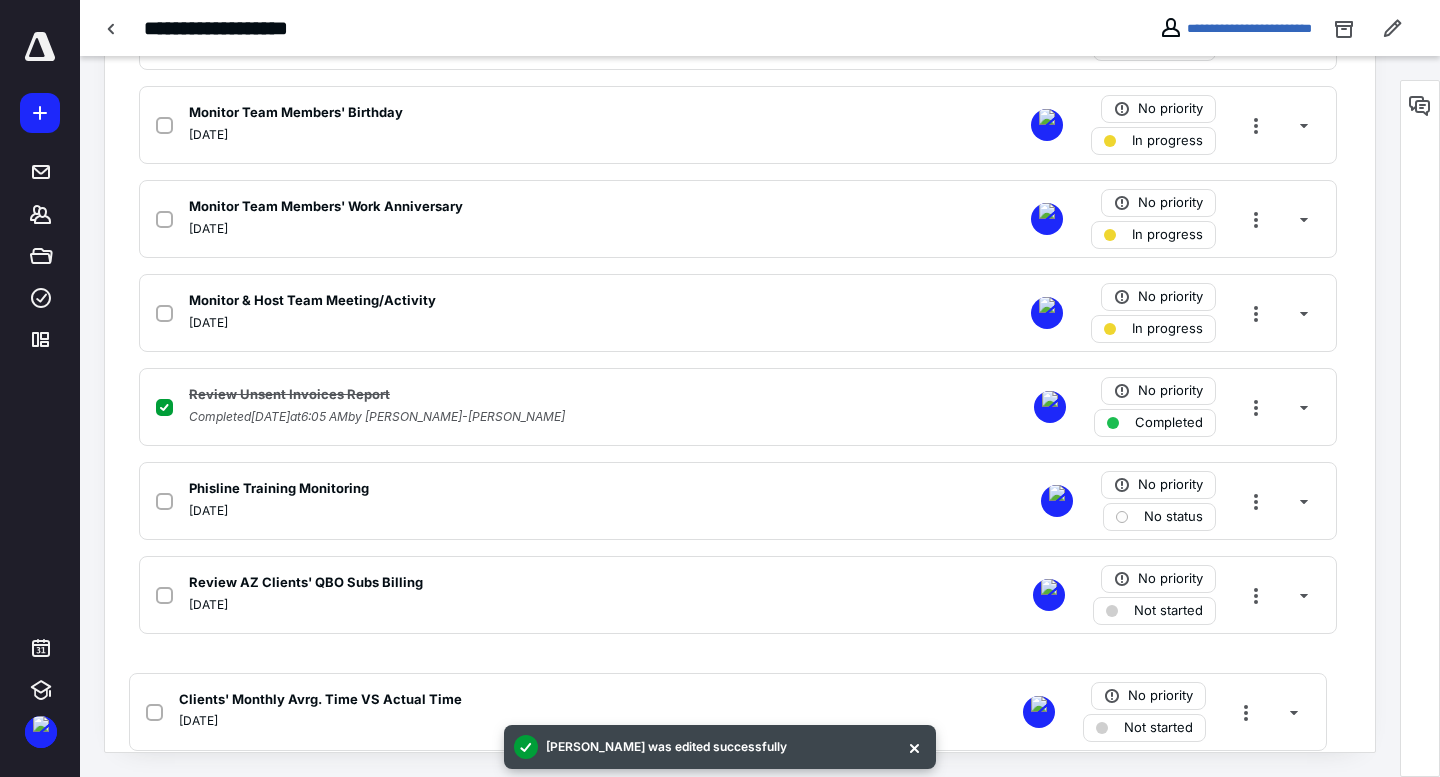 drag, startPoint x: 134, startPoint y: 240, endPoint x: 129, endPoint y: 636, distance: 396.03156 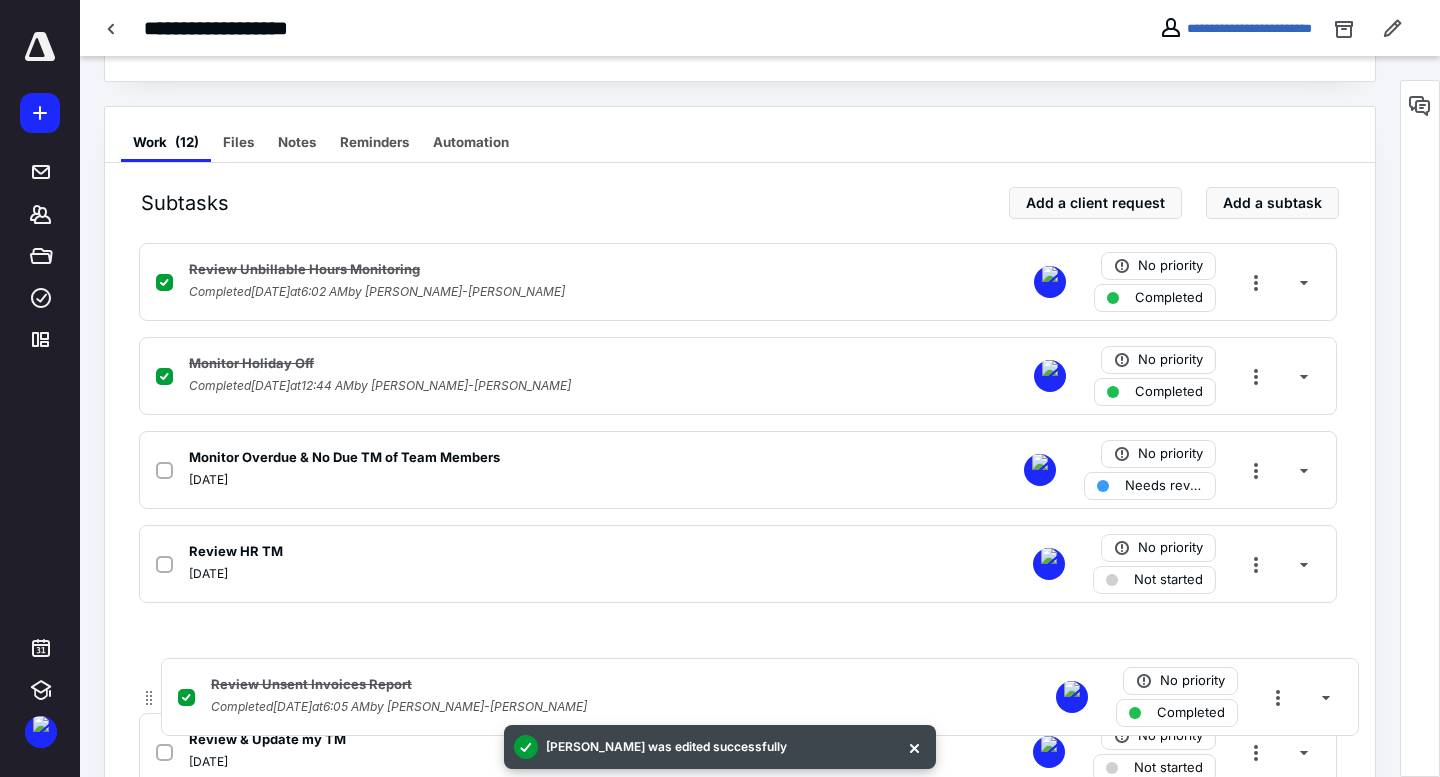 scroll, scrollTop: 397, scrollLeft: 0, axis: vertical 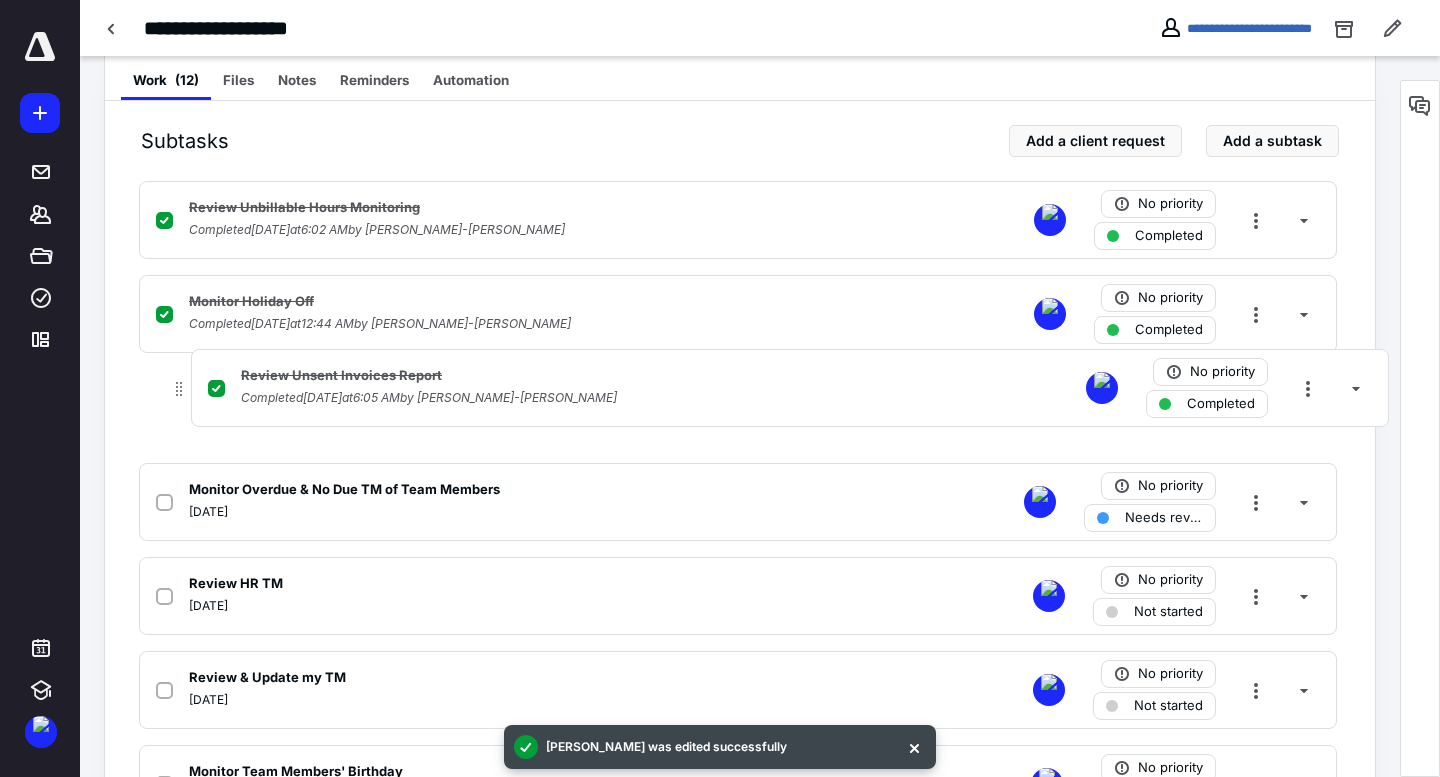 drag, startPoint x: 147, startPoint y: 94, endPoint x: 179, endPoint y: 382, distance: 289.77234 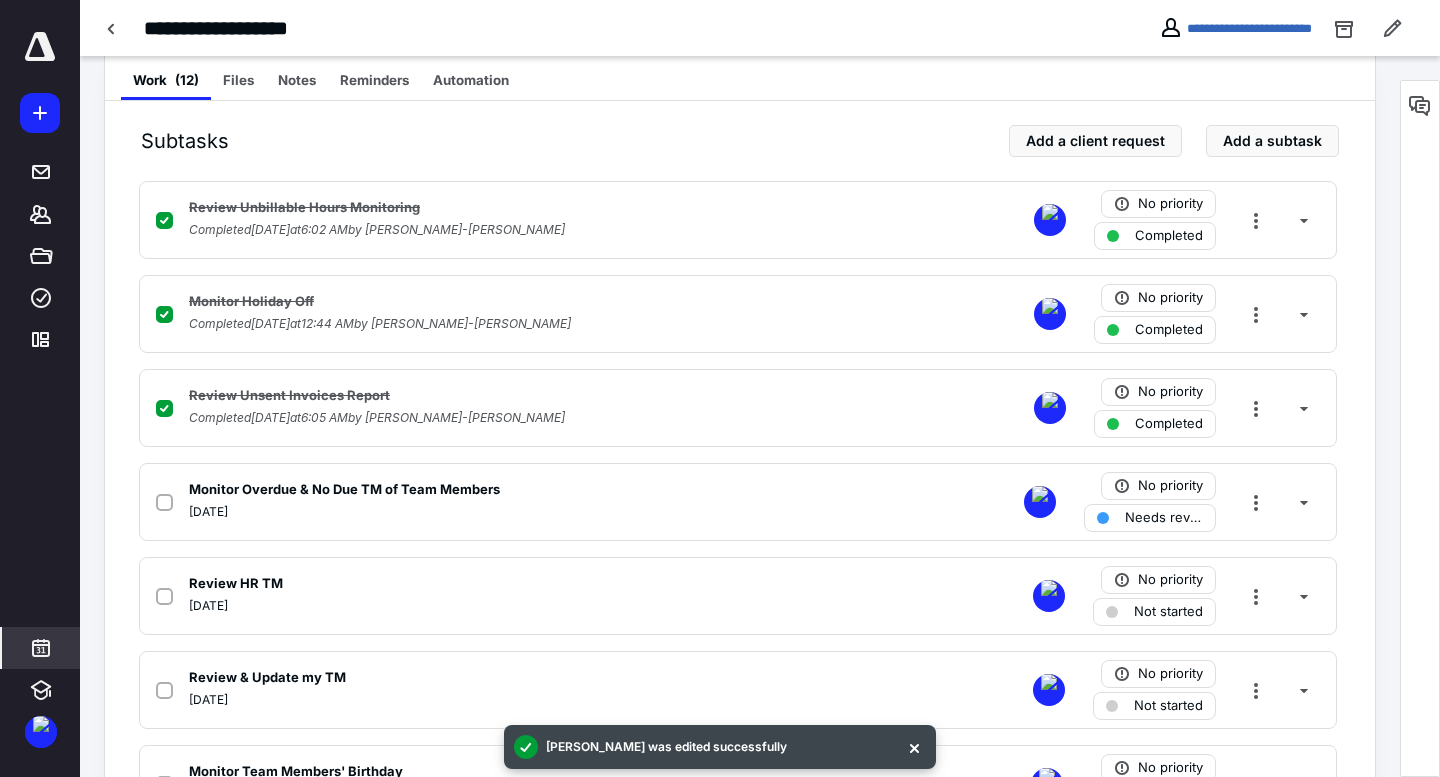click at bounding box center [41, 648] 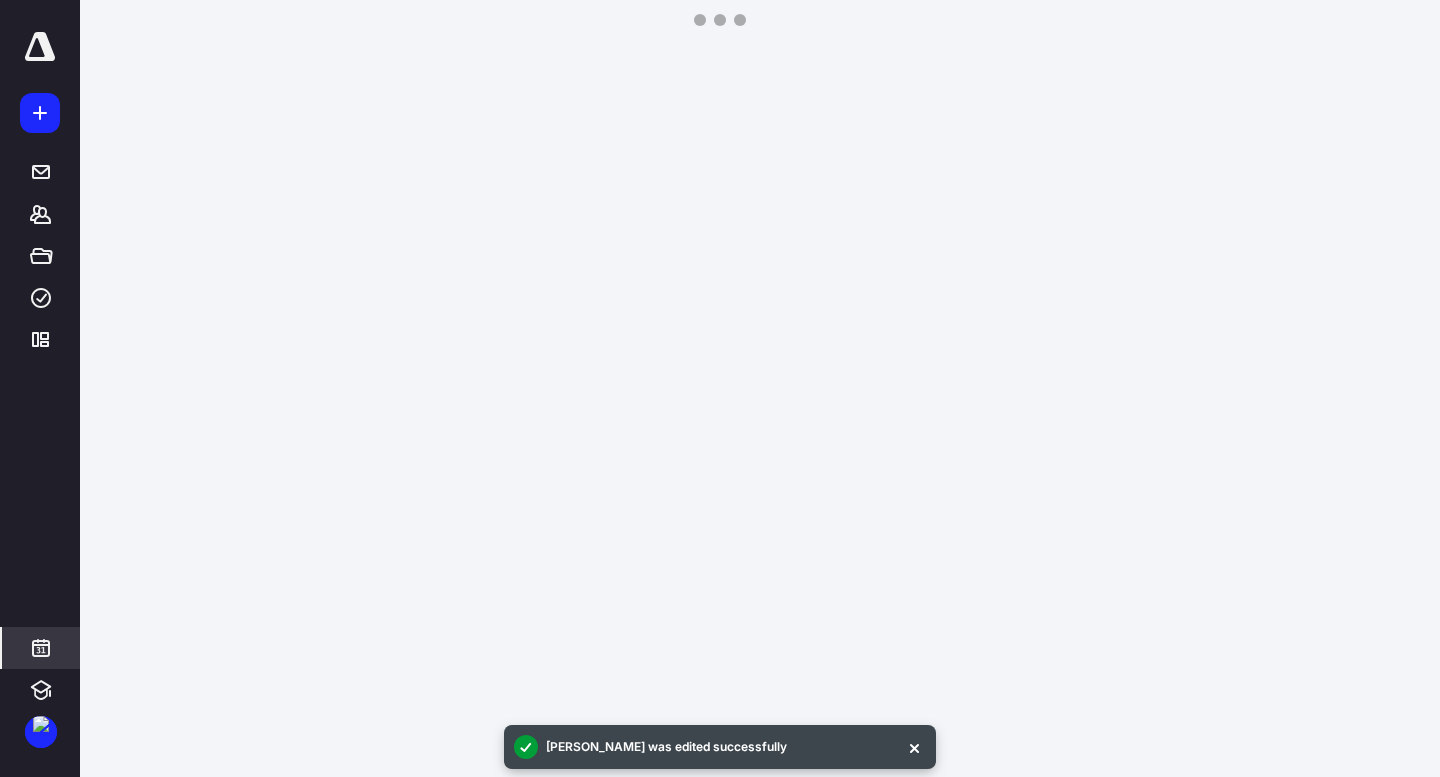 scroll, scrollTop: 385, scrollLeft: 0, axis: vertical 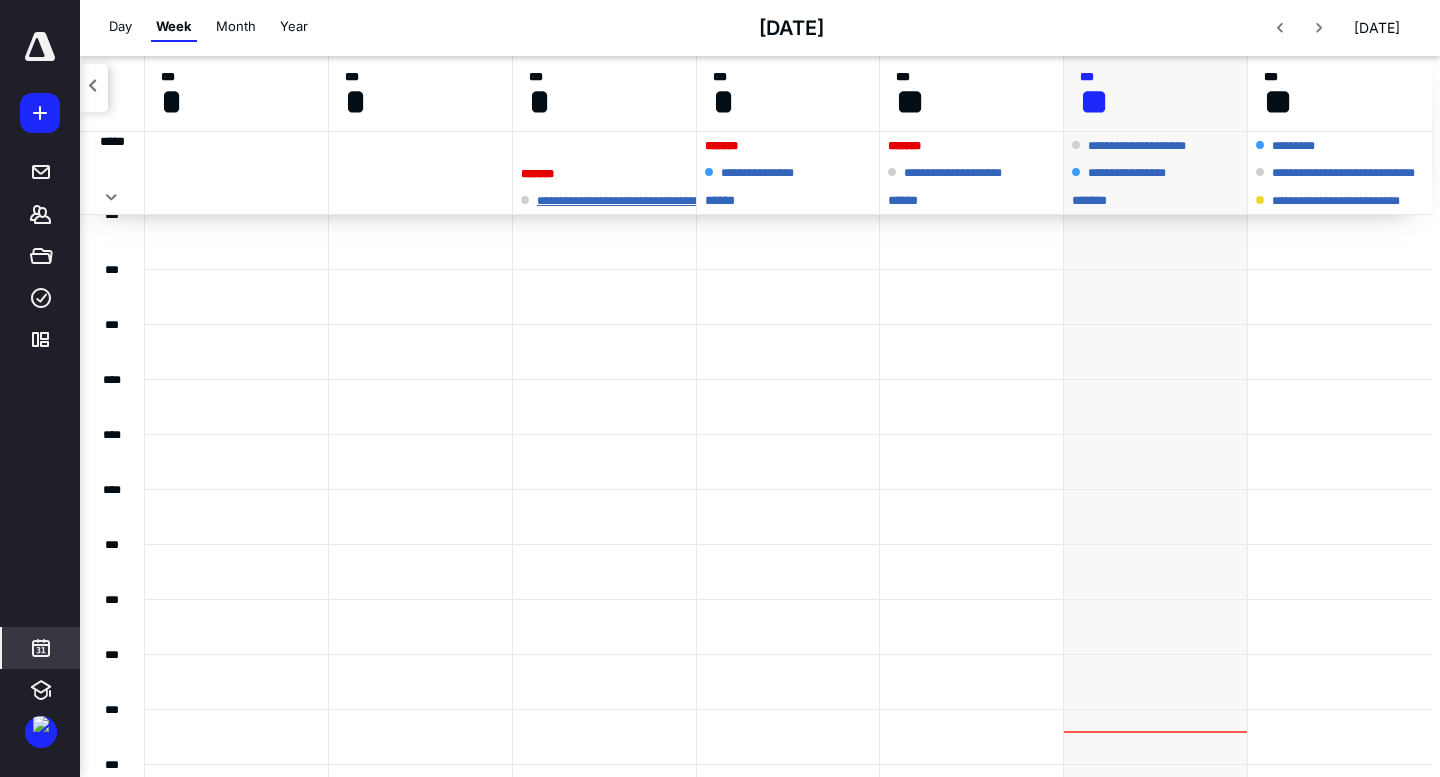 click on "**********" at bounding box center (678, 201) 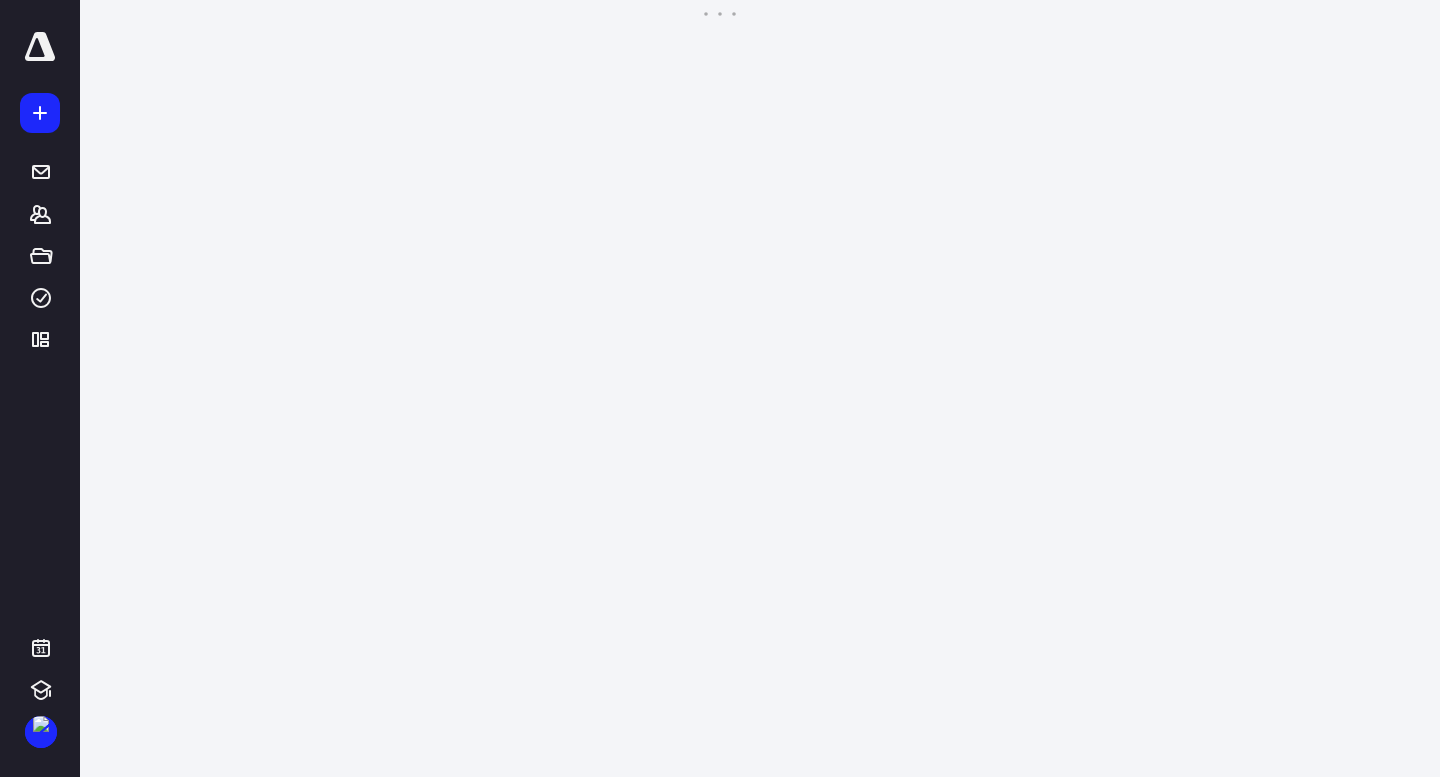 scroll, scrollTop: 0, scrollLeft: 0, axis: both 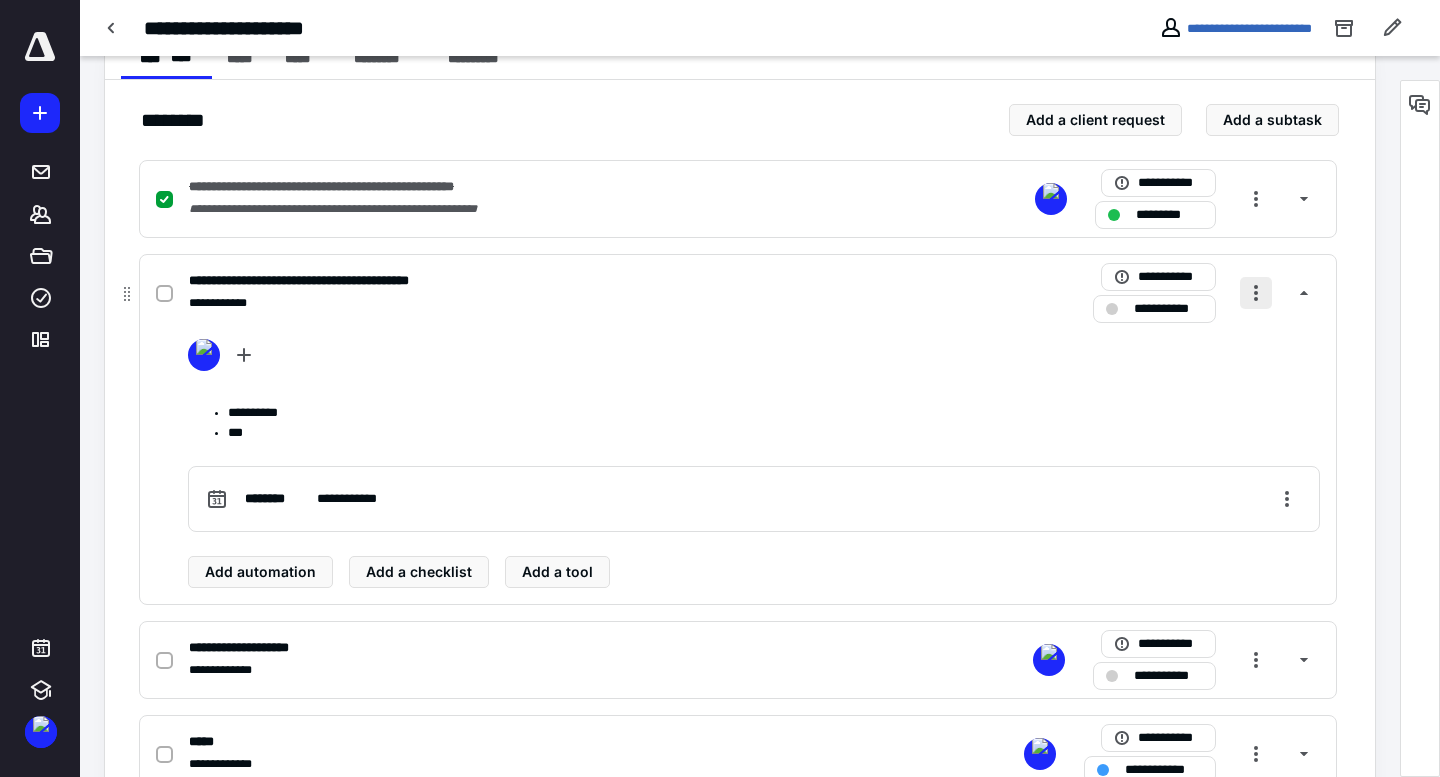 drag, startPoint x: 1248, startPoint y: 291, endPoint x: 1262, endPoint y: 308, distance: 22.022715 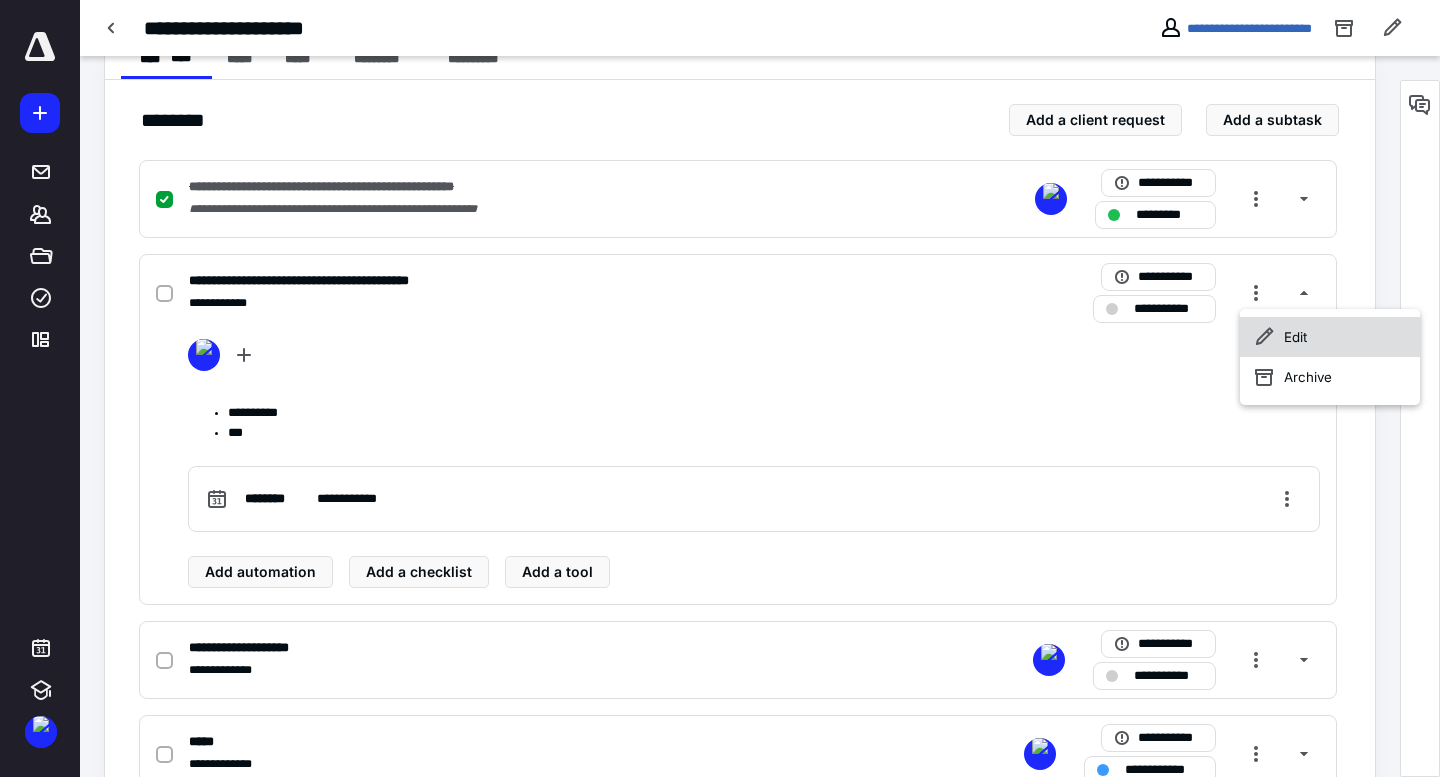 click on "Edit" at bounding box center [1330, 337] 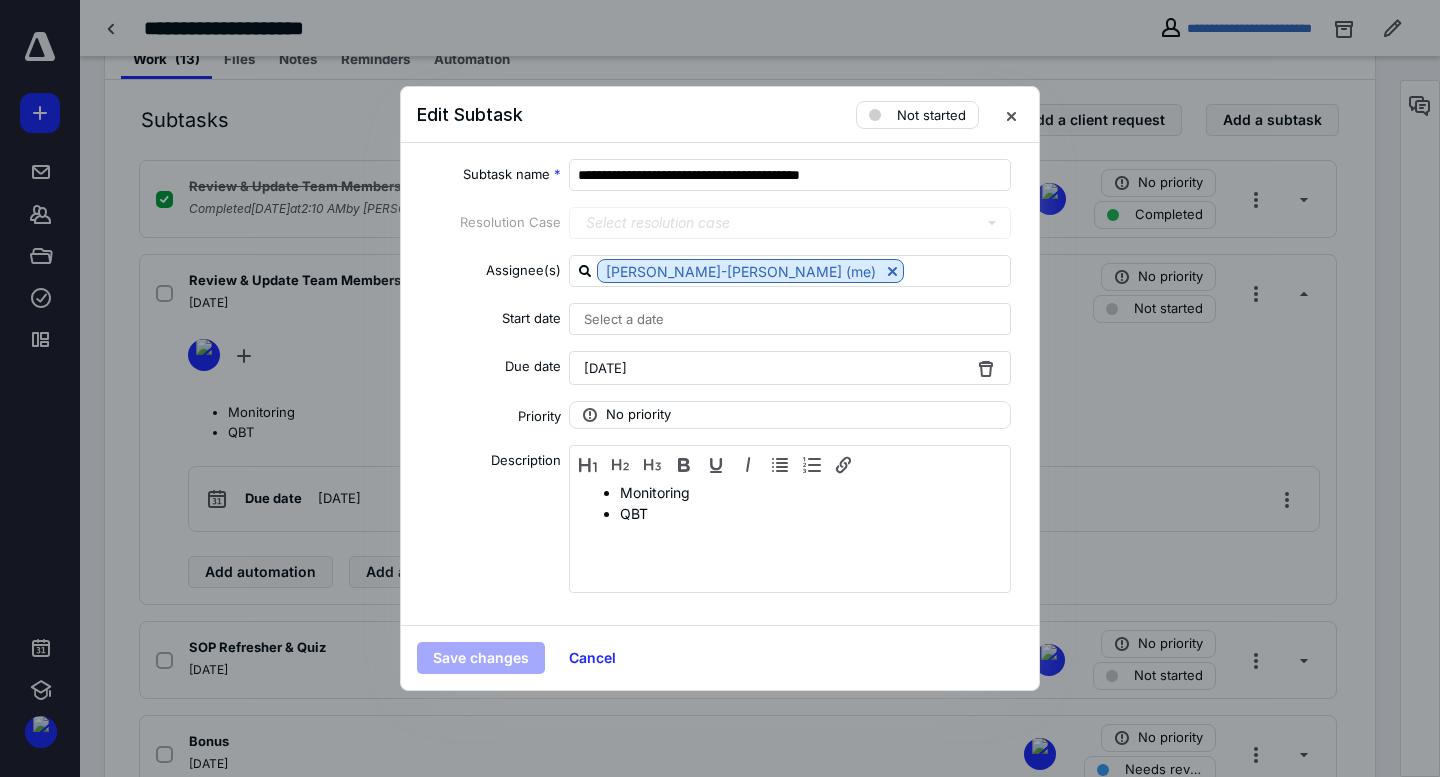 click on "[DATE]" at bounding box center [605, 368] 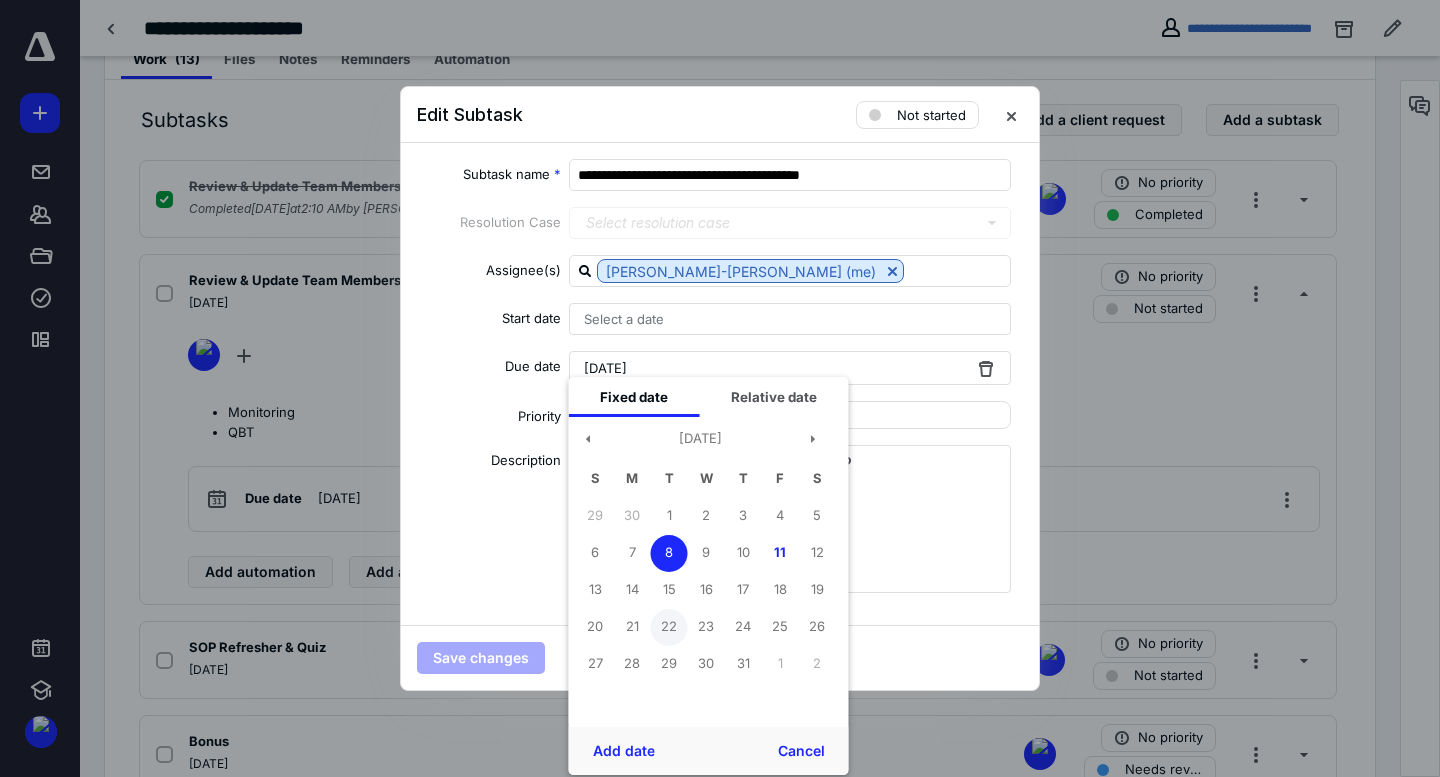 click on "22" at bounding box center [669, 627] 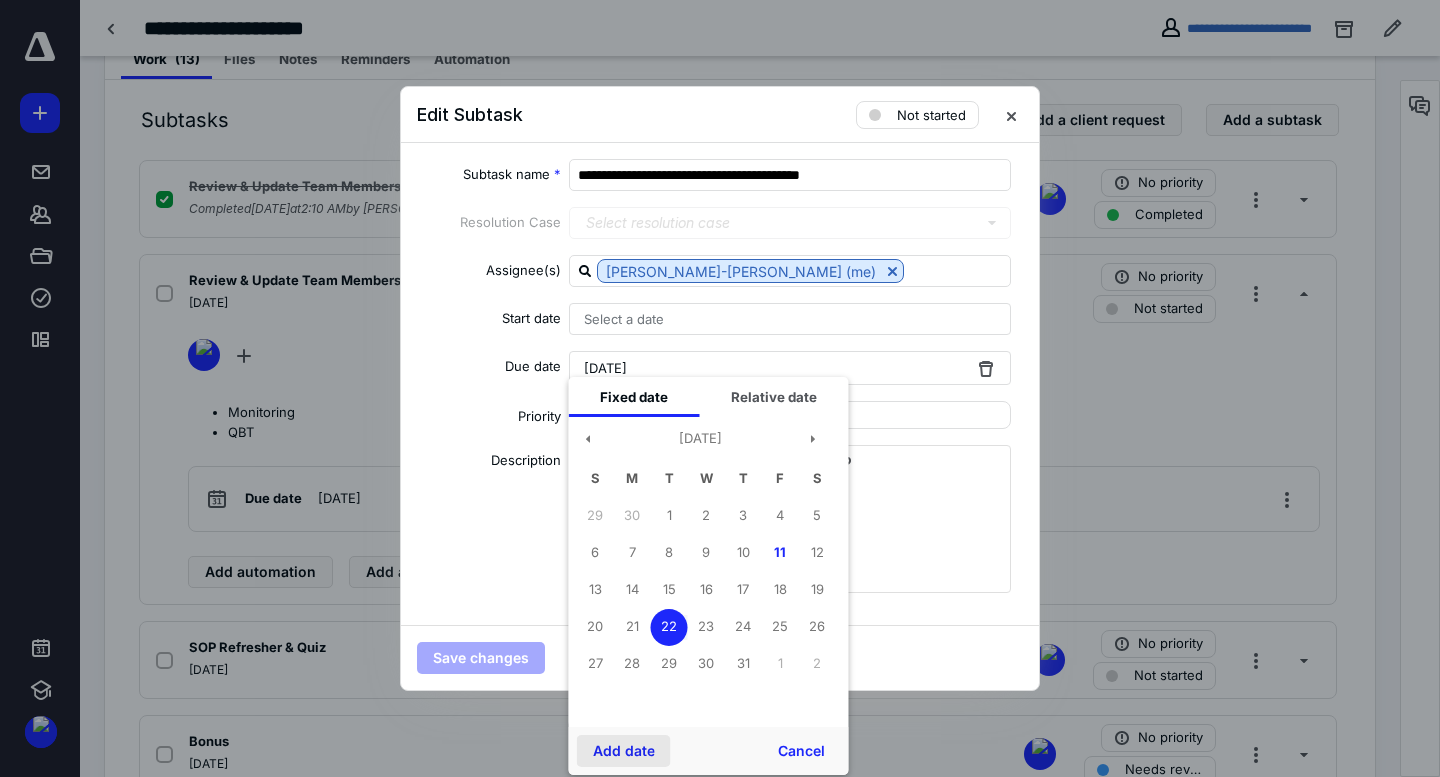 drag, startPoint x: 616, startPoint y: 728, endPoint x: 624, endPoint y: 753, distance: 26.24881 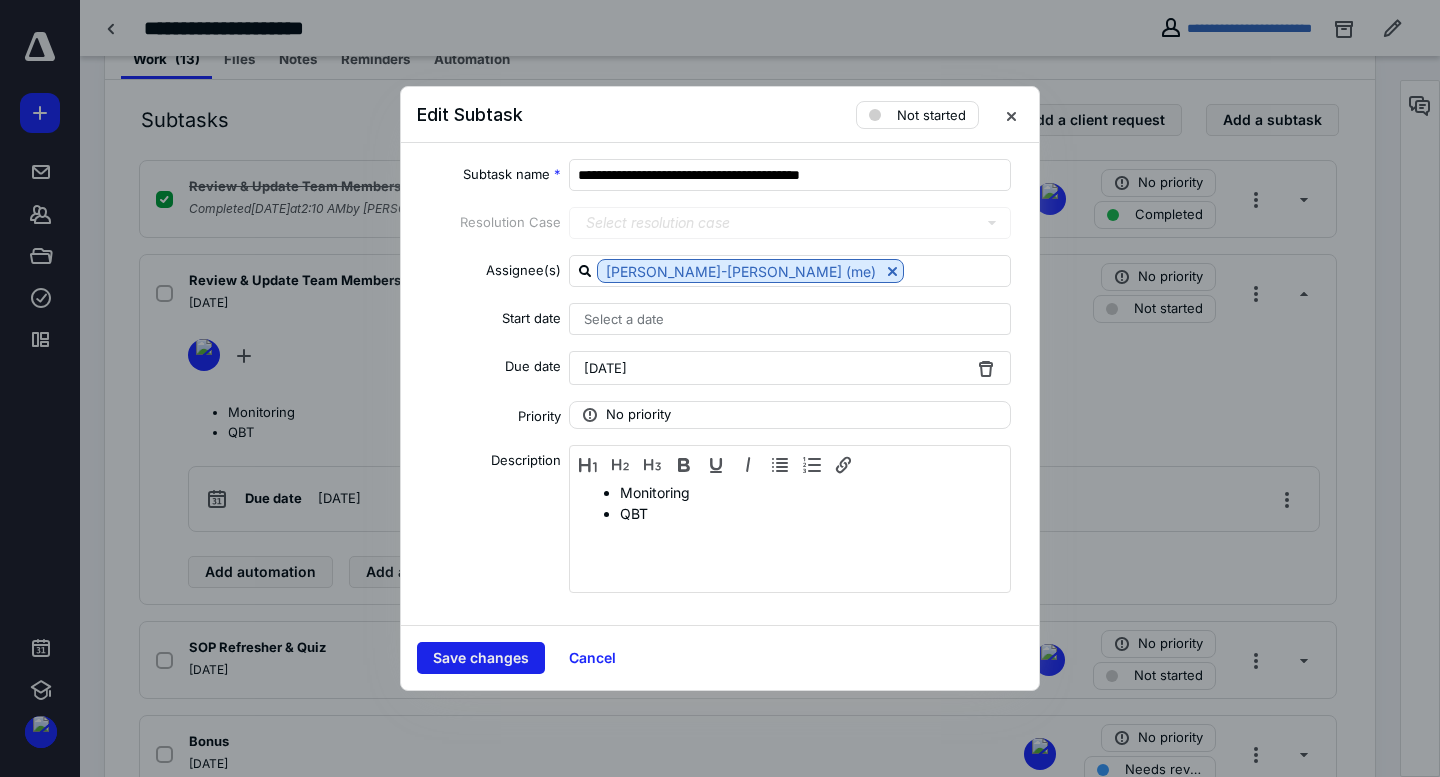click on "Save changes" at bounding box center [481, 658] 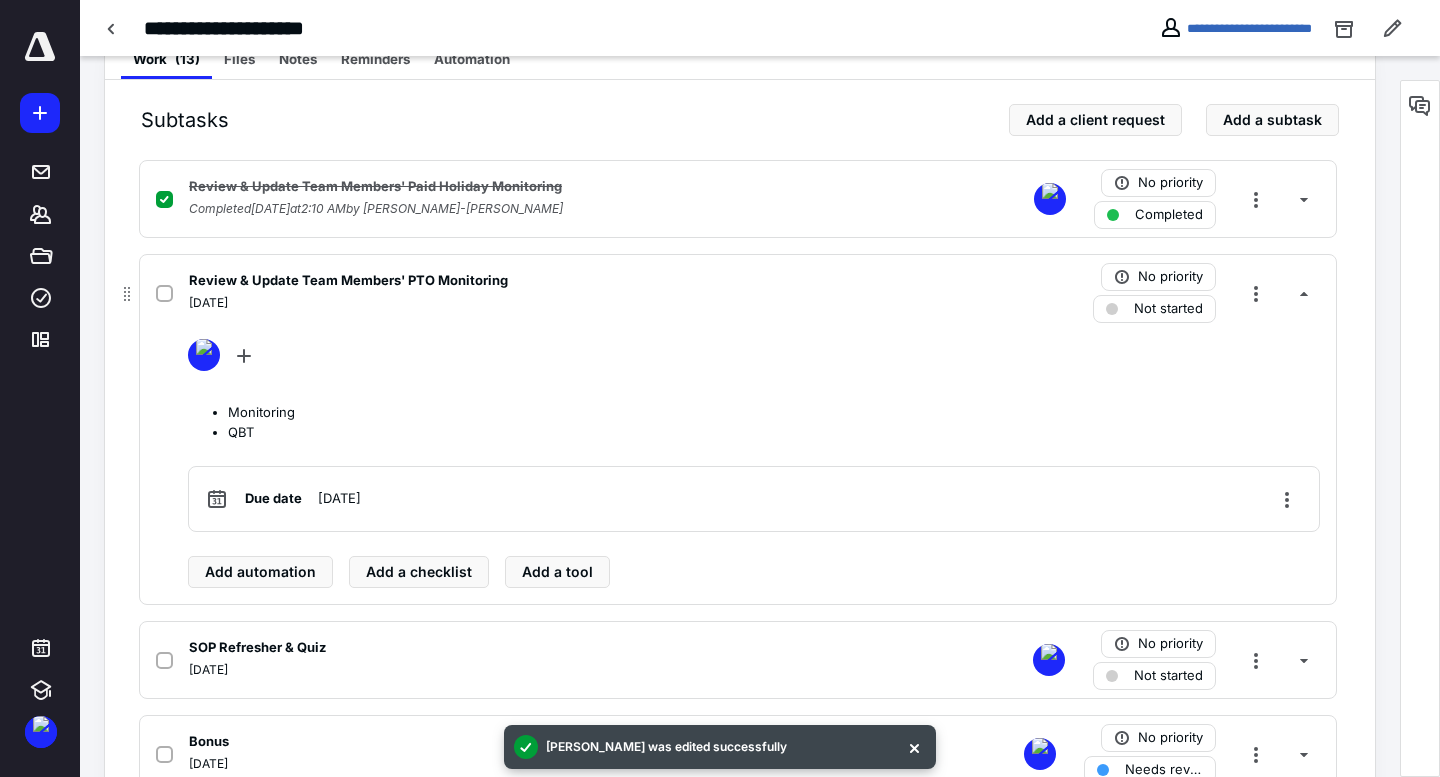 click on "Review & Update Team Members' PTO Monitoring" at bounding box center (348, 281) 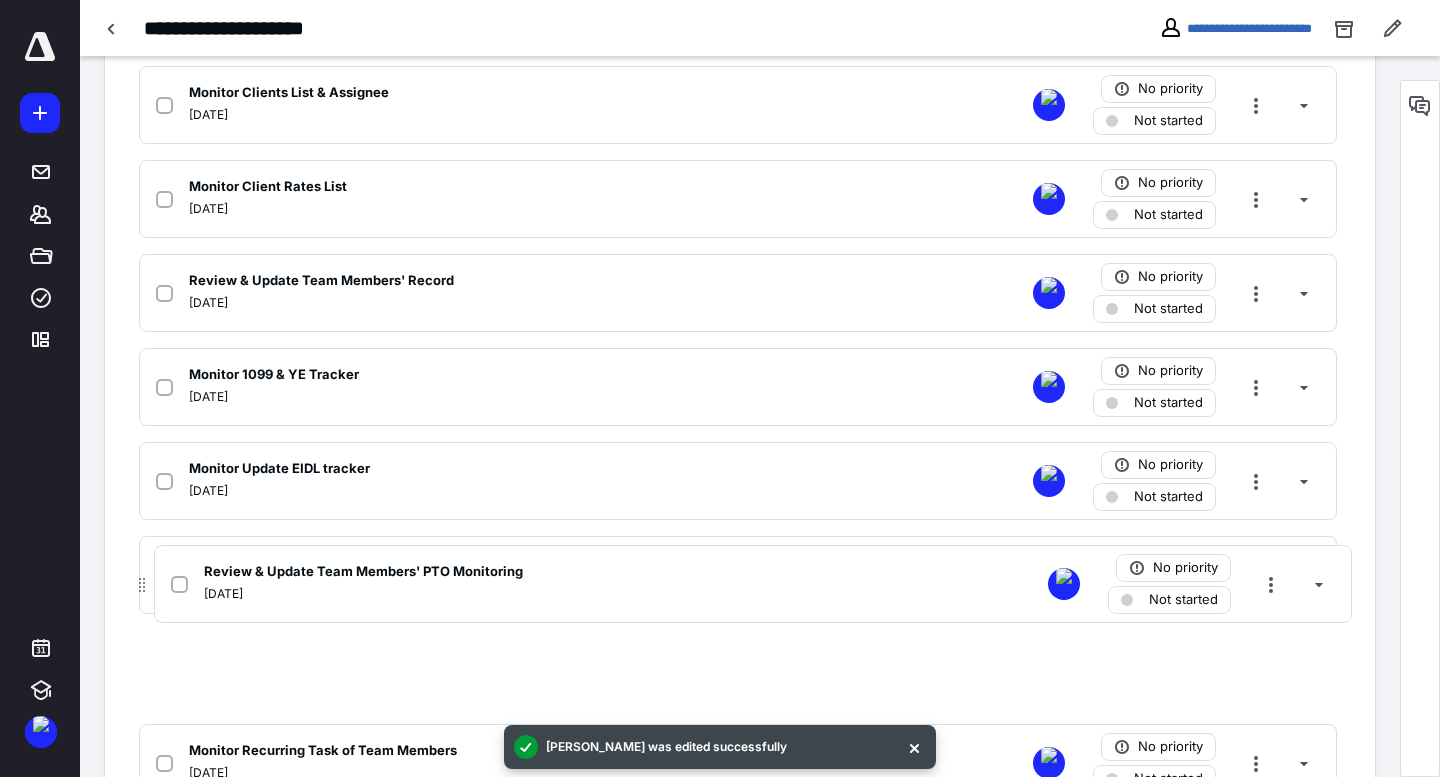 scroll, scrollTop: 1036, scrollLeft: 0, axis: vertical 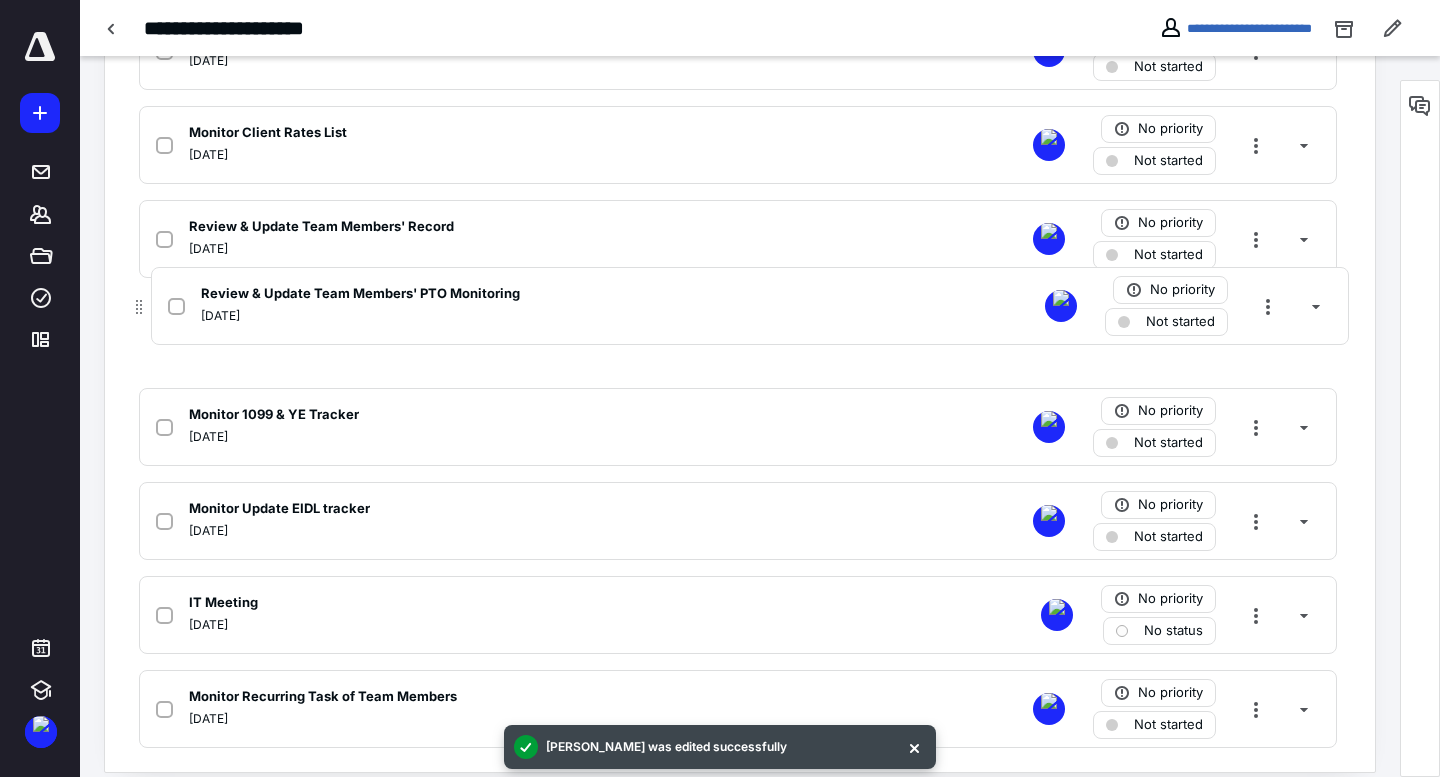 drag, startPoint x: 133, startPoint y: 293, endPoint x: 144, endPoint y: 314, distance: 23.70654 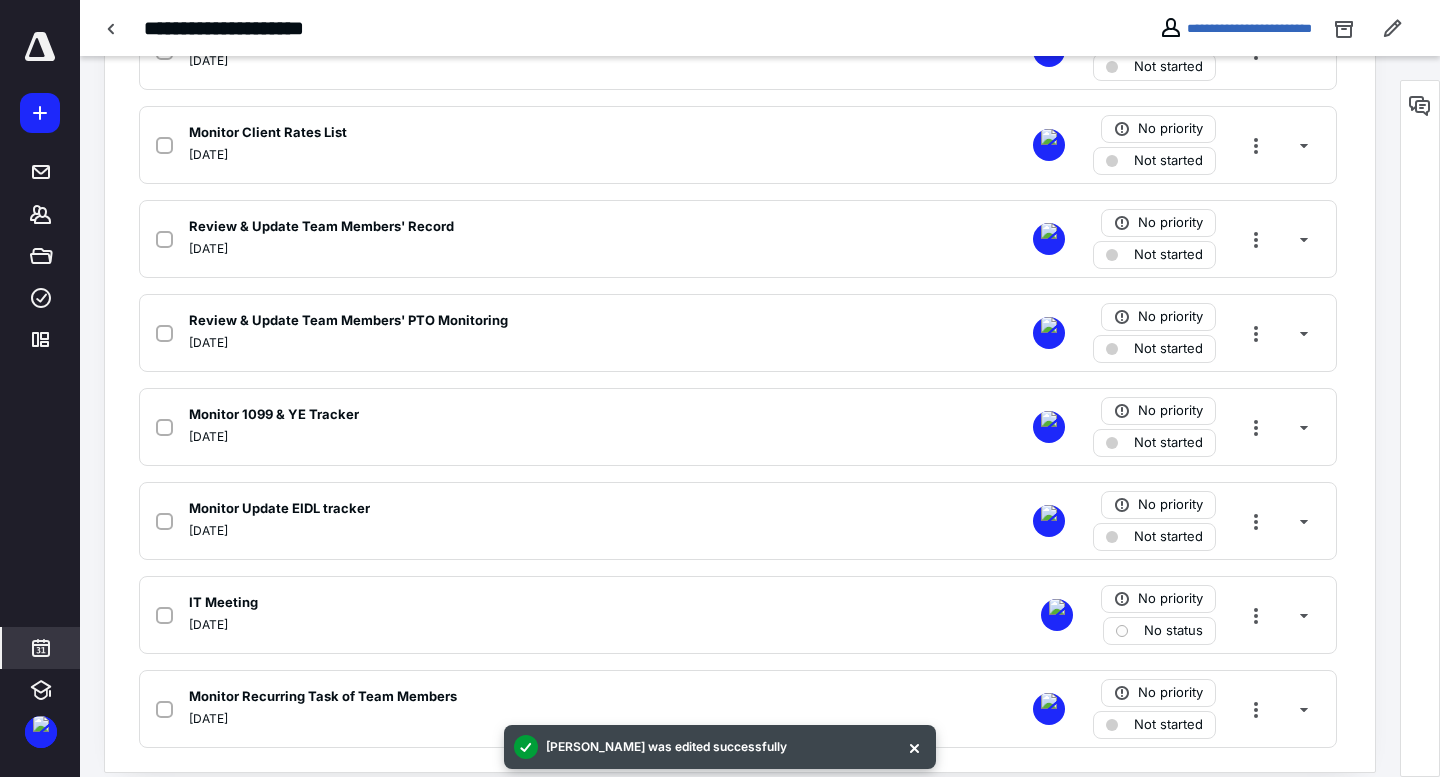 click at bounding box center (41, 648) 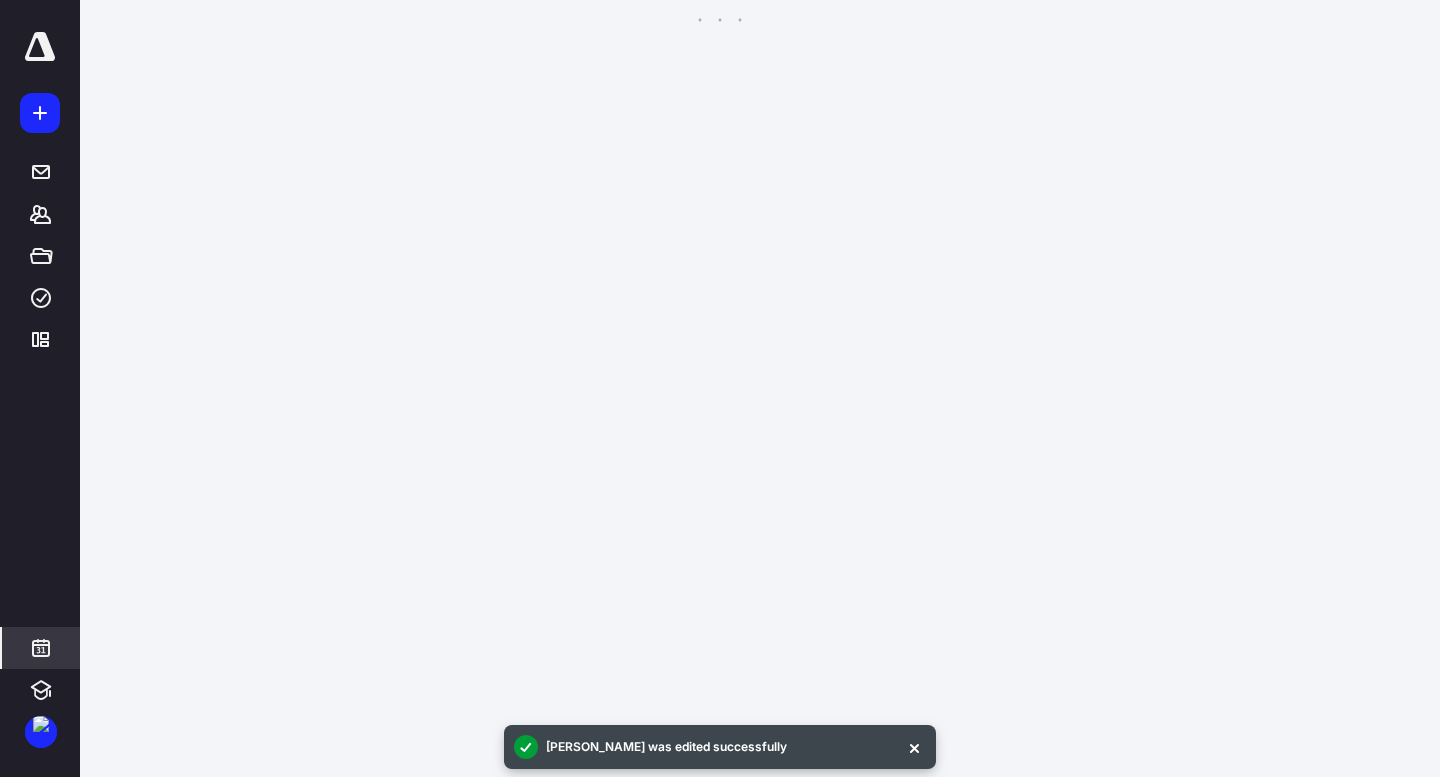 scroll, scrollTop: 385, scrollLeft: 0, axis: vertical 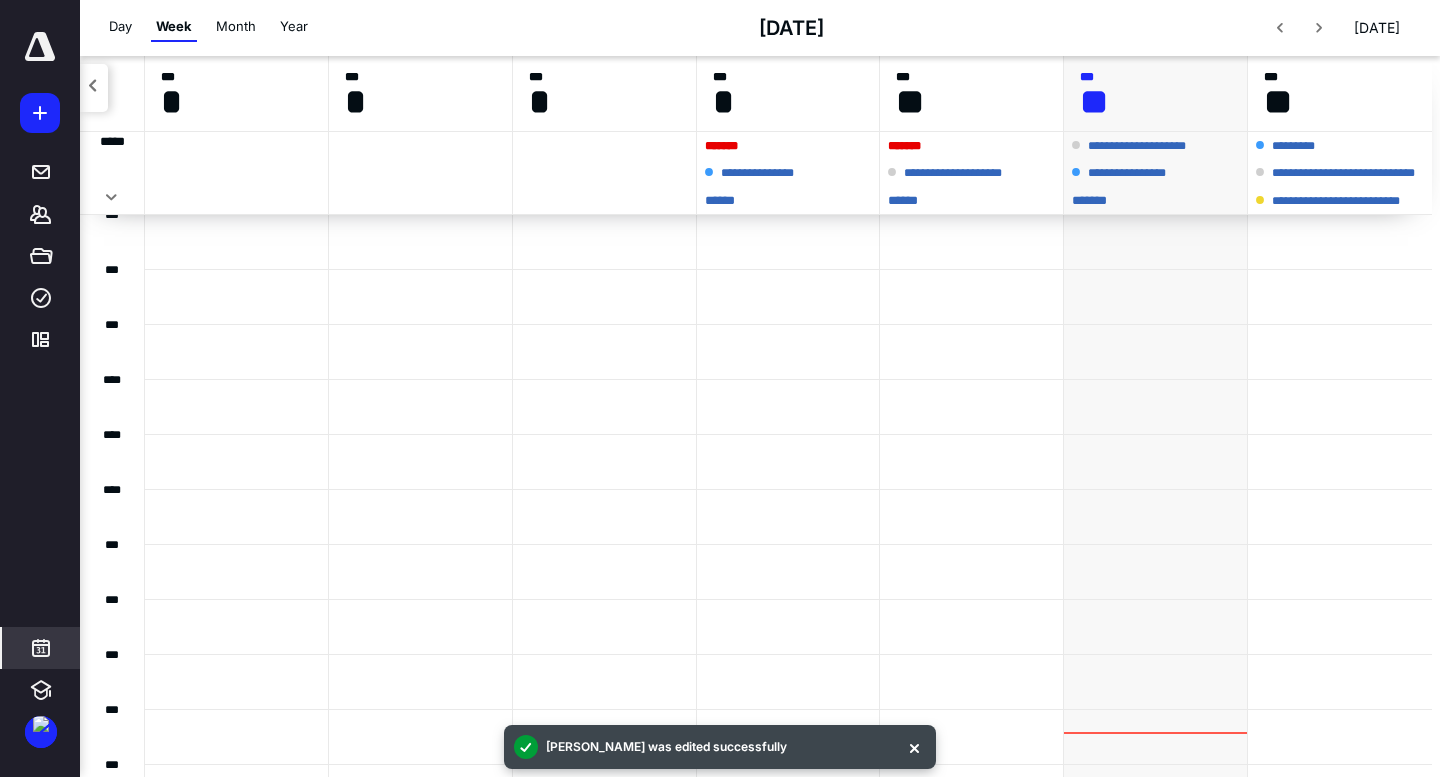 click on "* ****" at bounding box center [788, 200] 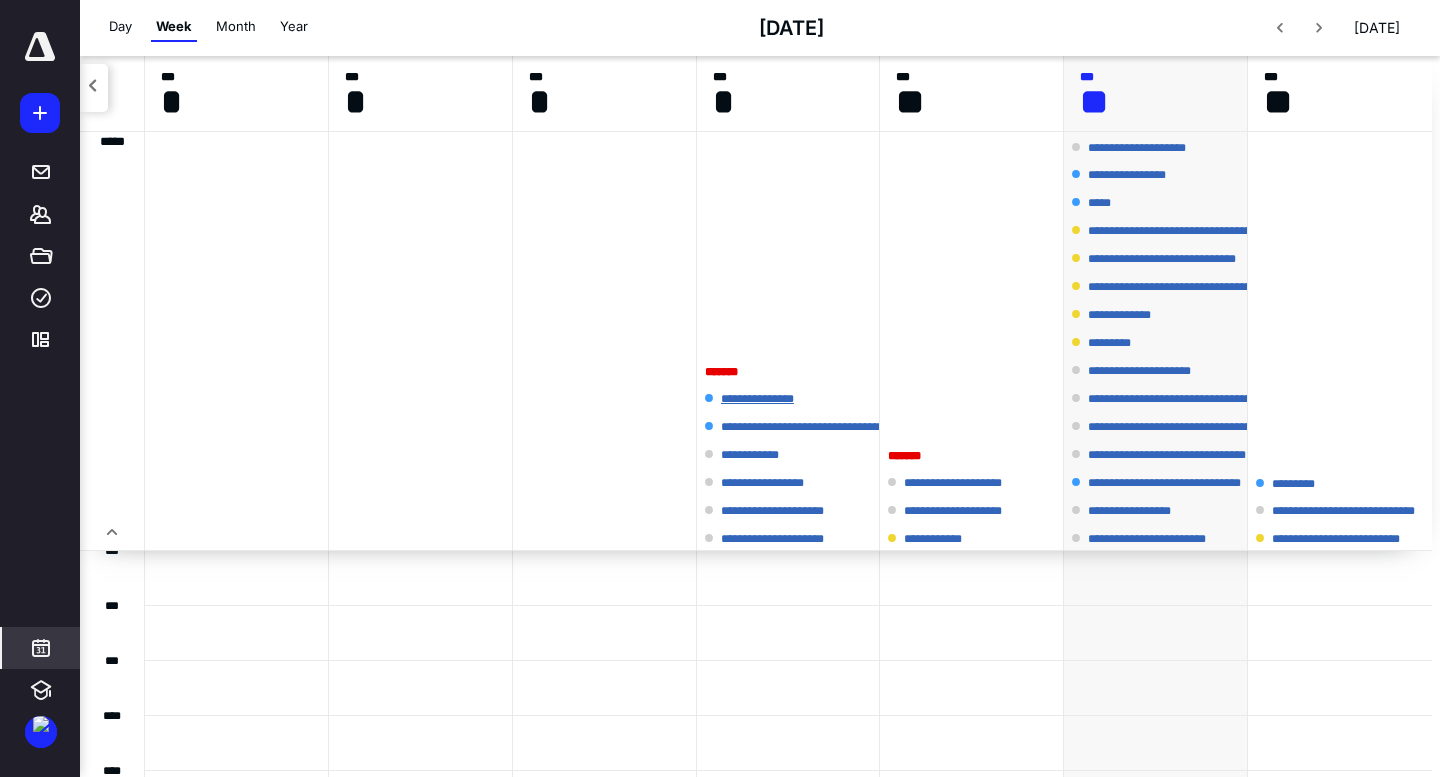 click on "**********" at bounding box center (768, 399) 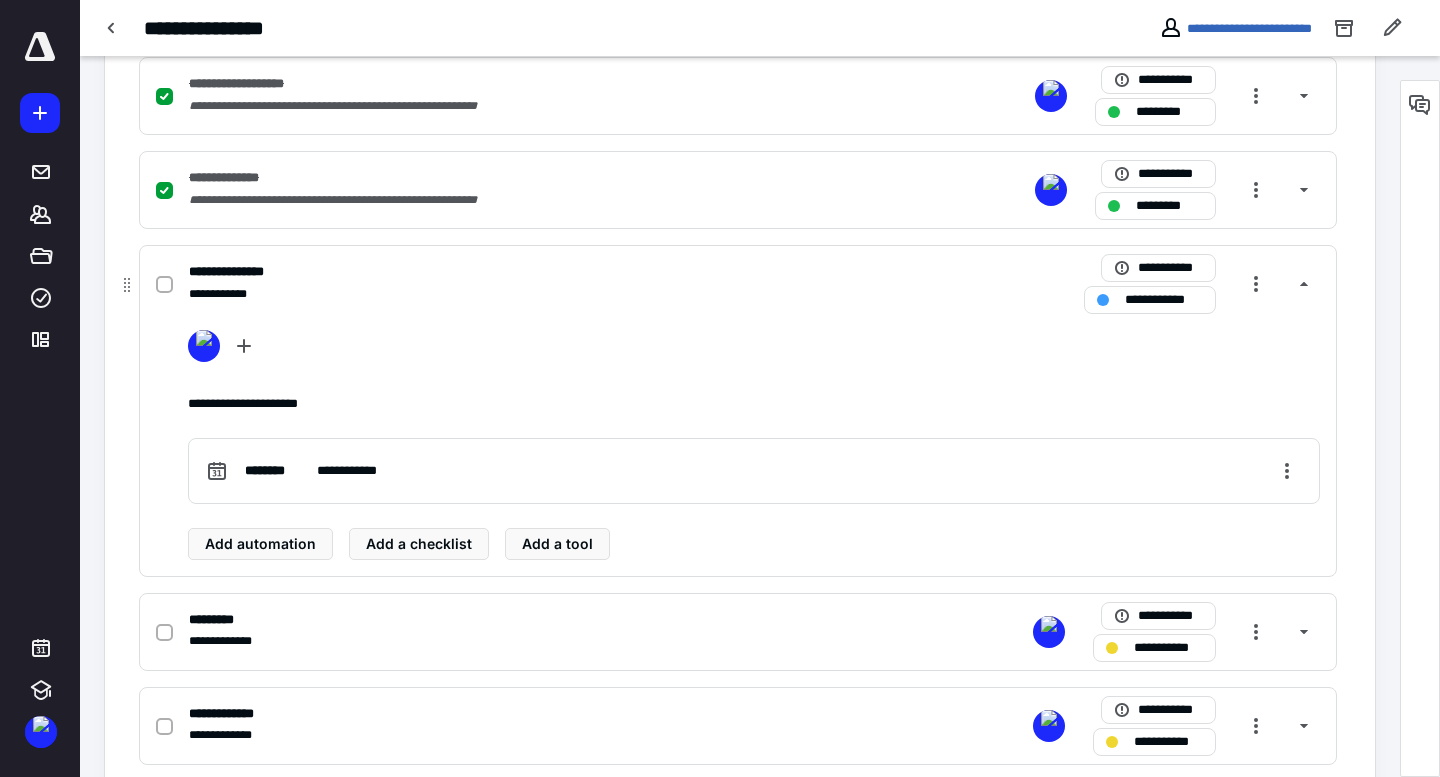 scroll, scrollTop: 562, scrollLeft: 0, axis: vertical 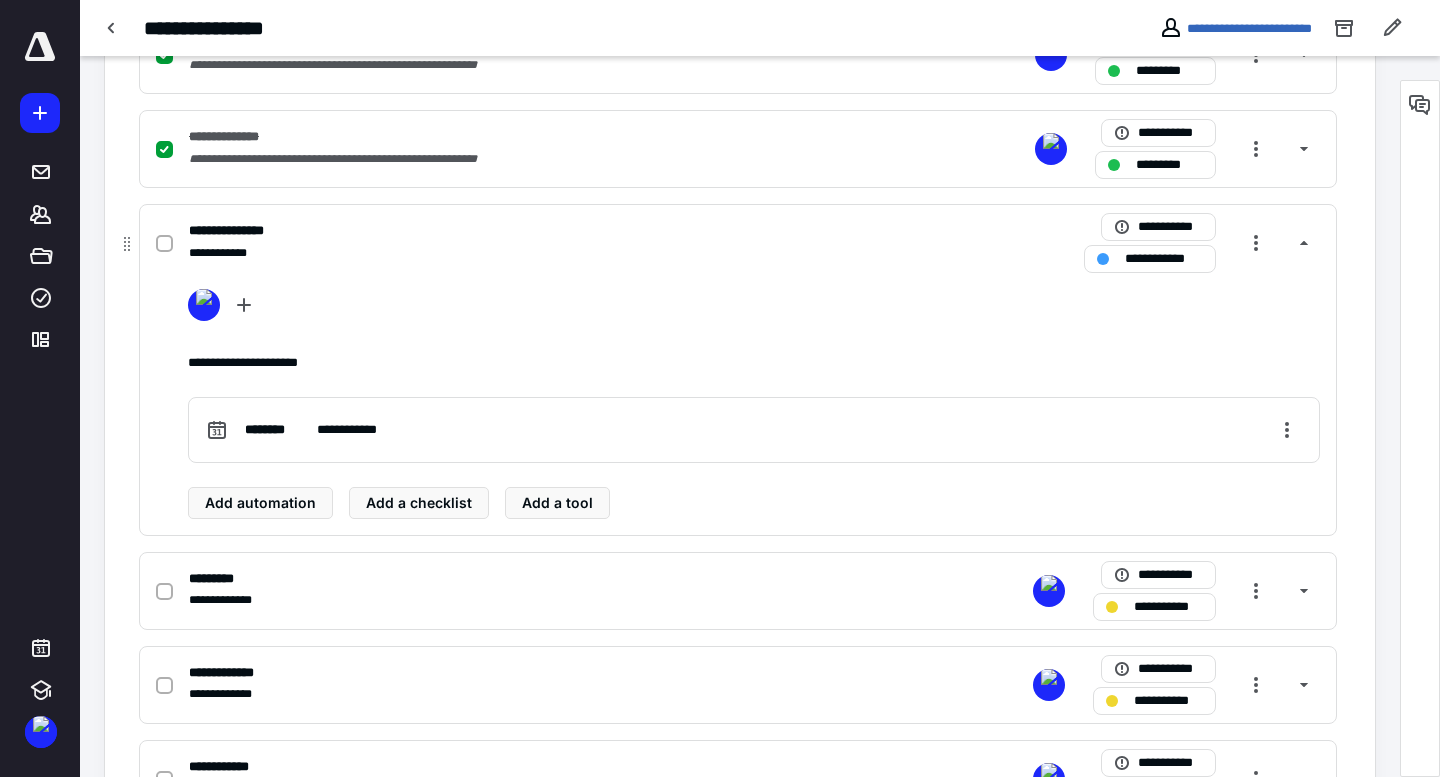 click on "**********" at bounding box center (1190, 243) 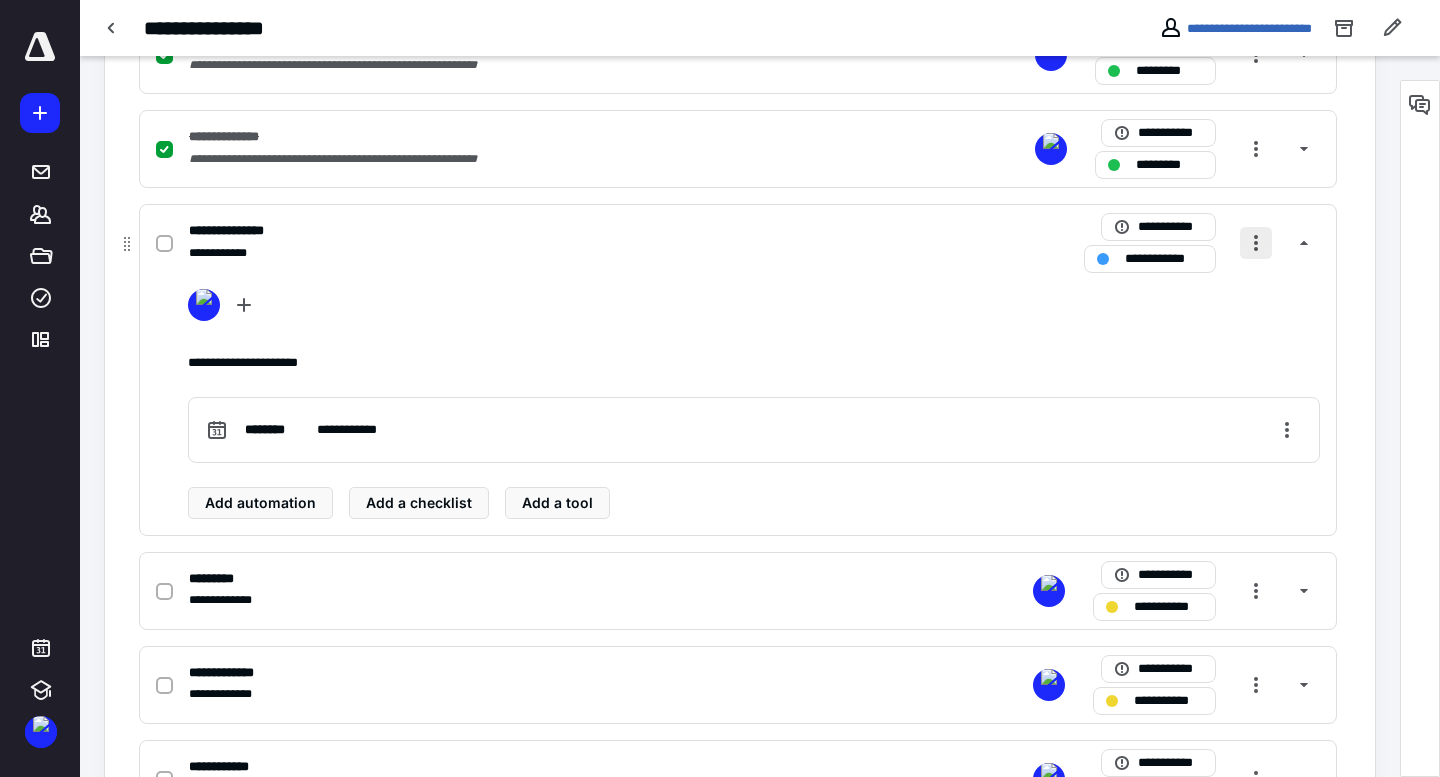 click at bounding box center [1256, 243] 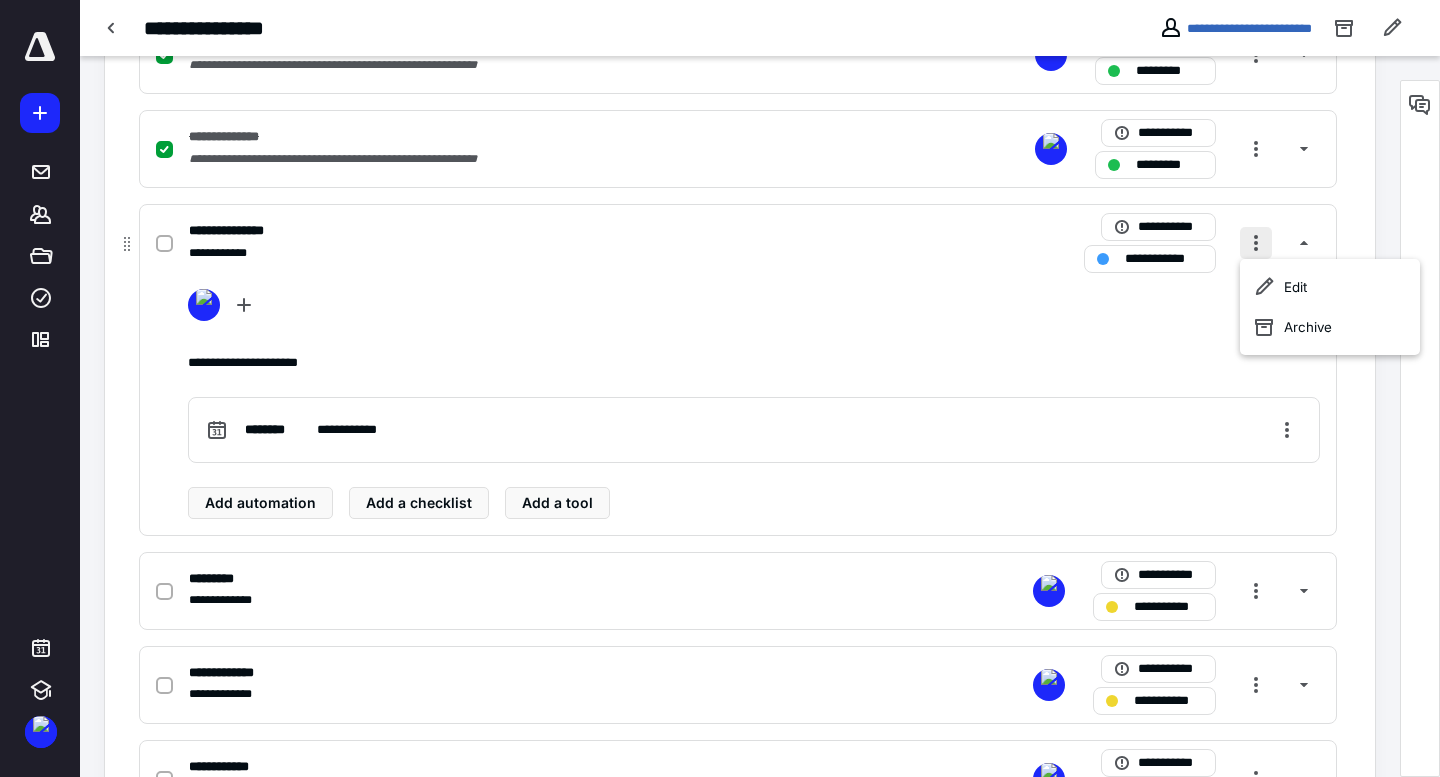 click on "Edit" at bounding box center (1330, 287) 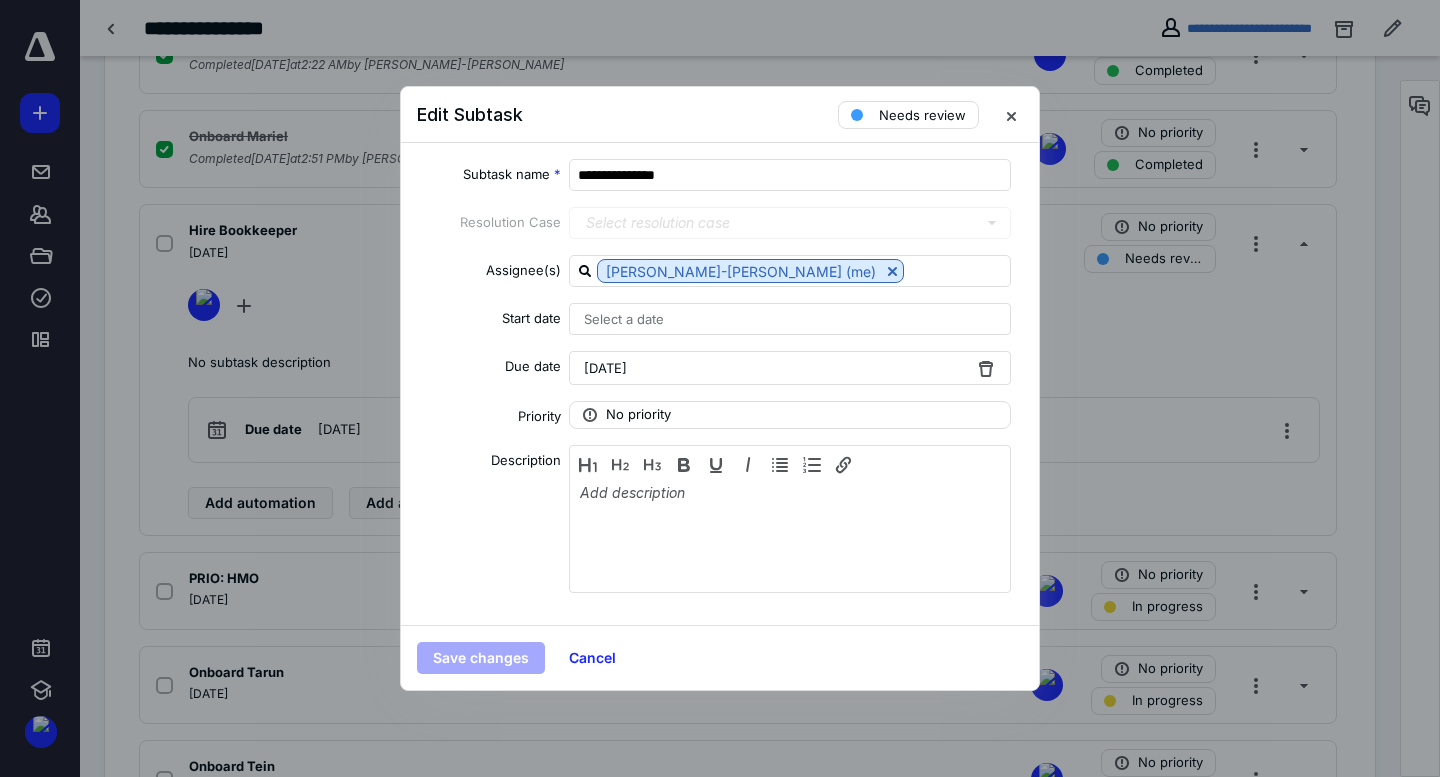 click on "[DATE]" at bounding box center [605, 368] 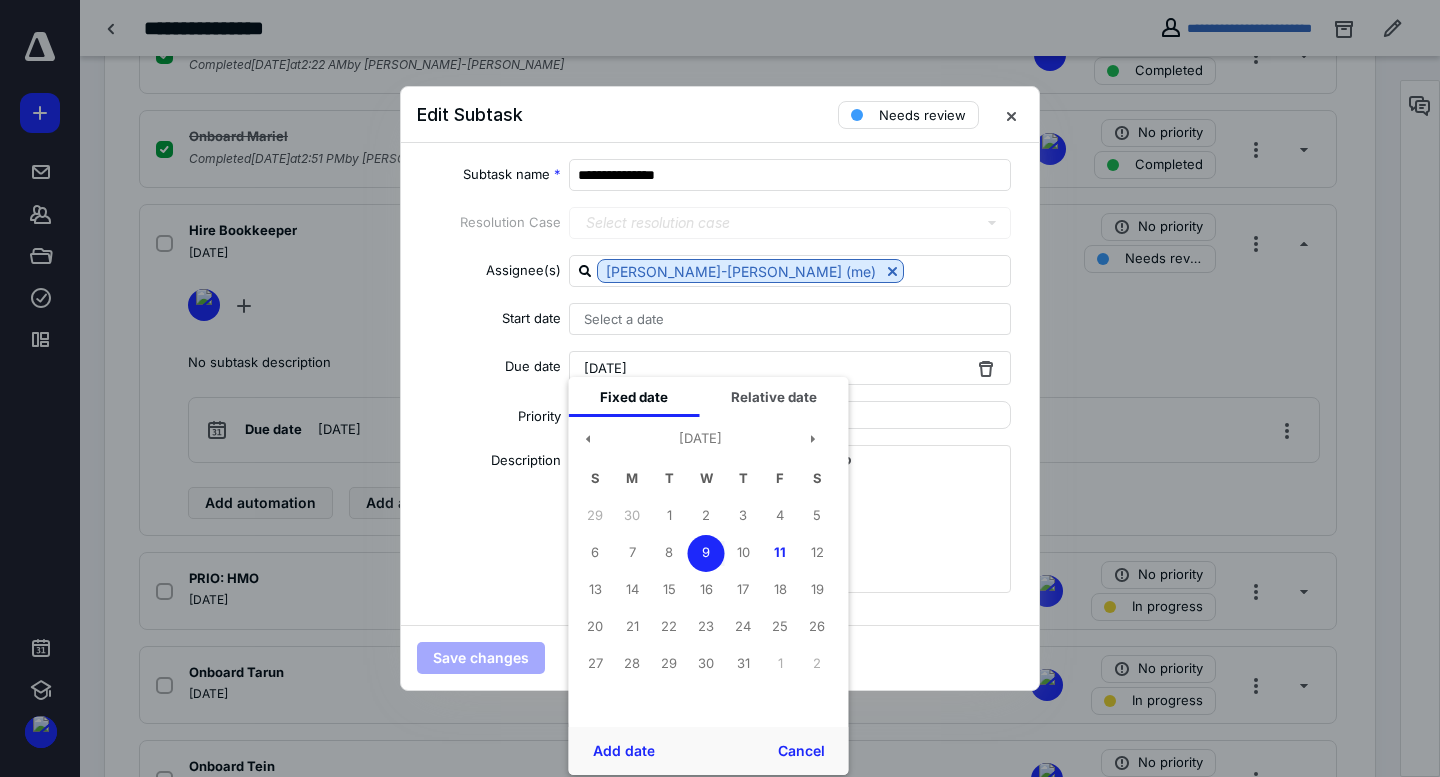 drag, startPoint x: 781, startPoint y: 545, endPoint x: 714, endPoint y: 690, distance: 159.73102 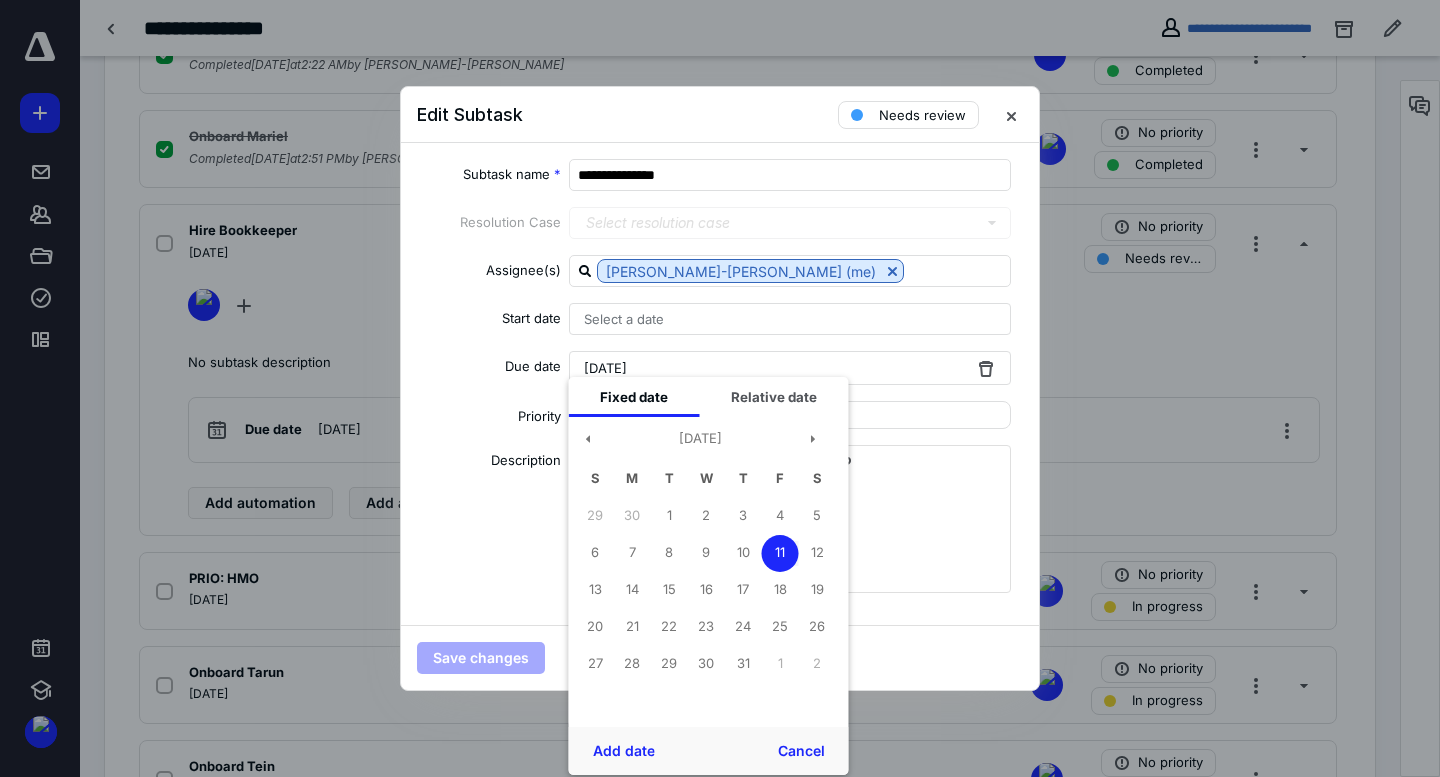 drag, startPoint x: 651, startPoint y: 745, endPoint x: 564, endPoint y: 701, distance: 97.49359 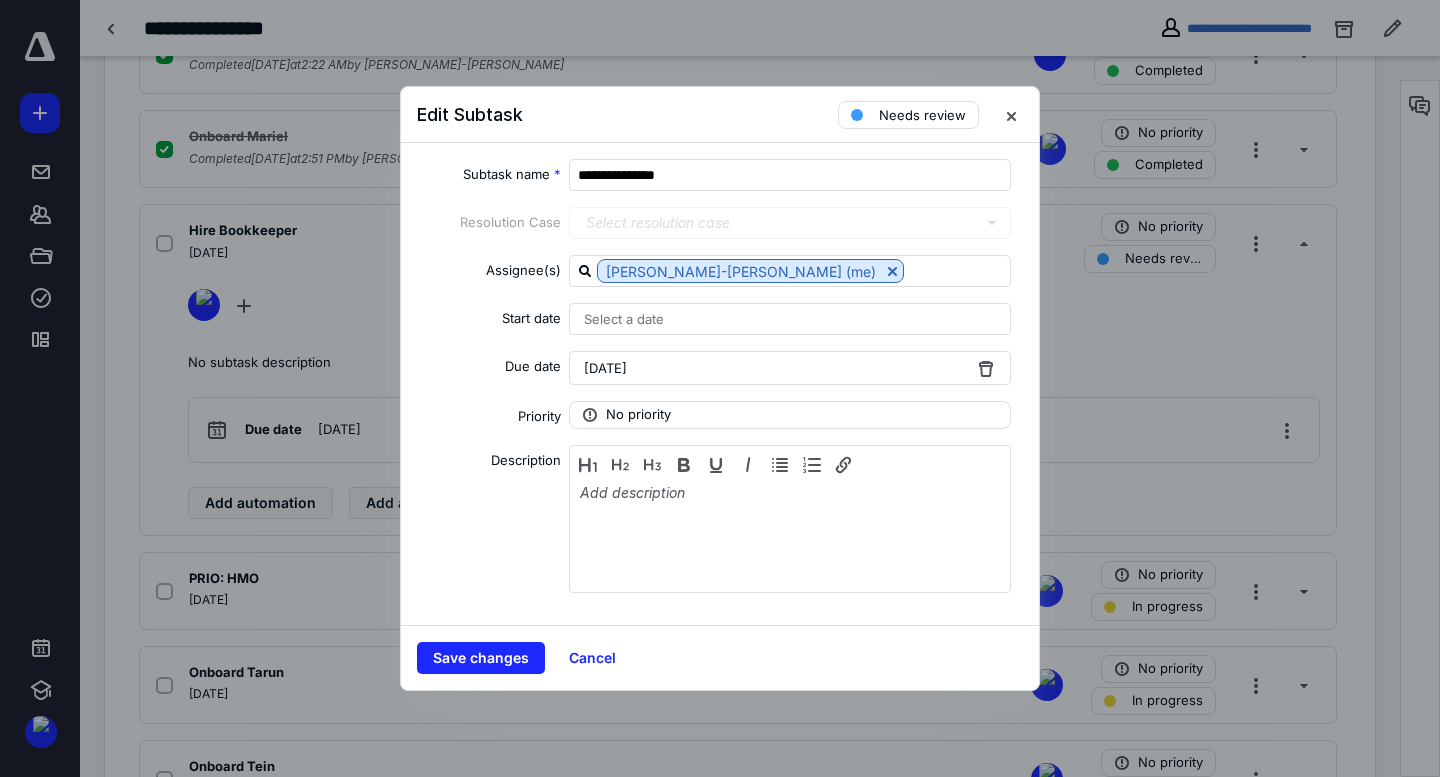 click on "Save changes Cancel" at bounding box center (720, 657) 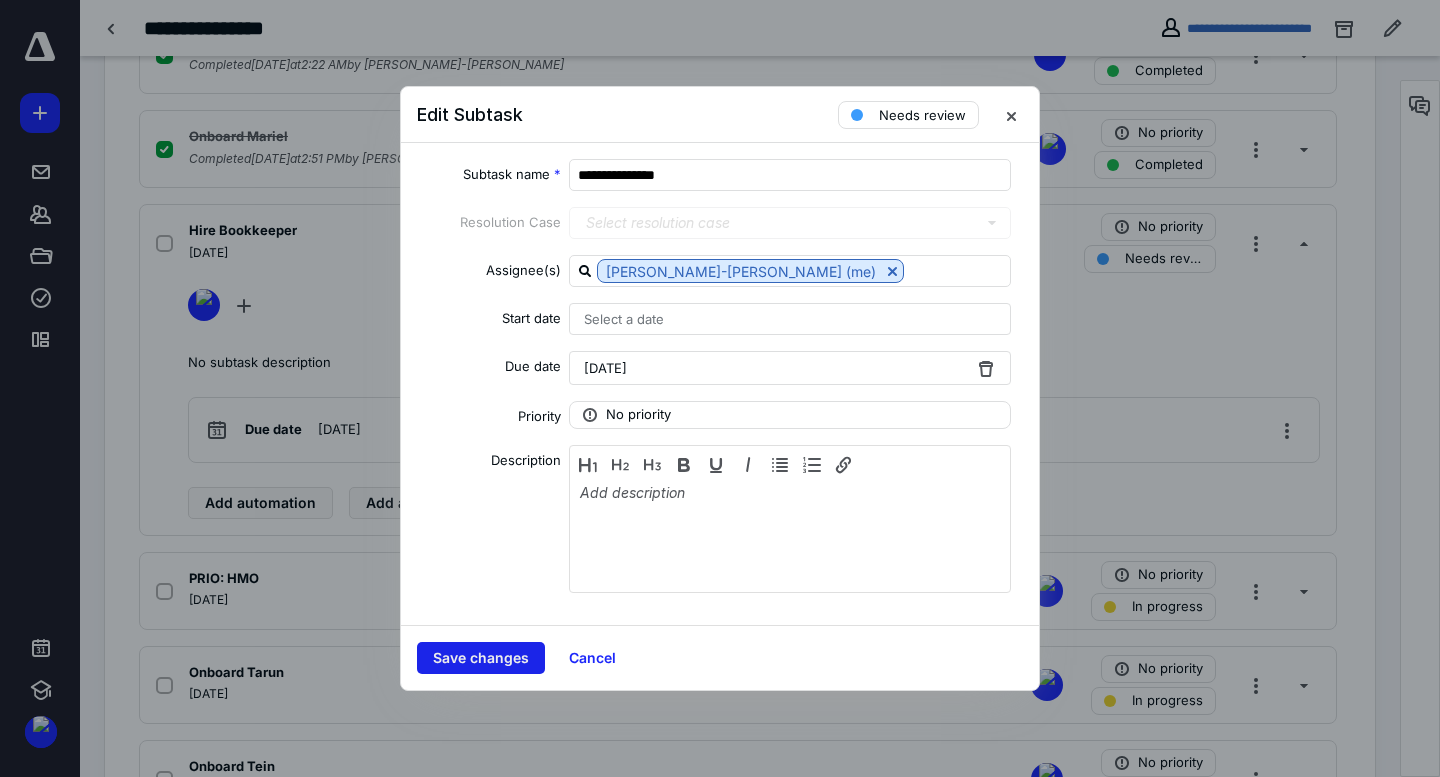 click on "Save changes" at bounding box center [481, 658] 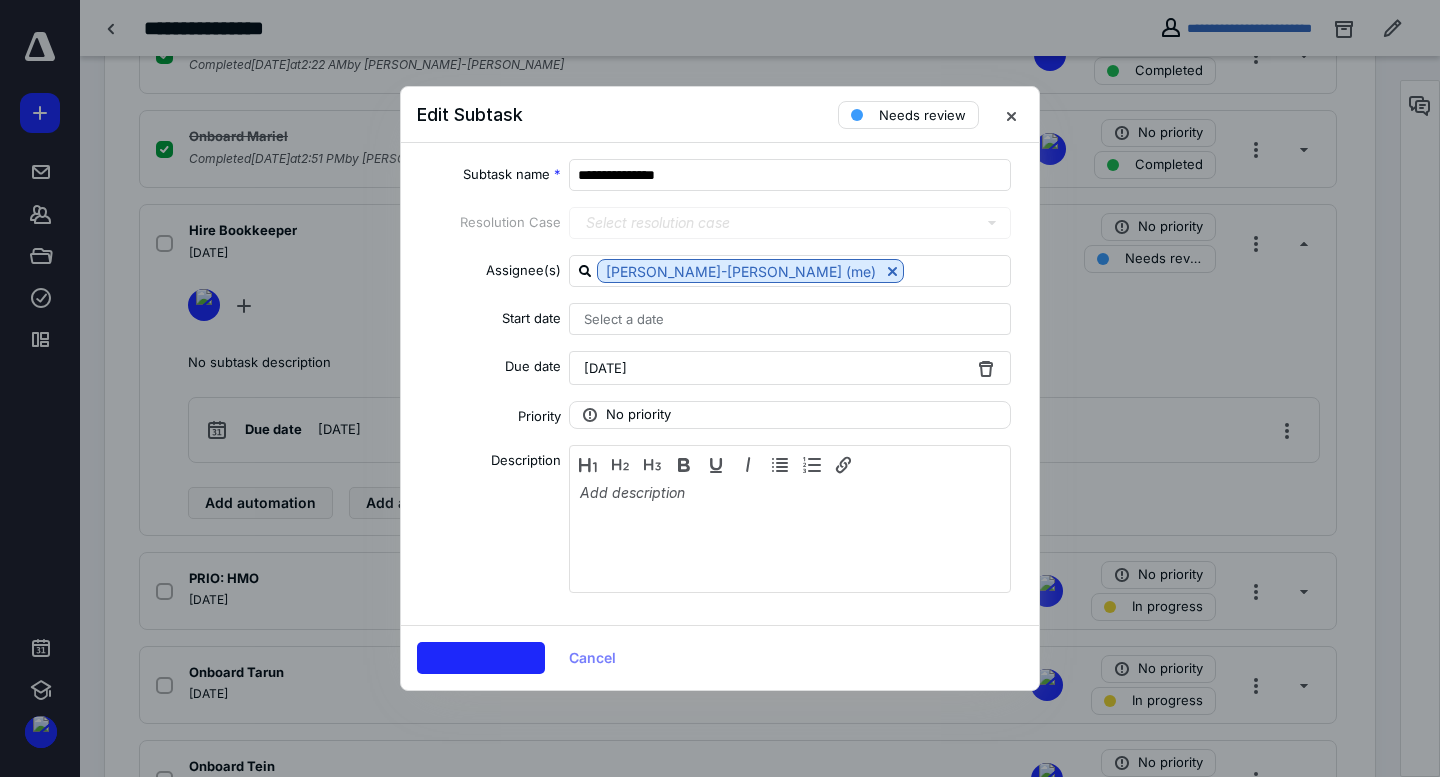 click at bounding box center [720, 388] 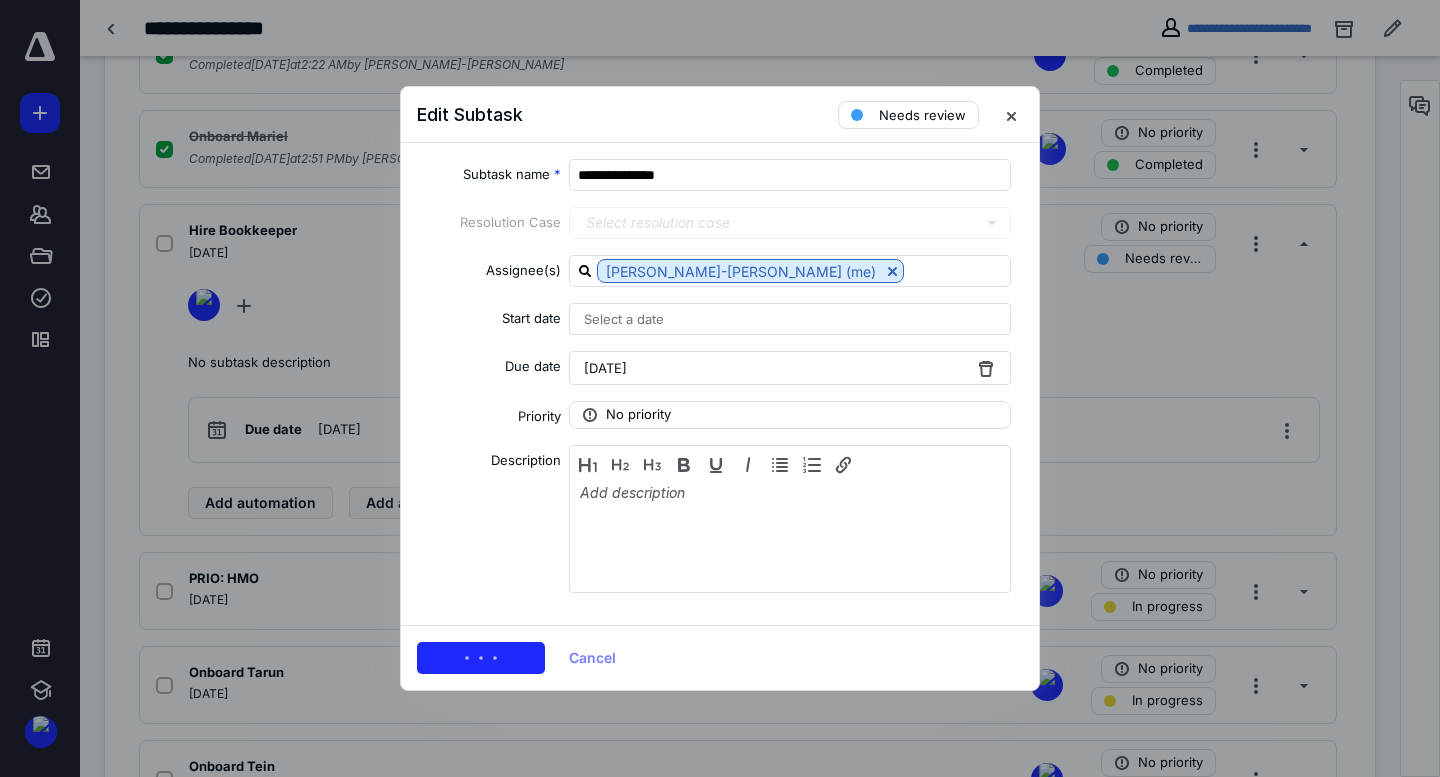 click on "Cancel" at bounding box center [592, 658] 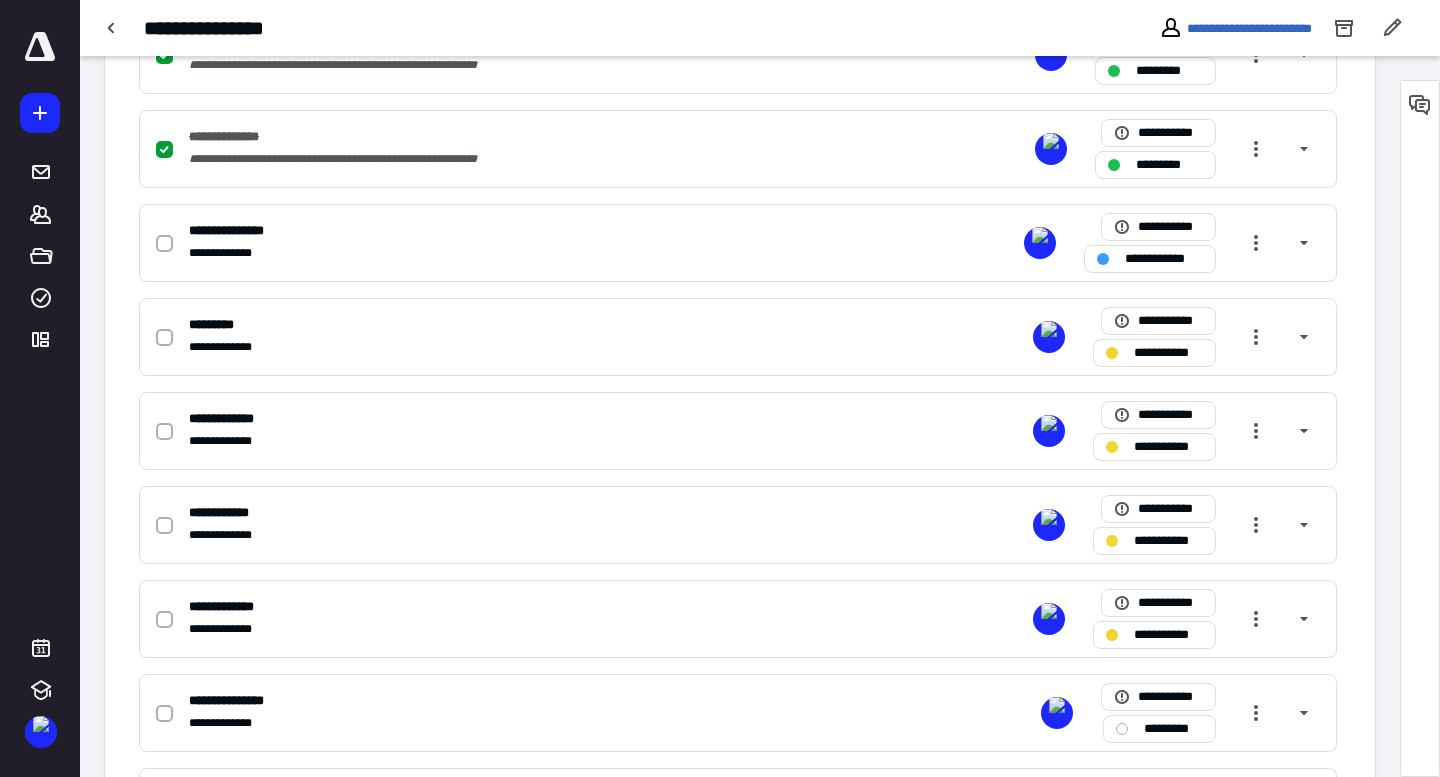 scroll, scrollTop: 0, scrollLeft: 0, axis: both 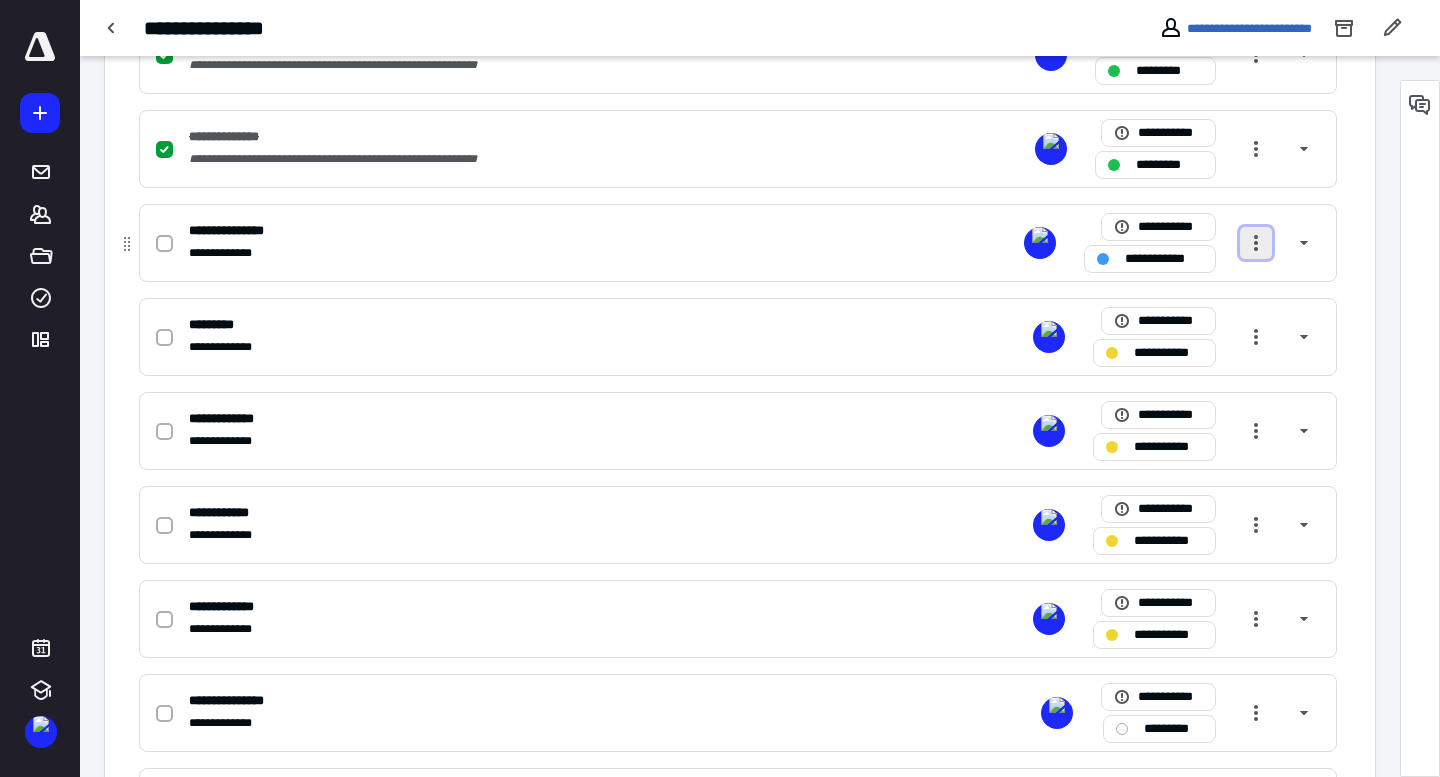 click at bounding box center [1256, 243] 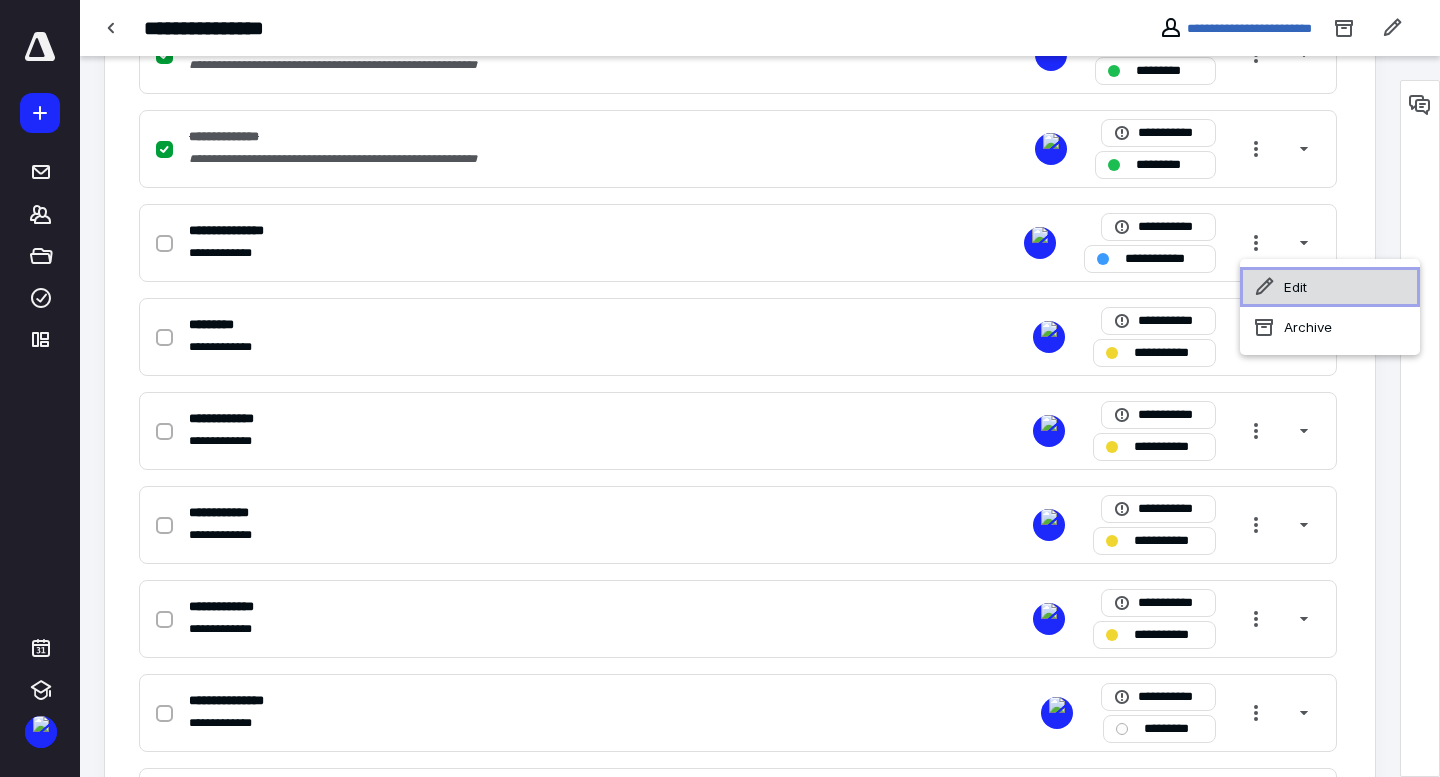click on "Edit" at bounding box center (1330, 287) 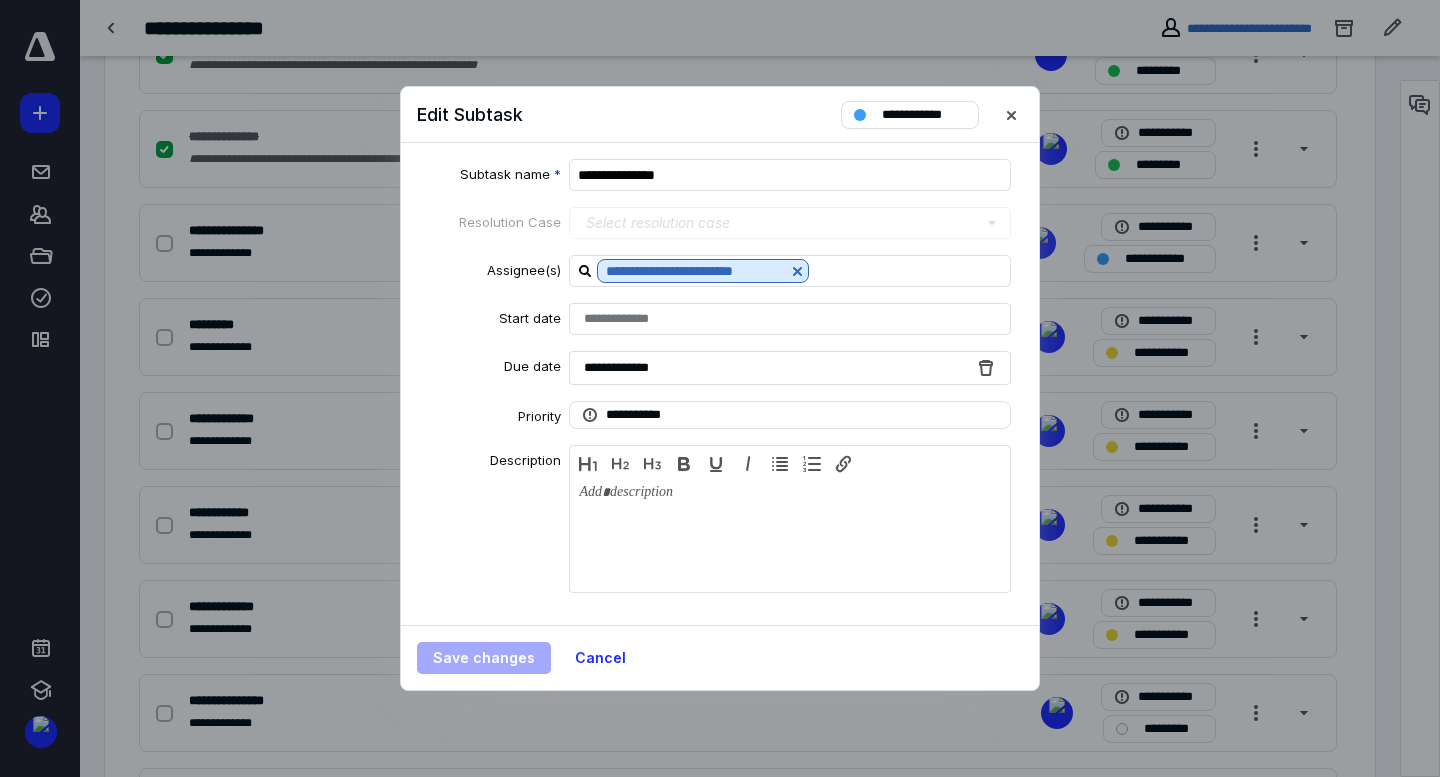 click on "**********" at bounding box center [623, 368] 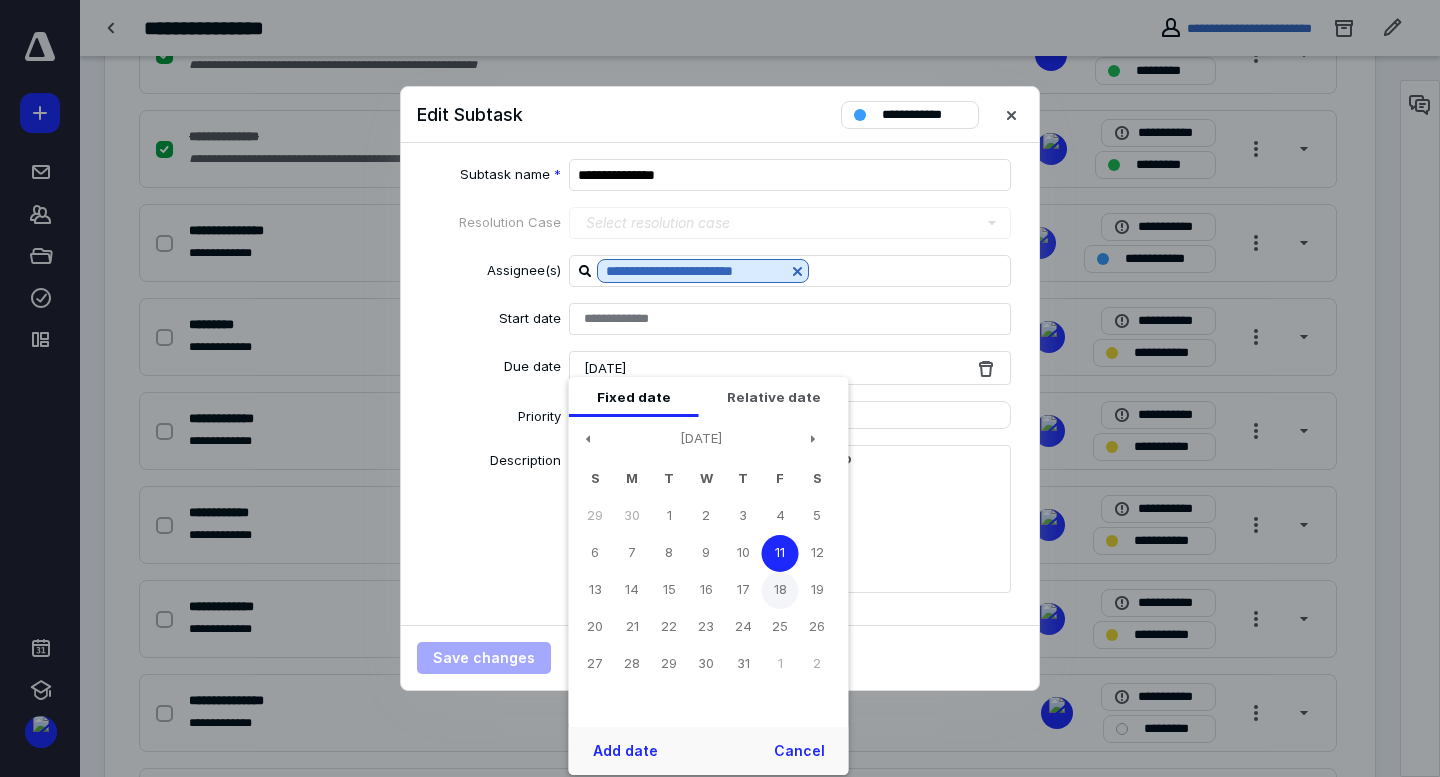 click on "18" at bounding box center [780, 590] 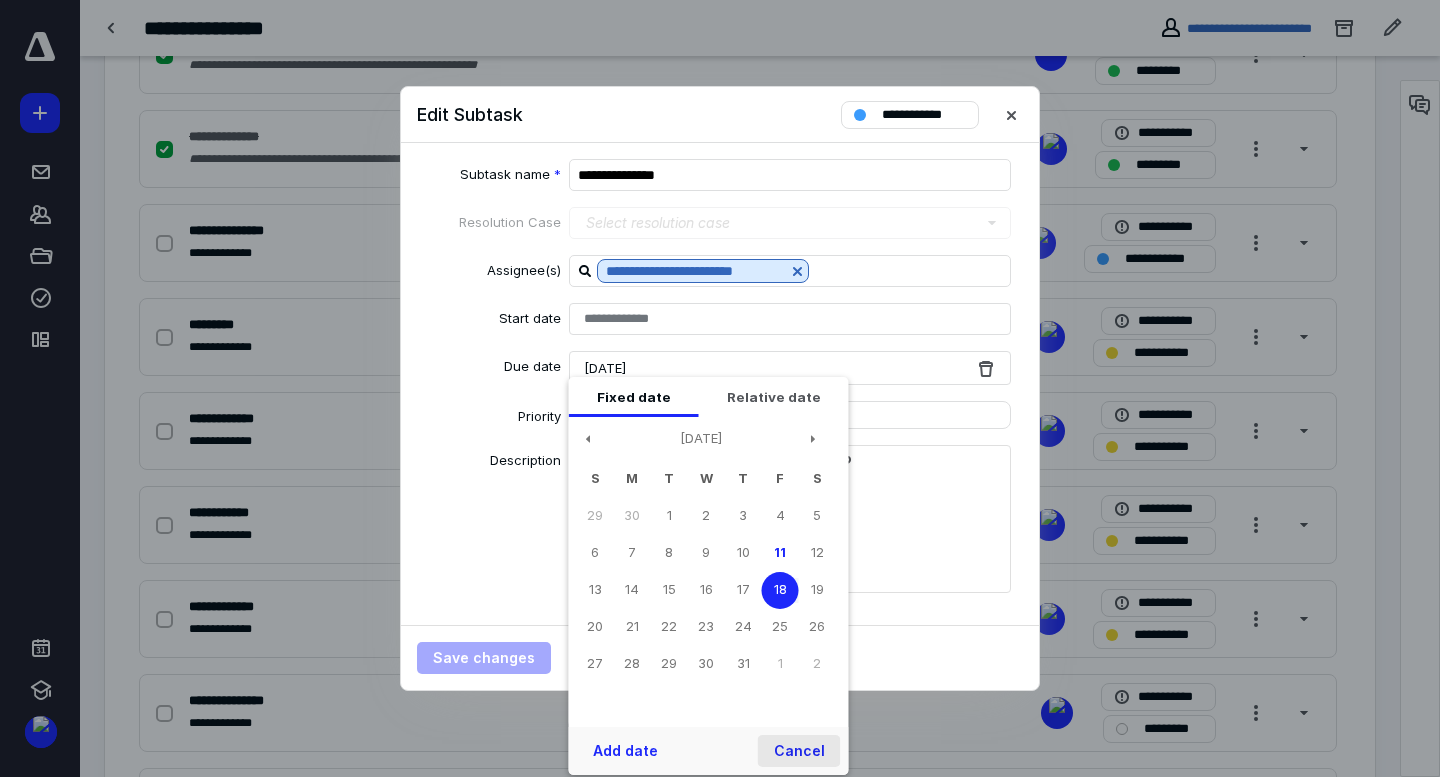 click on "Cancel" at bounding box center [799, 751] 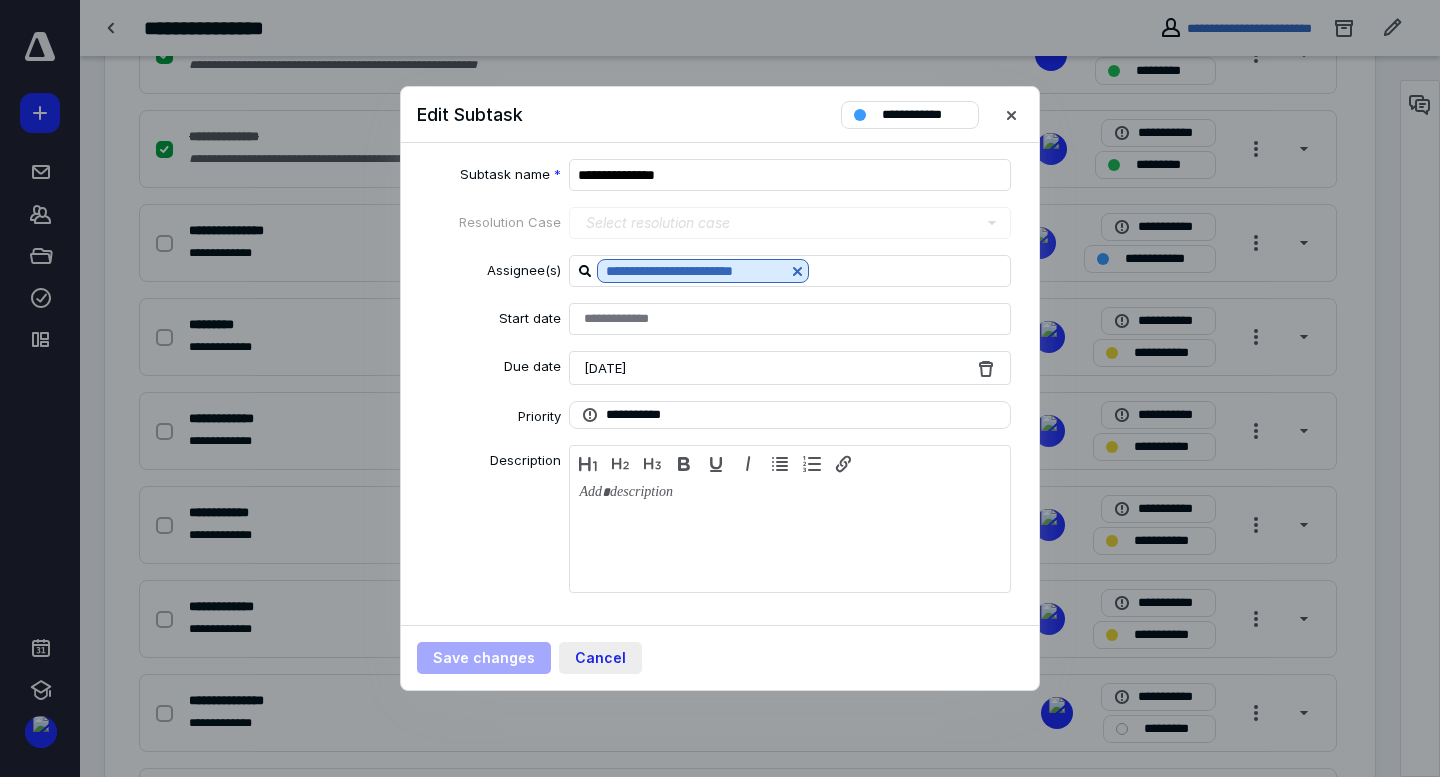 click on "Cancel" at bounding box center [600, 658] 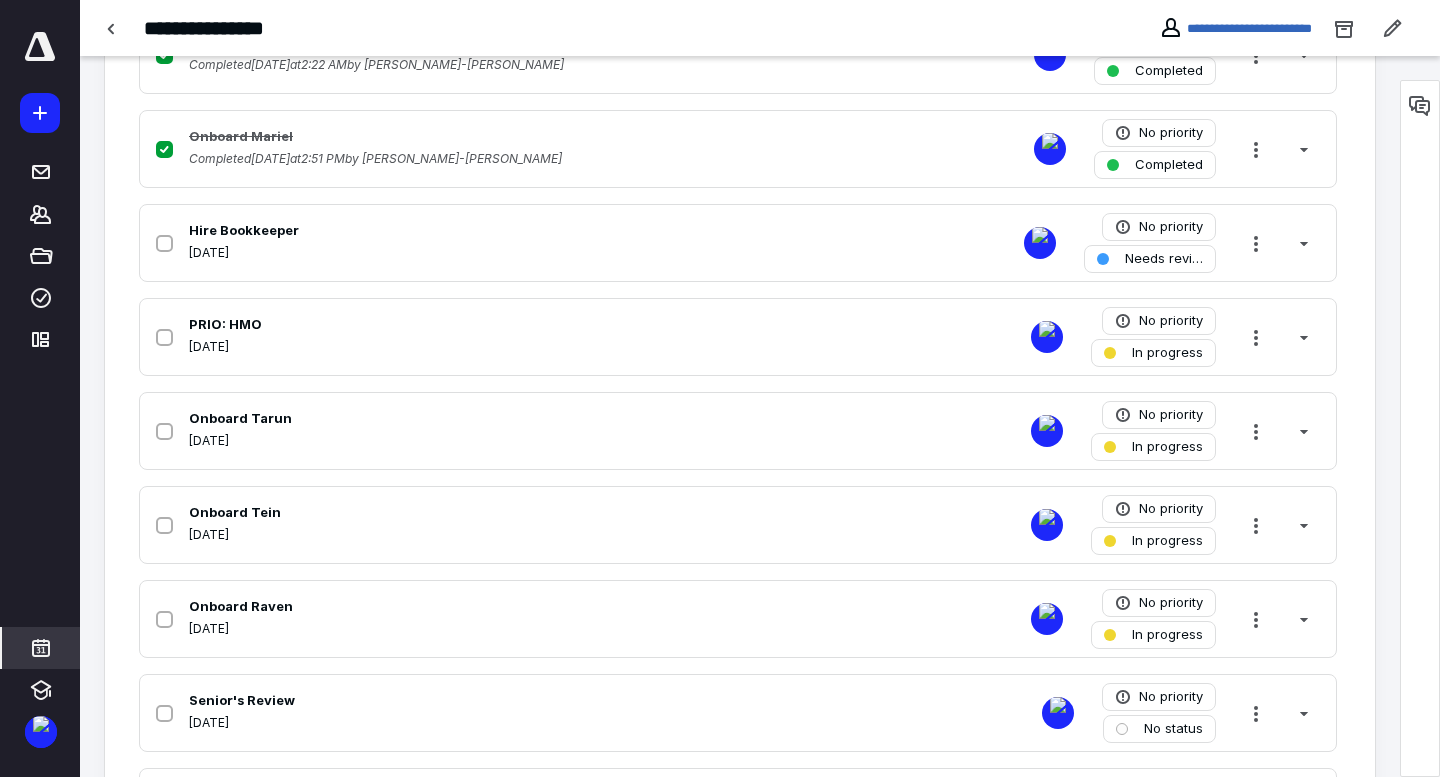 click 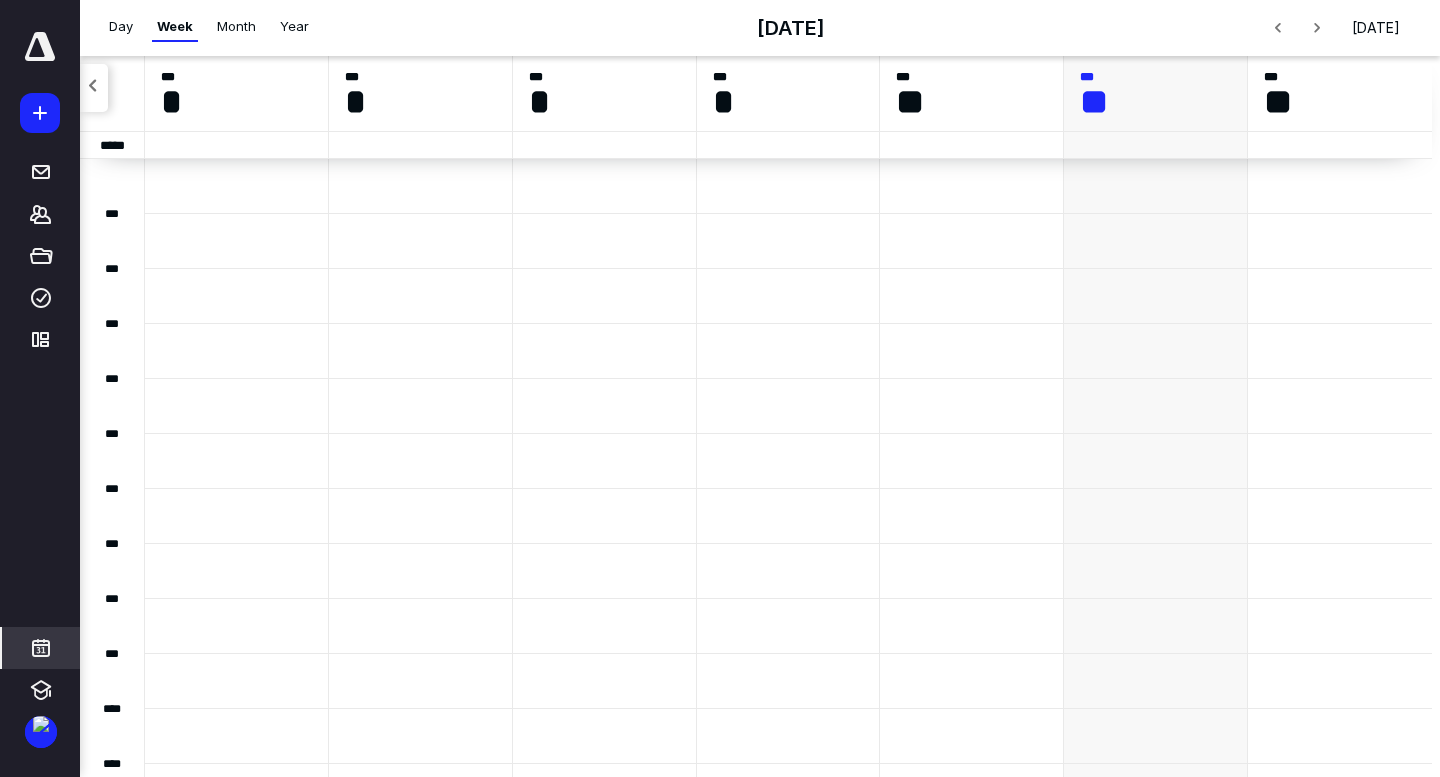 scroll, scrollTop: 385, scrollLeft: 0, axis: vertical 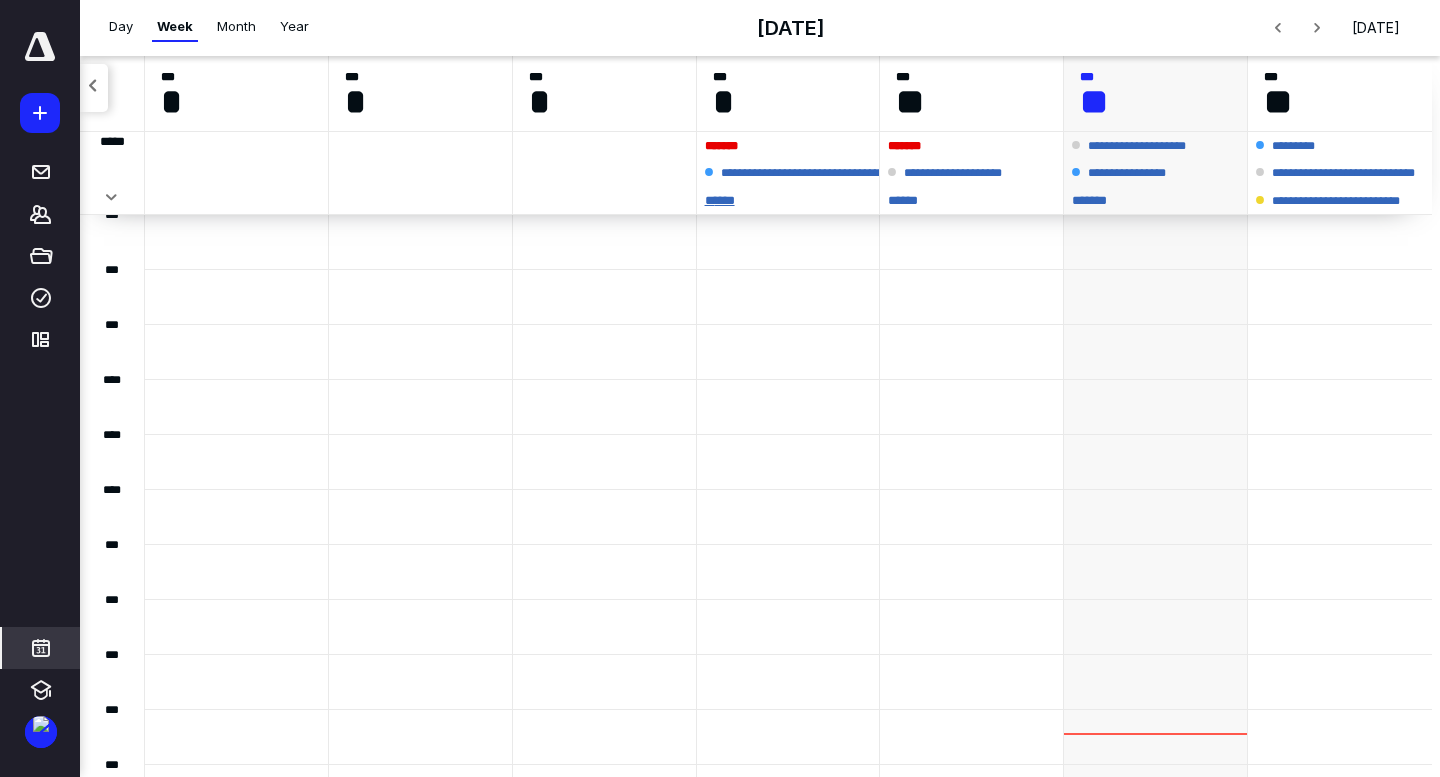 click on "* ****" at bounding box center [788, 200] 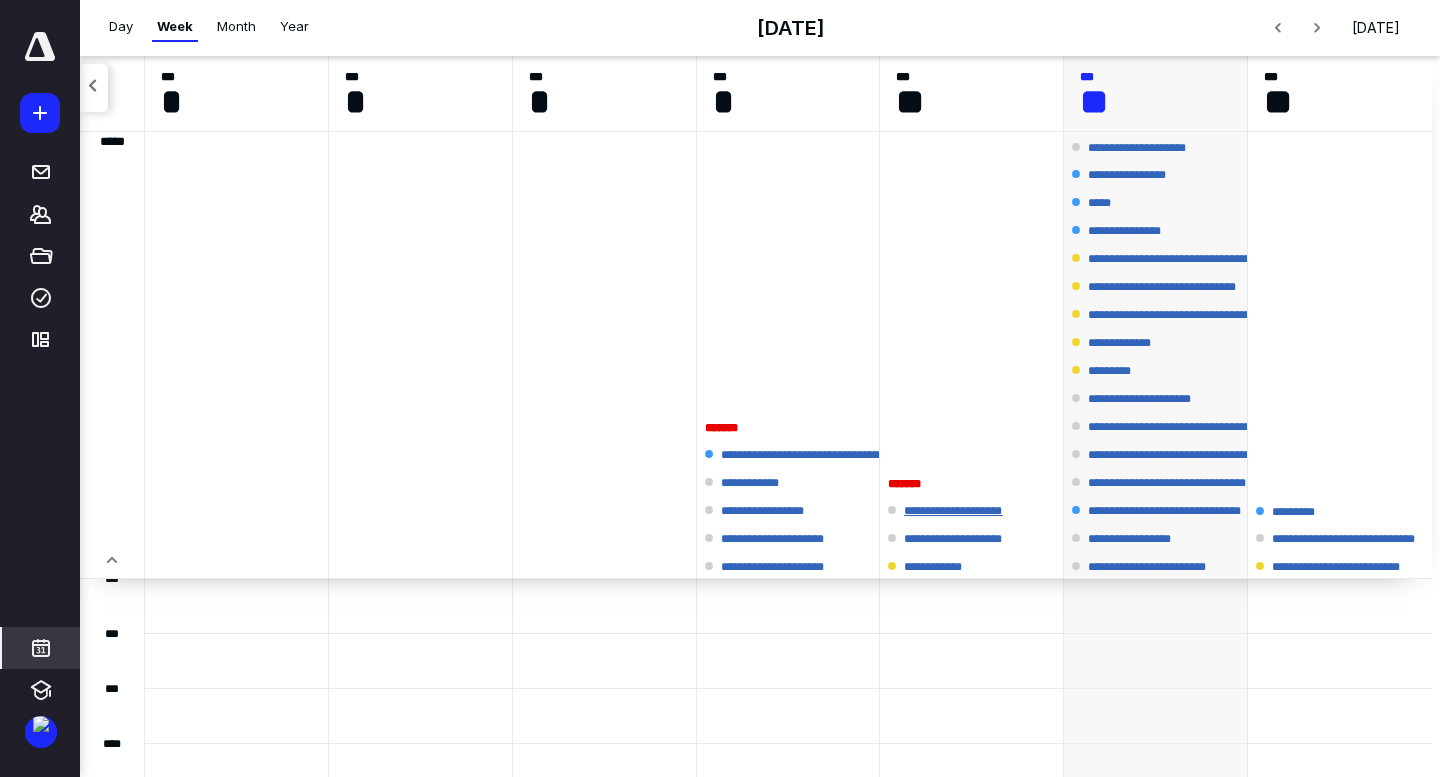 click on "**********" at bounding box center (965, 511) 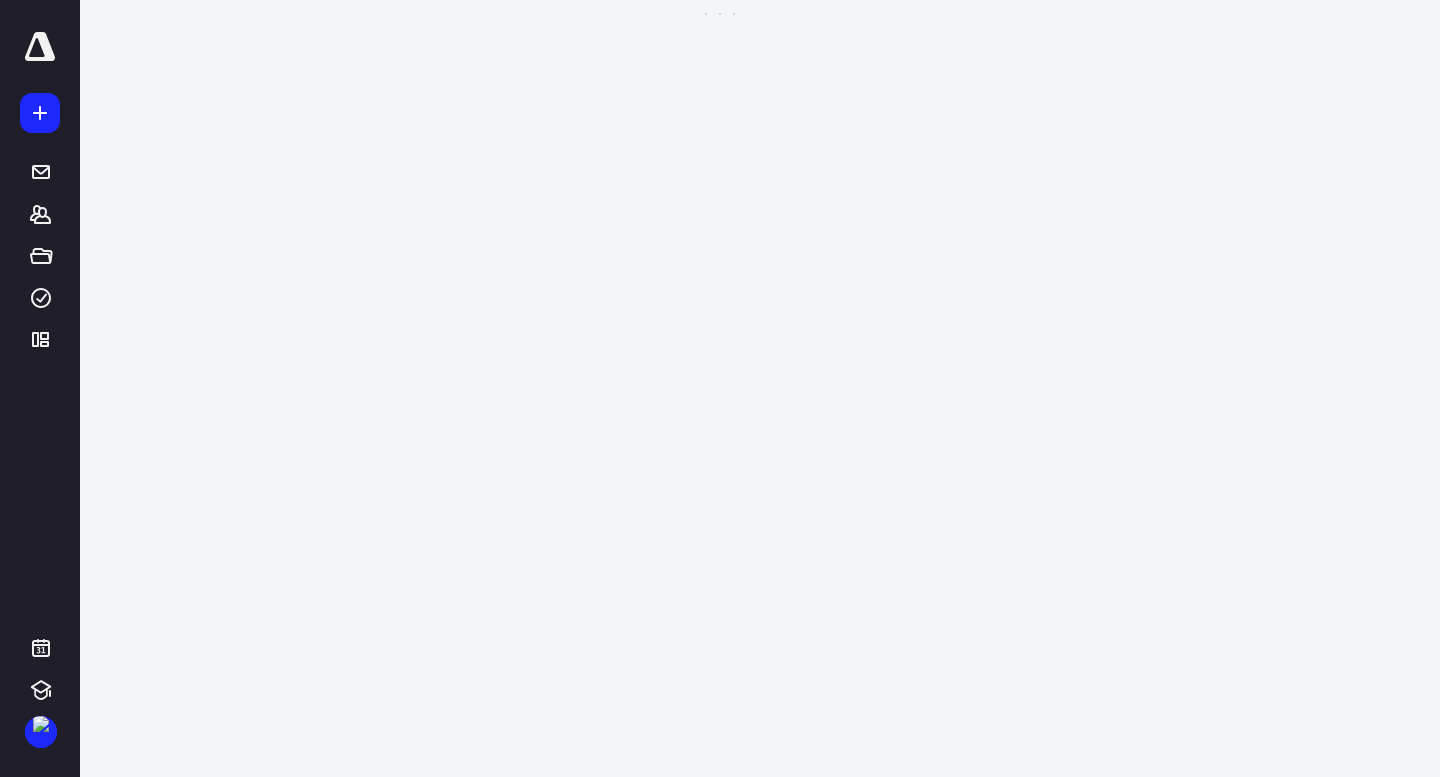 scroll, scrollTop: 0, scrollLeft: 0, axis: both 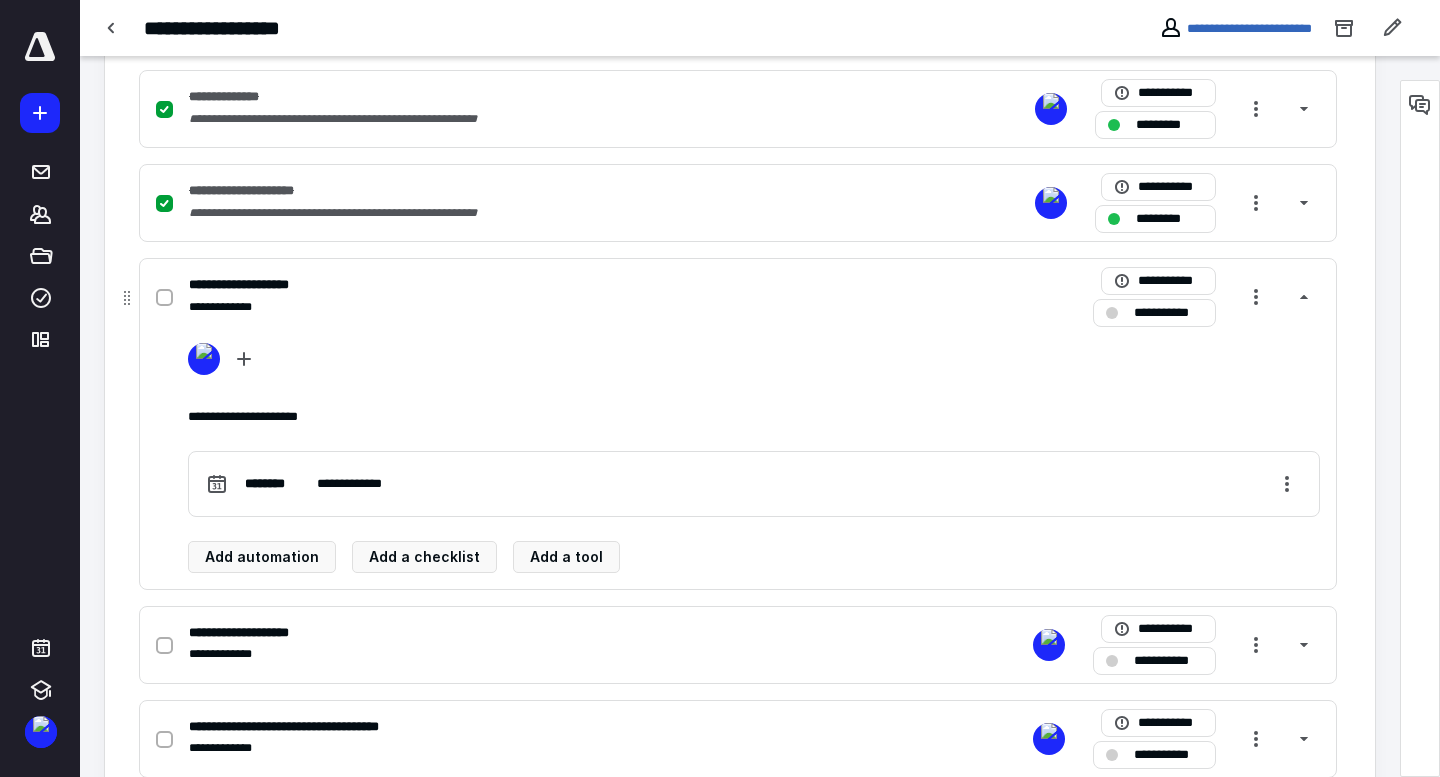 drag, startPoint x: 152, startPoint y: 294, endPoint x: 200, endPoint y: 294, distance: 48 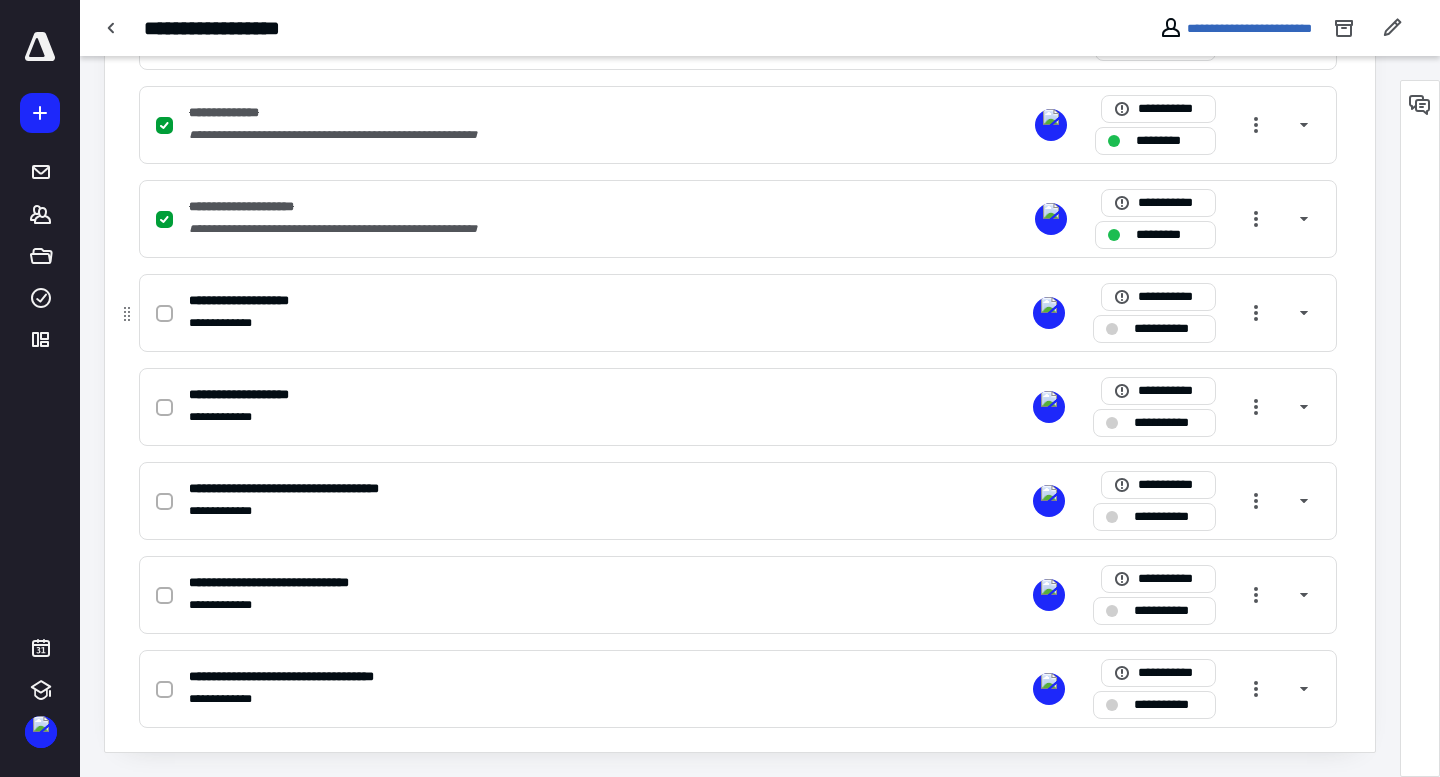 click at bounding box center (164, 314) 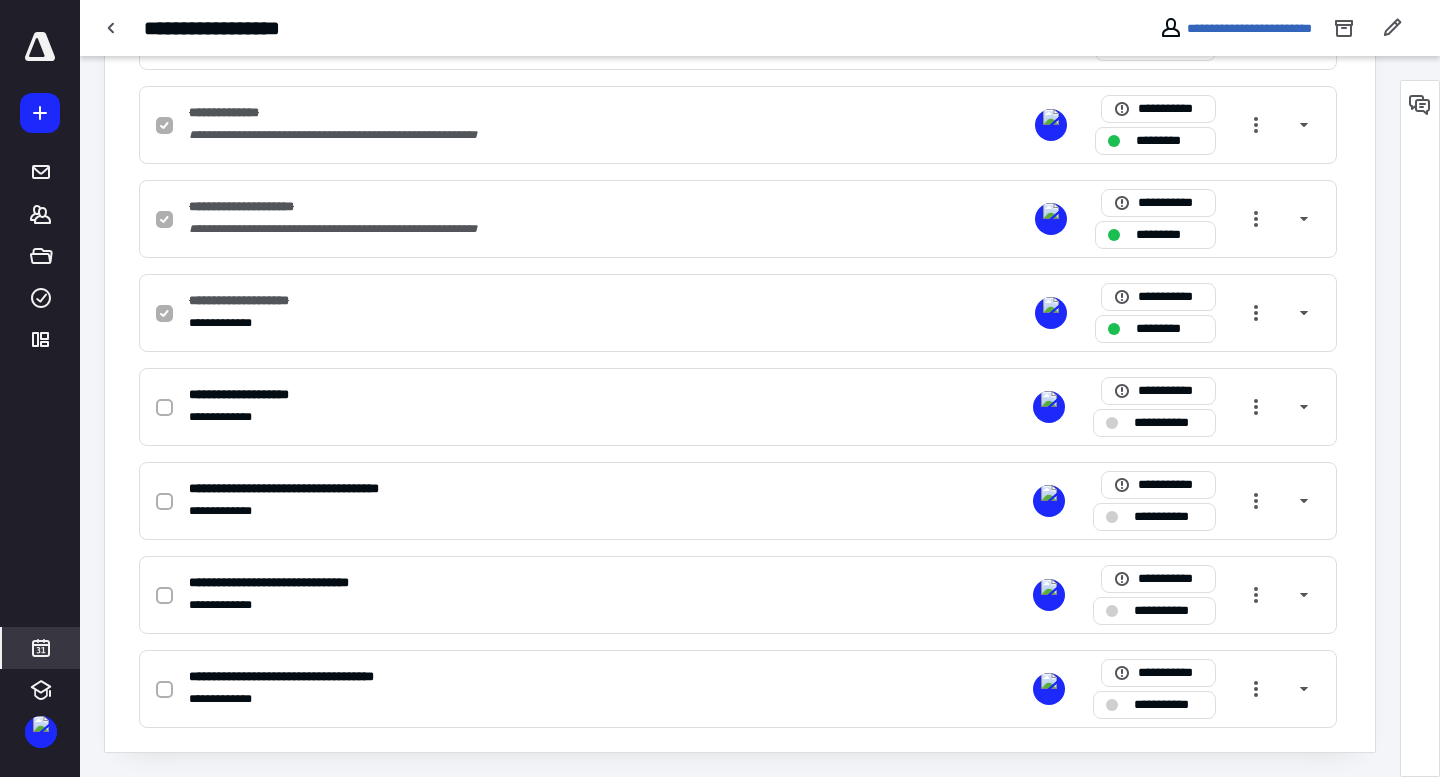 click at bounding box center (41, 648) 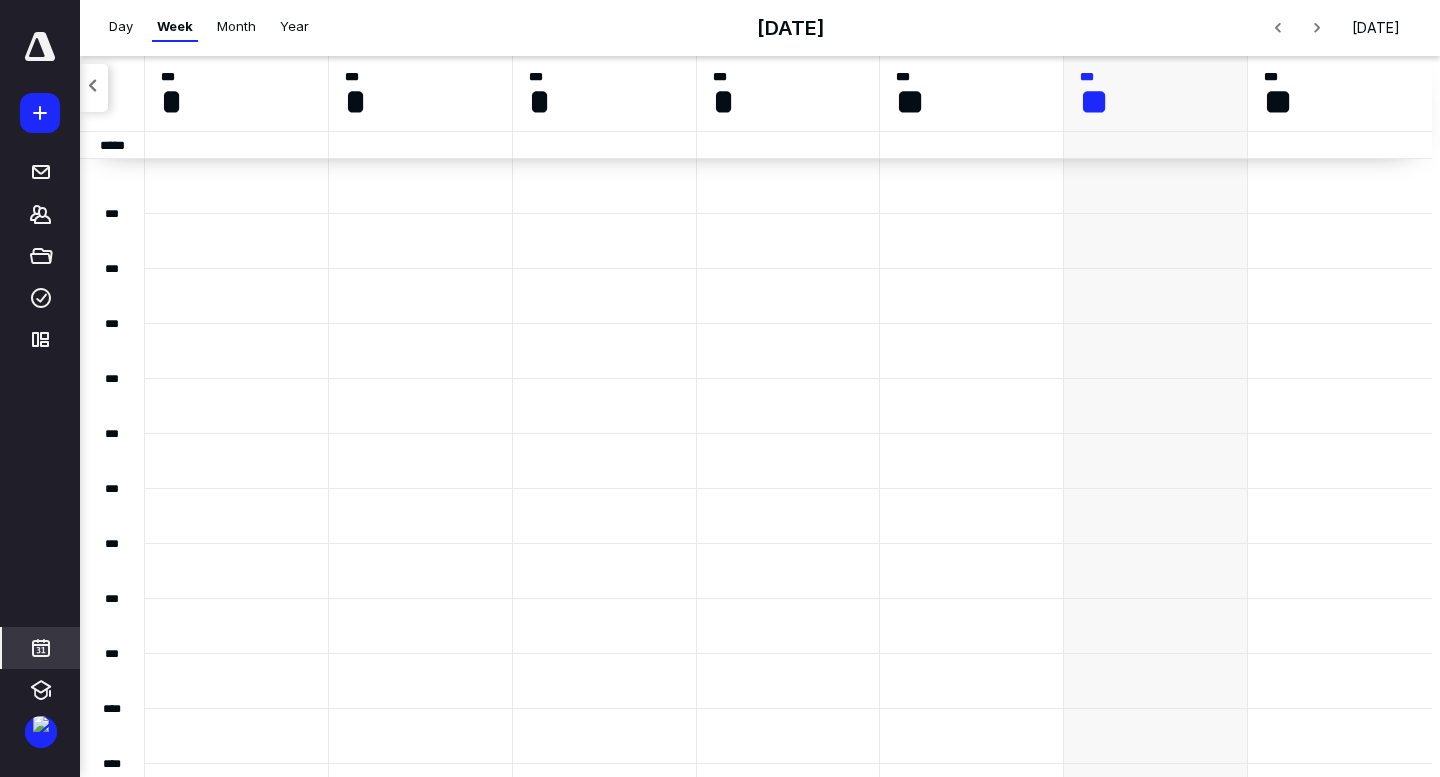 scroll, scrollTop: 385, scrollLeft: 0, axis: vertical 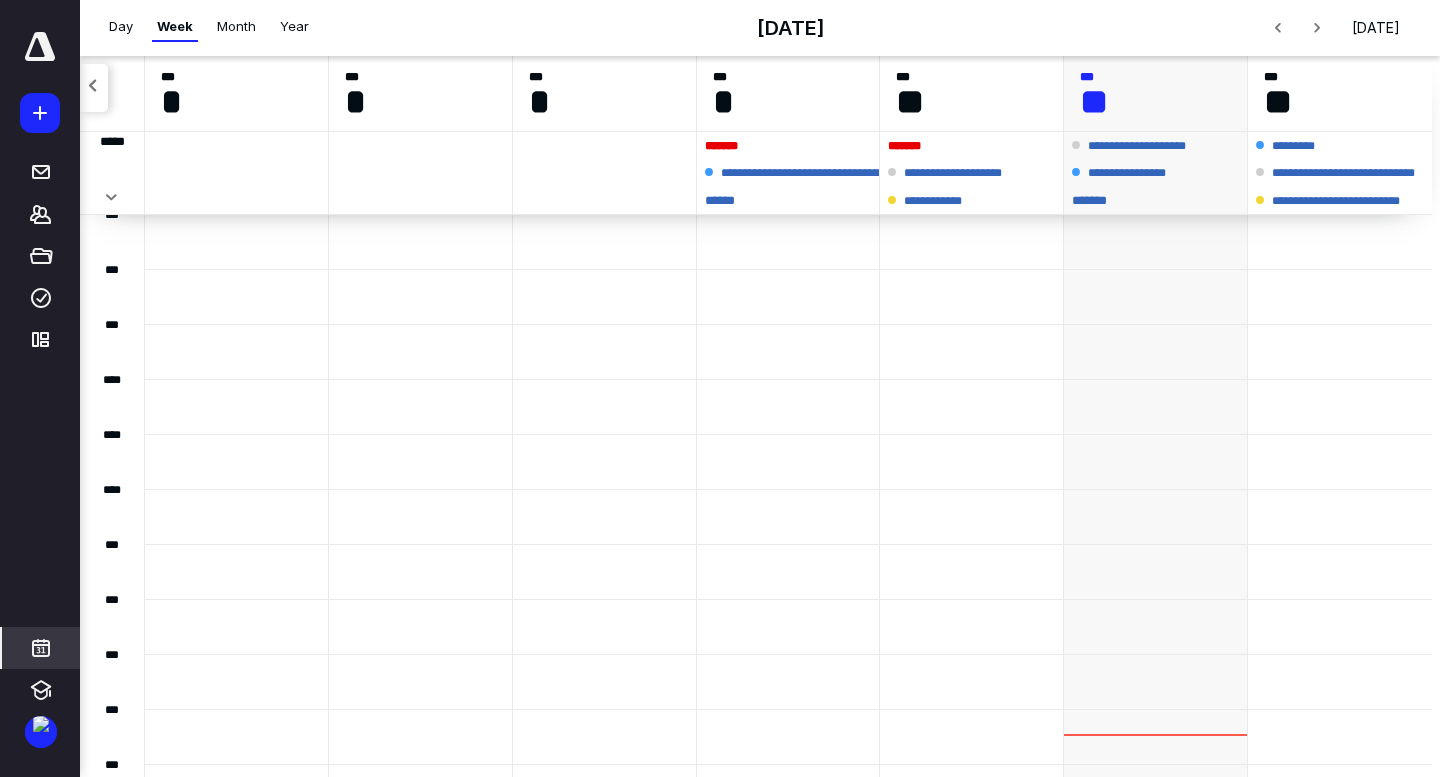 click on "* ****" at bounding box center (788, 200) 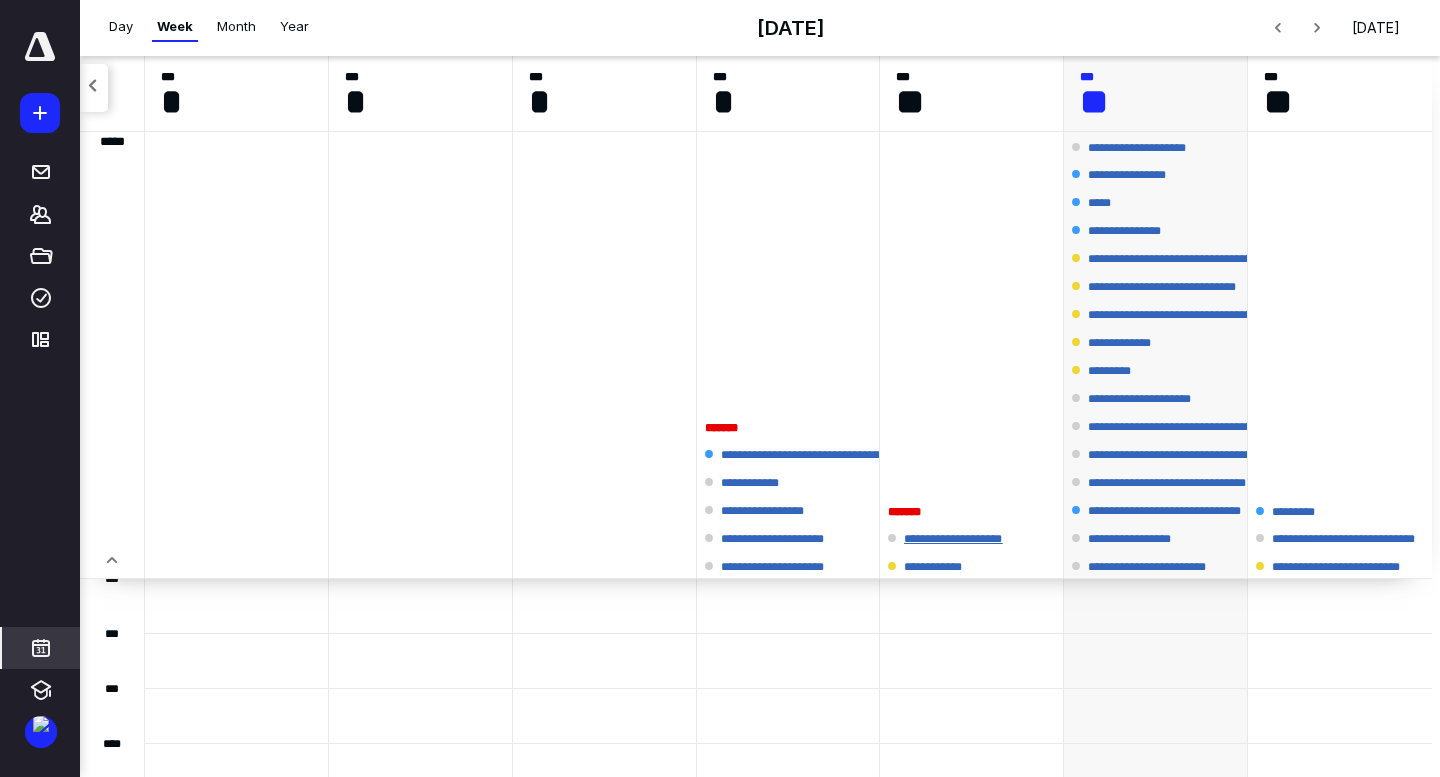 click on "**********" at bounding box center (965, 539) 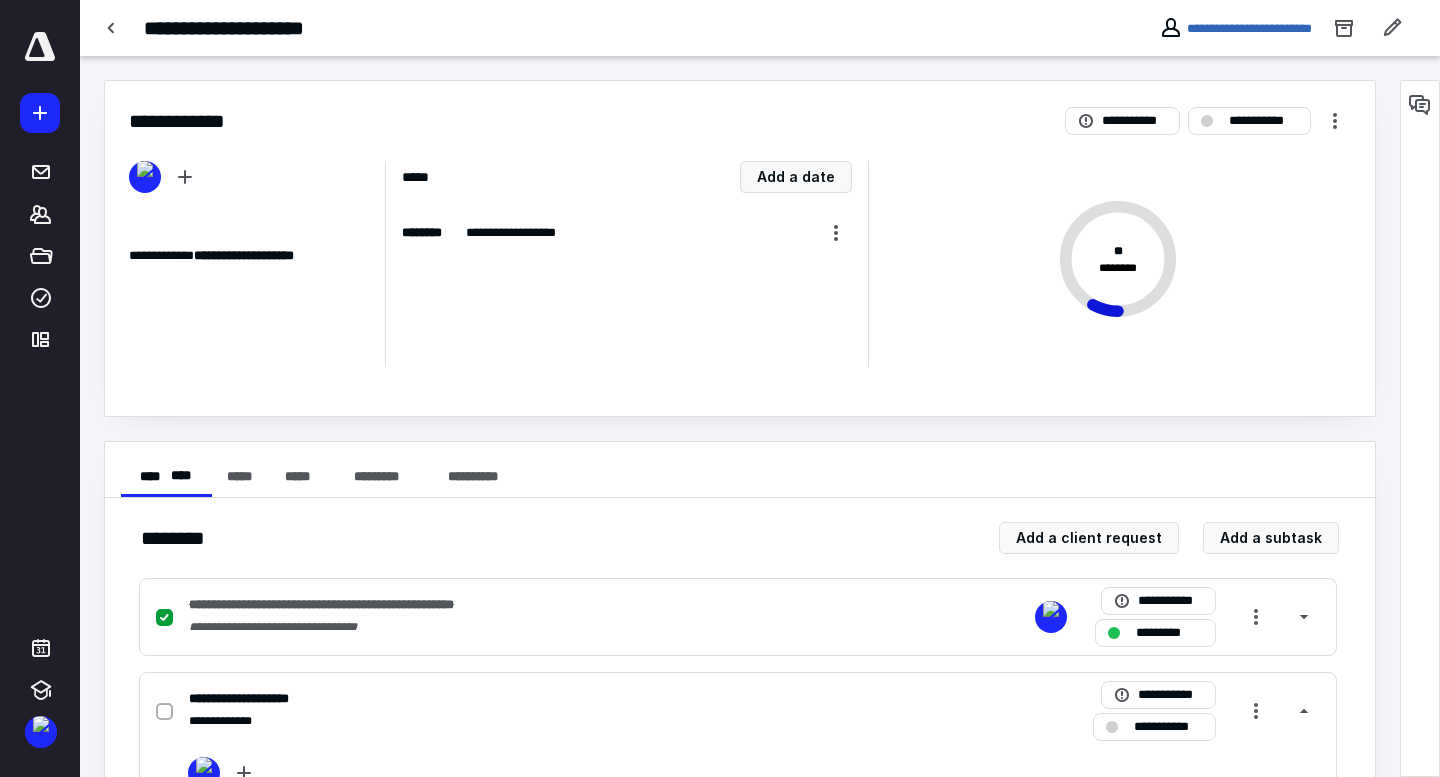 scroll, scrollTop: 489, scrollLeft: 0, axis: vertical 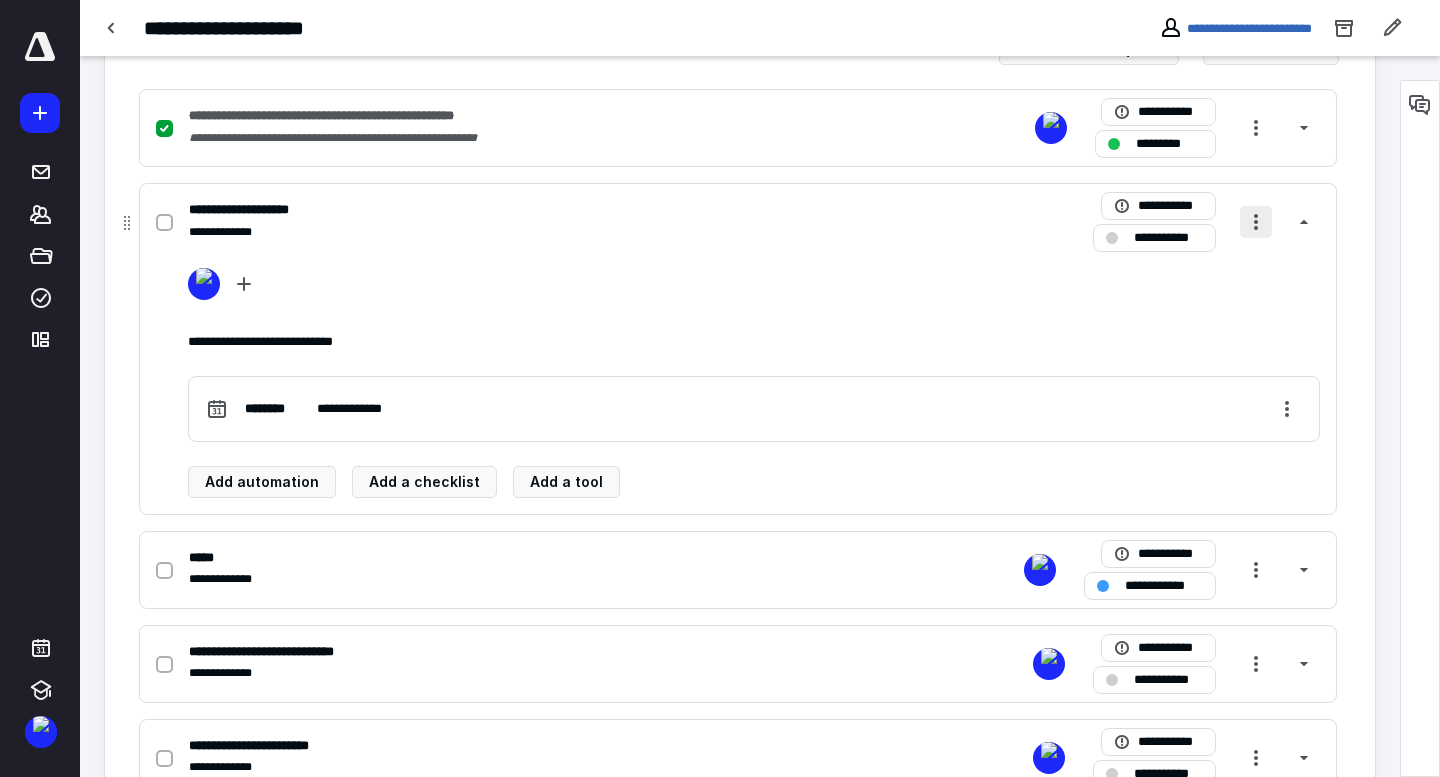 drag, startPoint x: 1260, startPoint y: 215, endPoint x: 1279, endPoint y: 230, distance: 24.207438 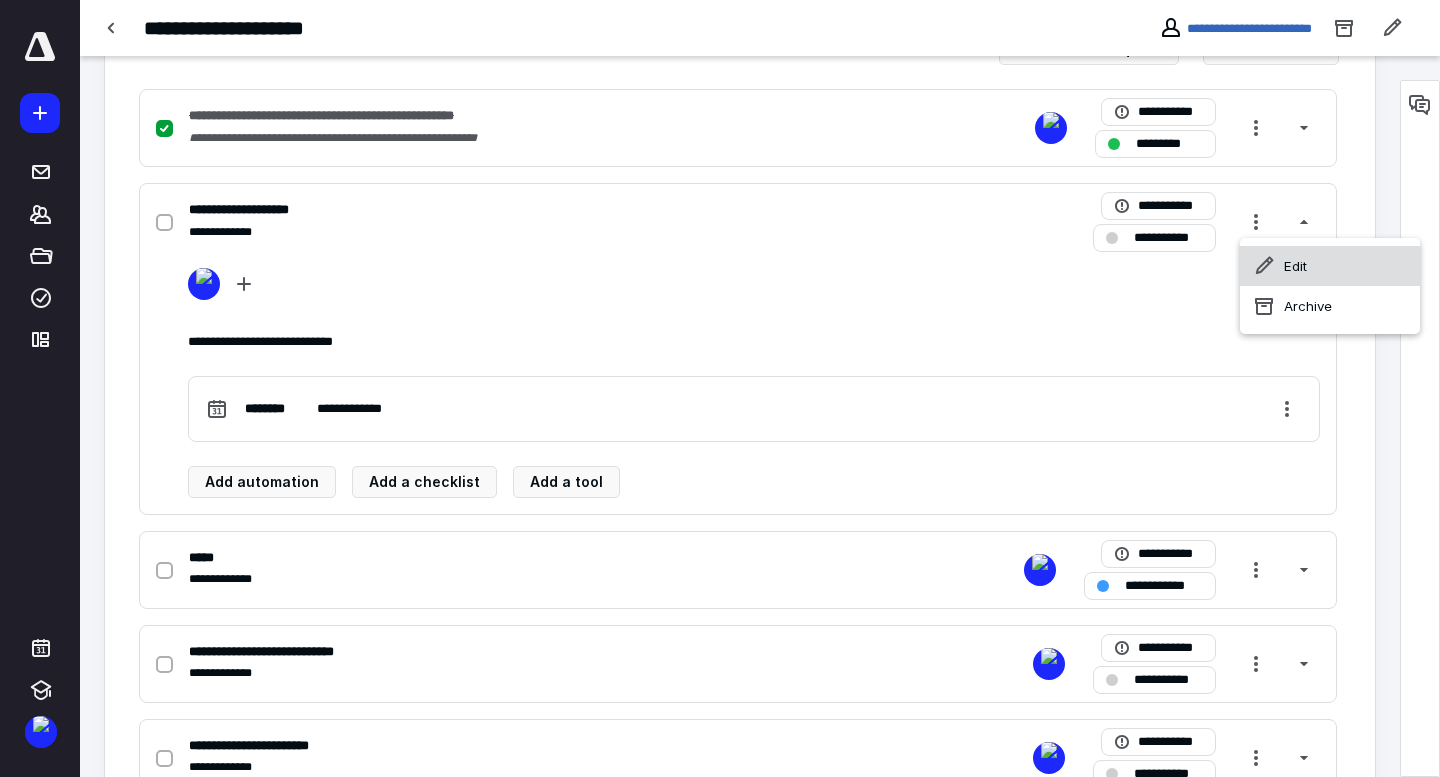 click on "Edit" at bounding box center (1330, 266) 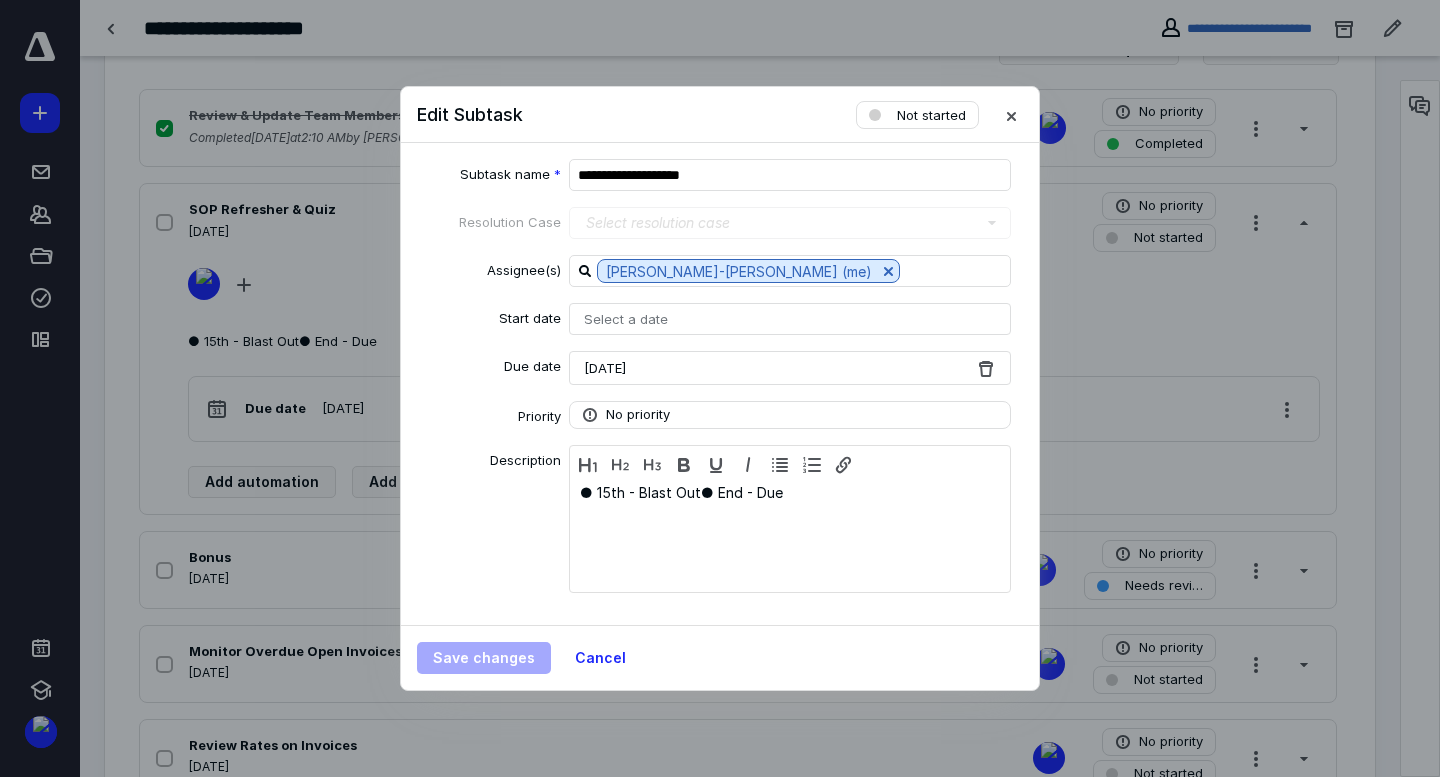 click on "[DATE]" at bounding box center (605, 368) 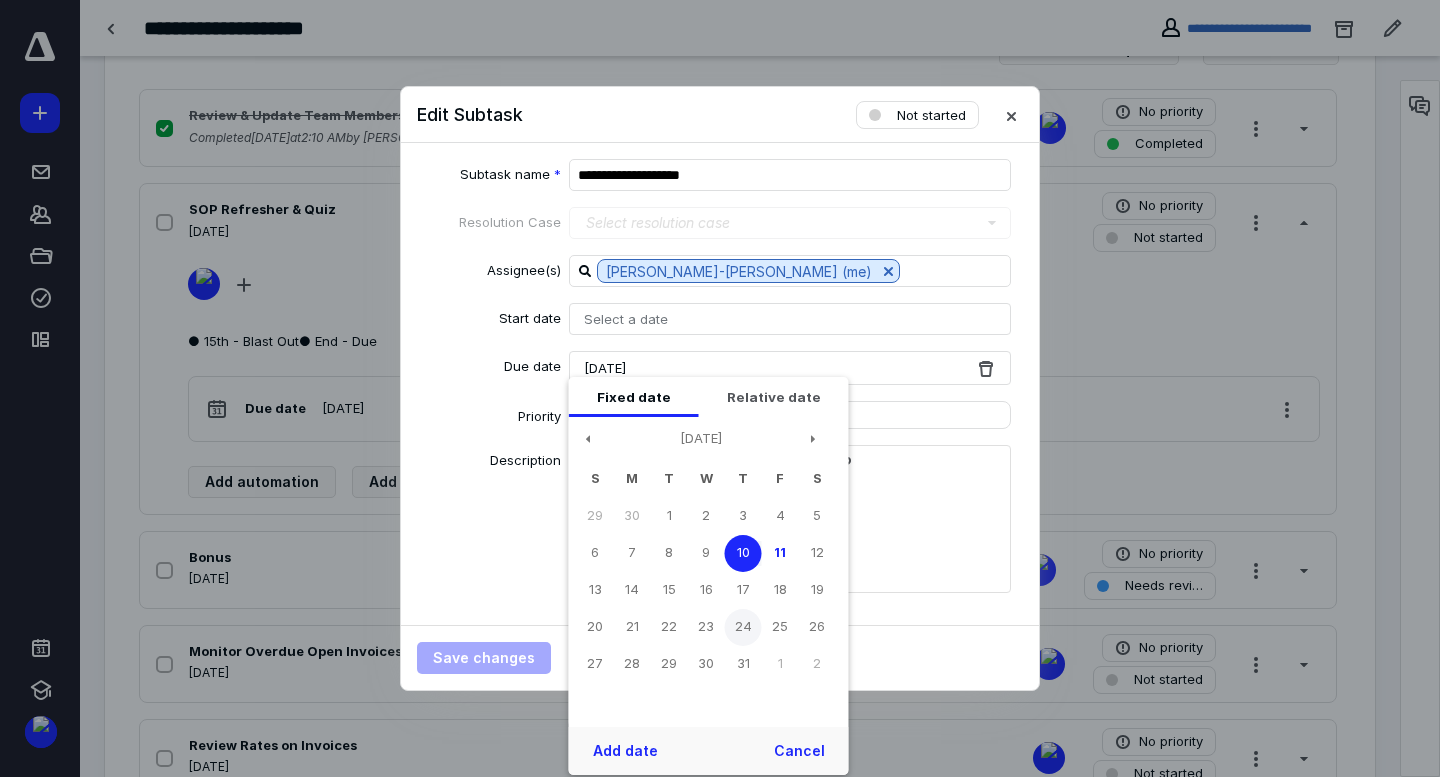 click on "24" at bounding box center [743, 627] 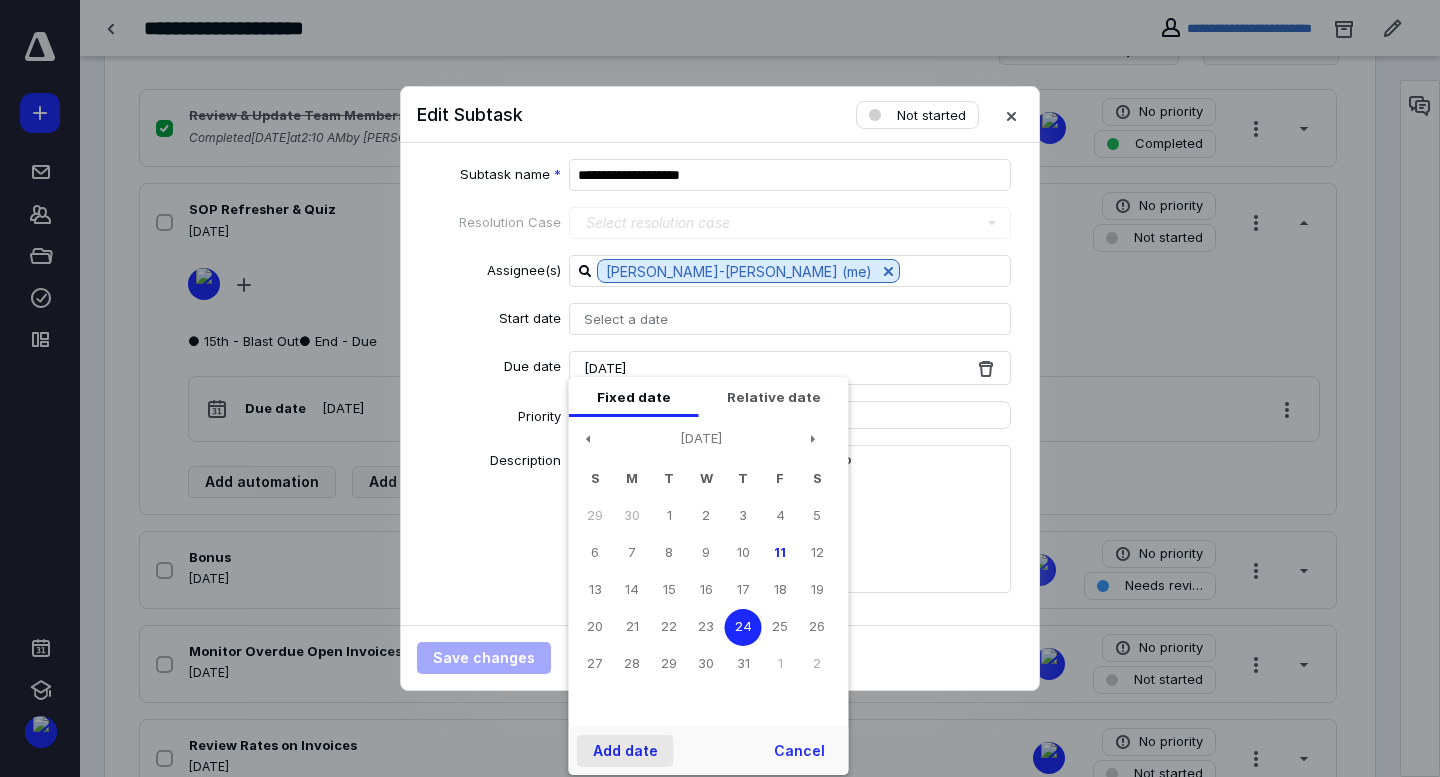 click on "Add date" at bounding box center [625, 751] 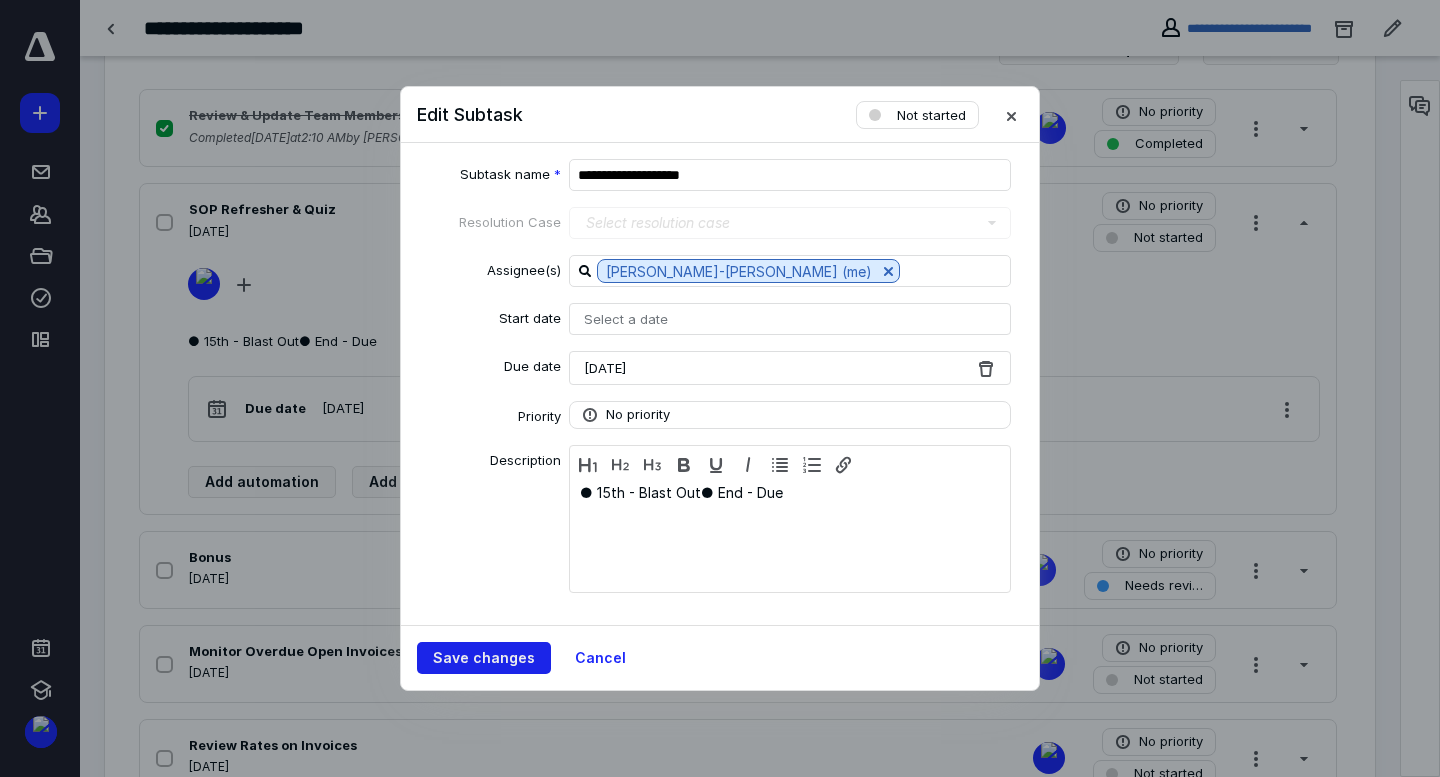 click on "Save changes" at bounding box center [484, 658] 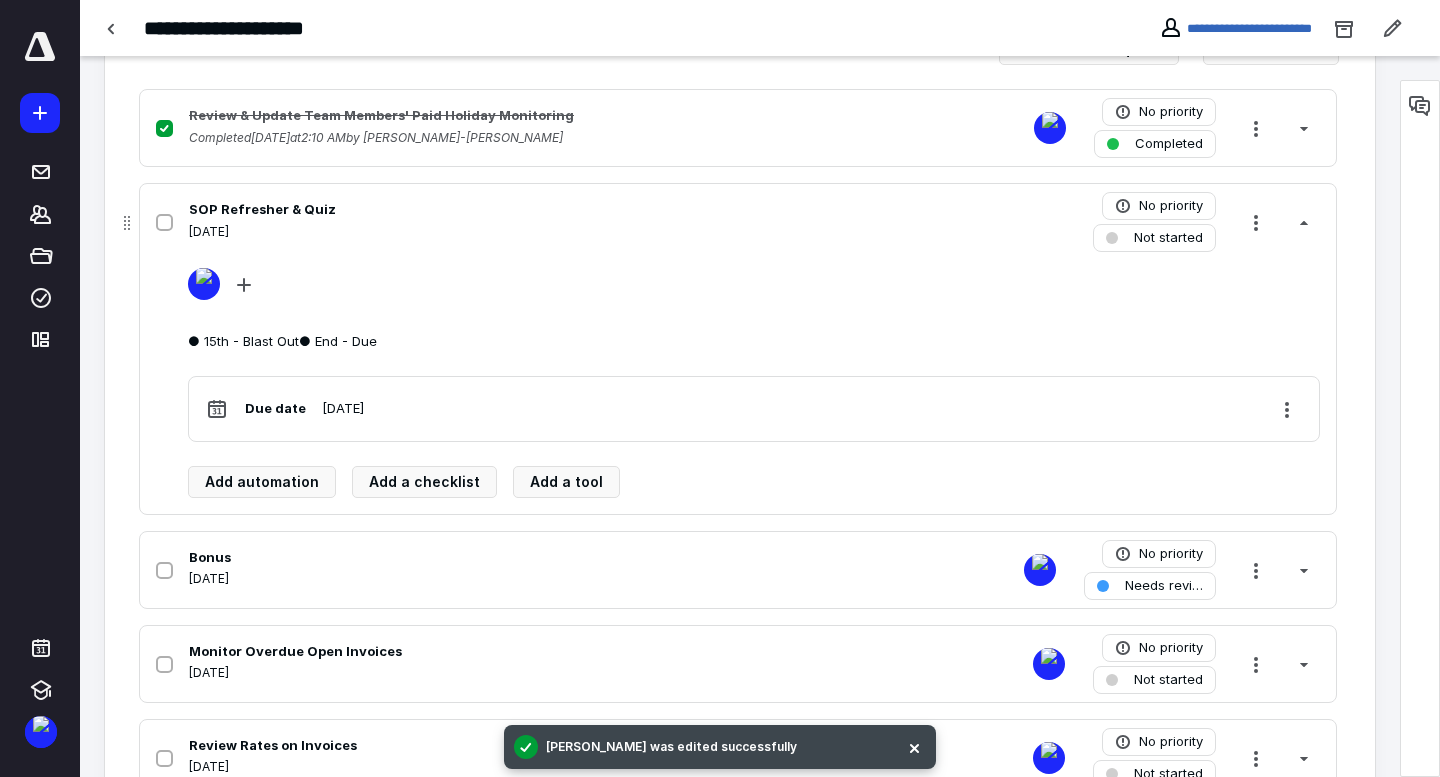 click on "July 24, 2025" at bounding box center [475, 232] 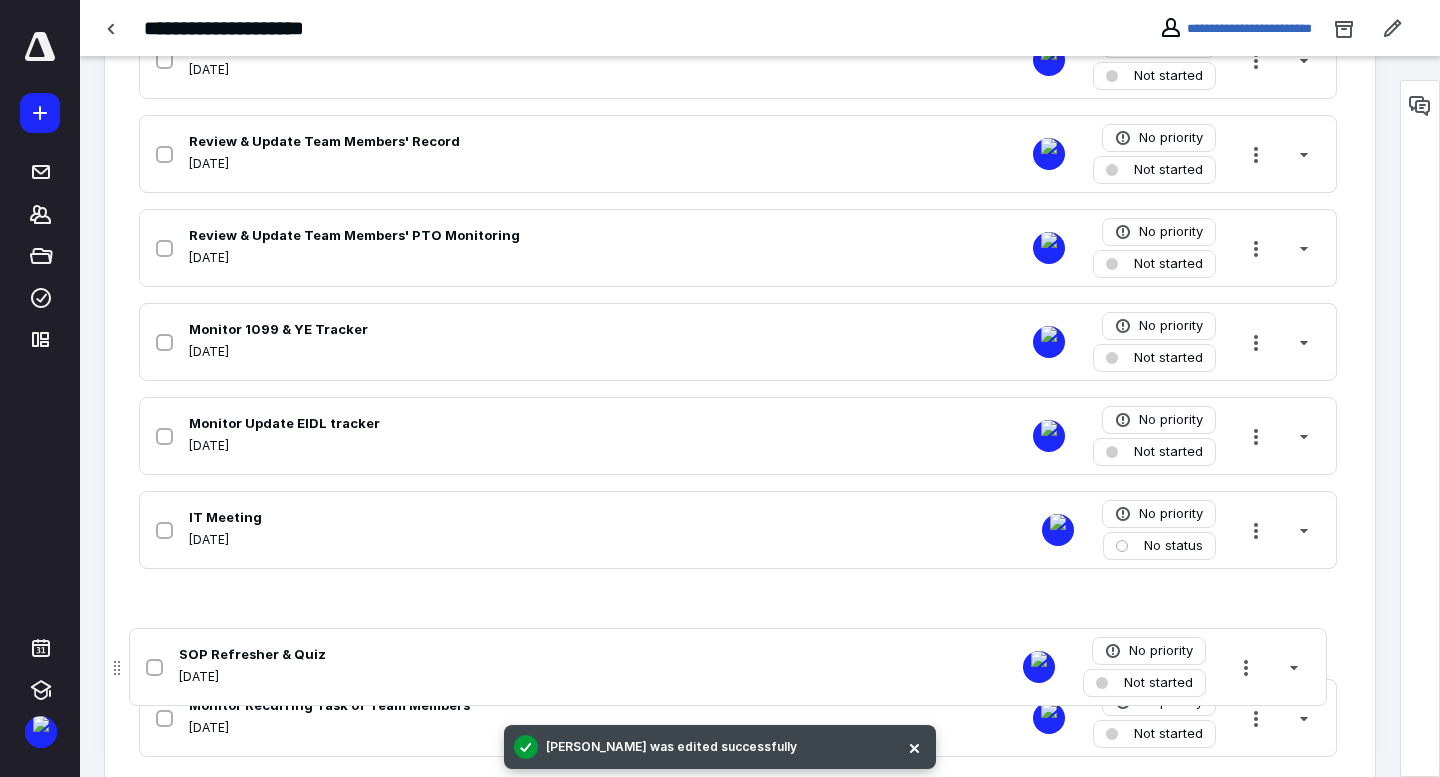 scroll, scrollTop: 1047, scrollLeft: 0, axis: vertical 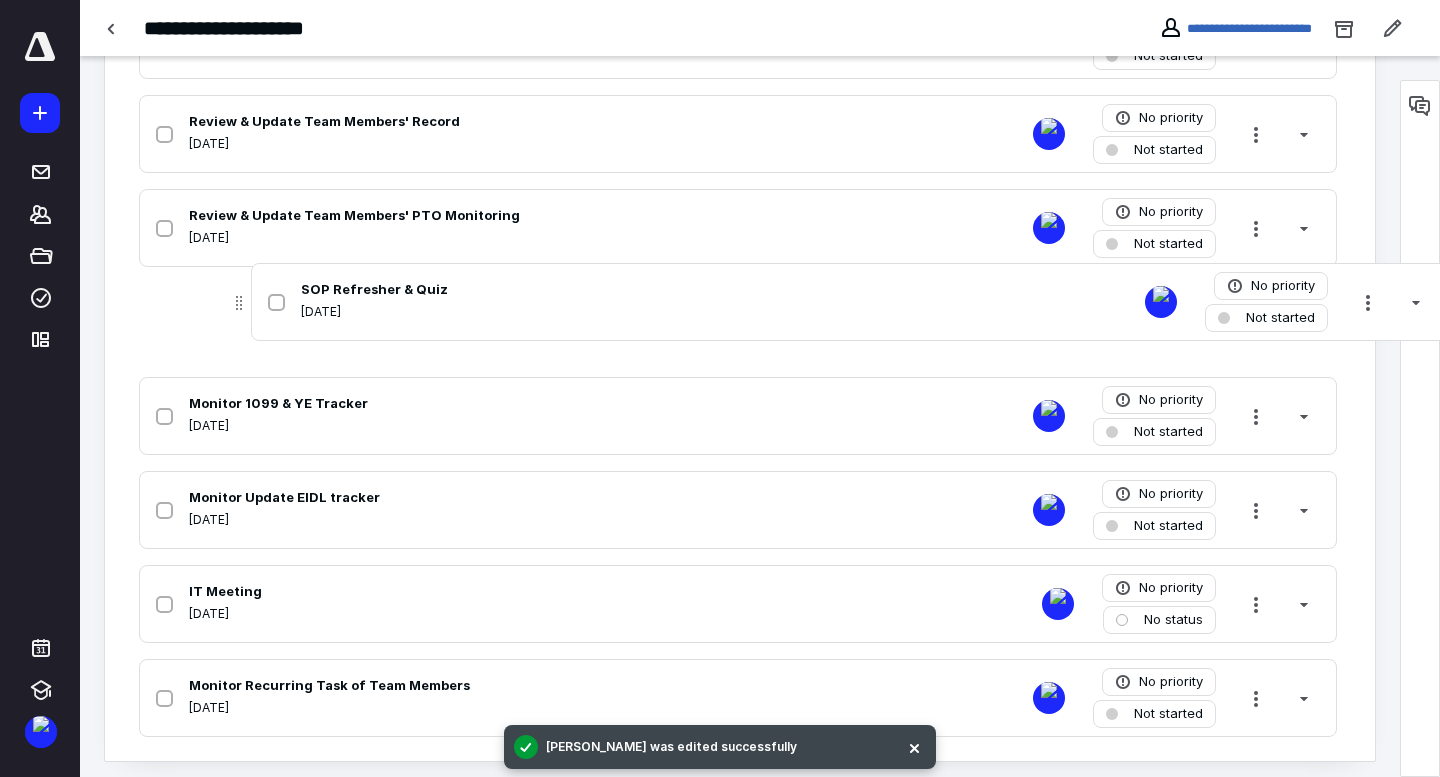drag, startPoint x: 132, startPoint y: 228, endPoint x: 242, endPoint y: 315, distance: 140.24622 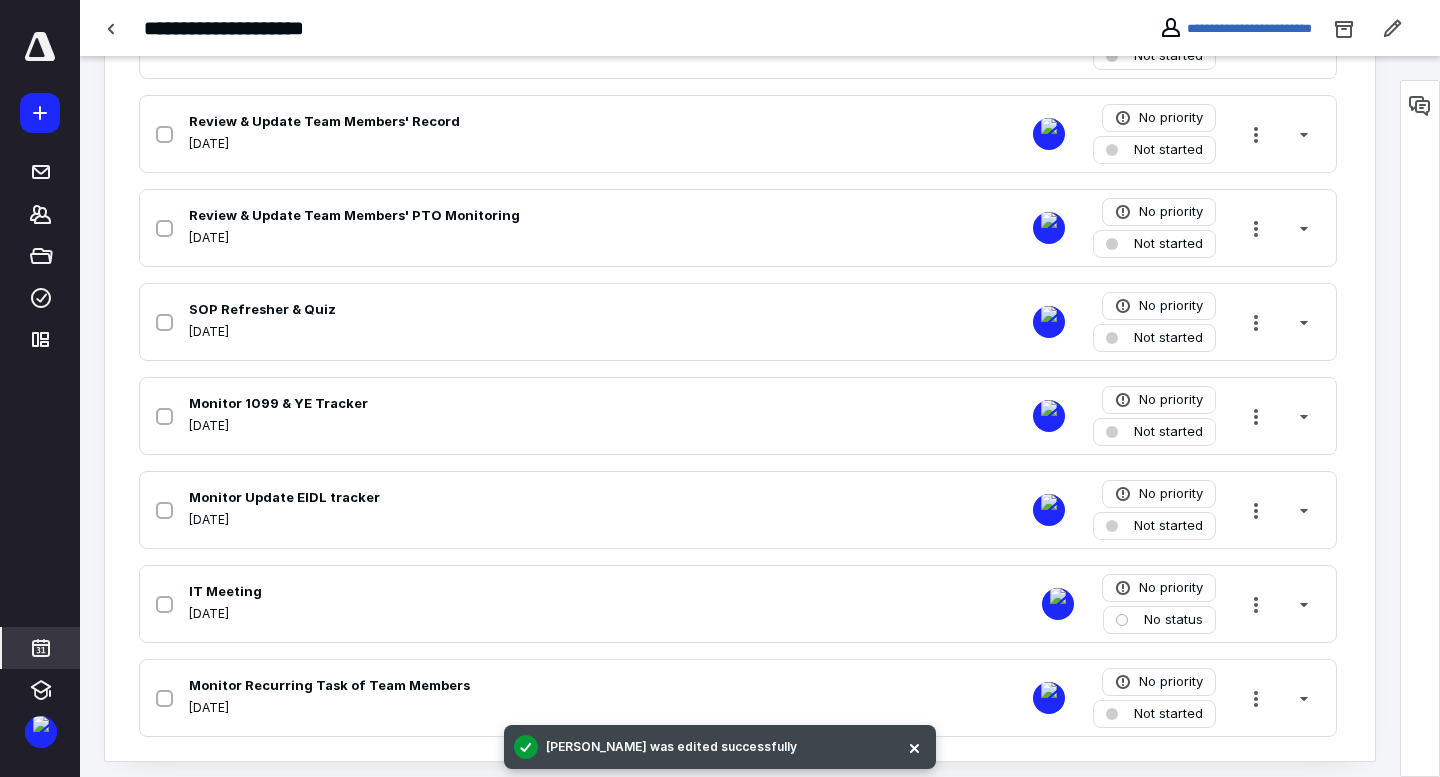 click 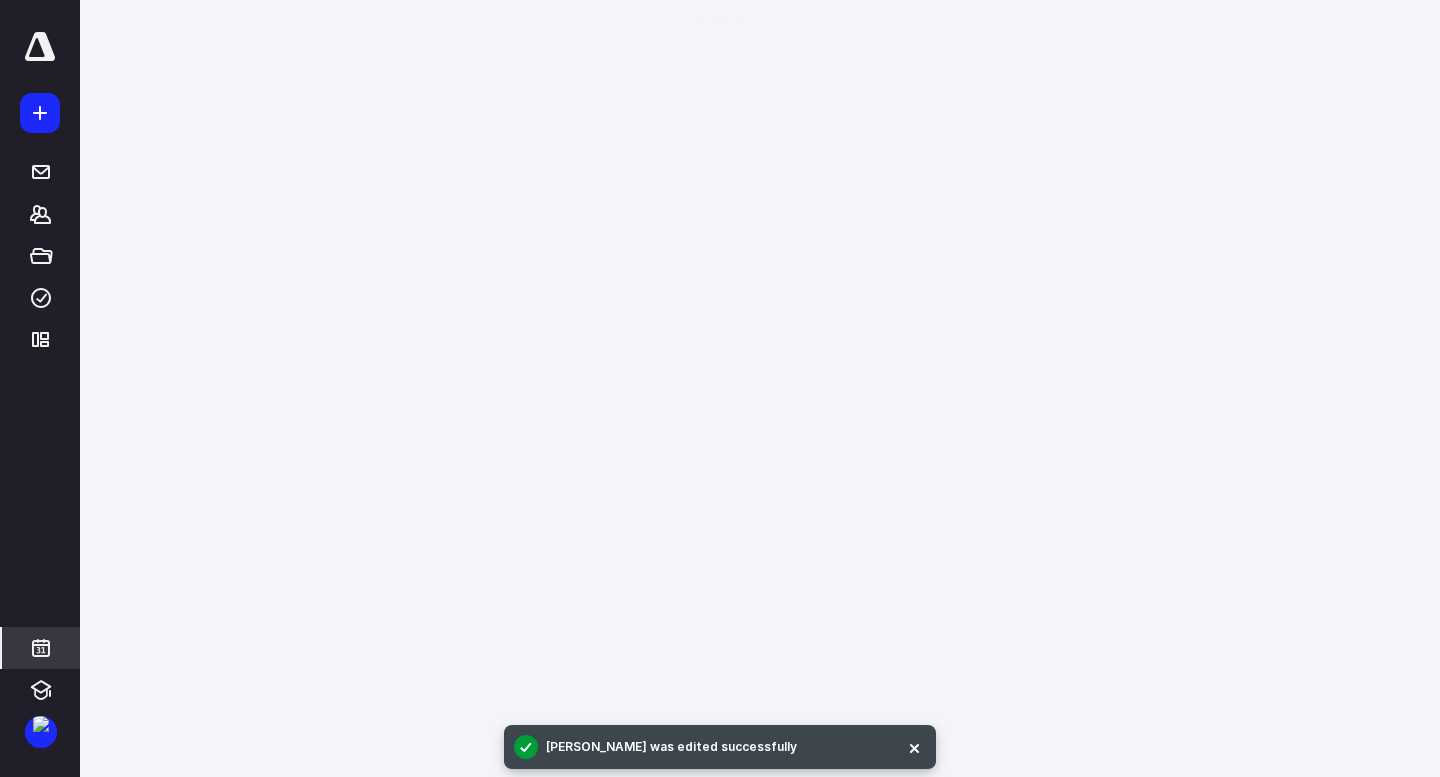 scroll, scrollTop: 0, scrollLeft: 0, axis: both 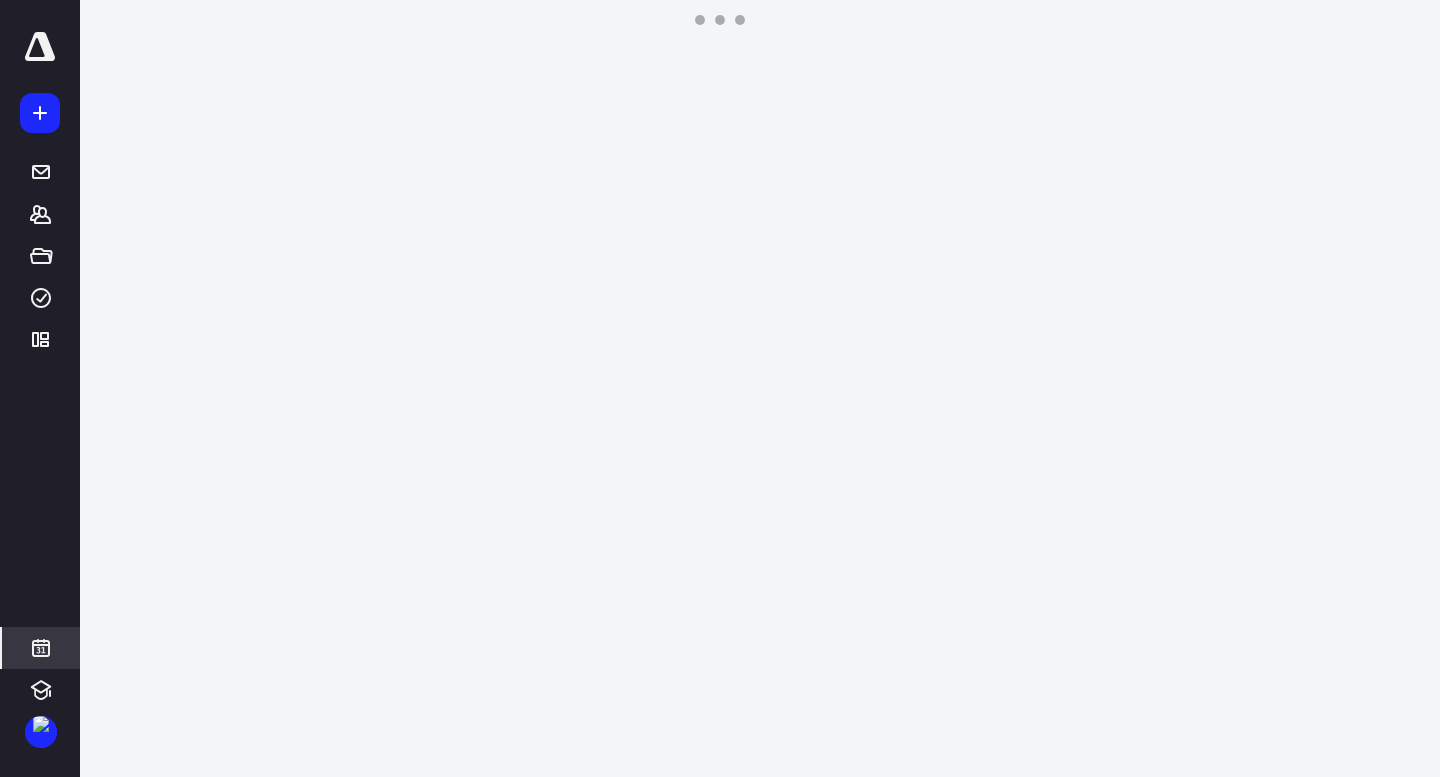 click at bounding box center (41, 648) 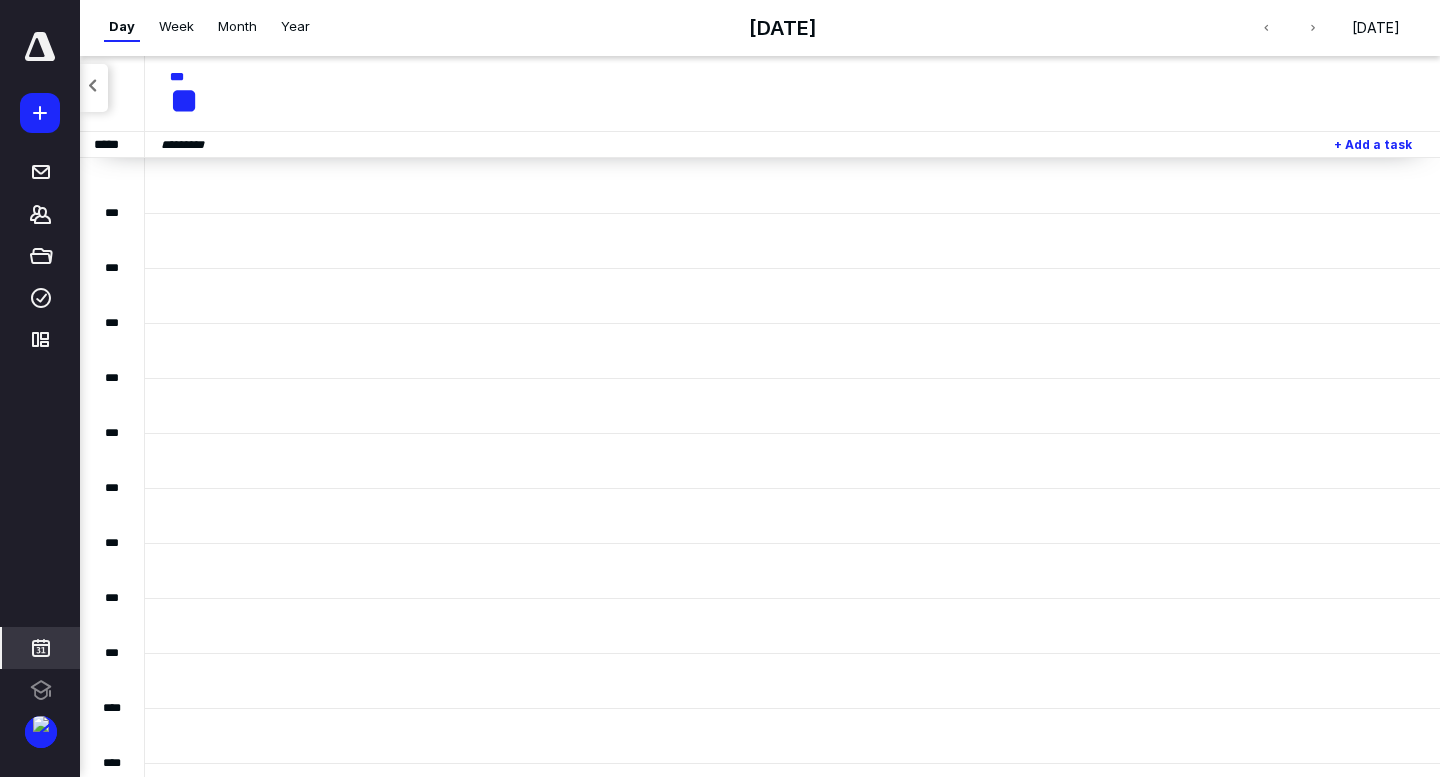 scroll, scrollTop: 385, scrollLeft: 0, axis: vertical 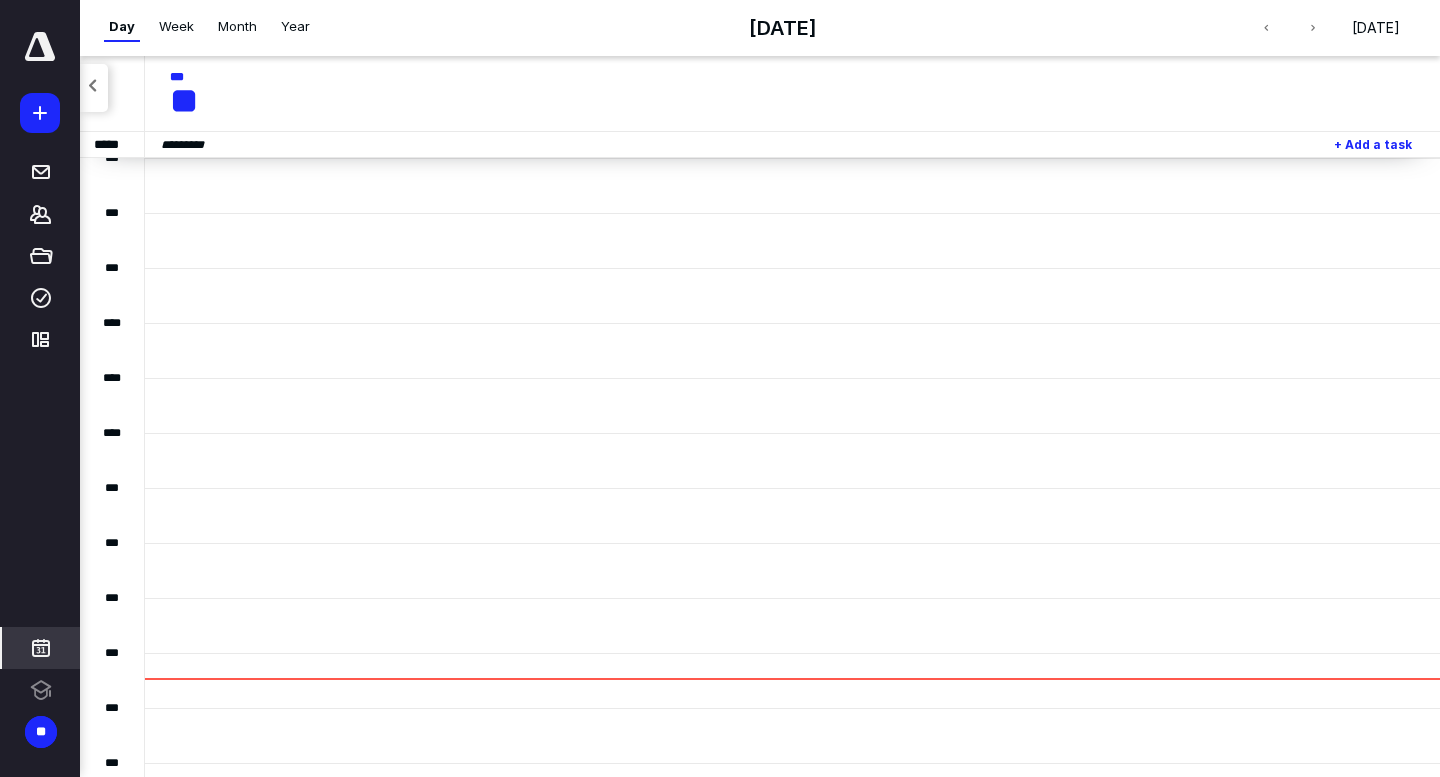 click on "Week" at bounding box center (176, 27) 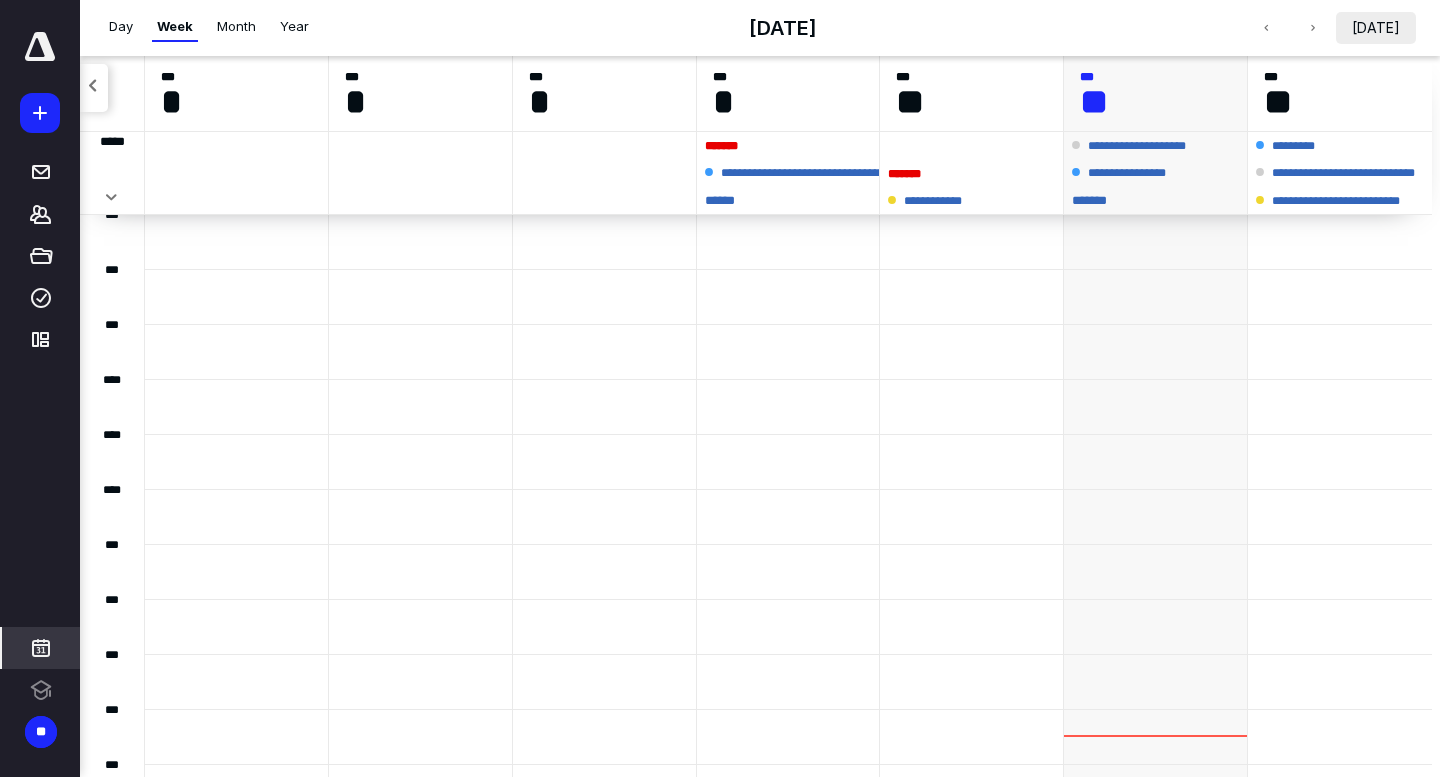 click on "[DATE]" at bounding box center (1376, 28) 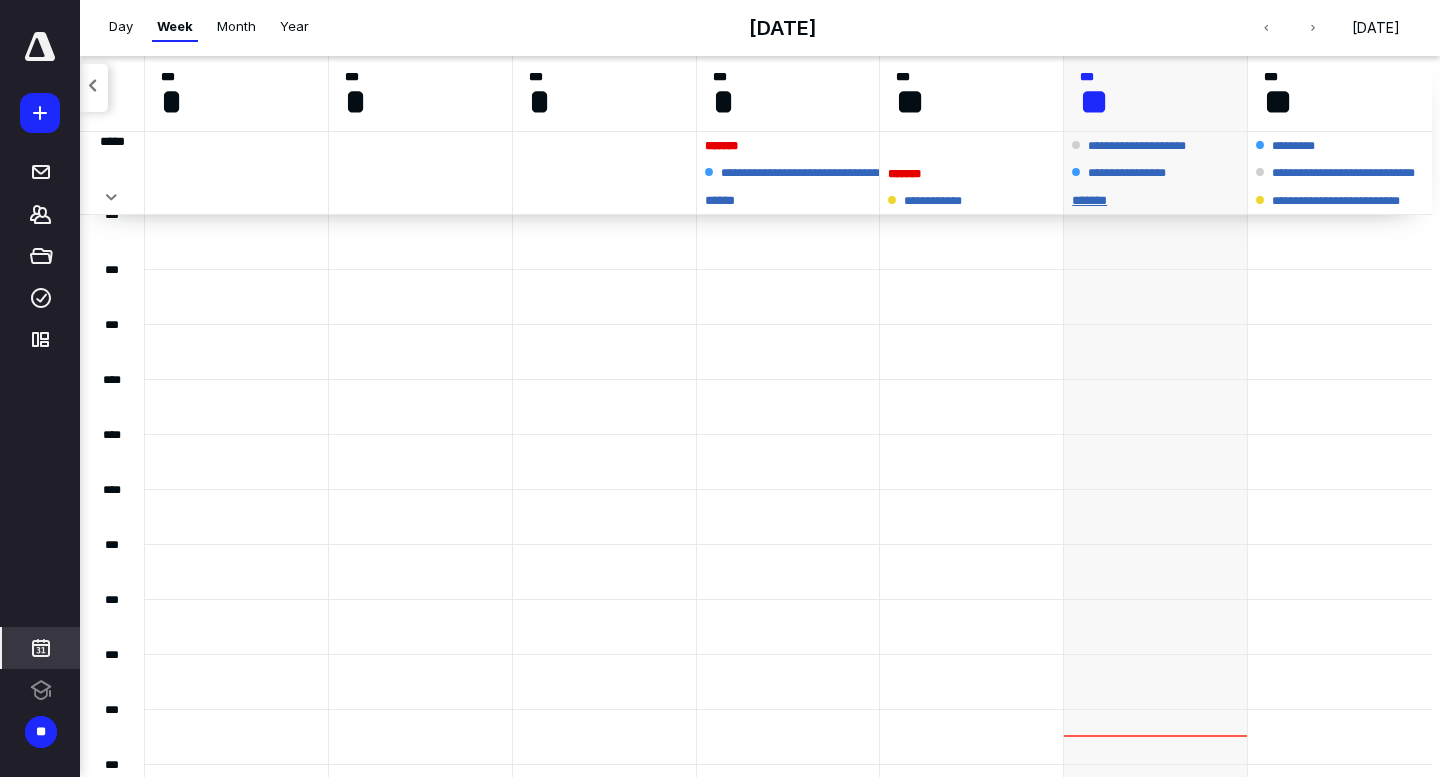 click on "** ****" at bounding box center [1155, 200] 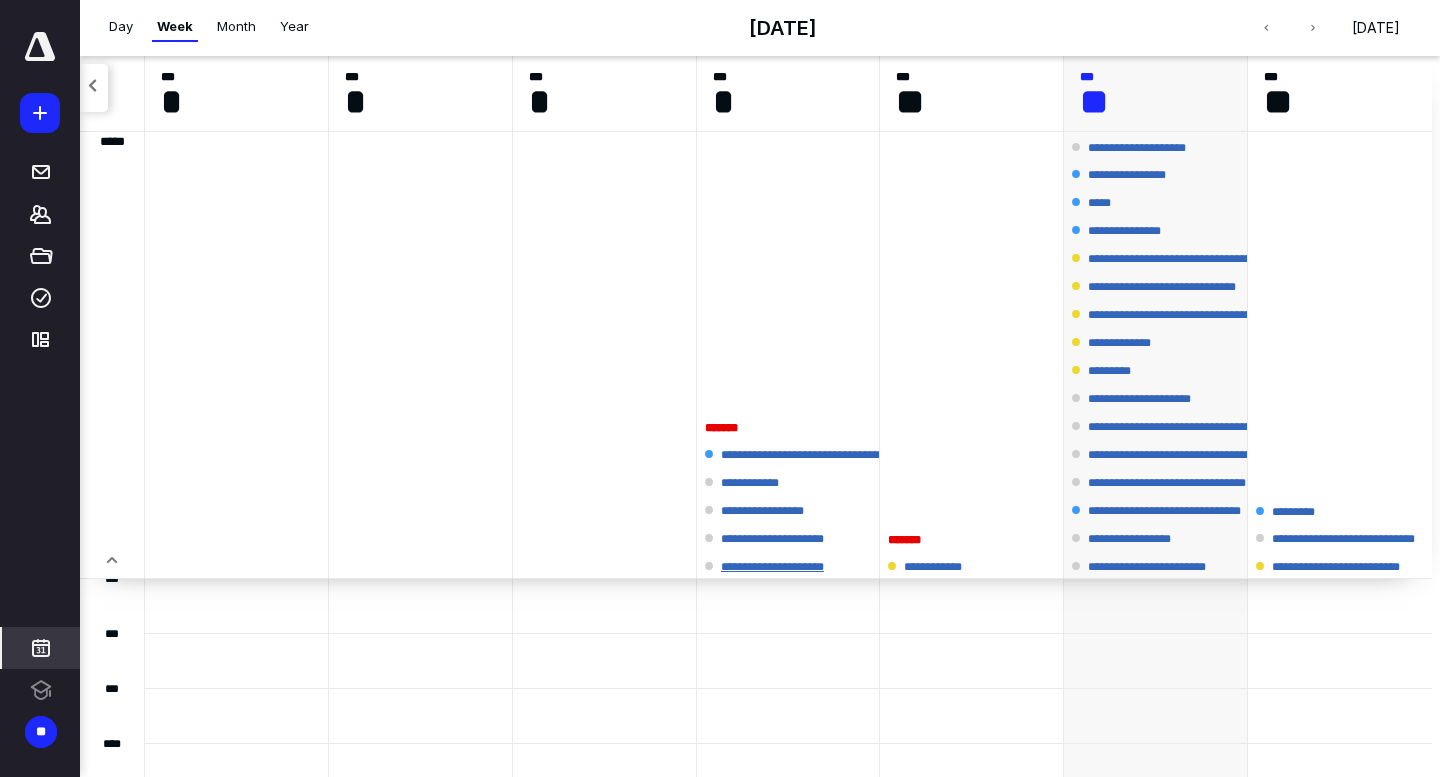 scroll, scrollTop: 0, scrollLeft: 0, axis: both 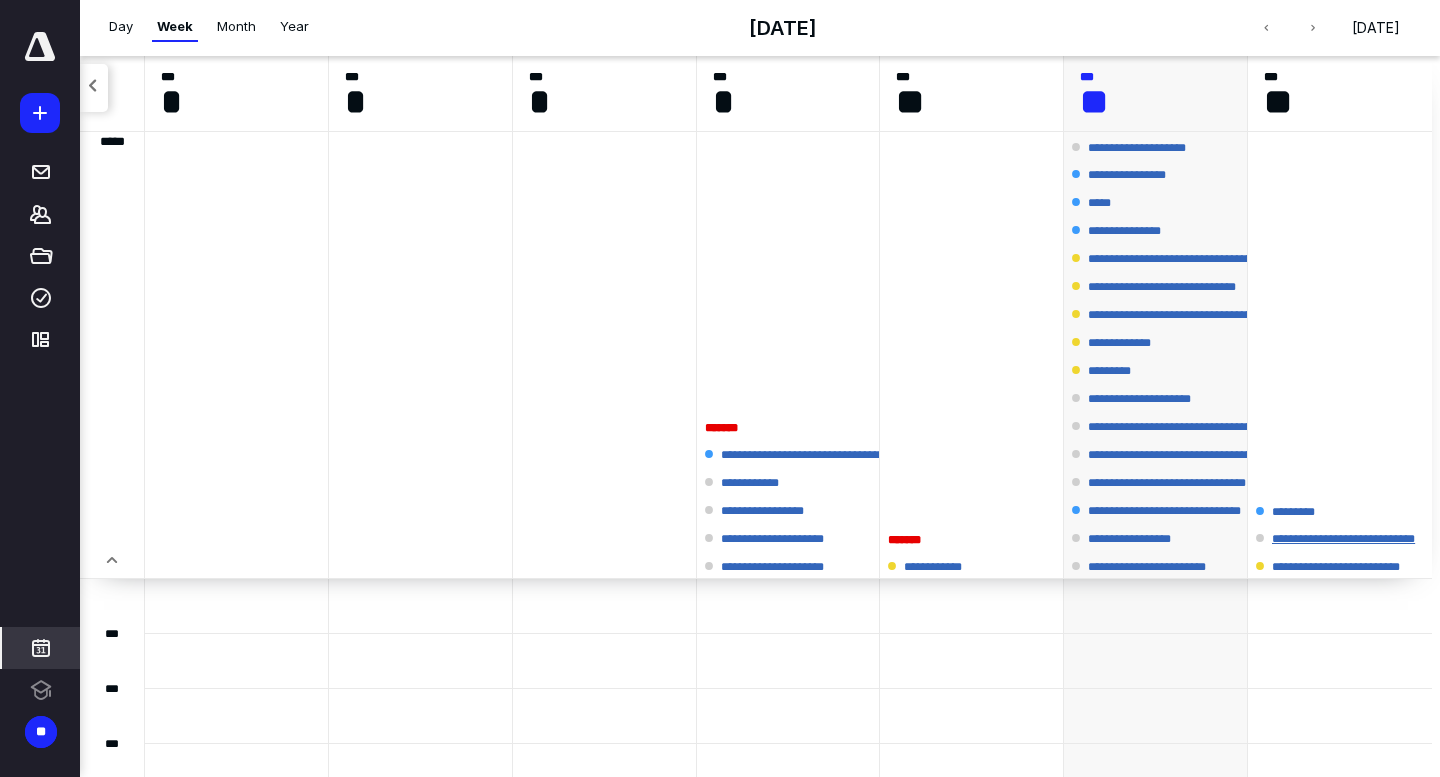 click on "**********" at bounding box center (1362, 539) 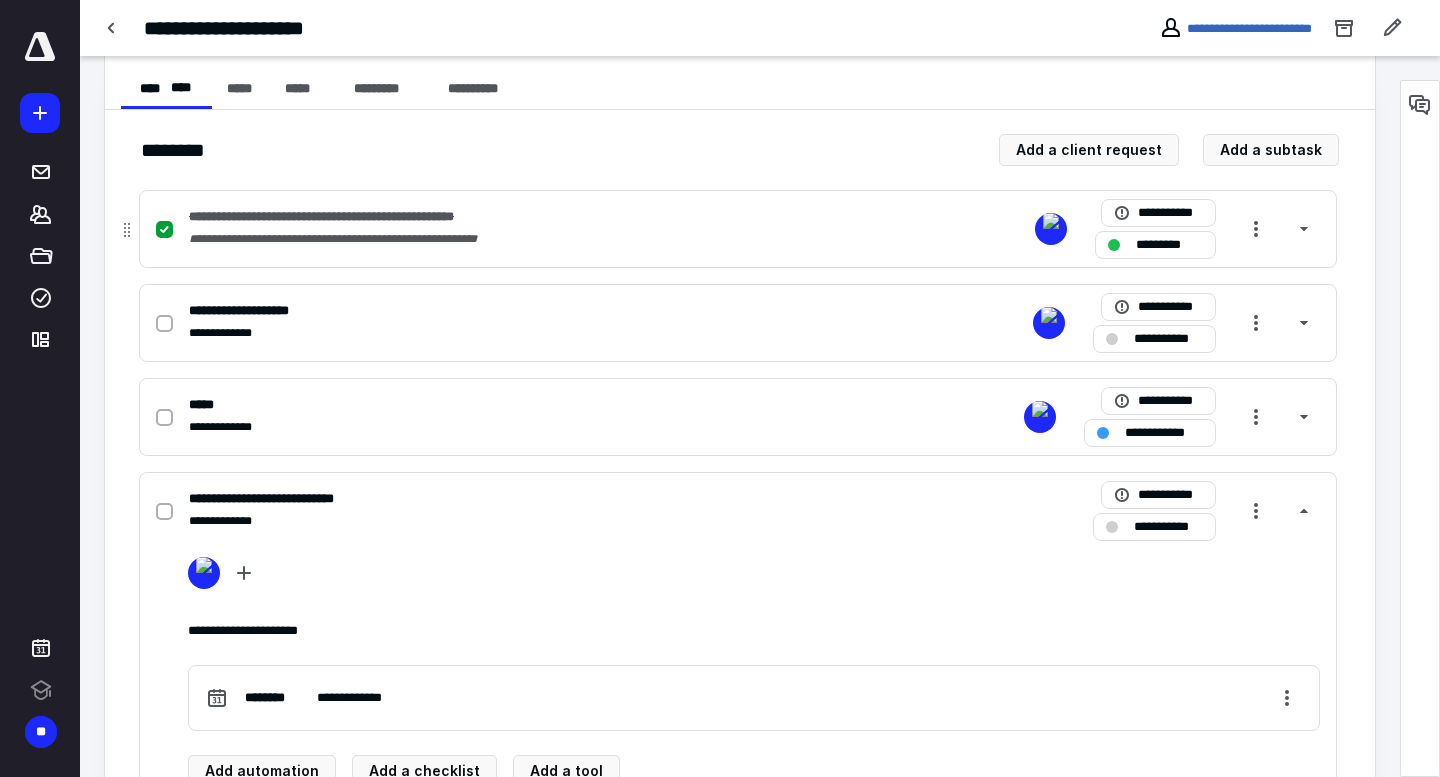 scroll, scrollTop: 466, scrollLeft: 0, axis: vertical 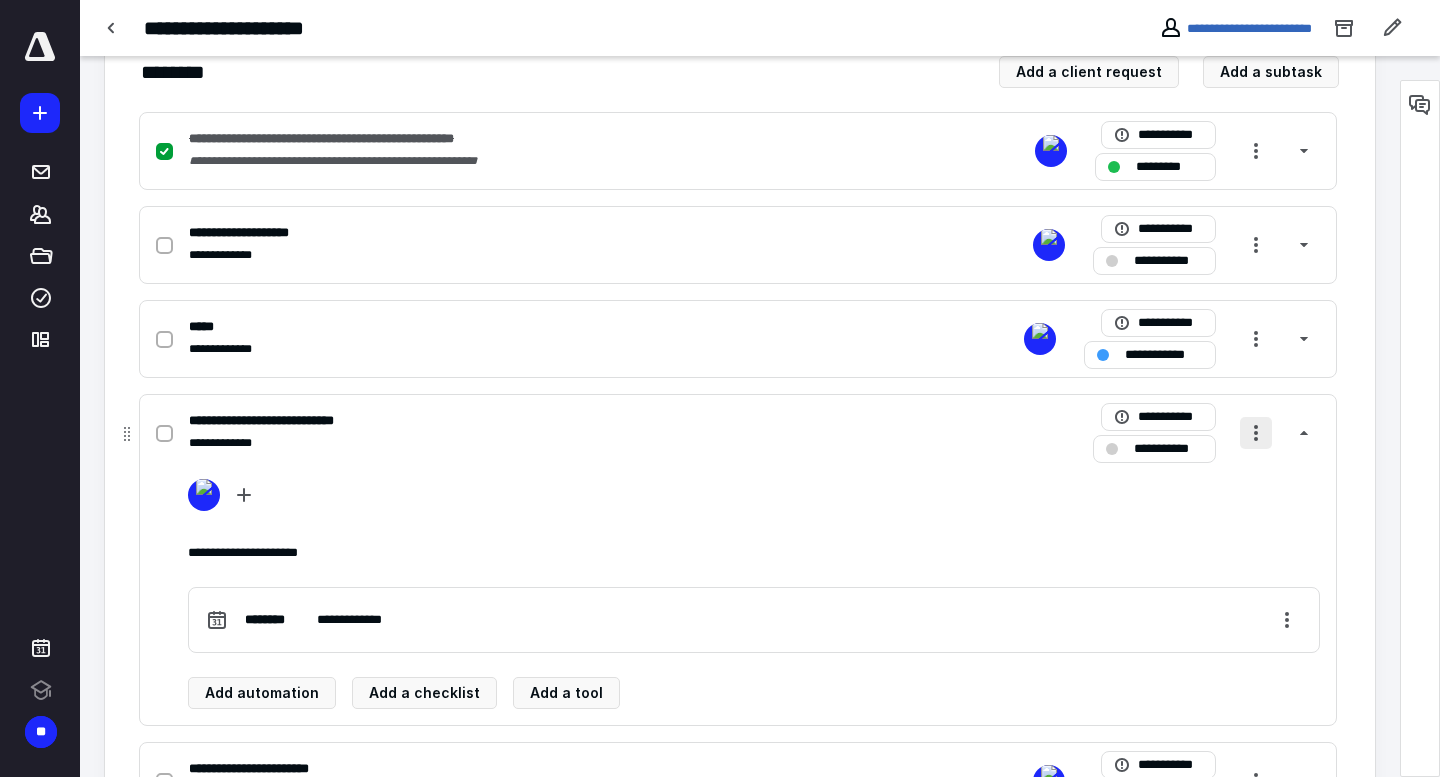 click at bounding box center [1256, 433] 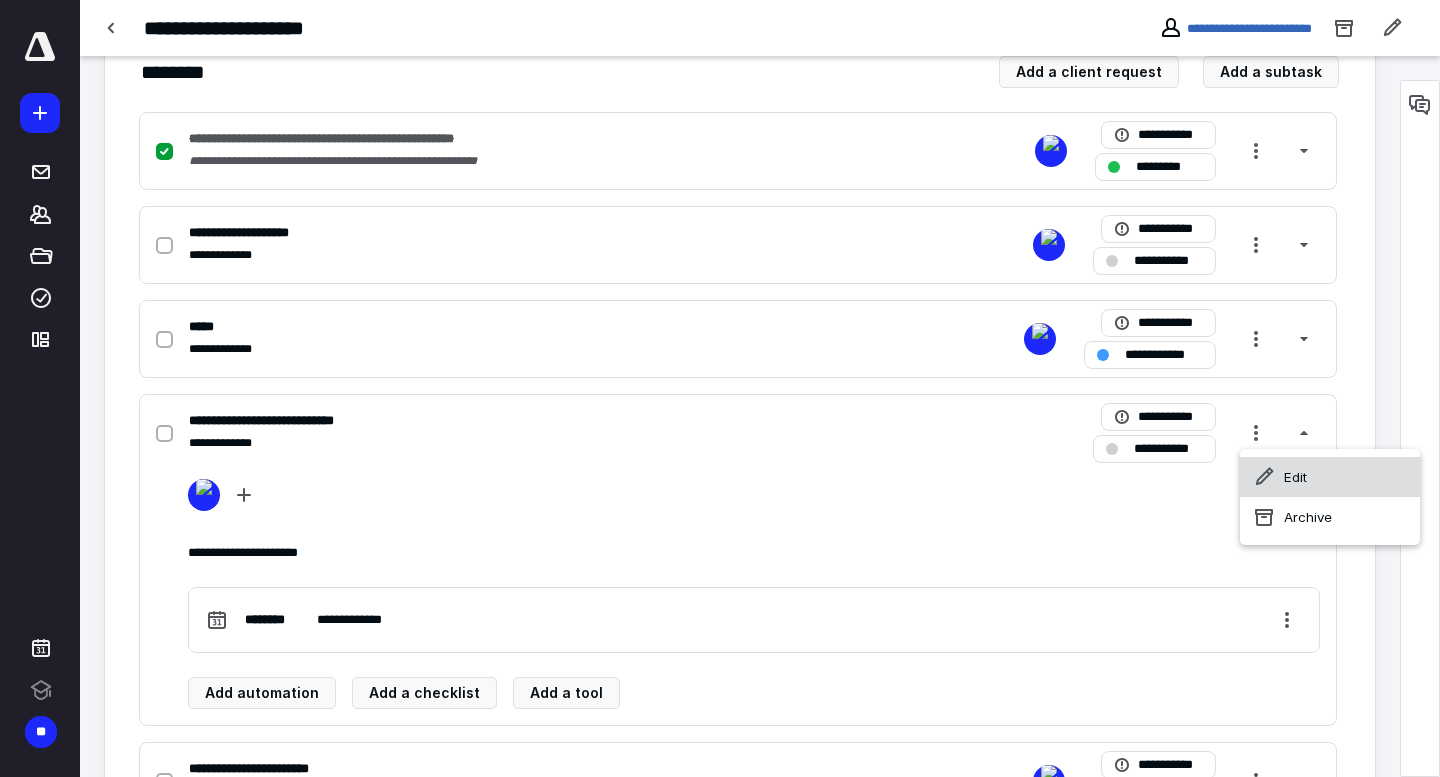 click on "Edit" at bounding box center [1330, 477] 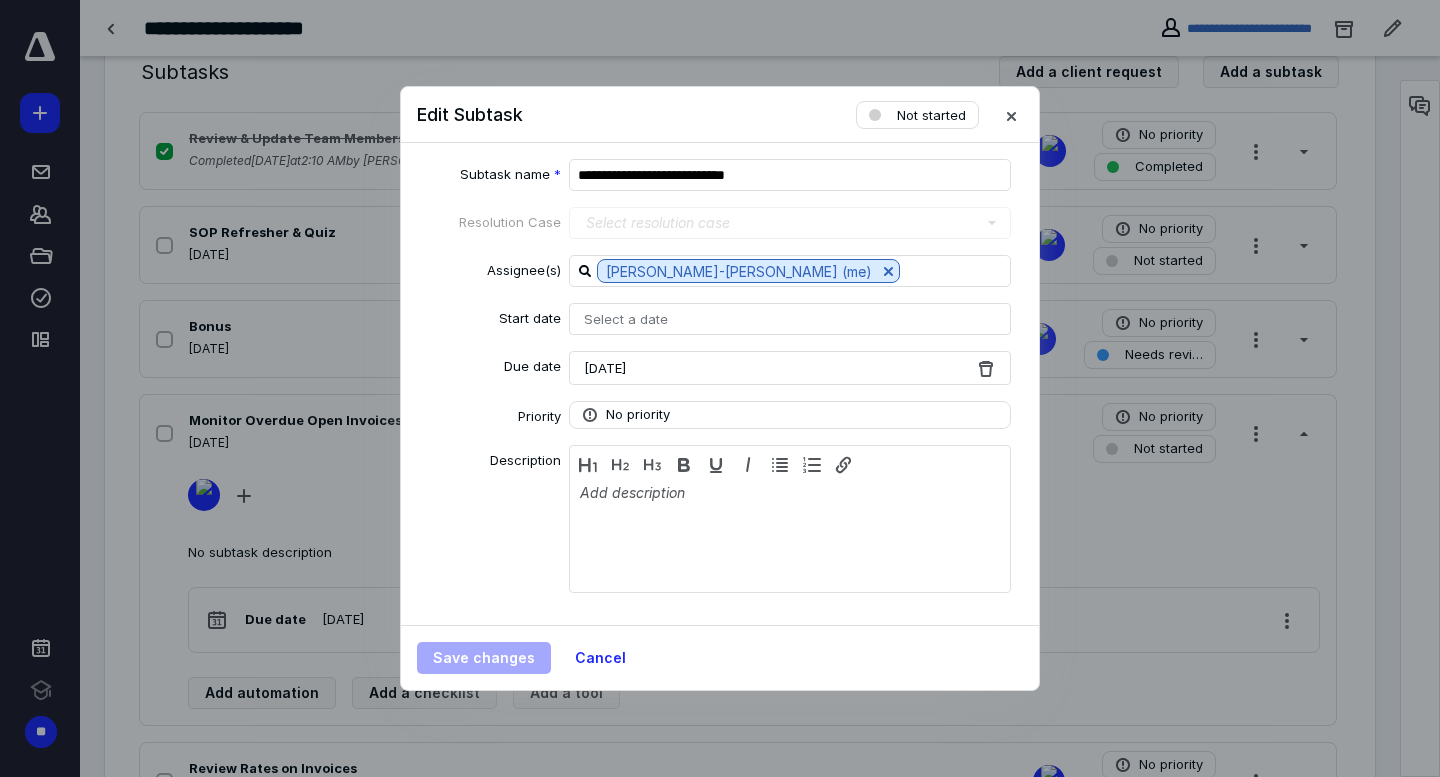 click on "[DATE]" at bounding box center (790, 368) 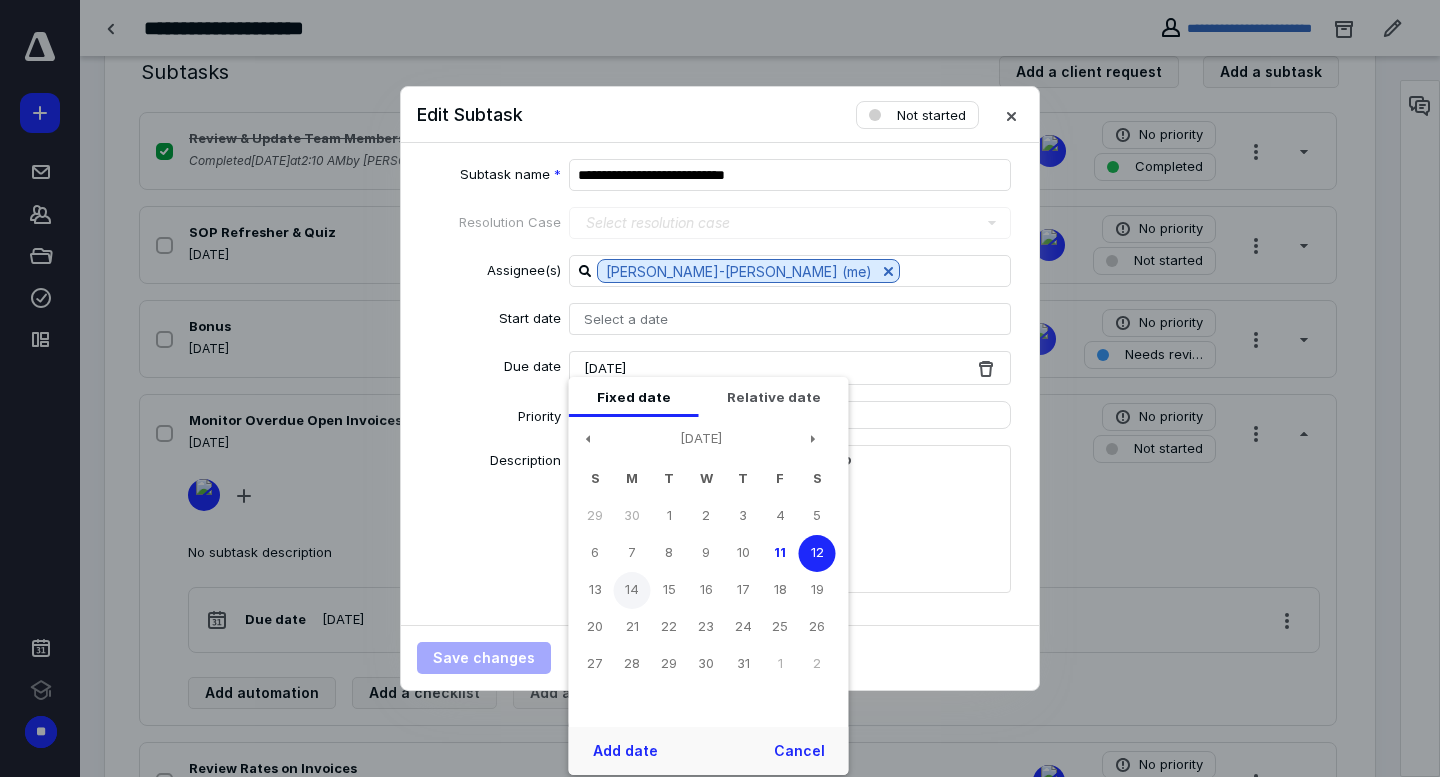 click on "14" at bounding box center (632, 590) 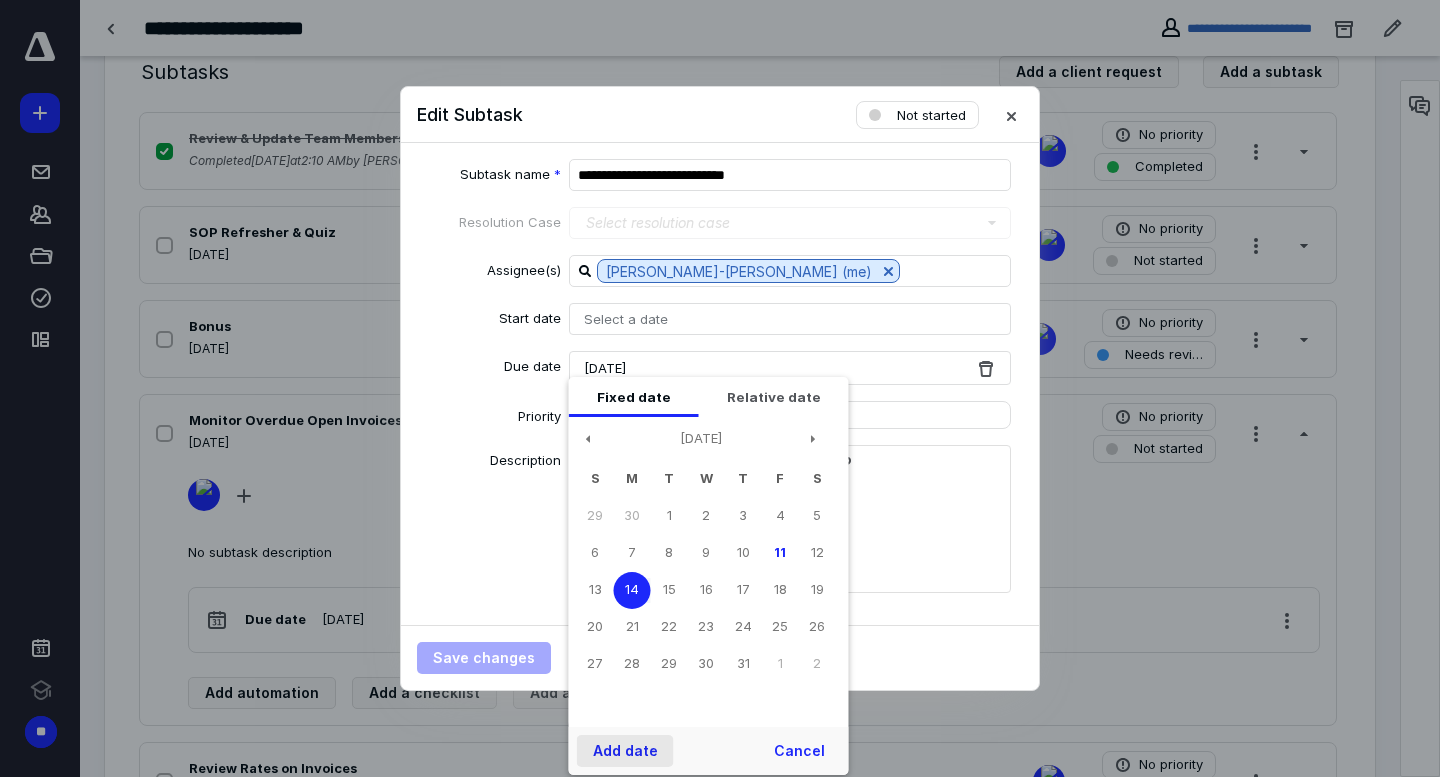 click on "Add date" at bounding box center (625, 751) 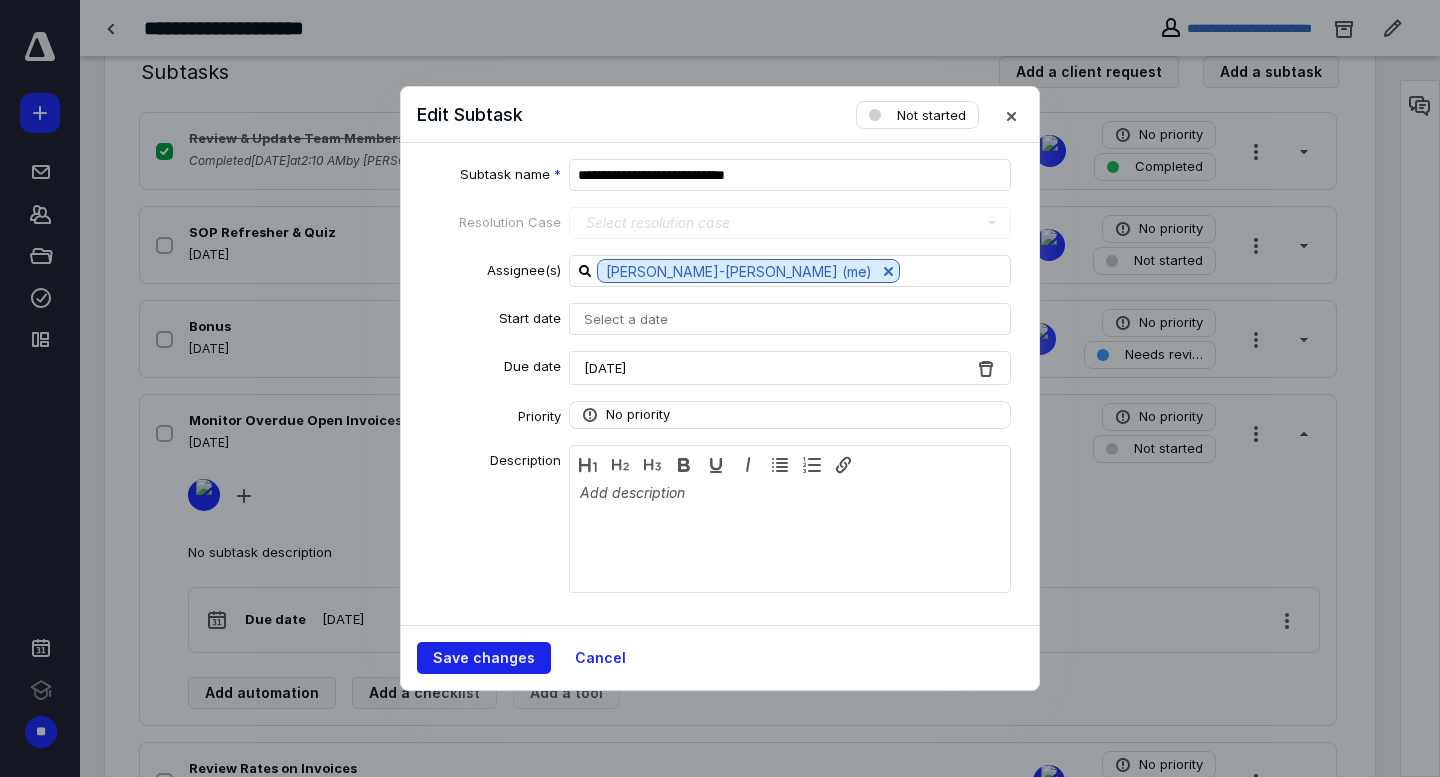 click on "Save changes" at bounding box center (484, 658) 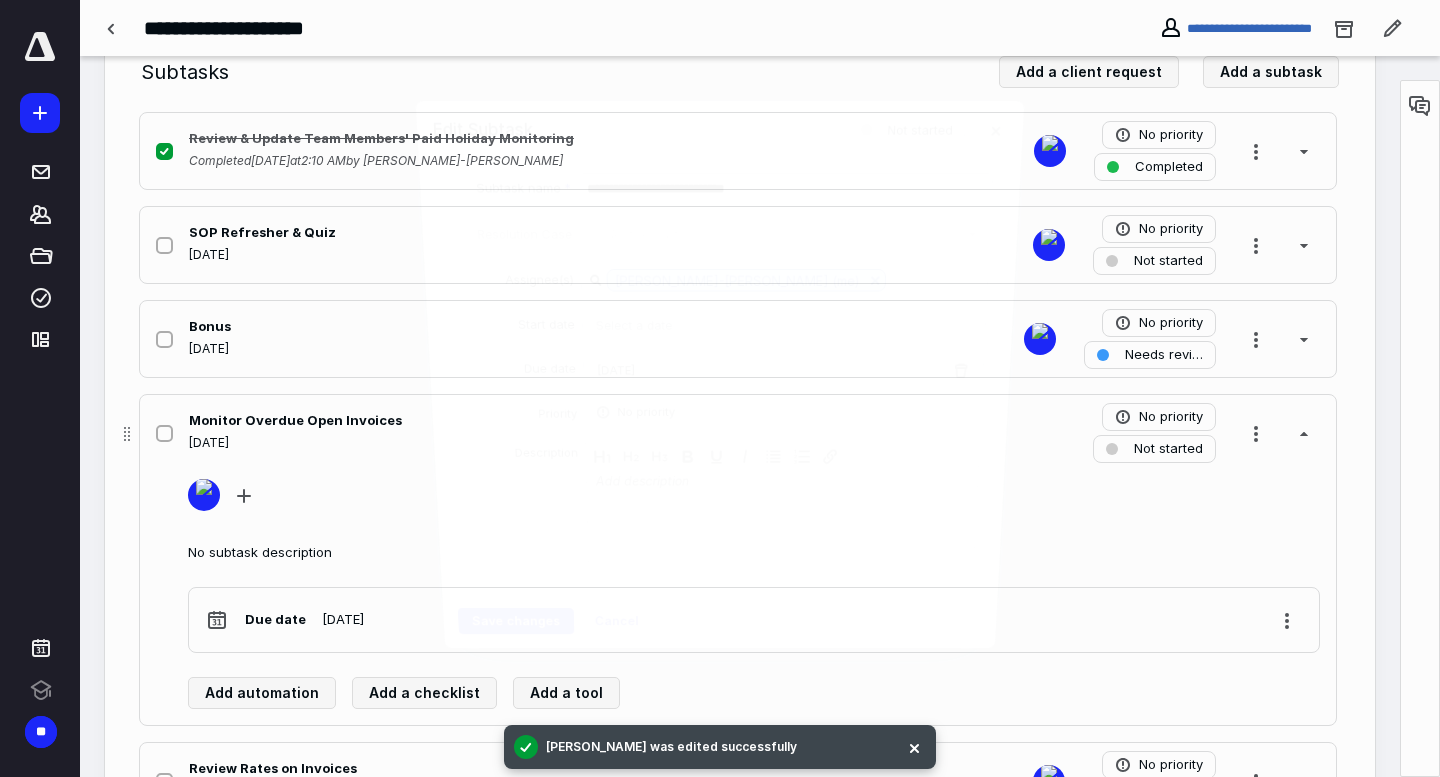 drag, startPoint x: 257, startPoint y: 429, endPoint x: 281, endPoint y: 441, distance: 26.832815 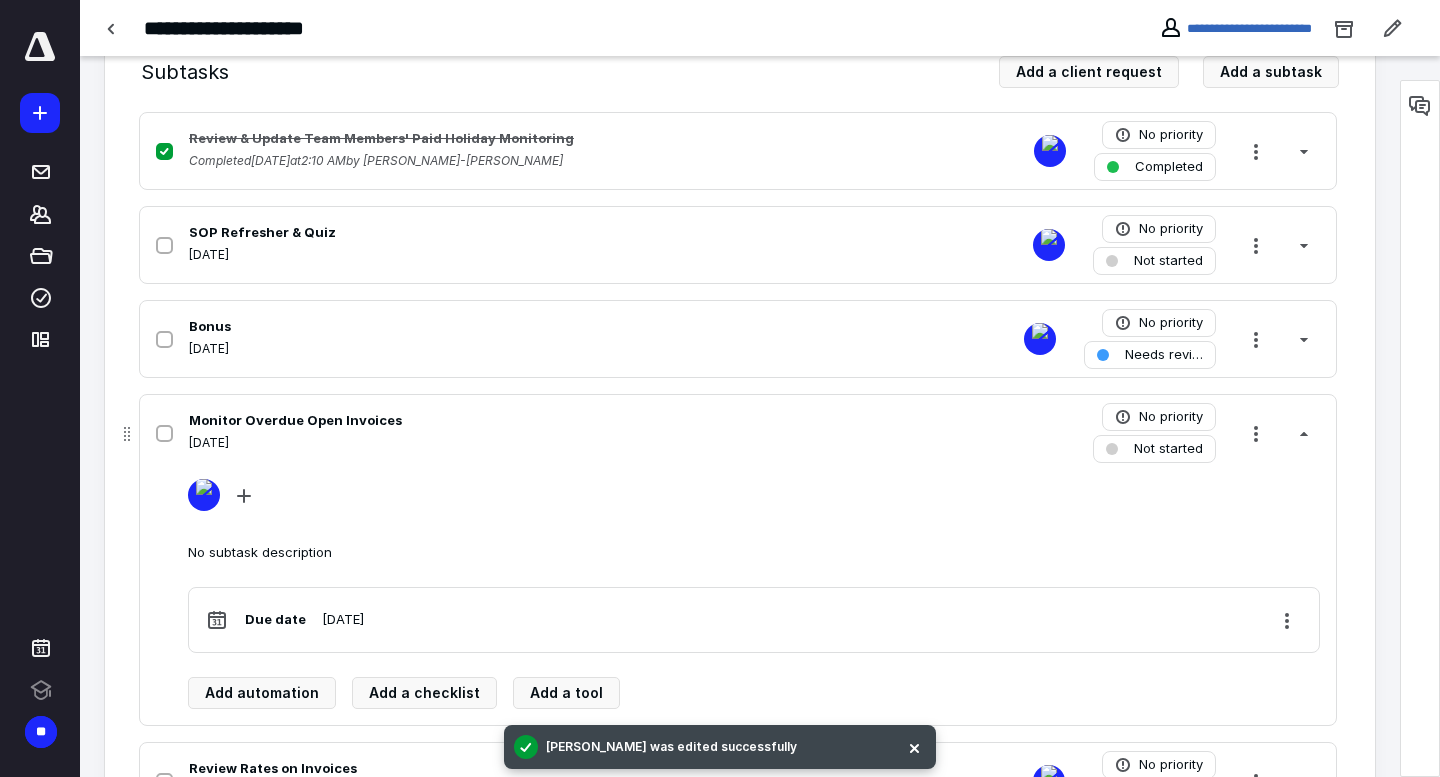 click on "[DATE]" at bounding box center (475, 443) 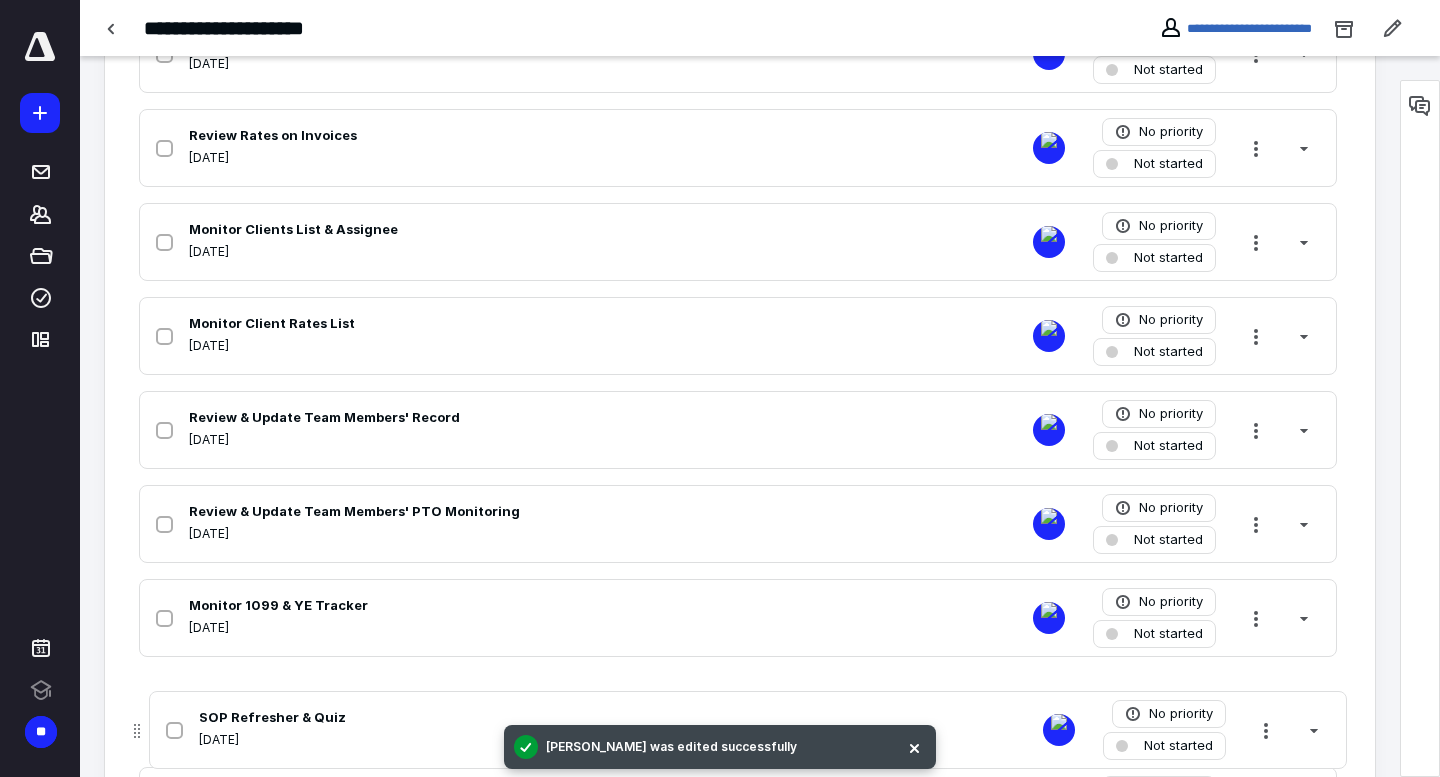 scroll, scrollTop: 1029, scrollLeft: 0, axis: vertical 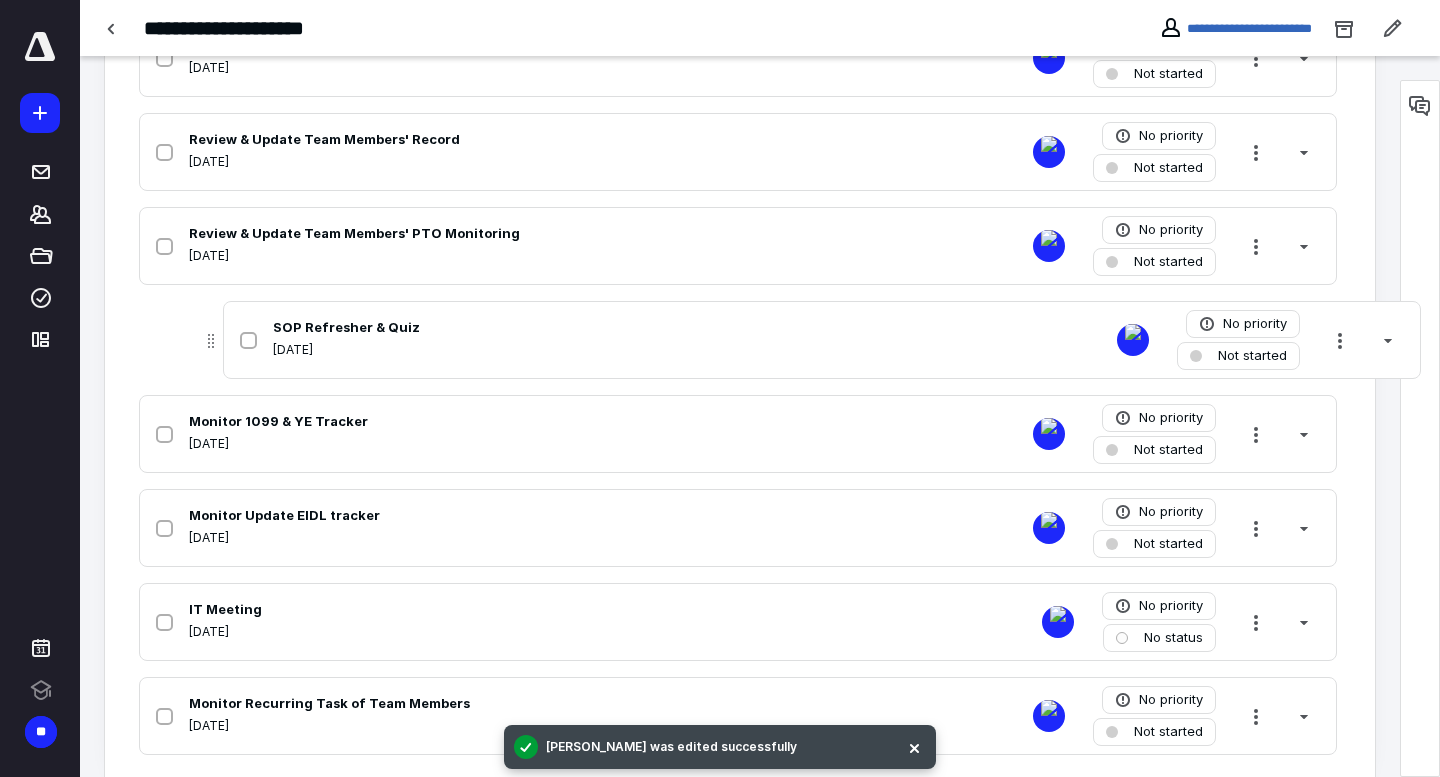 drag, startPoint x: 125, startPoint y: 251, endPoint x: 209, endPoint y: 355, distance: 133.6862 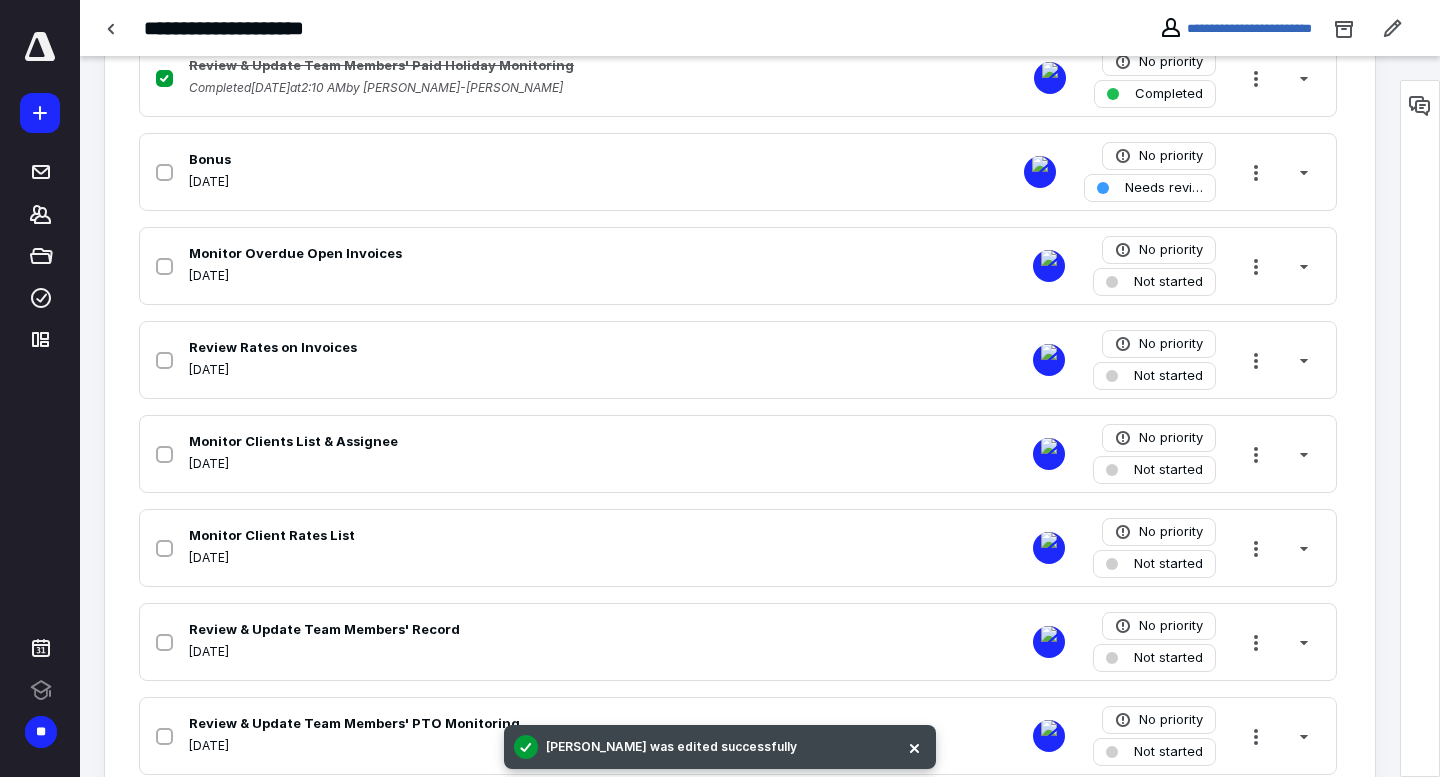 scroll, scrollTop: 463, scrollLeft: 0, axis: vertical 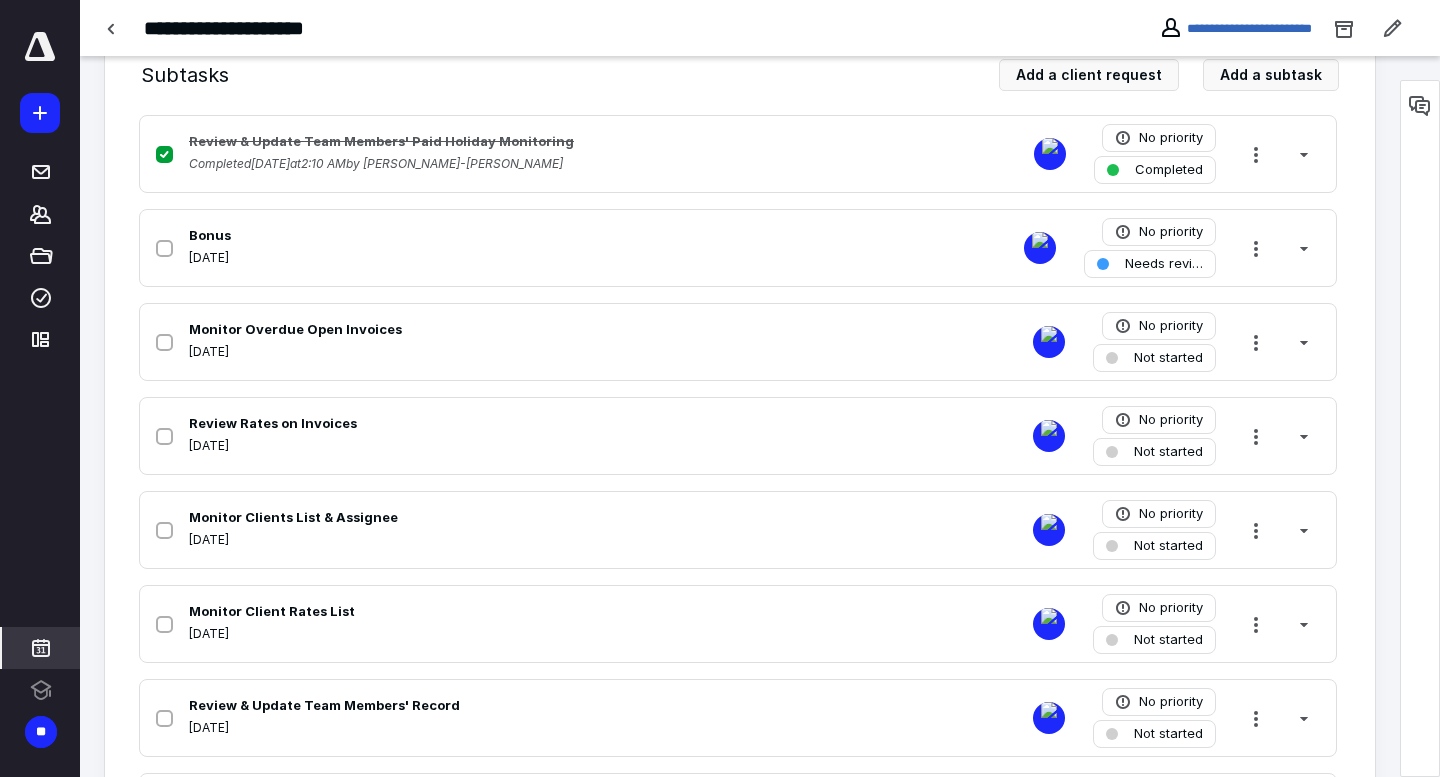 click 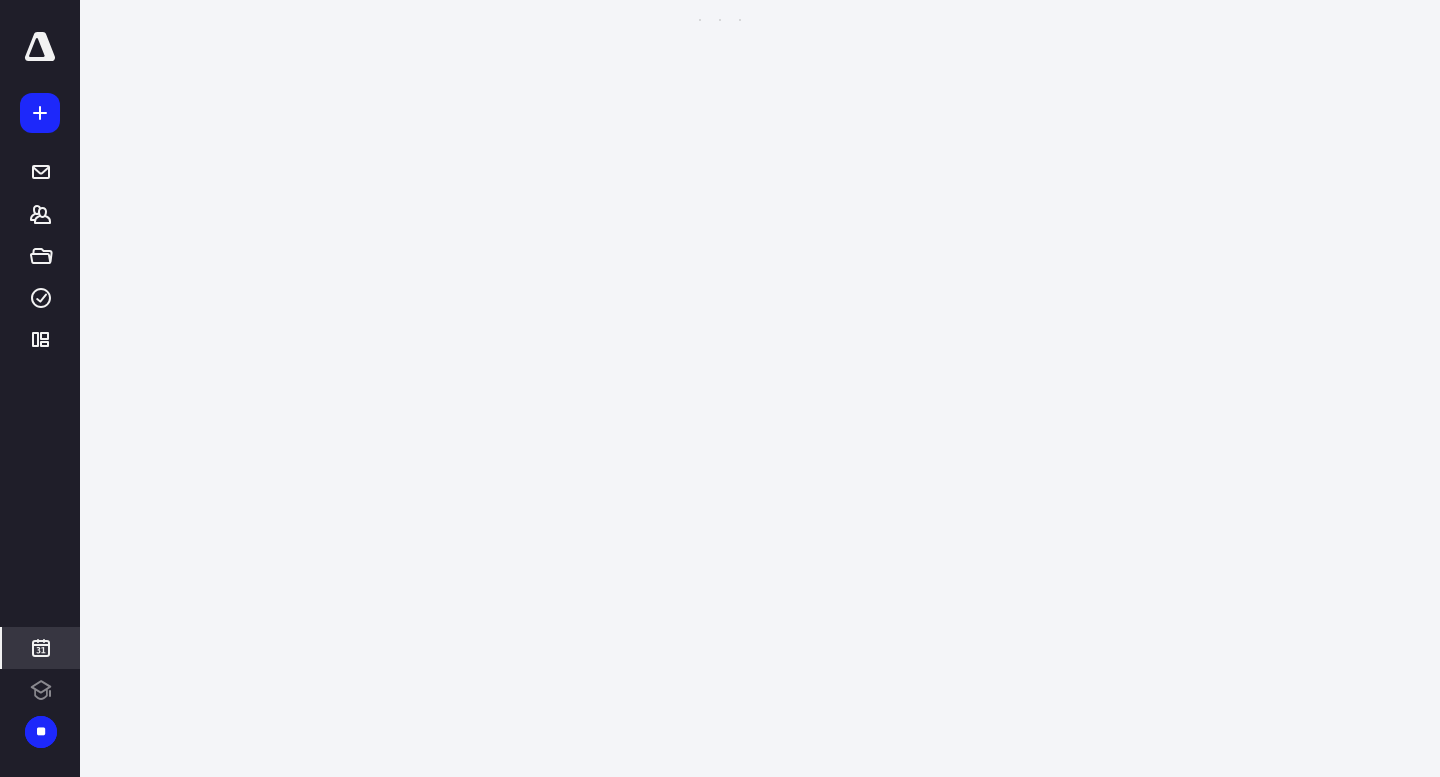 scroll, scrollTop: 385, scrollLeft: 0, axis: vertical 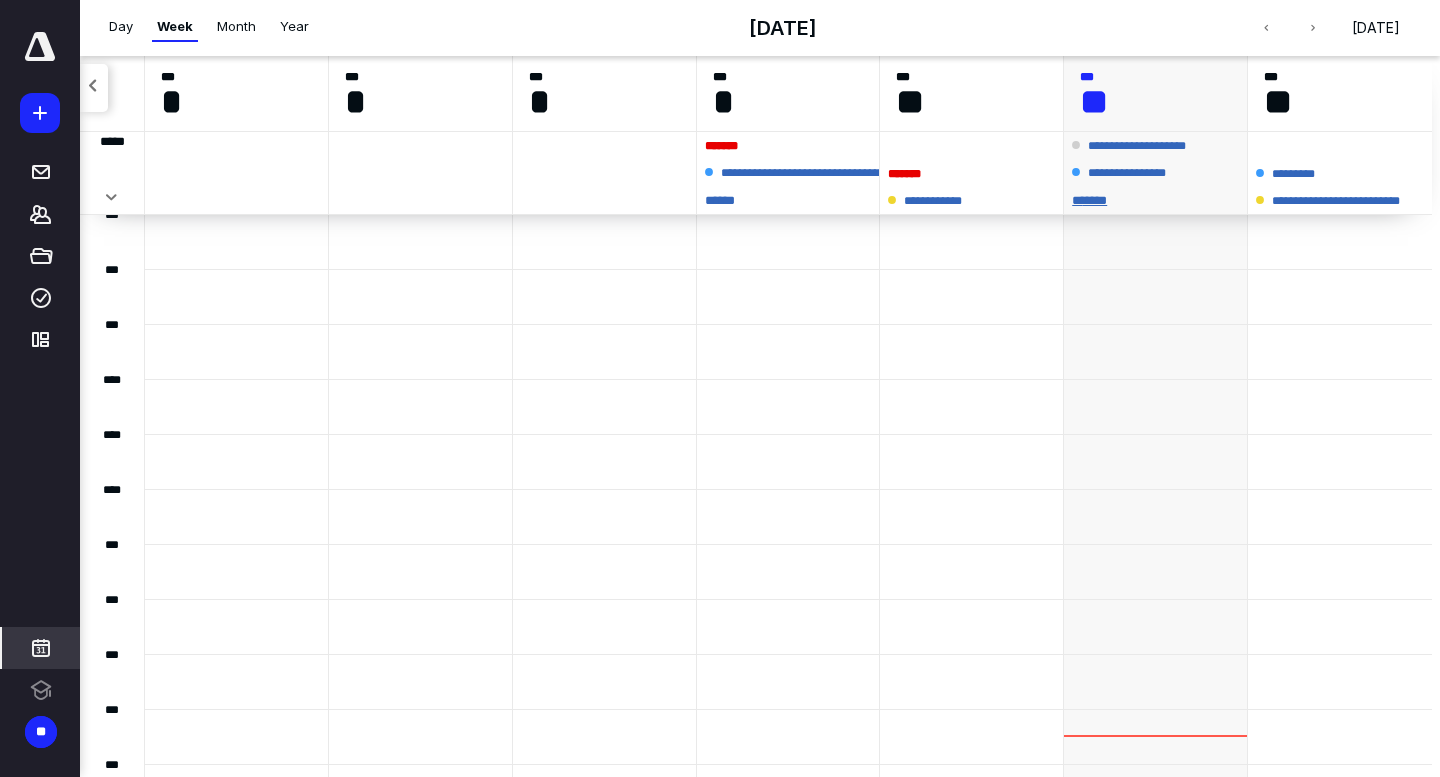 click on "** ****" at bounding box center [1155, 200] 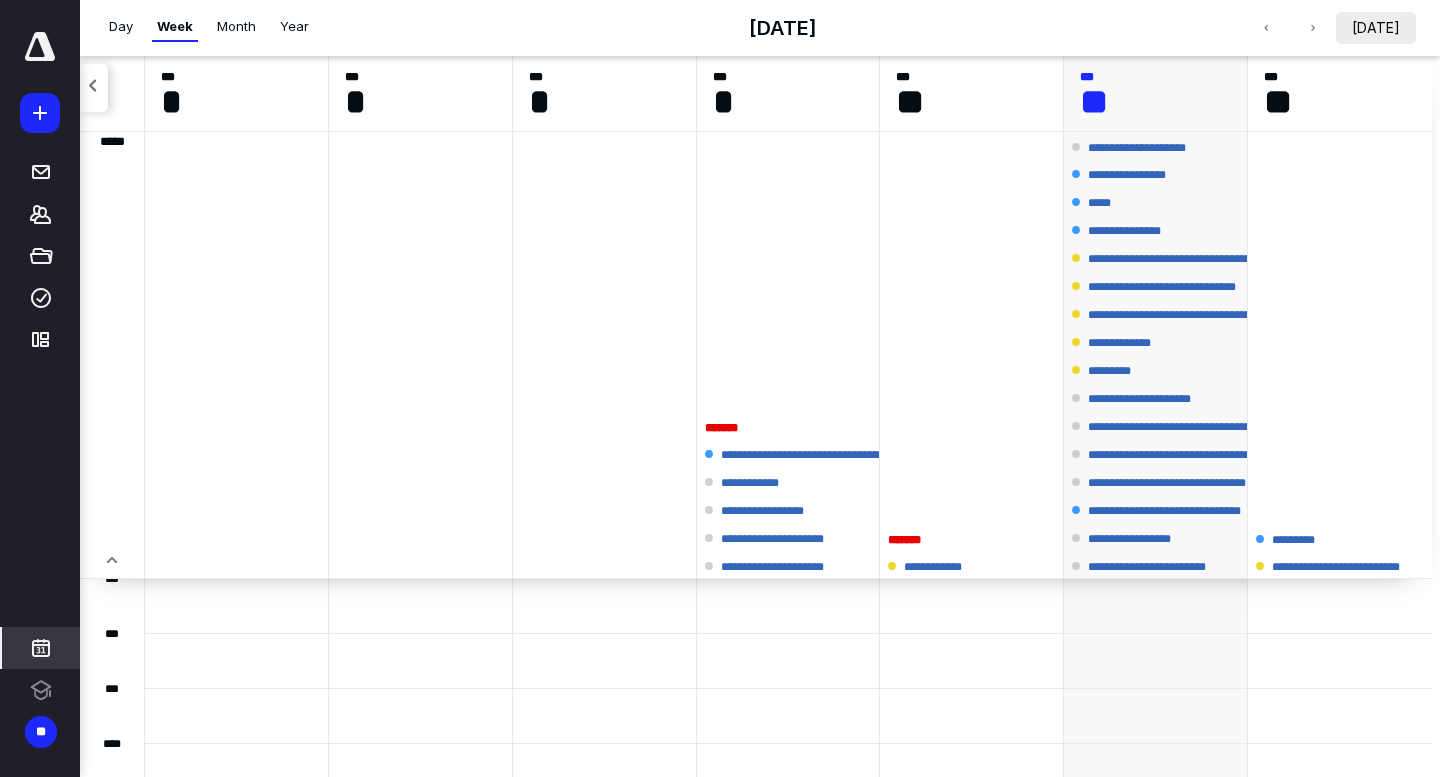 click on "[DATE]" at bounding box center [1376, 28] 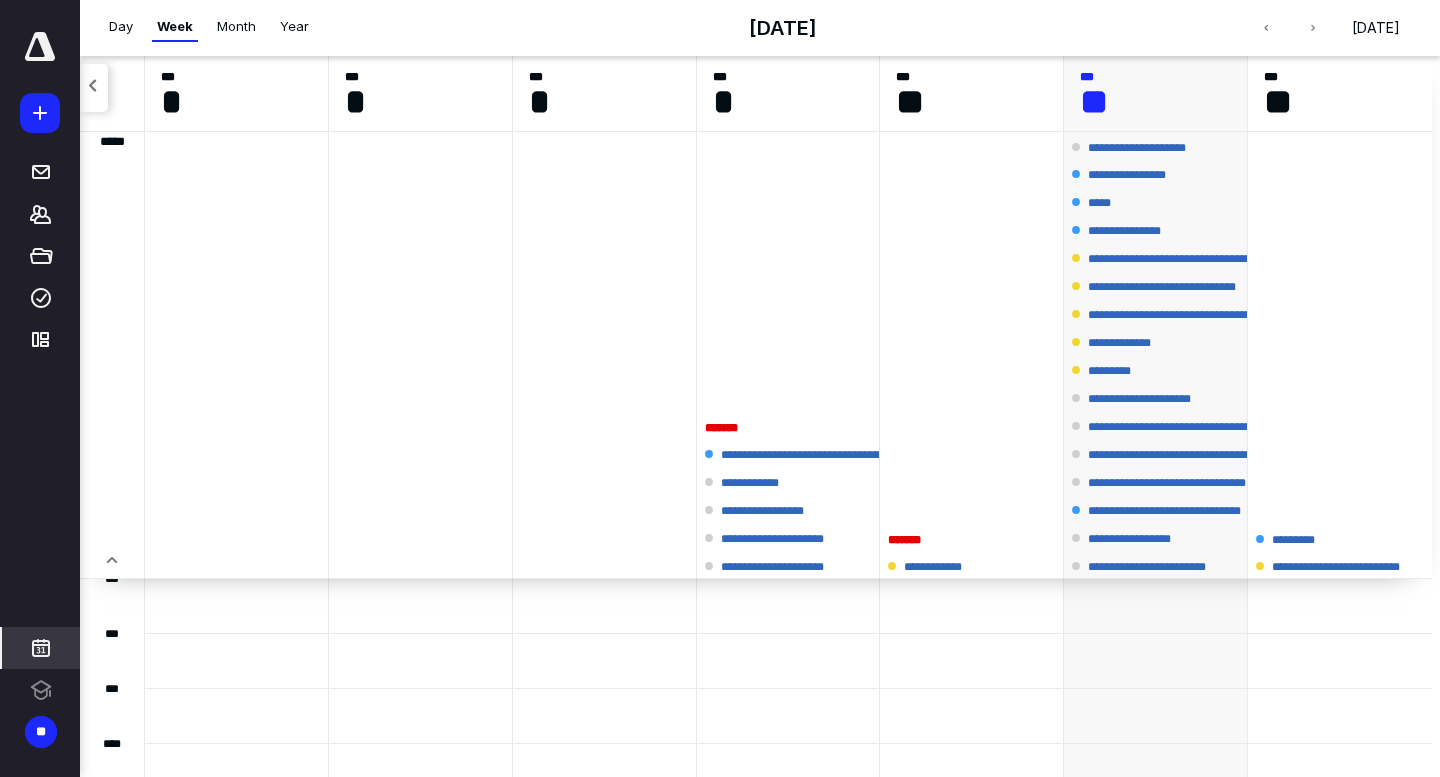 click on "**********" at bounding box center (972, 356) 